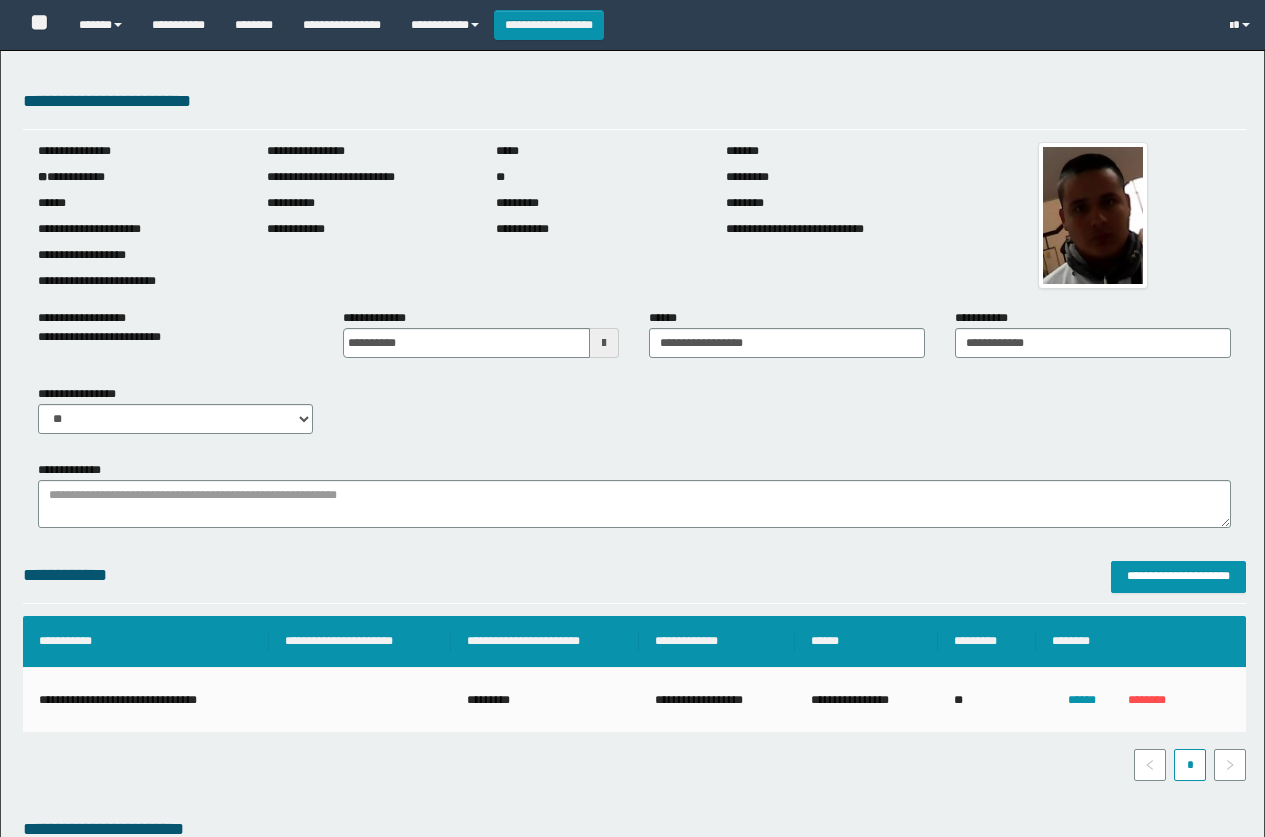 select on "****" 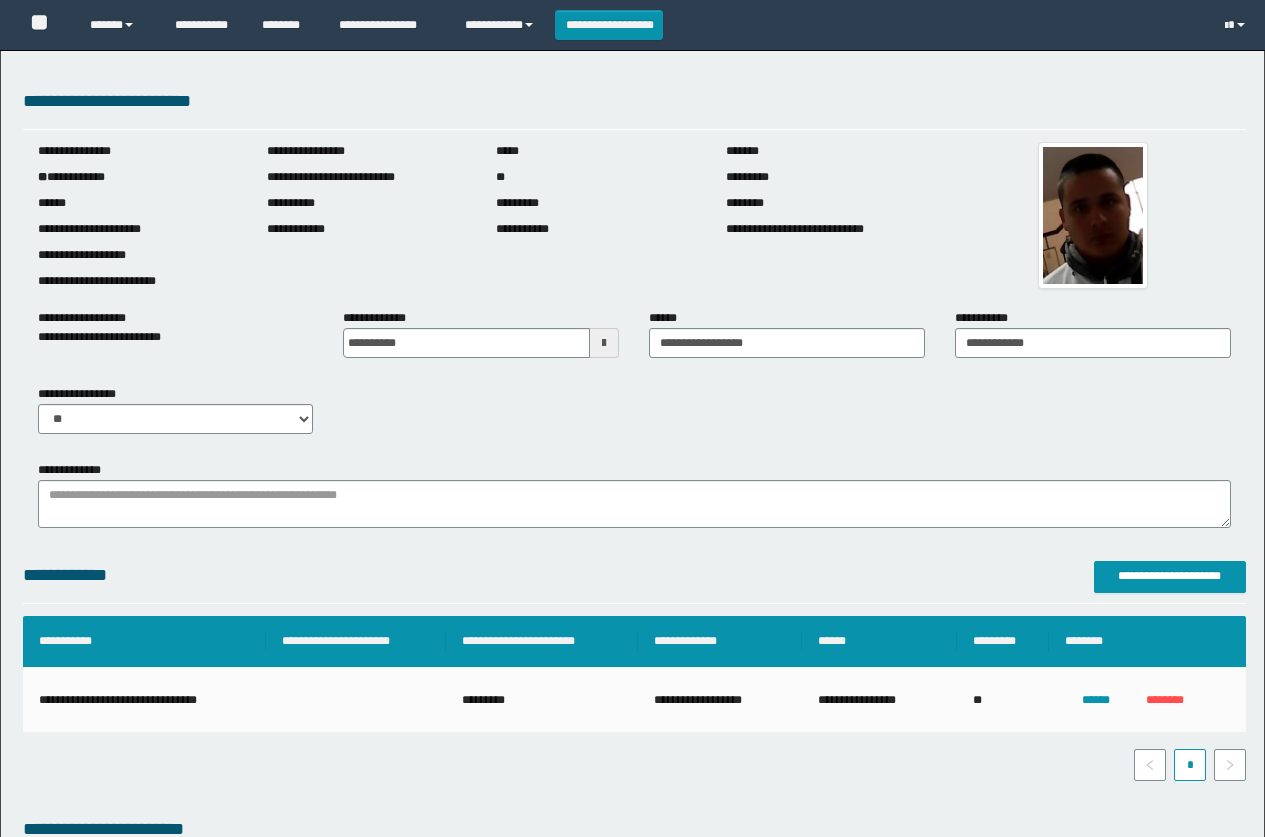 scroll, scrollTop: 1700, scrollLeft: 0, axis: vertical 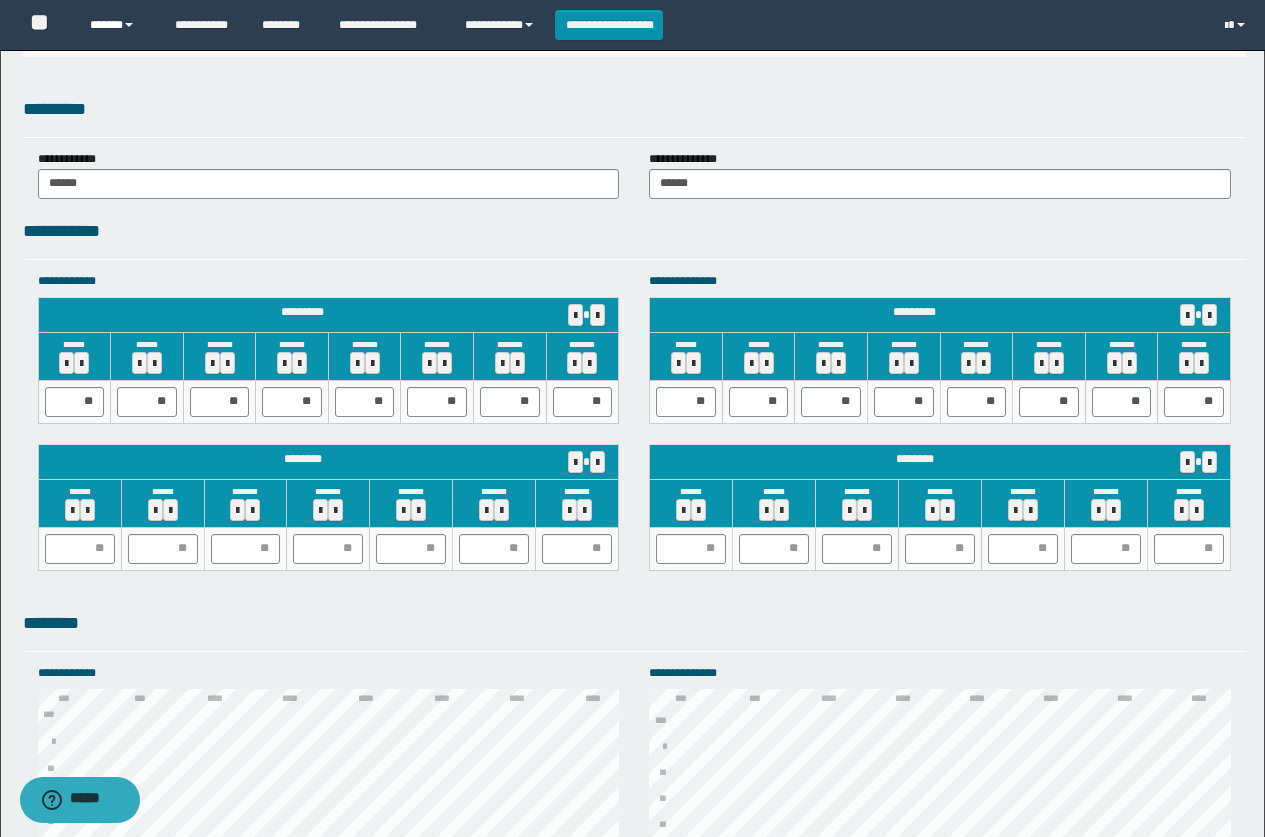 click on "******" at bounding box center [117, 25] 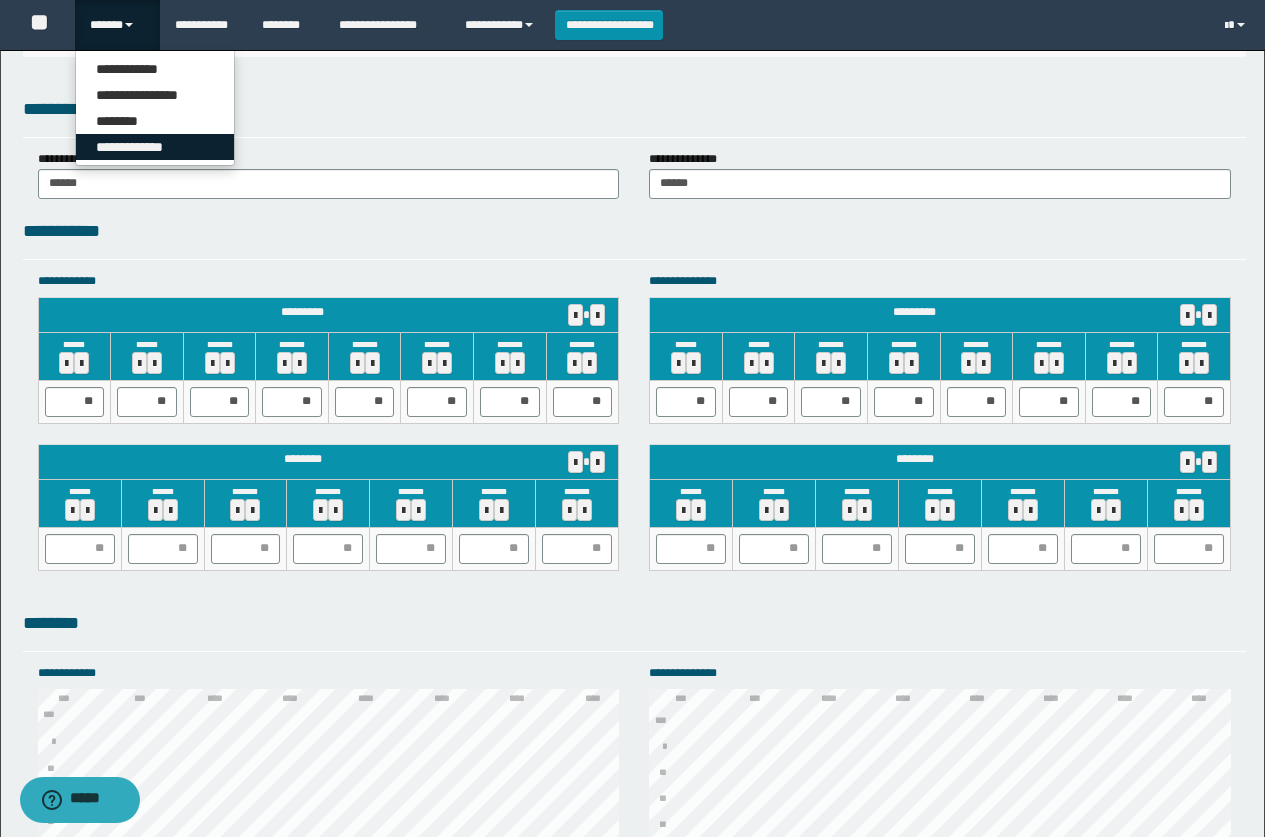 click on "**********" at bounding box center [155, 147] 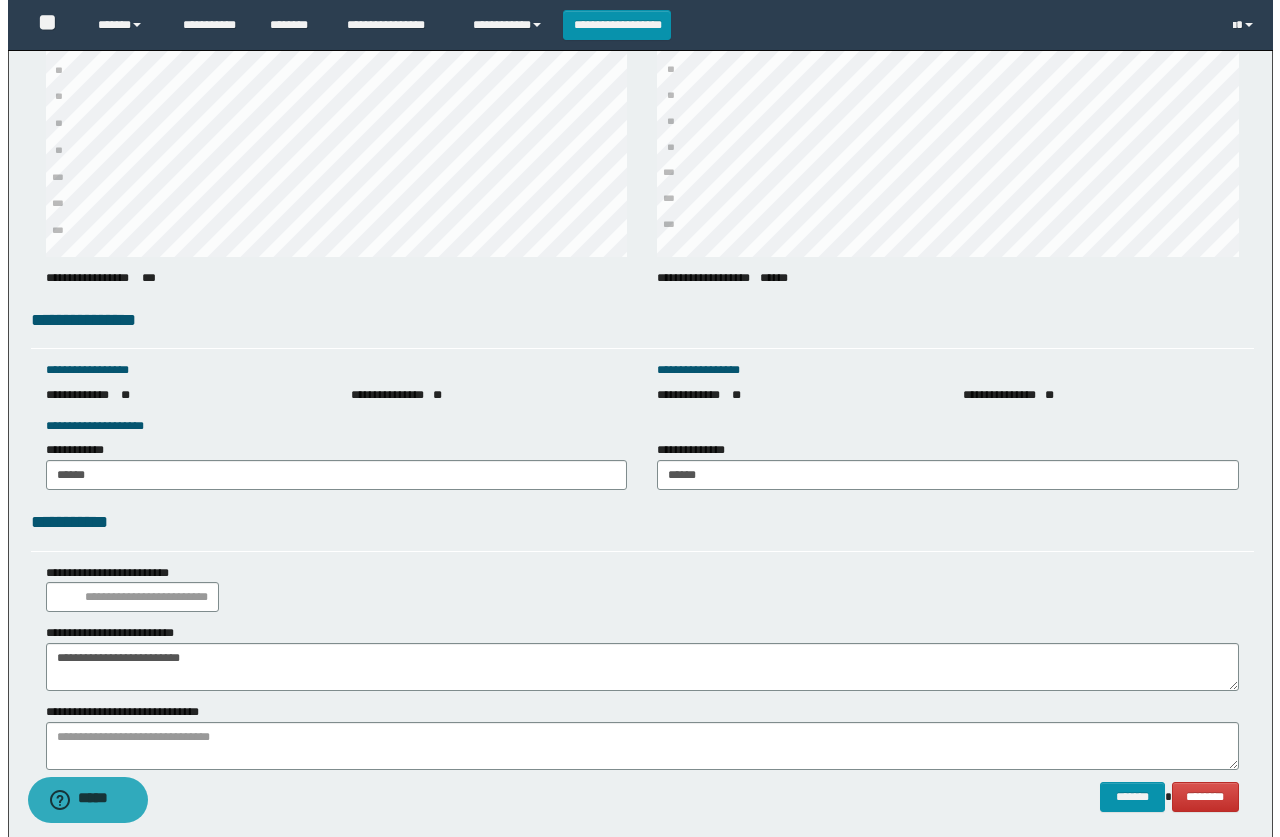 scroll, scrollTop: 2616, scrollLeft: 0, axis: vertical 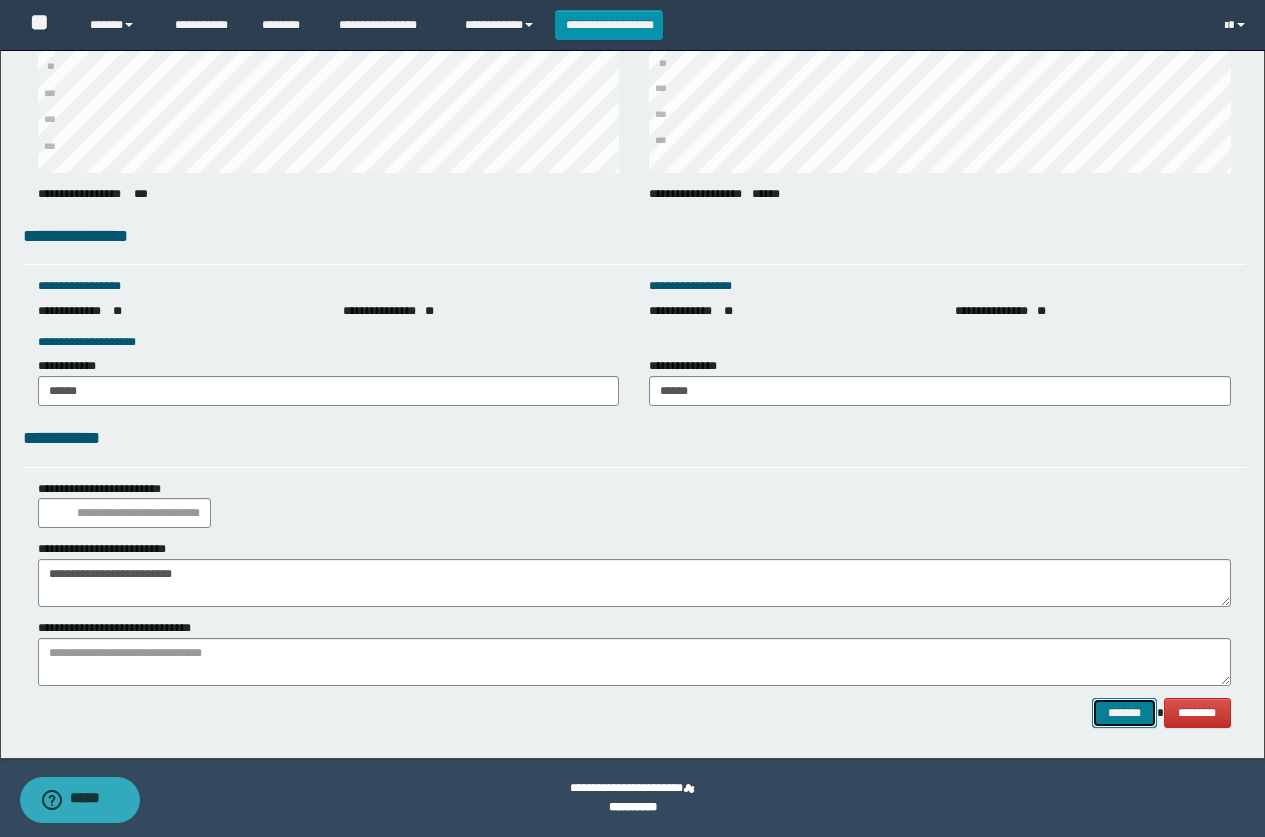 click on "*******" at bounding box center [1124, 713] 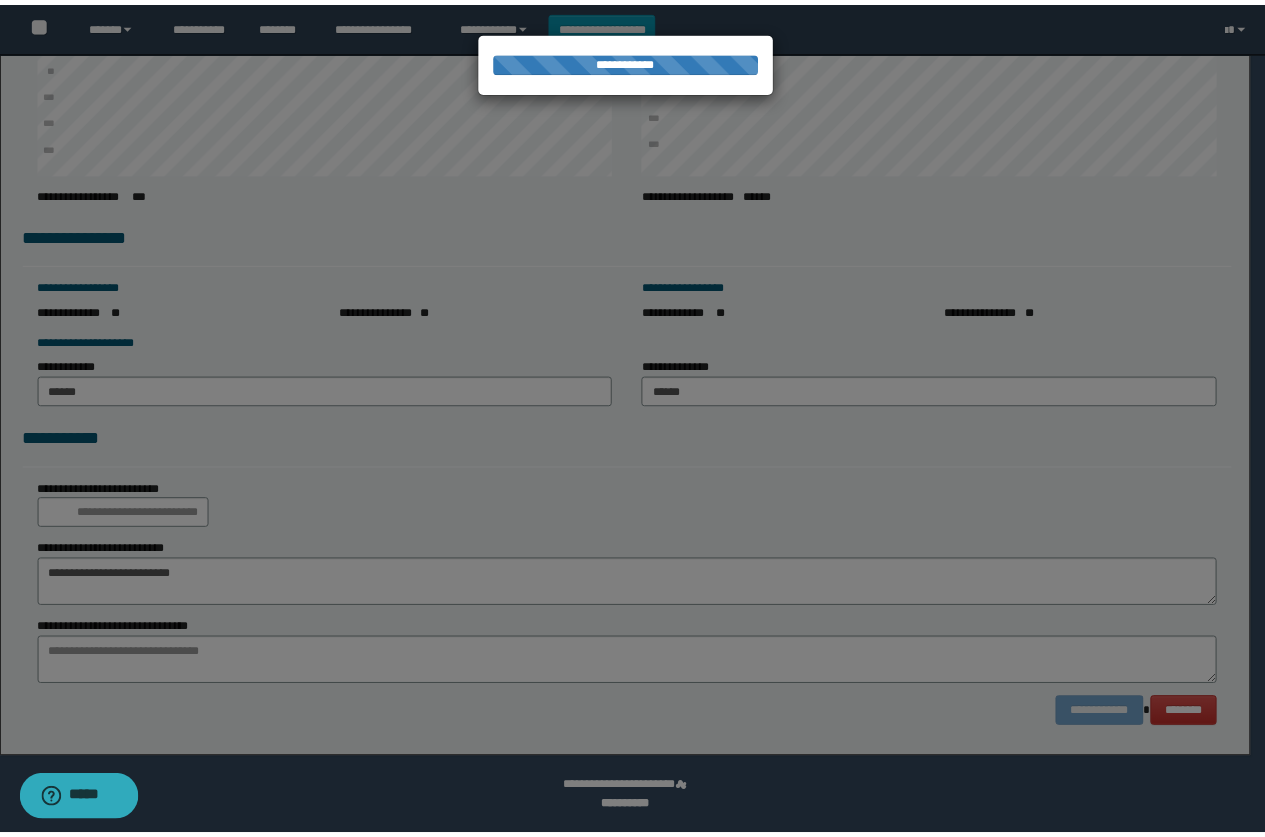 scroll, scrollTop: 0, scrollLeft: 0, axis: both 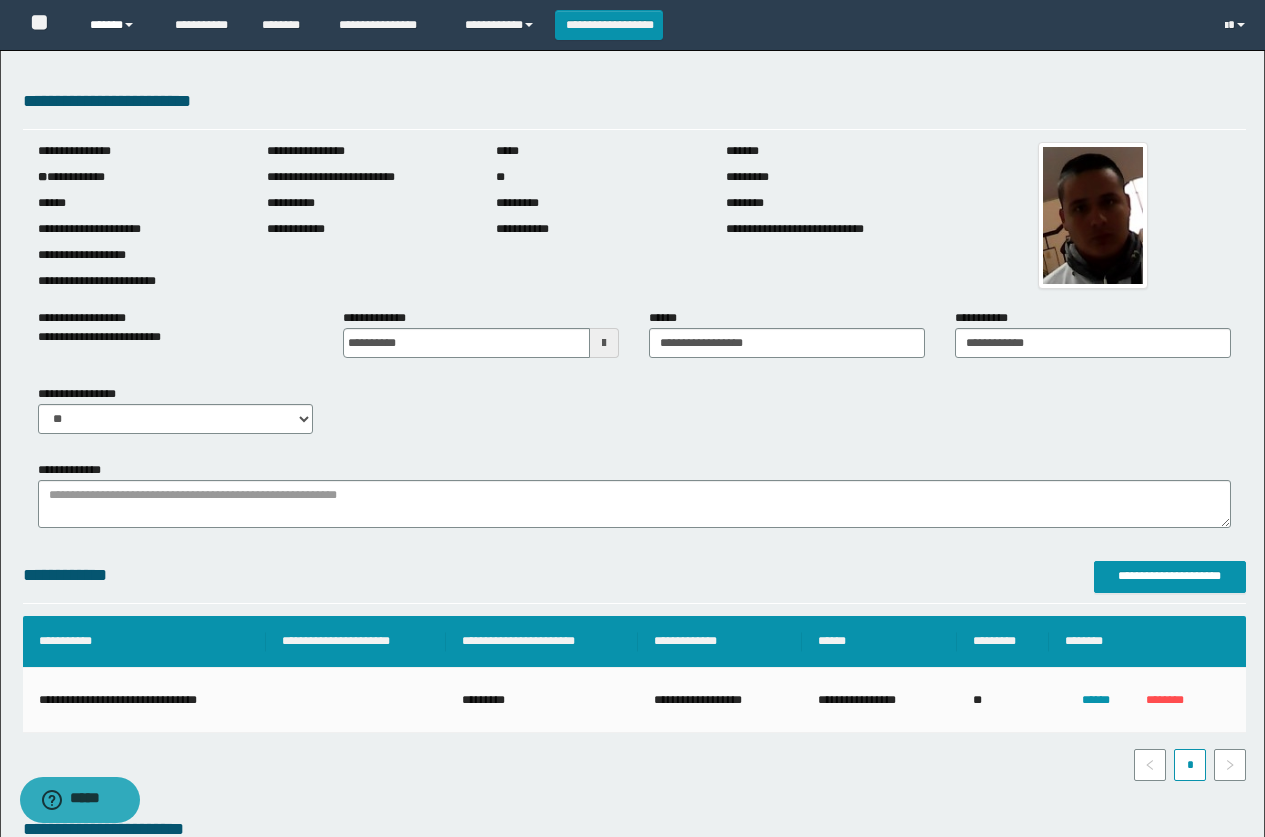 click on "******" at bounding box center (117, 25) 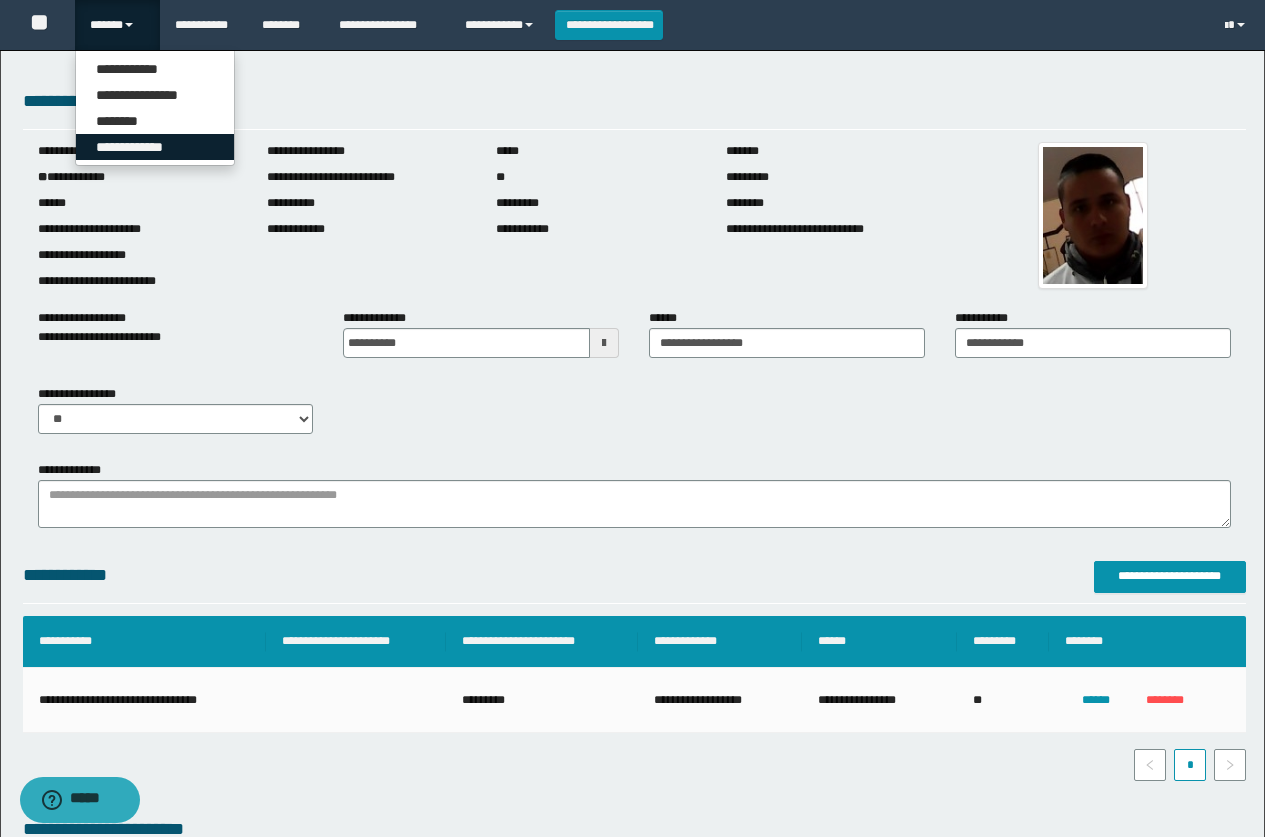 click on "**********" at bounding box center (155, 147) 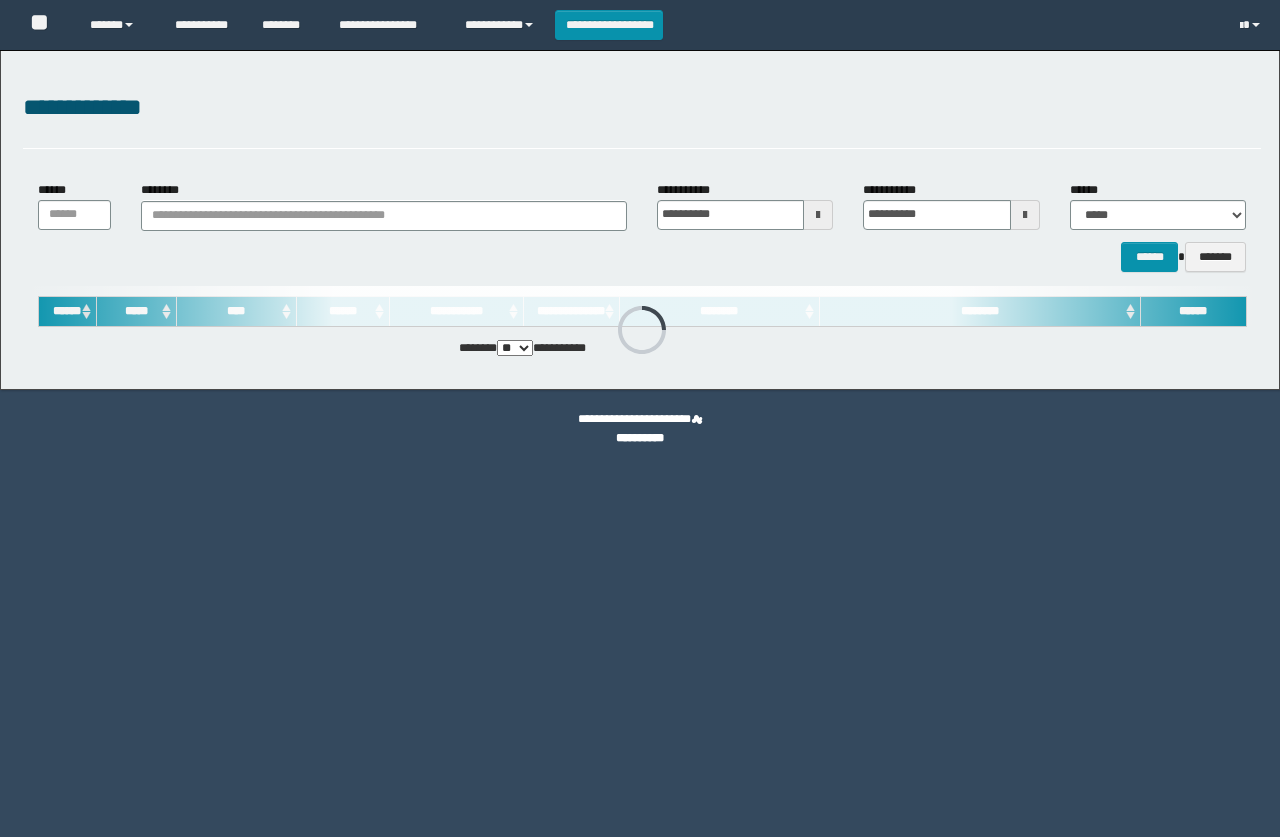 scroll, scrollTop: 0, scrollLeft: 0, axis: both 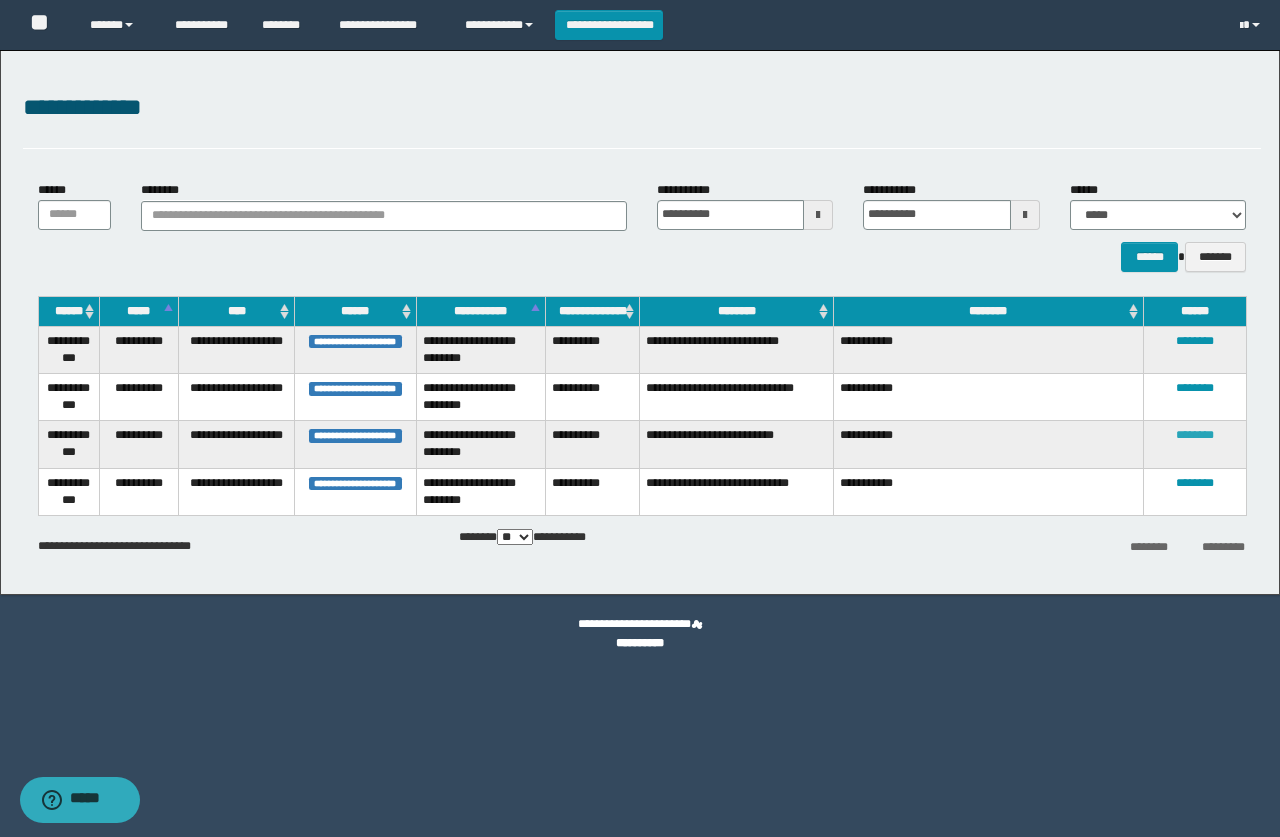 click on "********" at bounding box center [1195, 435] 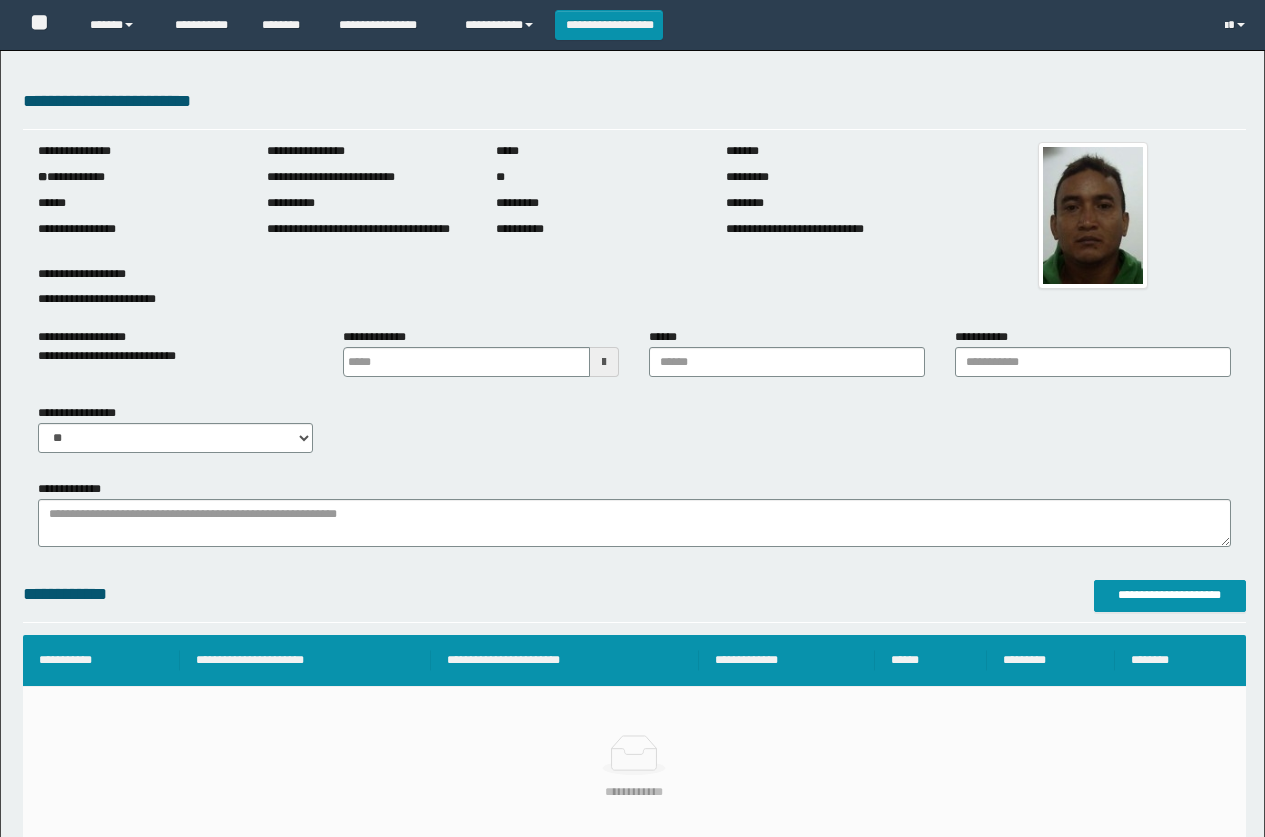 scroll, scrollTop: 0, scrollLeft: 0, axis: both 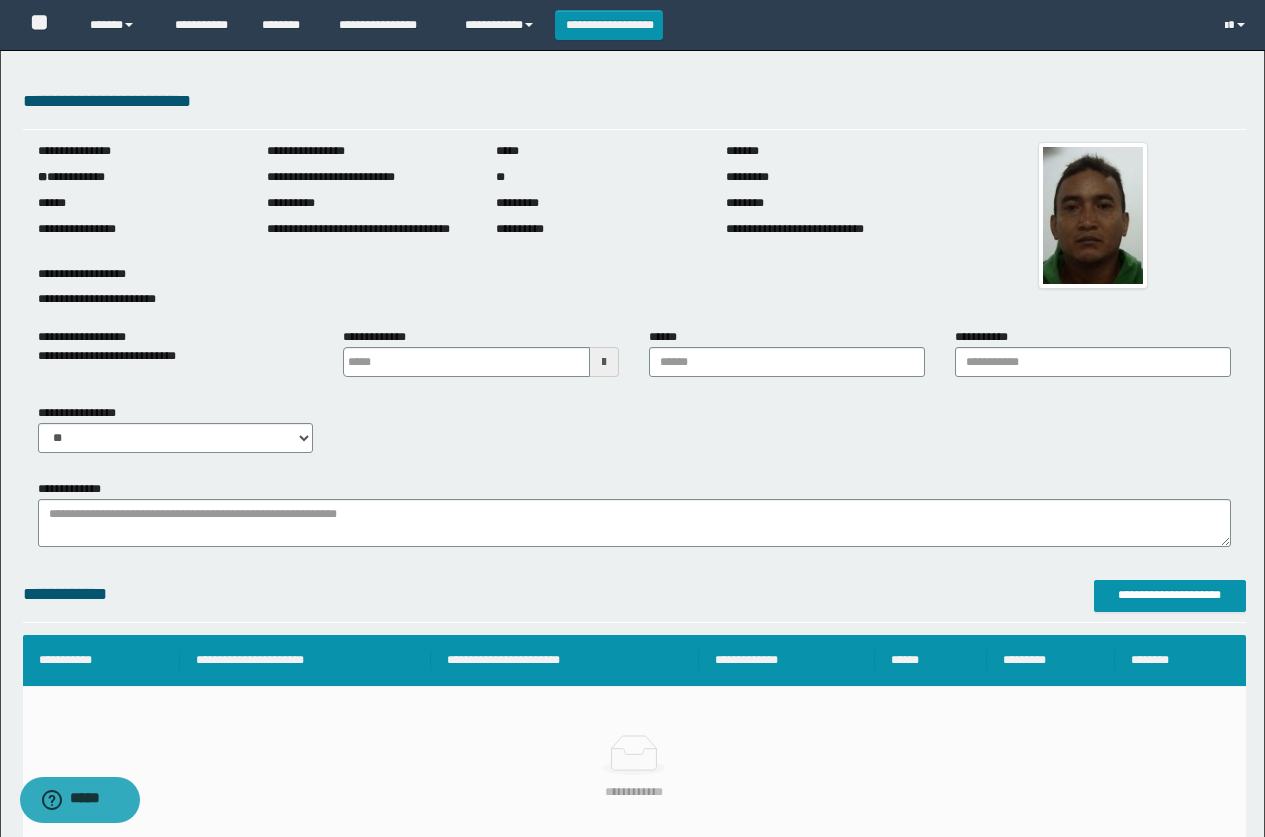 click on "**********" at bounding box center (383, 337) 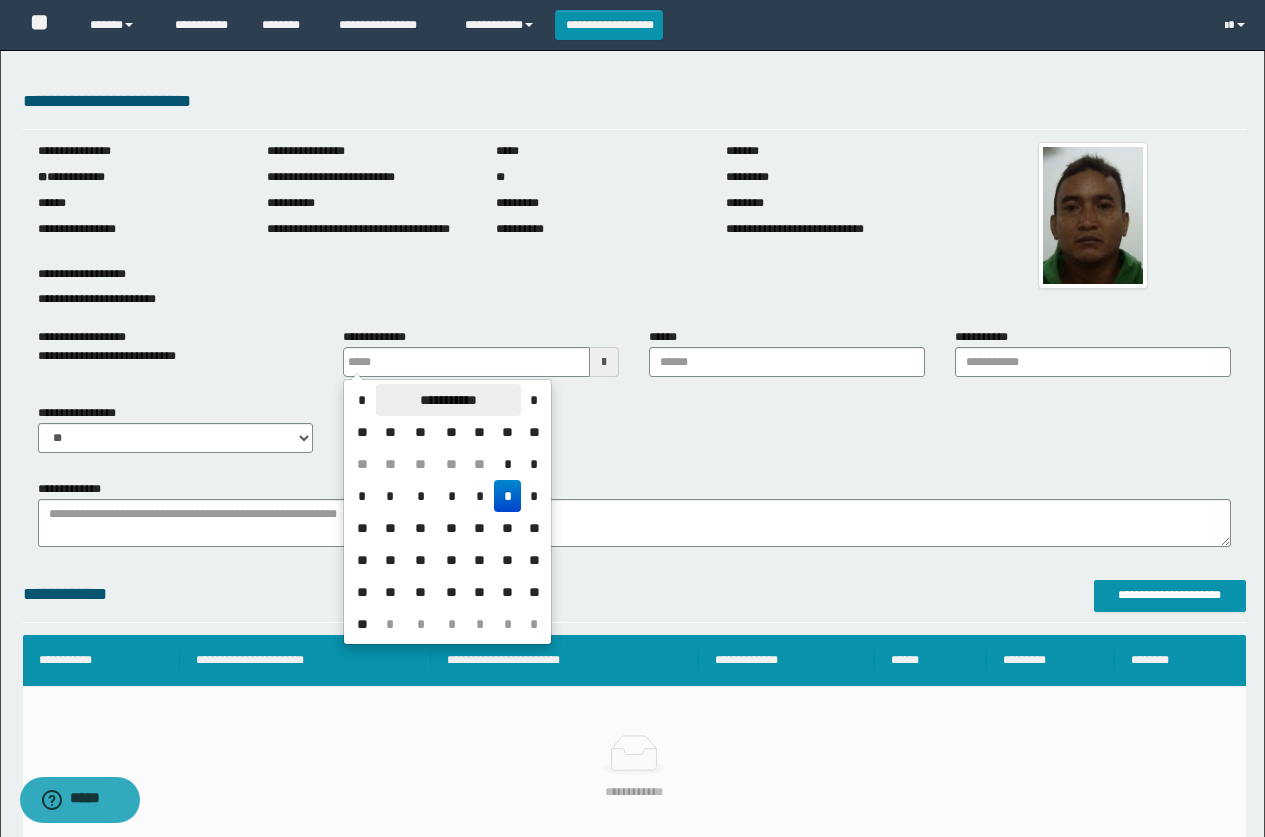 click on "**********" at bounding box center [448, 400] 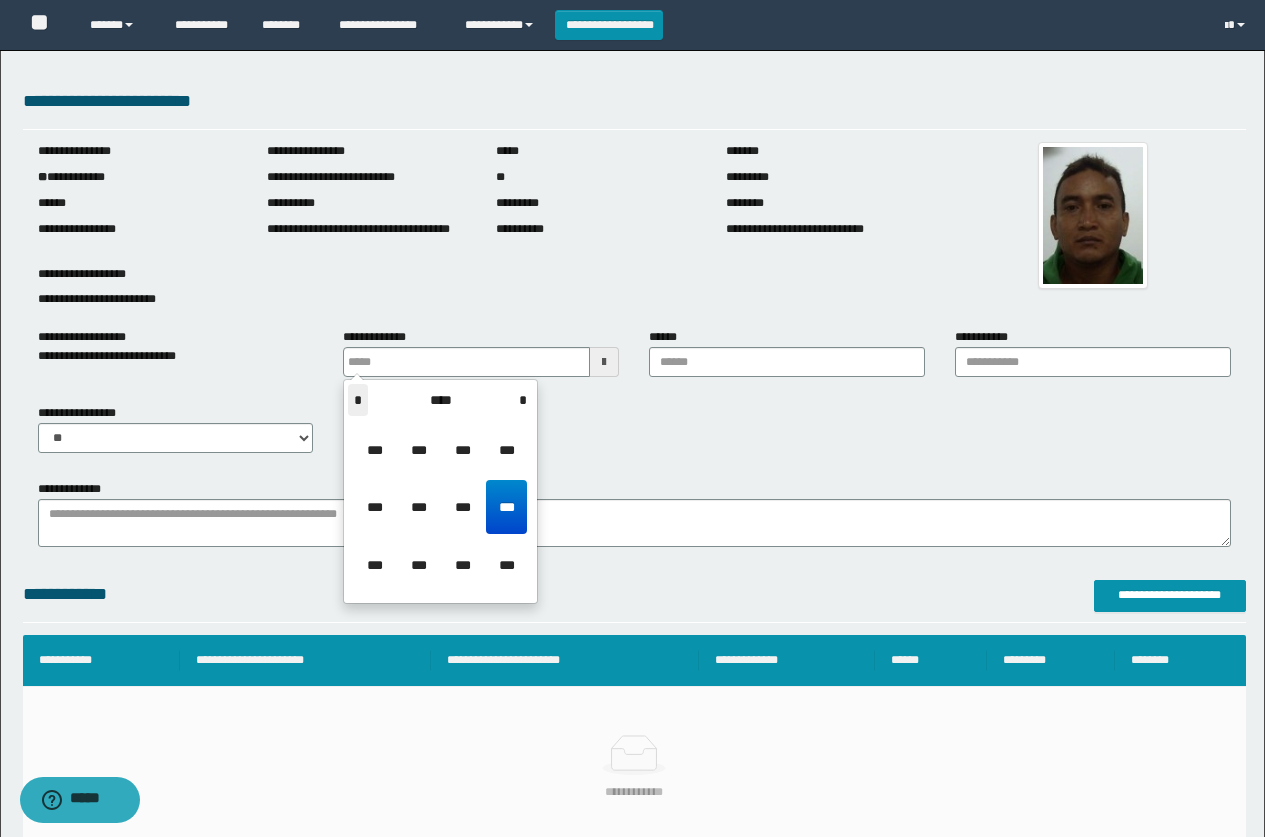 click on "*" at bounding box center [358, 400] 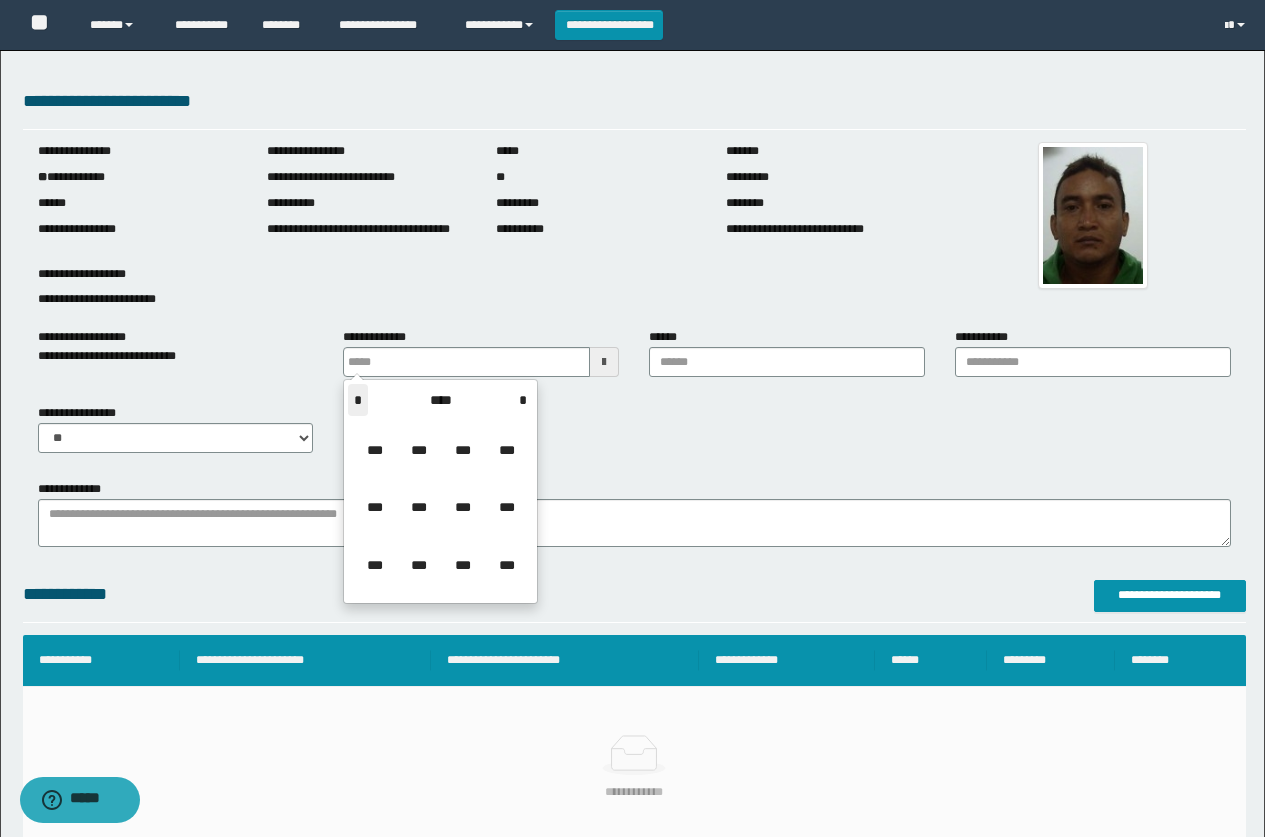 click on "*" at bounding box center (358, 400) 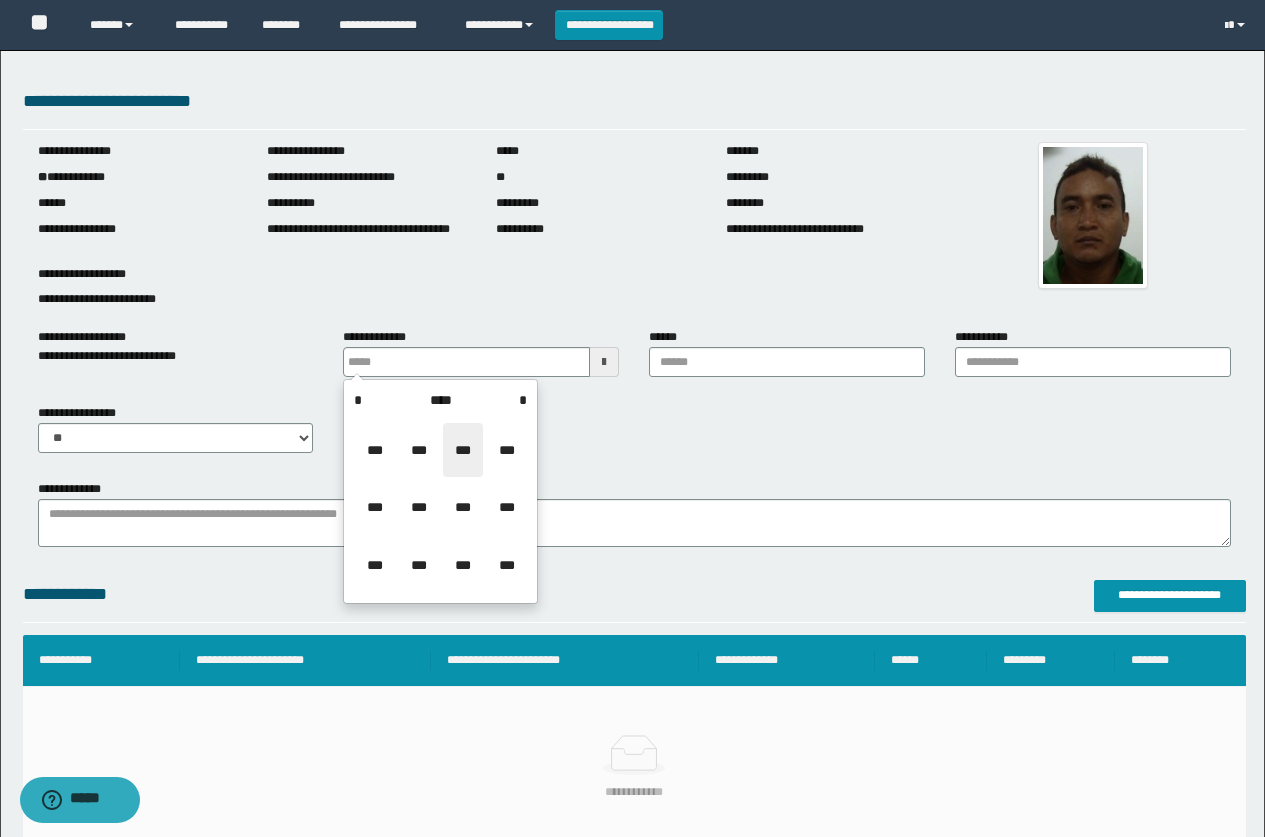 click on "***" at bounding box center (463, 450) 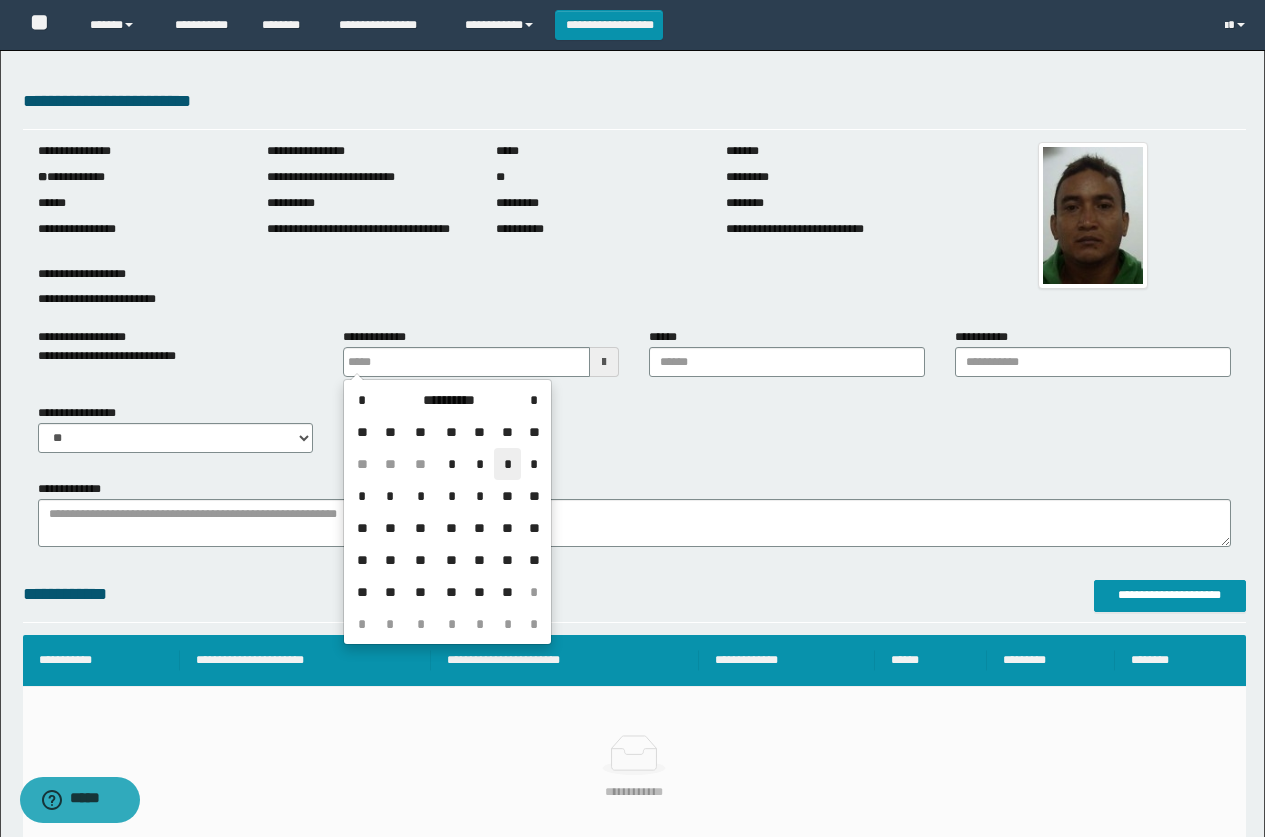 click on "*" at bounding box center [508, 464] 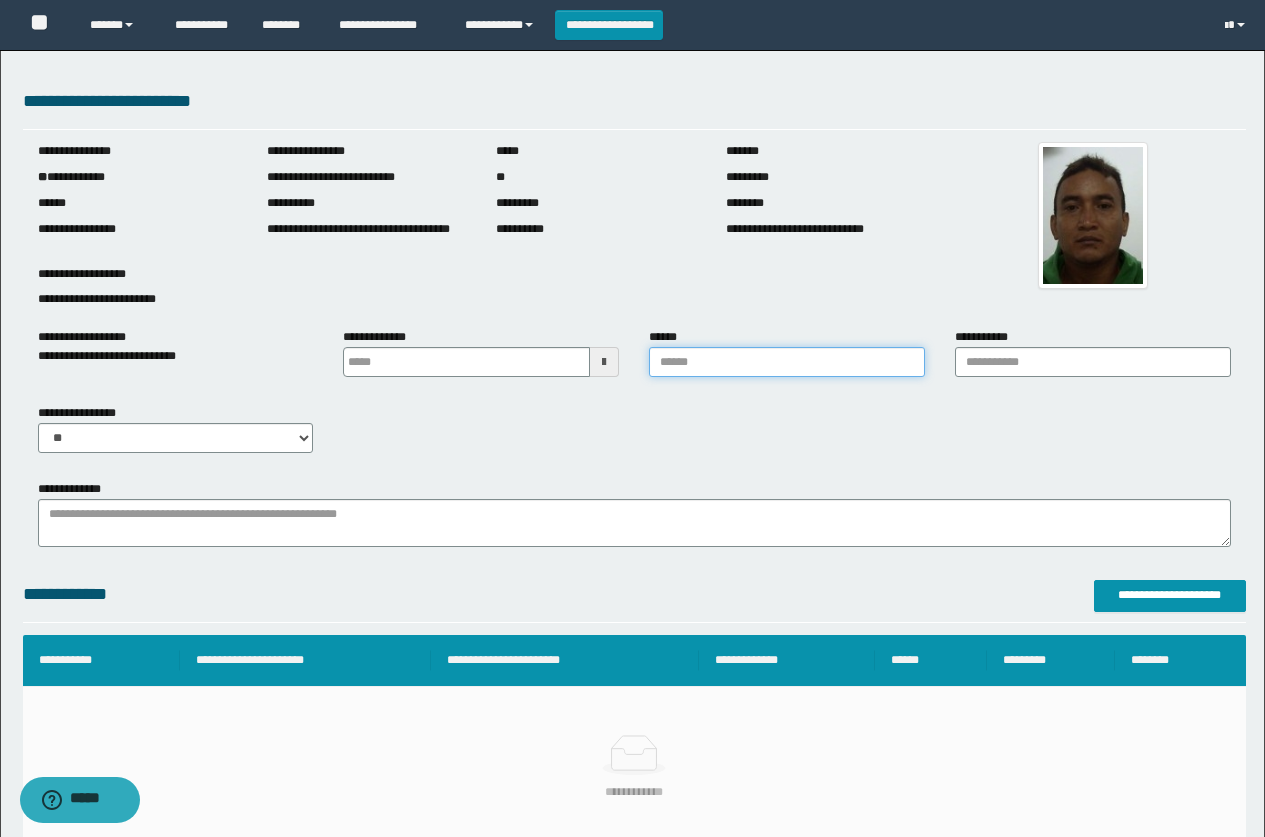 click on "******" at bounding box center (787, 362) 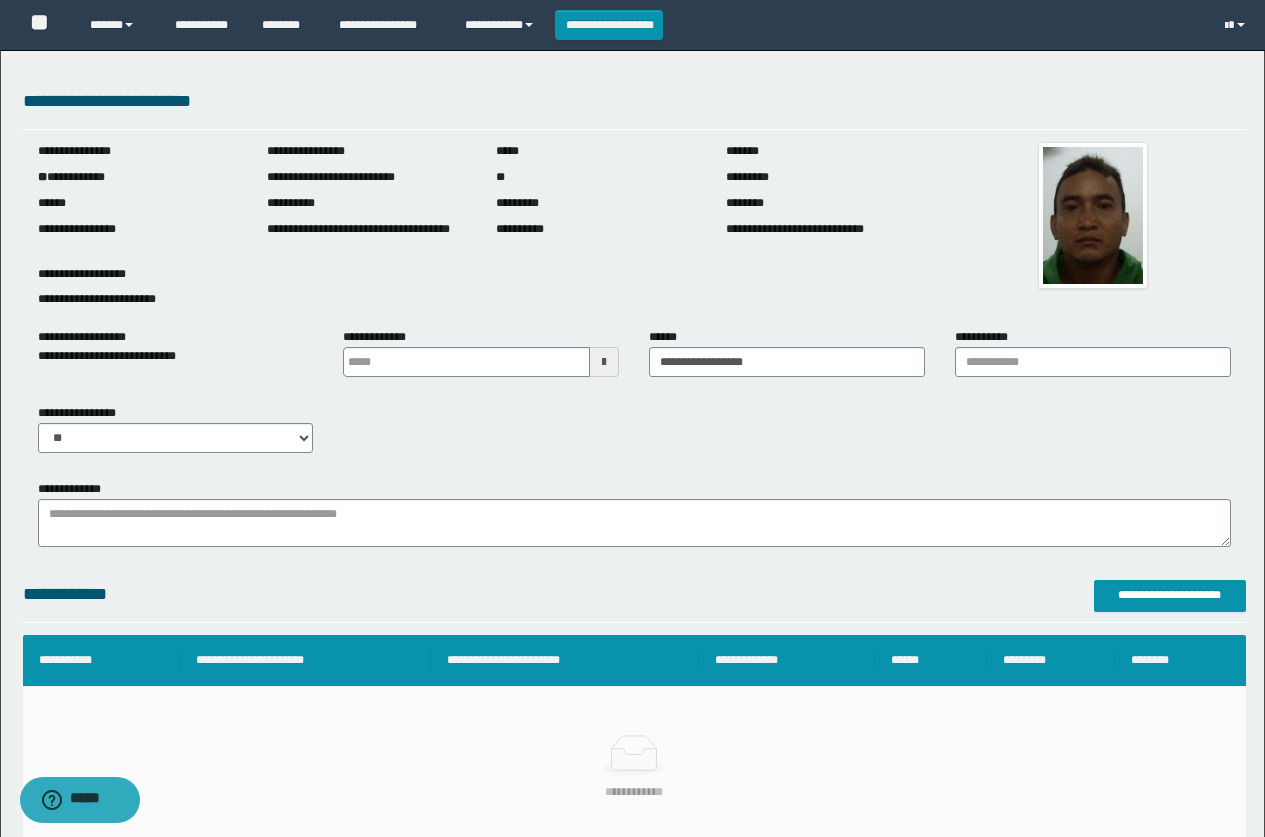click on "**********" at bounding box center [787, 360] 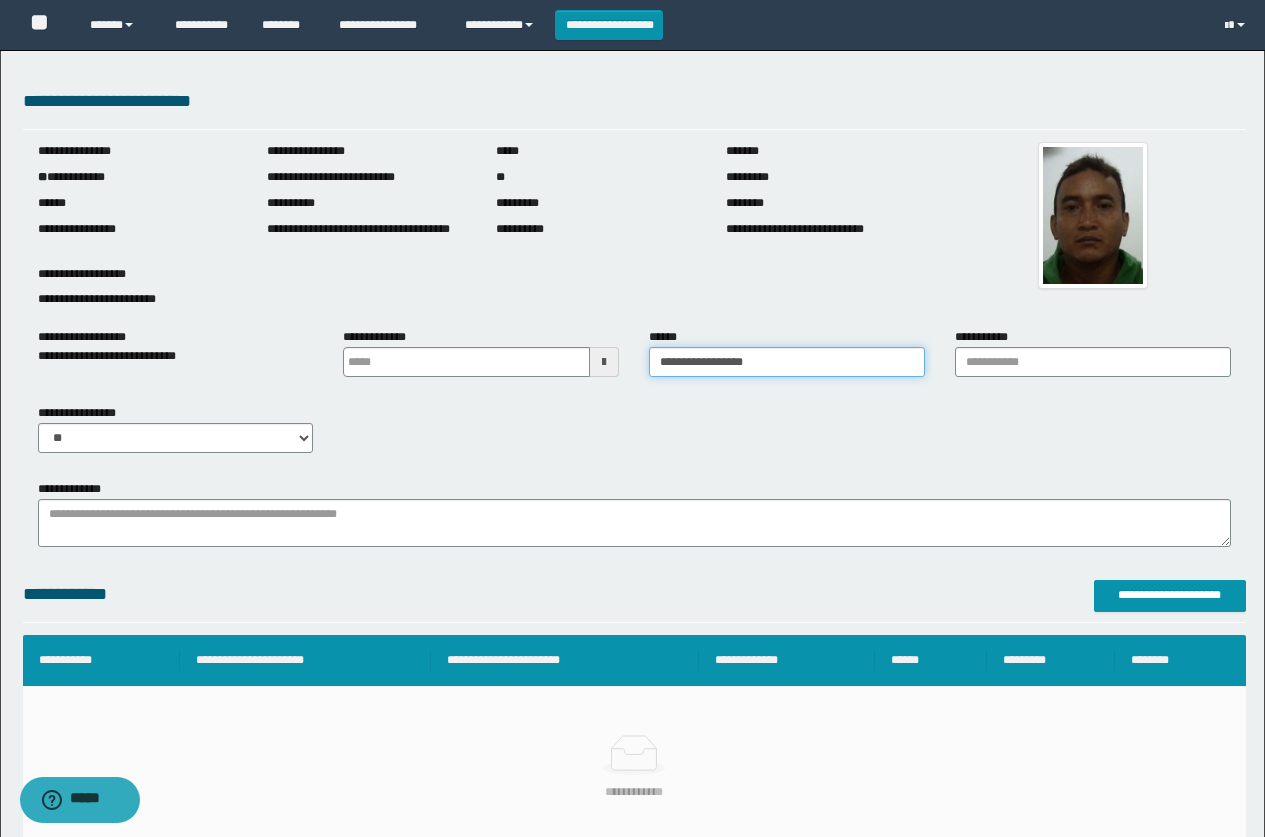 click on "**********" at bounding box center [787, 362] 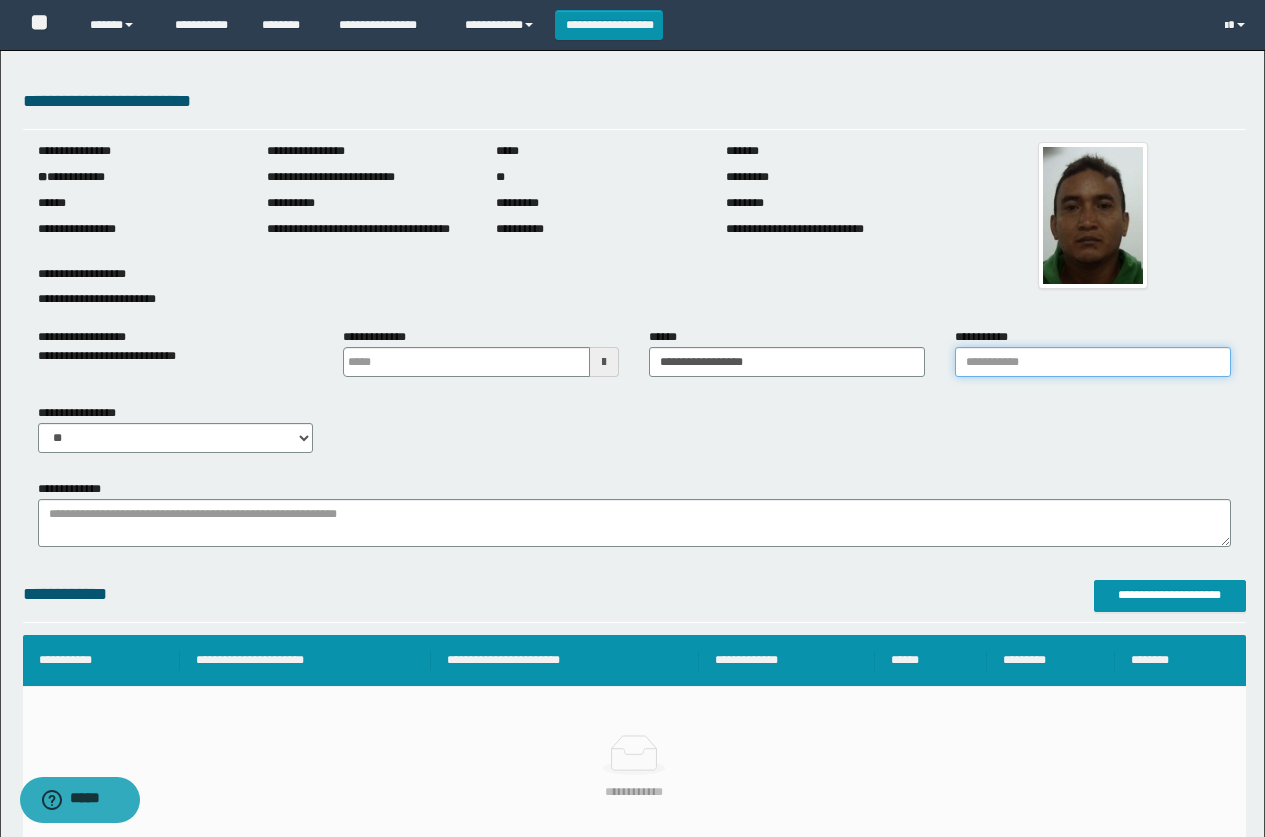 click on "**********" at bounding box center [1093, 362] 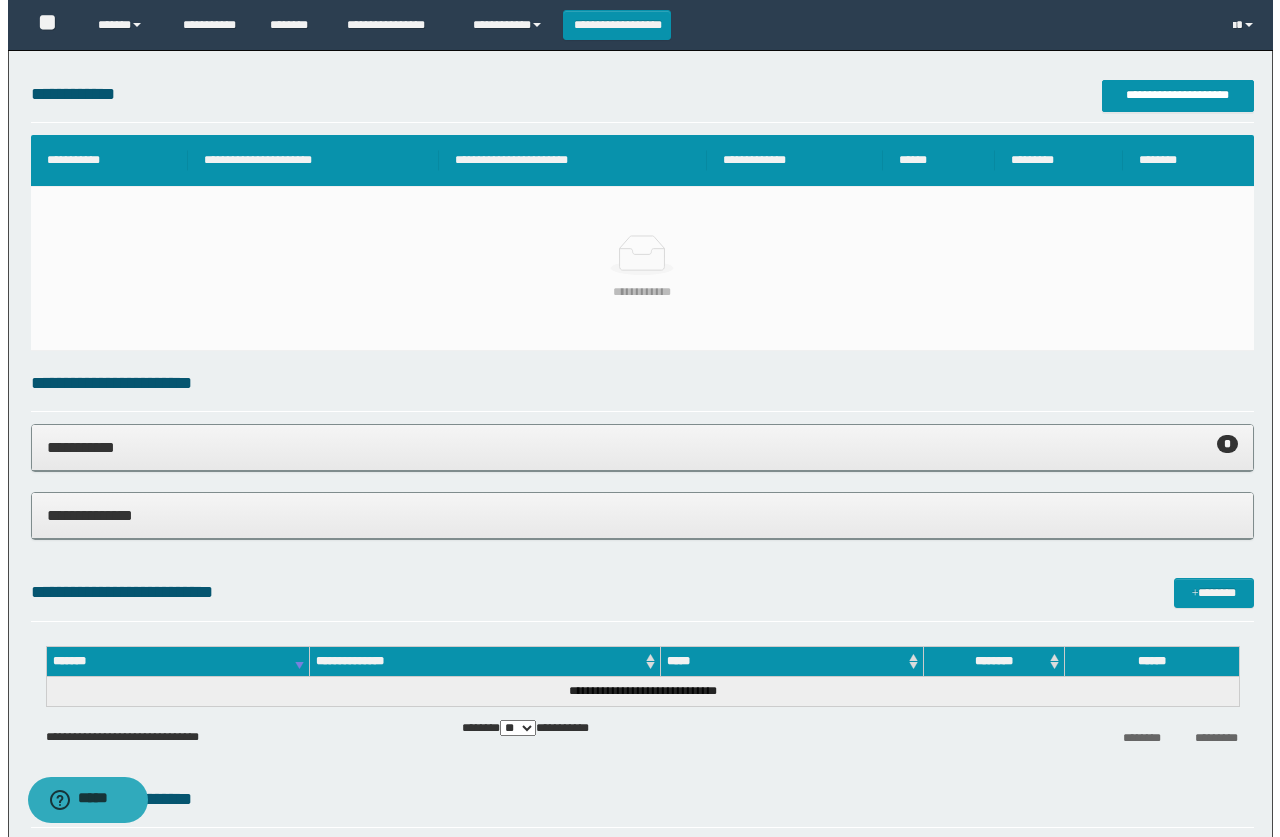 scroll, scrollTop: 300, scrollLeft: 0, axis: vertical 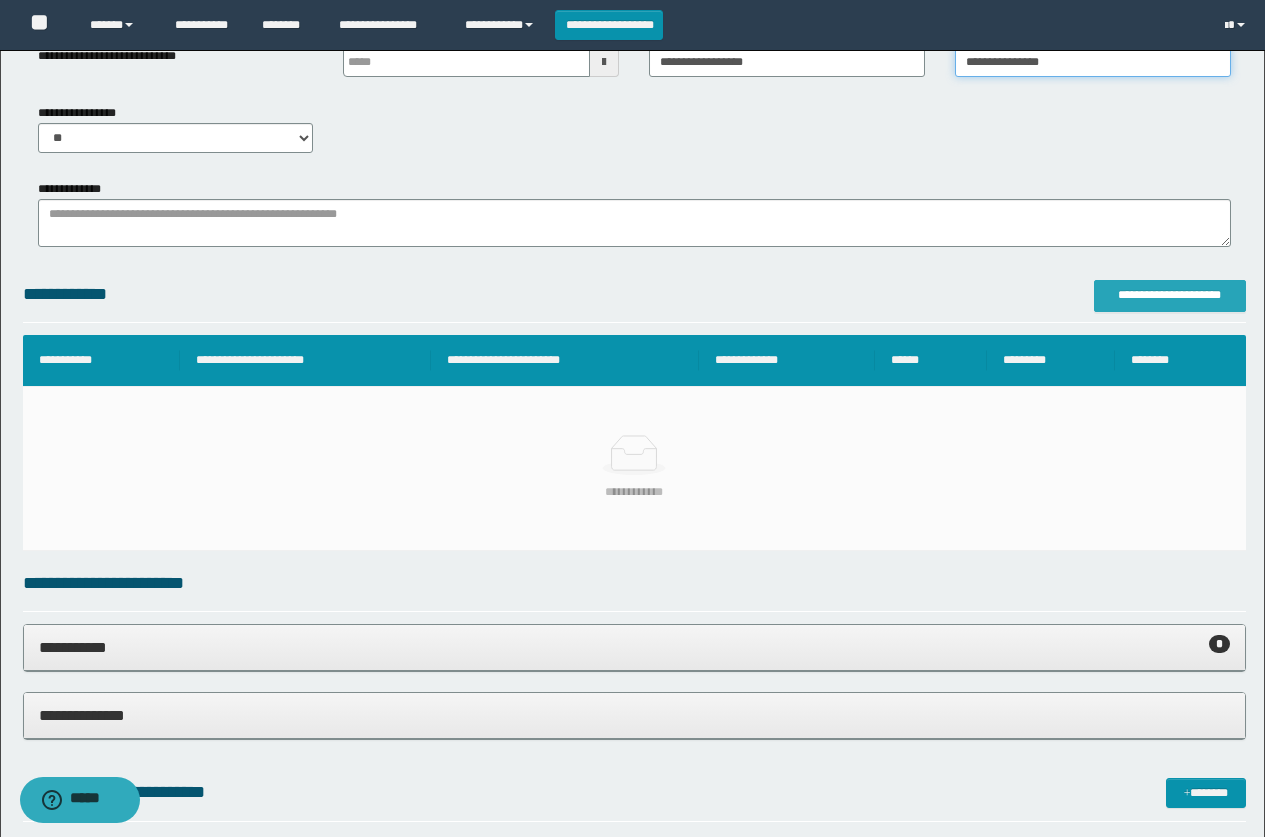 type on "**********" 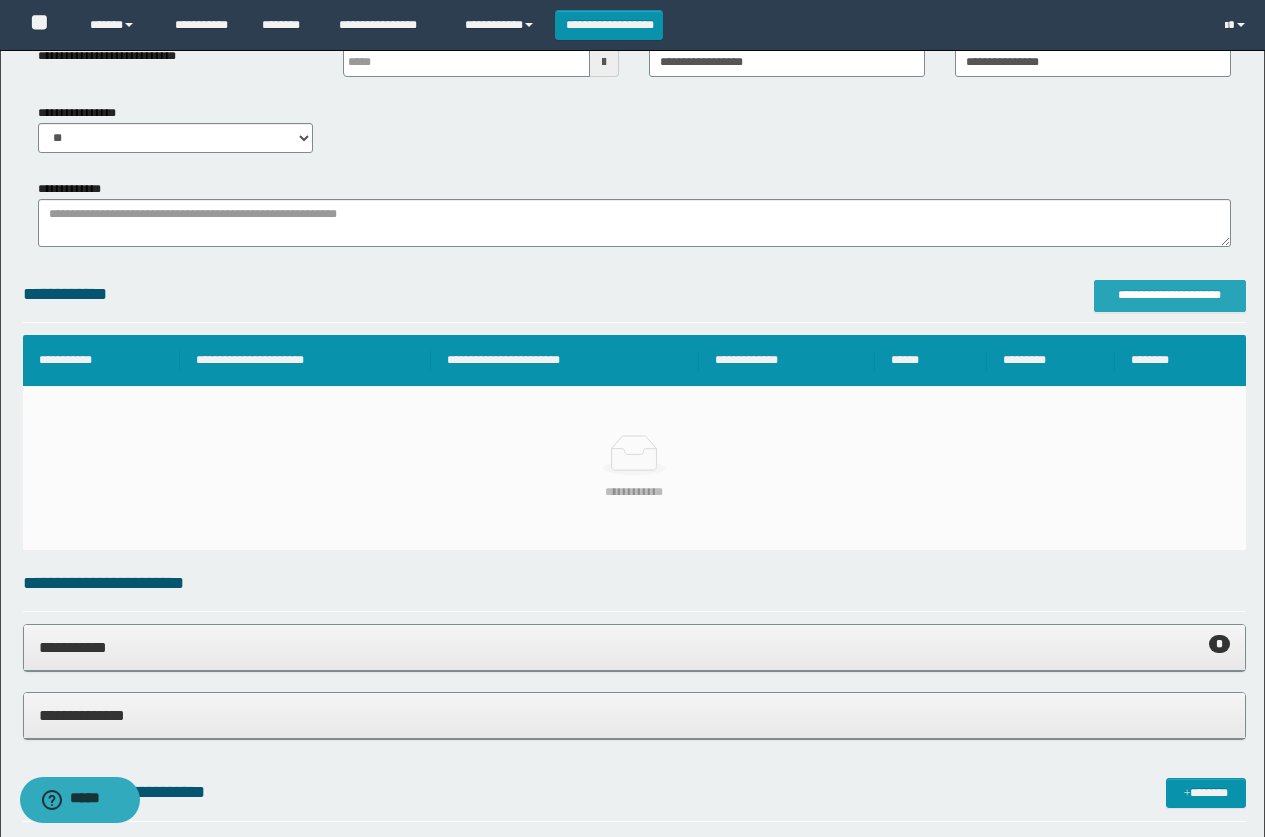 click on "**********" at bounding box center [1170, 296] 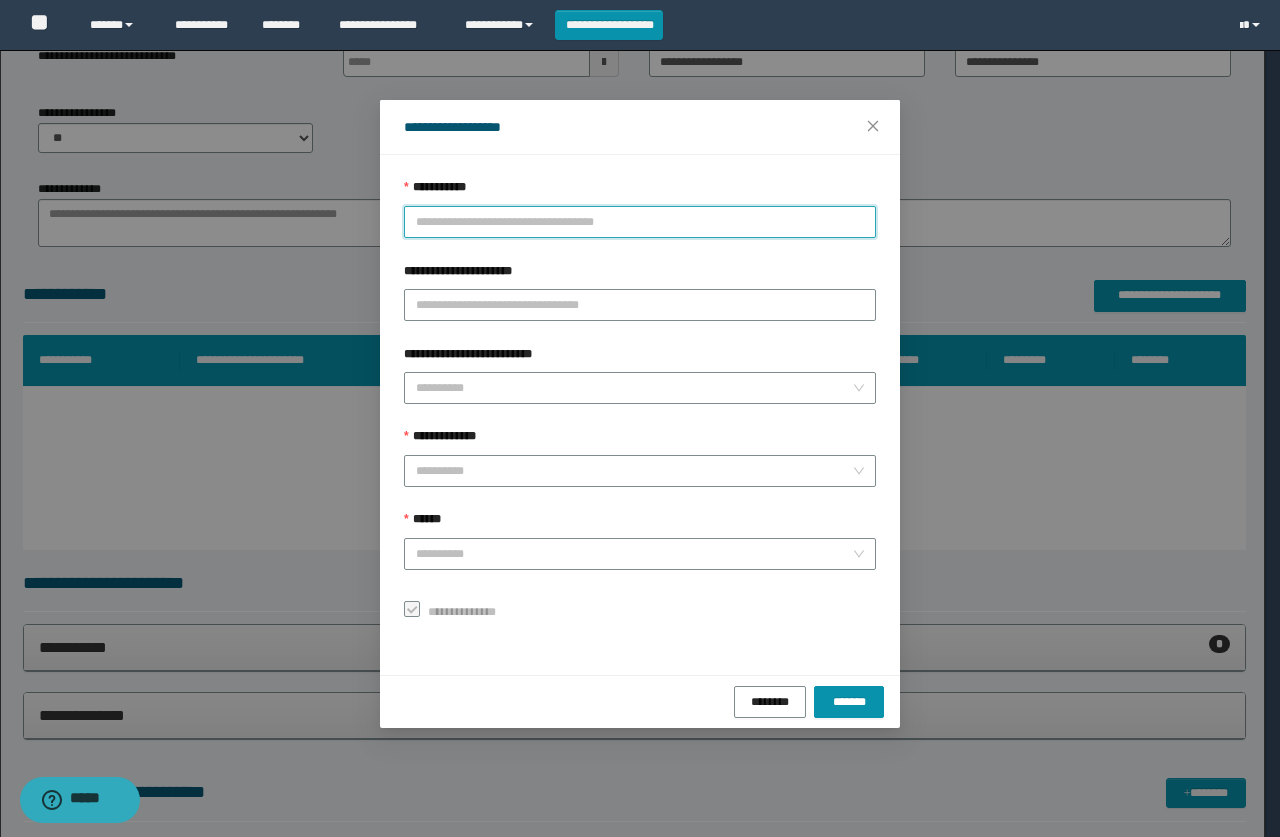 click on "**********" at bounding box center (640, 222) 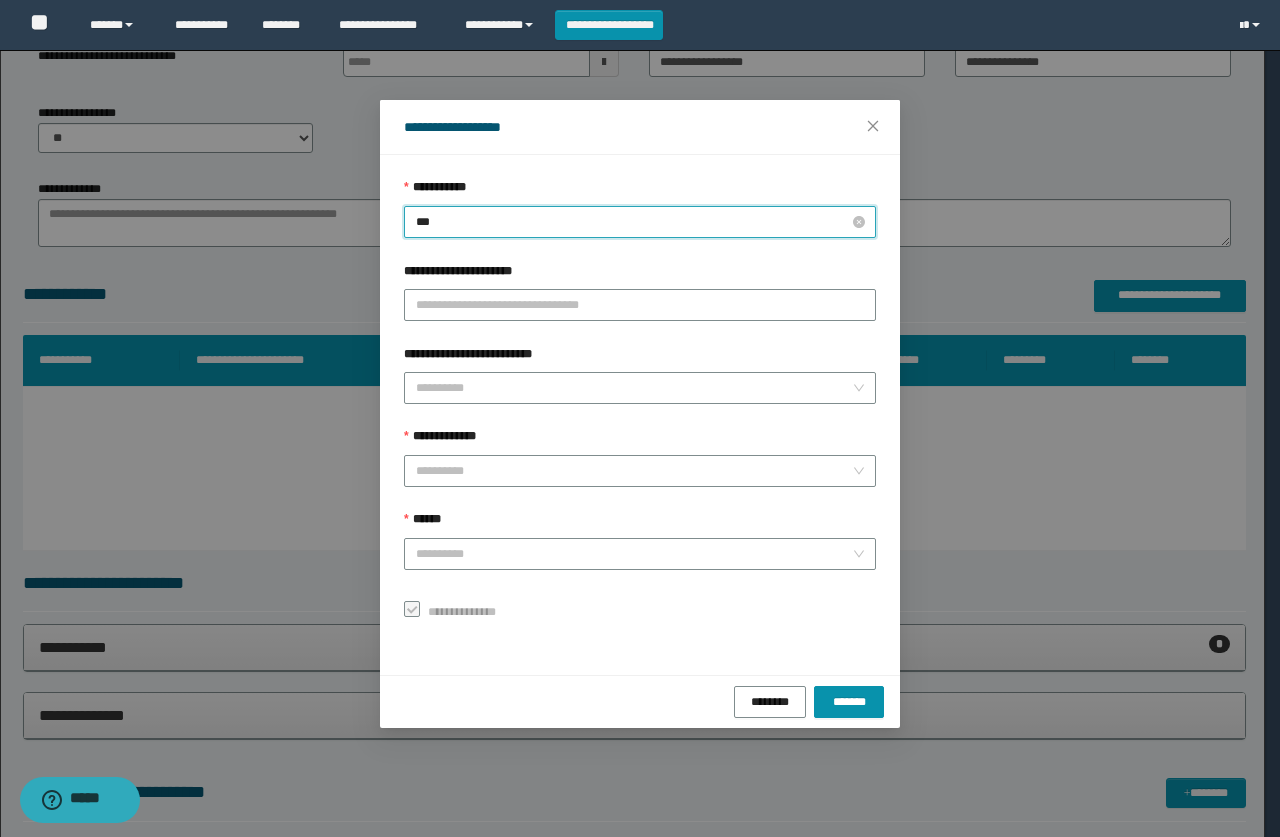 type on "****" 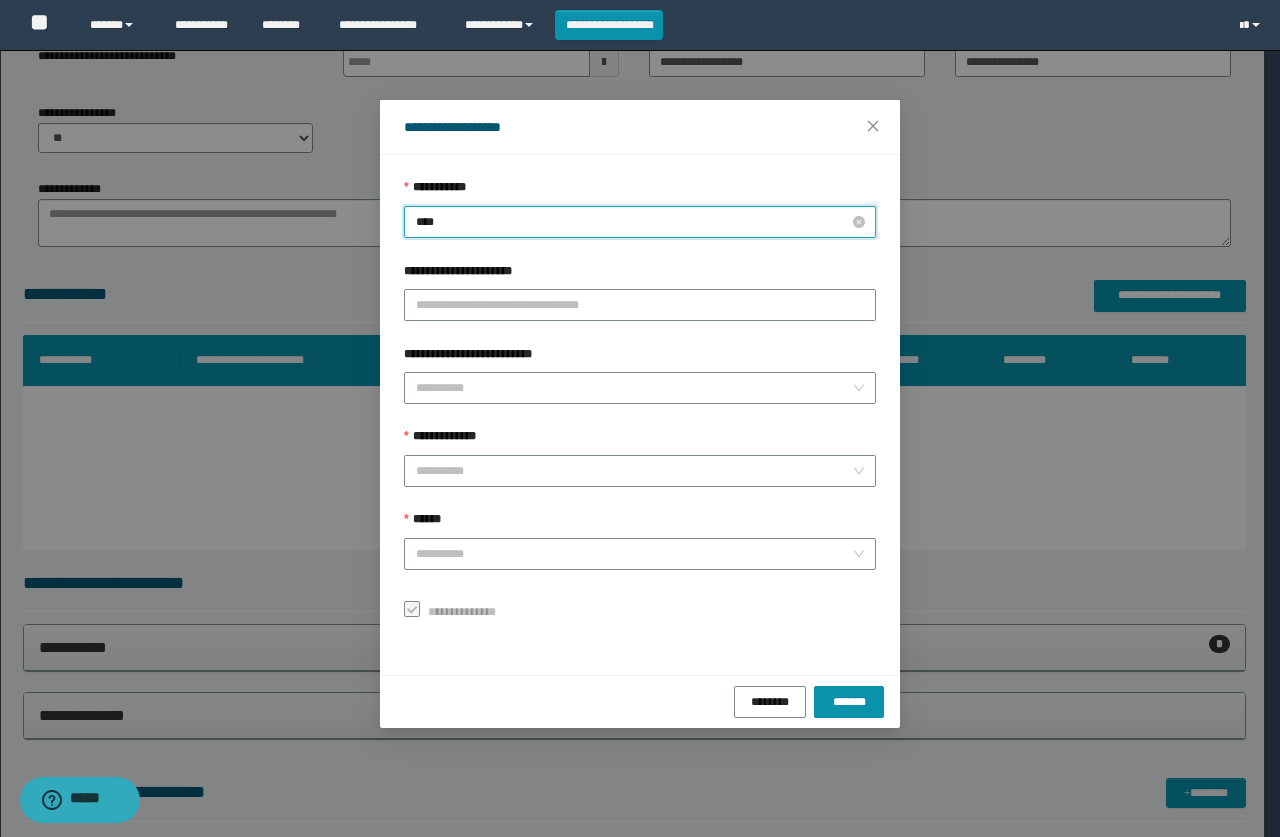 type 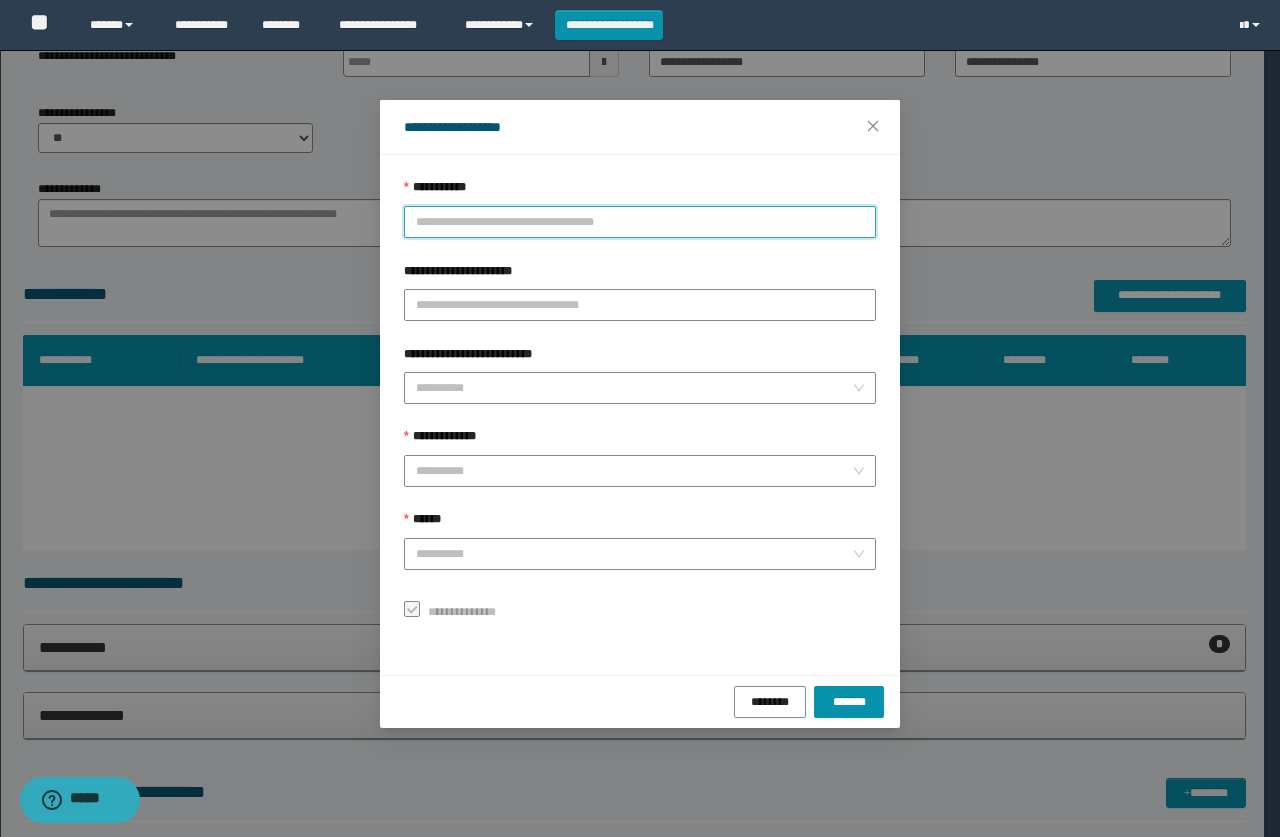 click on "**********" at bounding box center (640, 222) 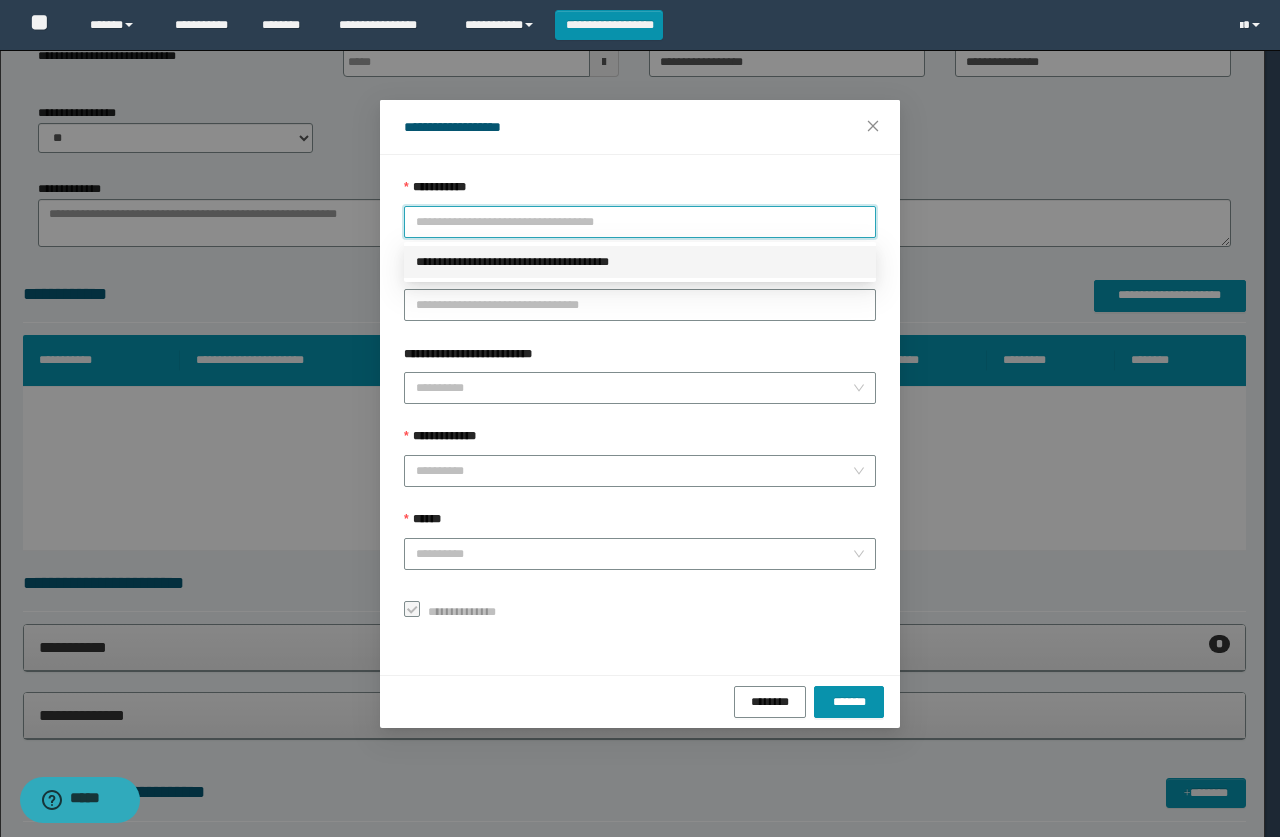 click on "**********" at bounding box center (640, 262) 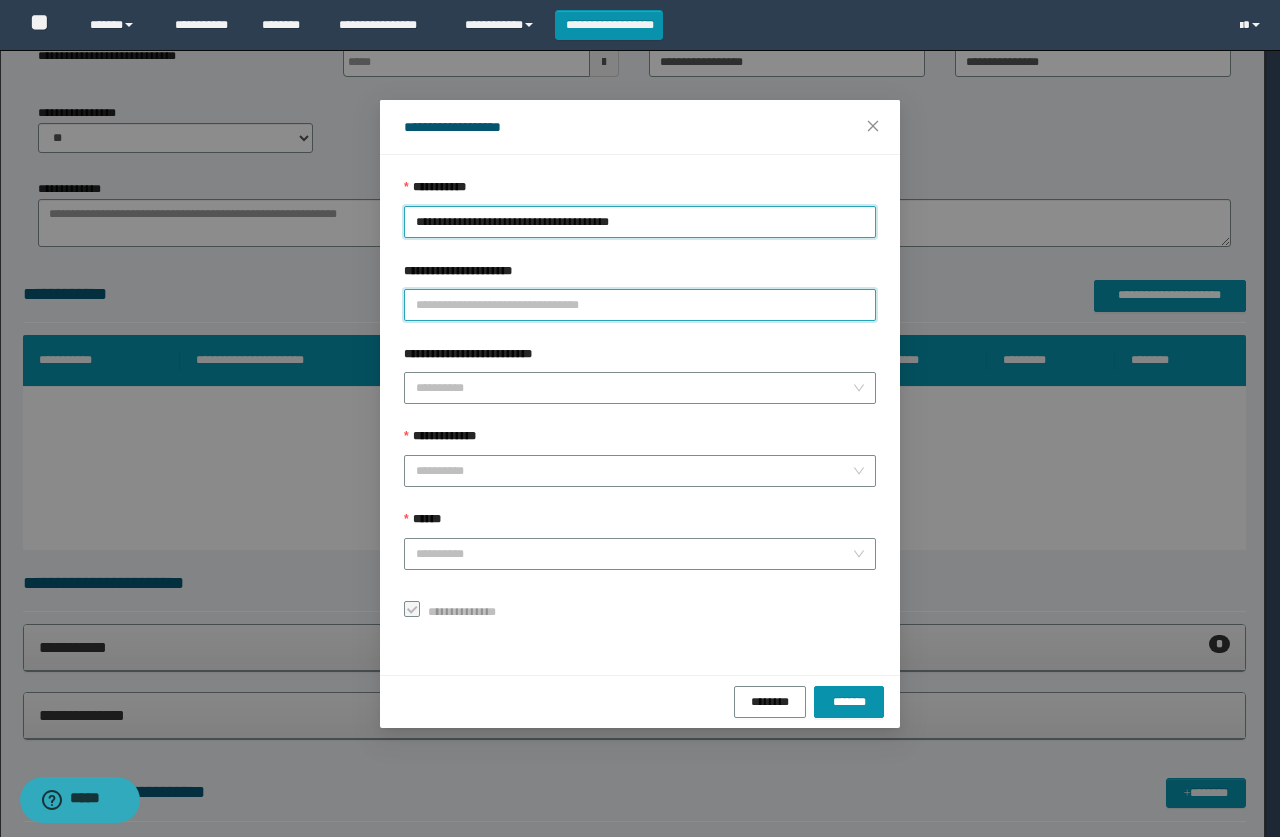 click on "**********" at bounding box center [640, 305] 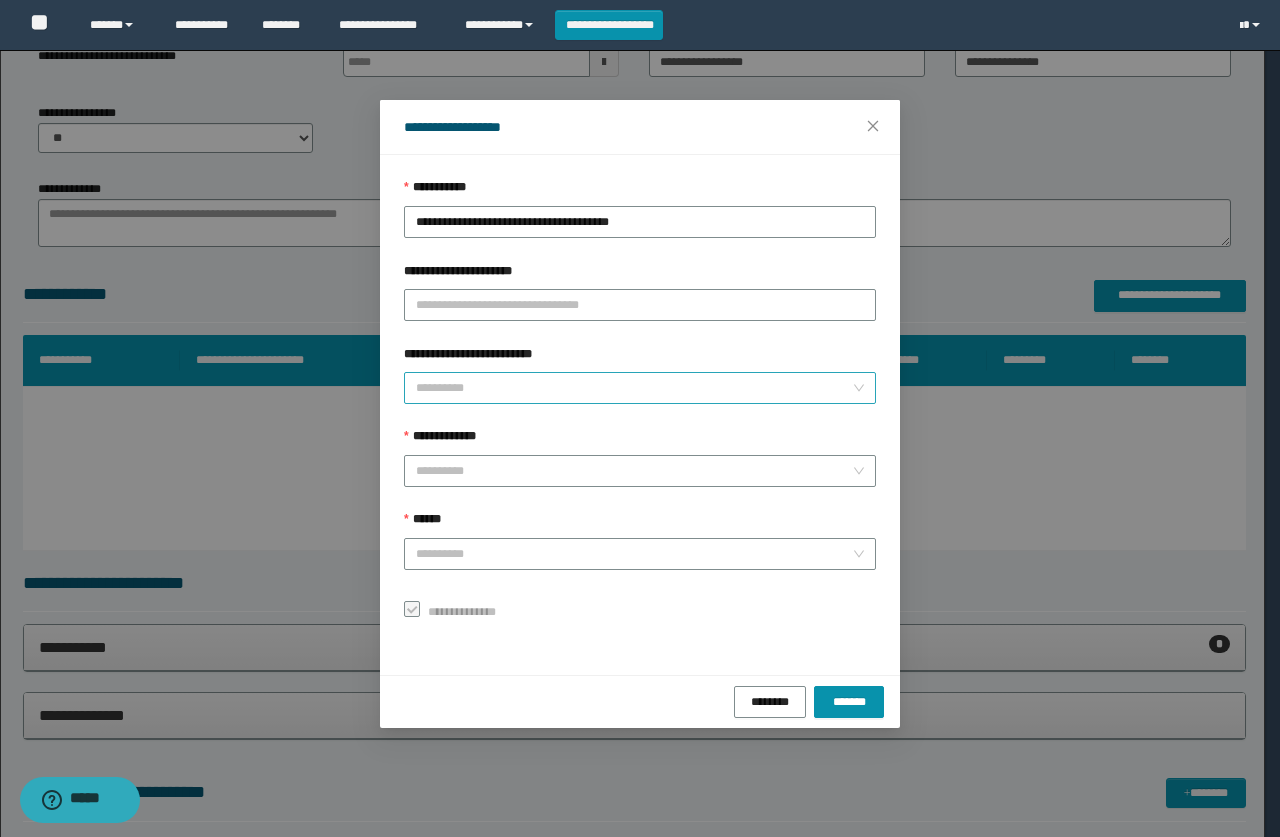 click on "**********" at bounding box center (634, 388) 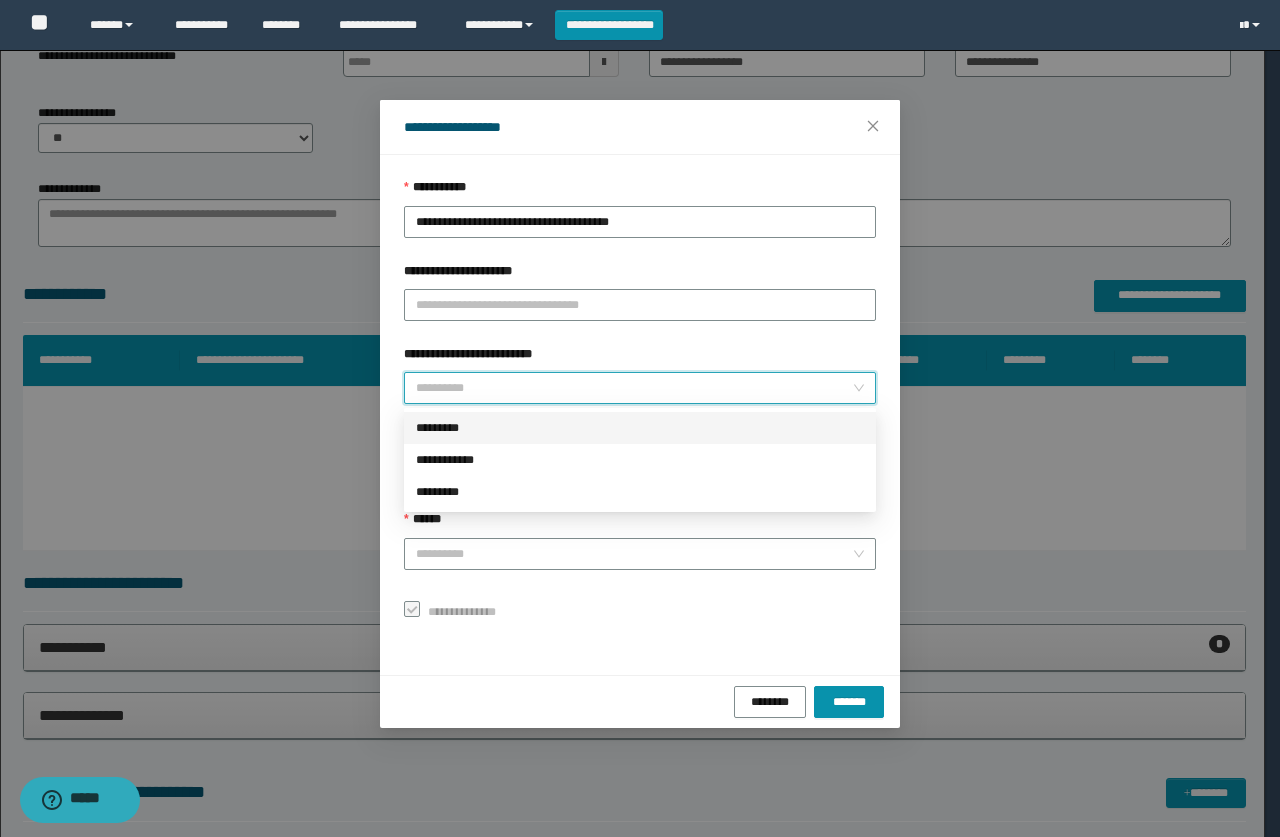 click on "*********" at bounding box center (640, 428) 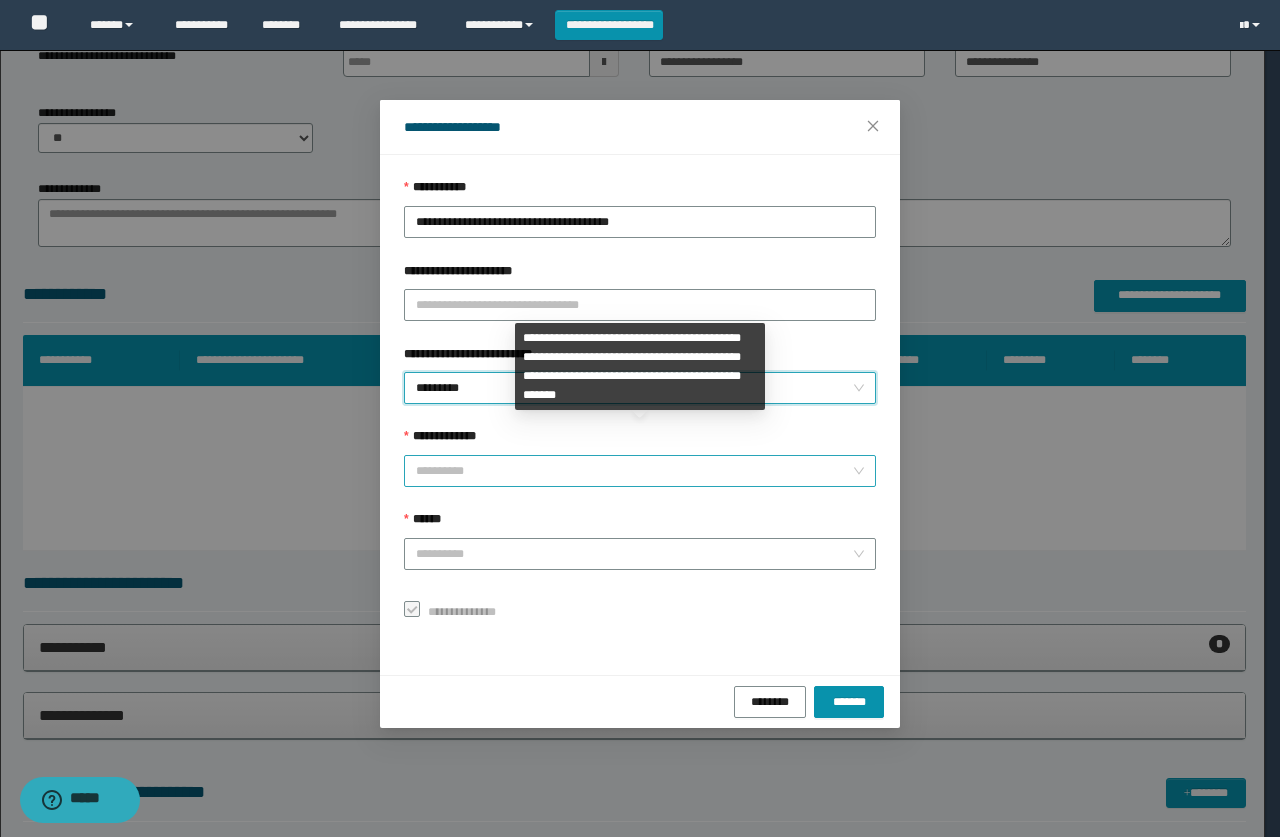 click on "**********" at bounding box center (634, 471) 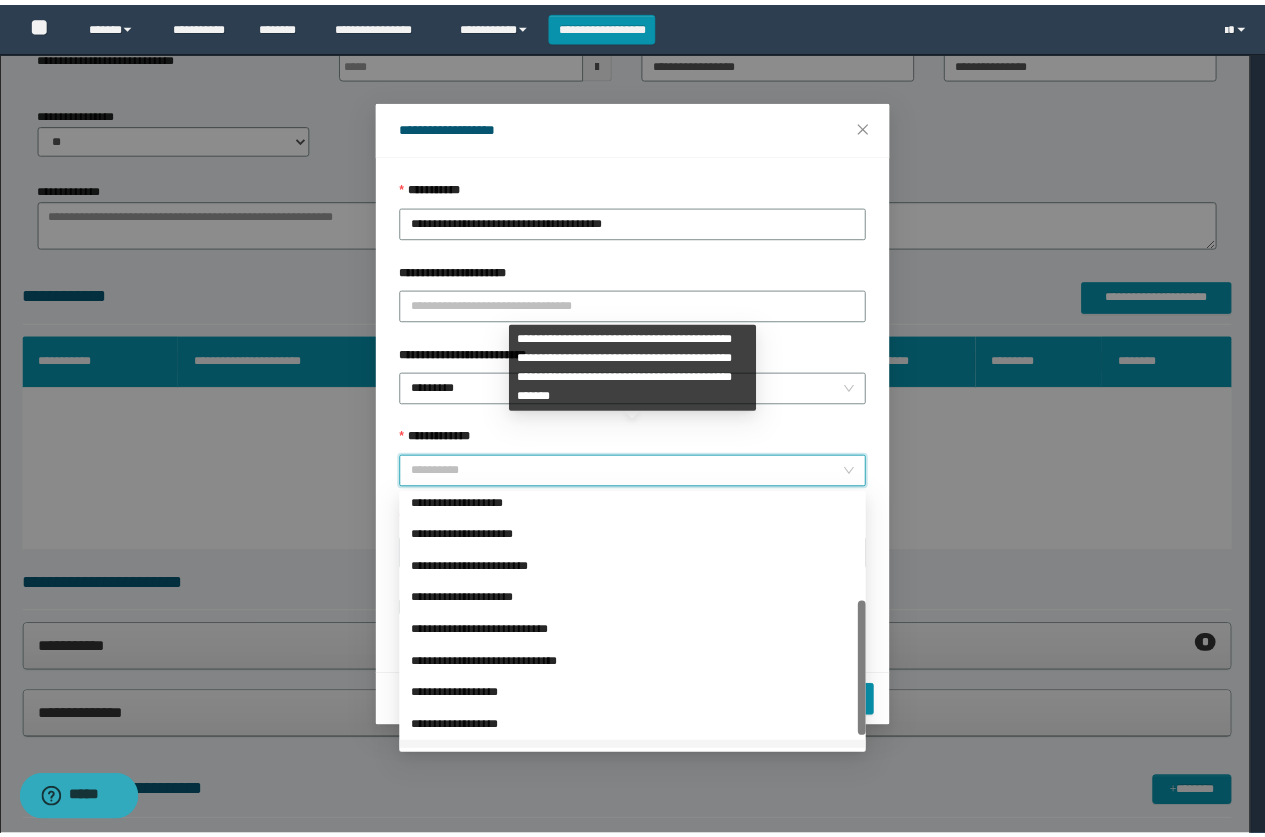 scroll, scrollTop: 224, scrollLeft: 0, axis: vertical 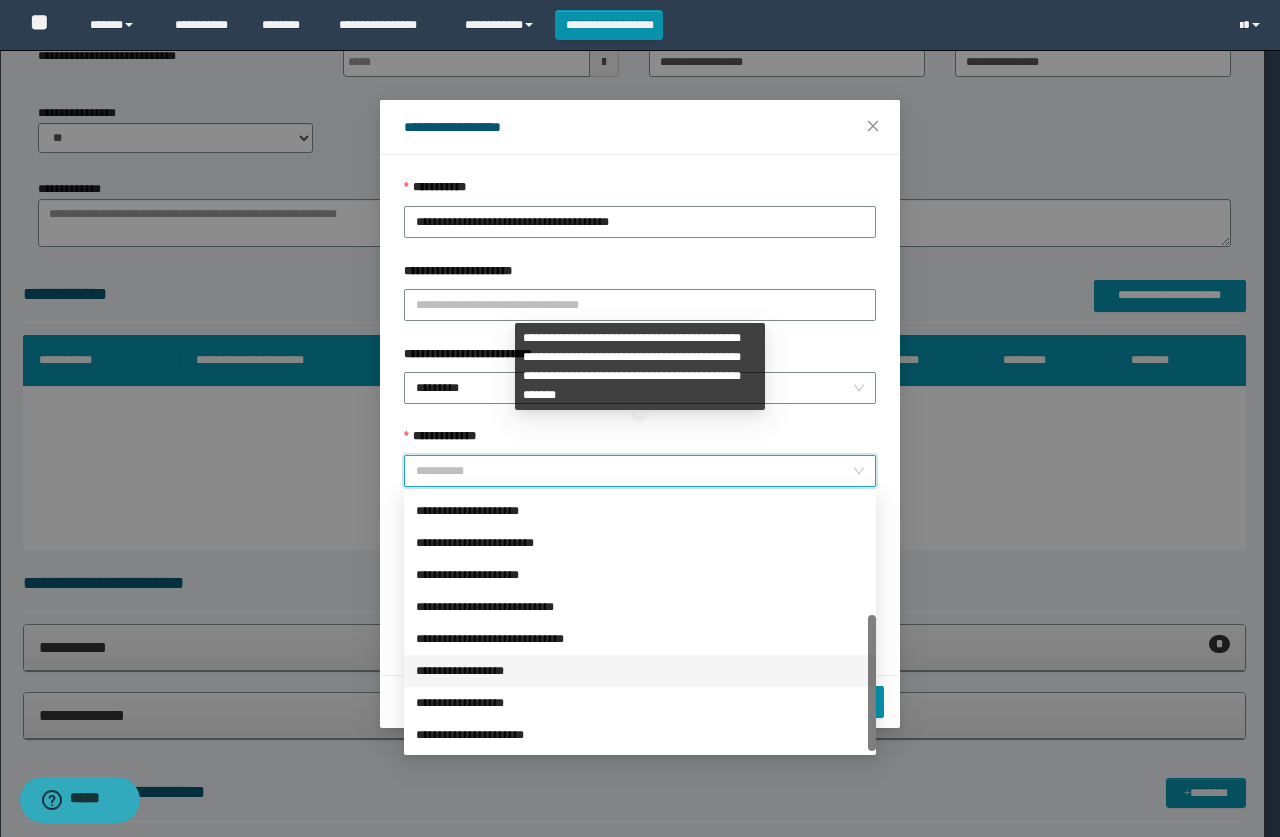 click on "**********" at bounding box center [640, 671] 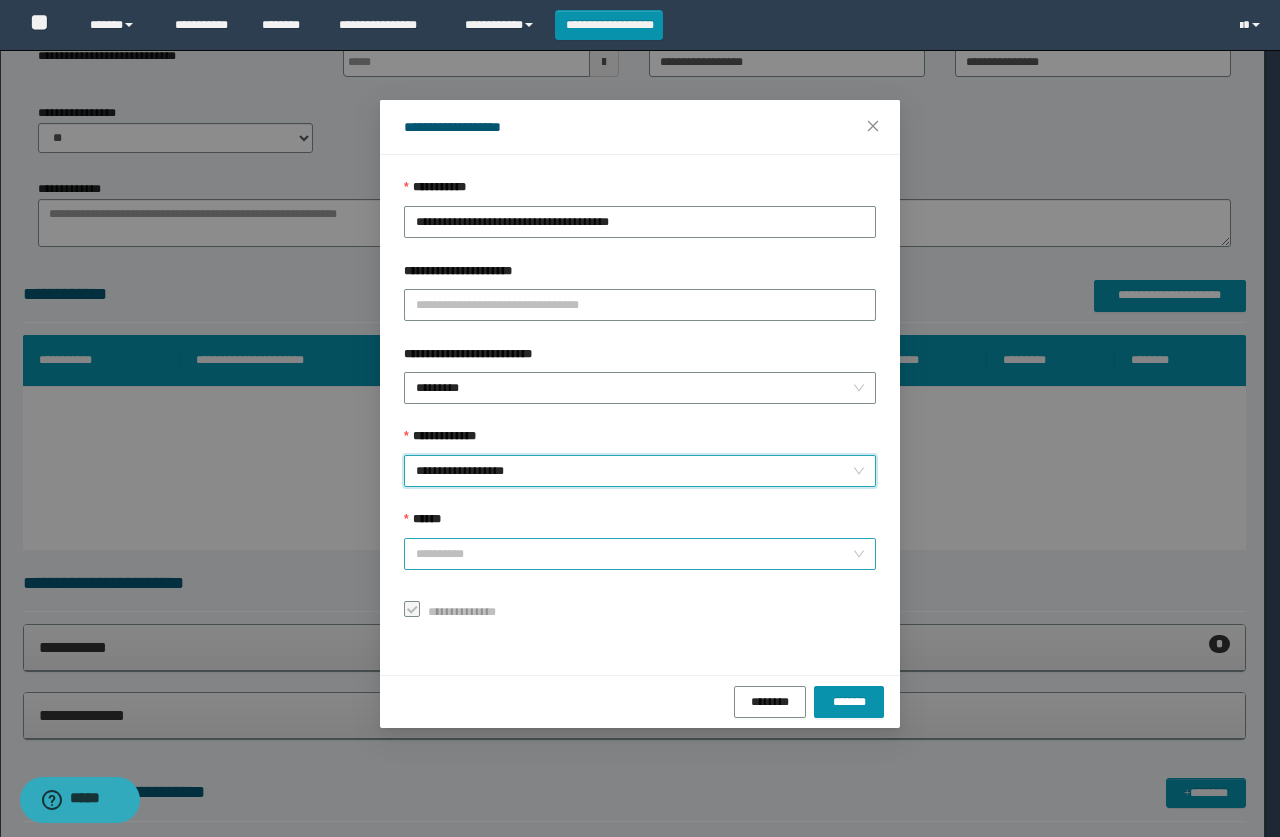click on "******" at bounding box center [634, 554] 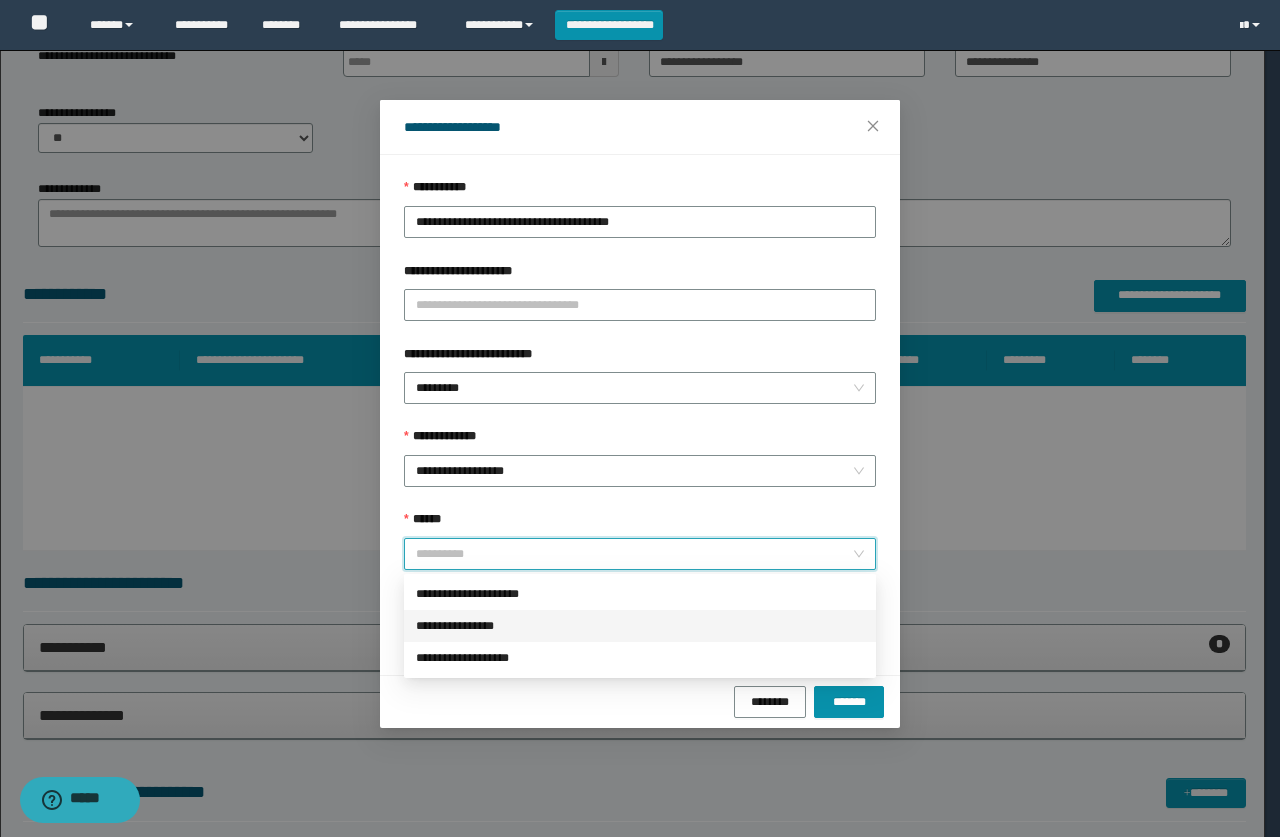click on "**********" at bounding box center [640, 626] 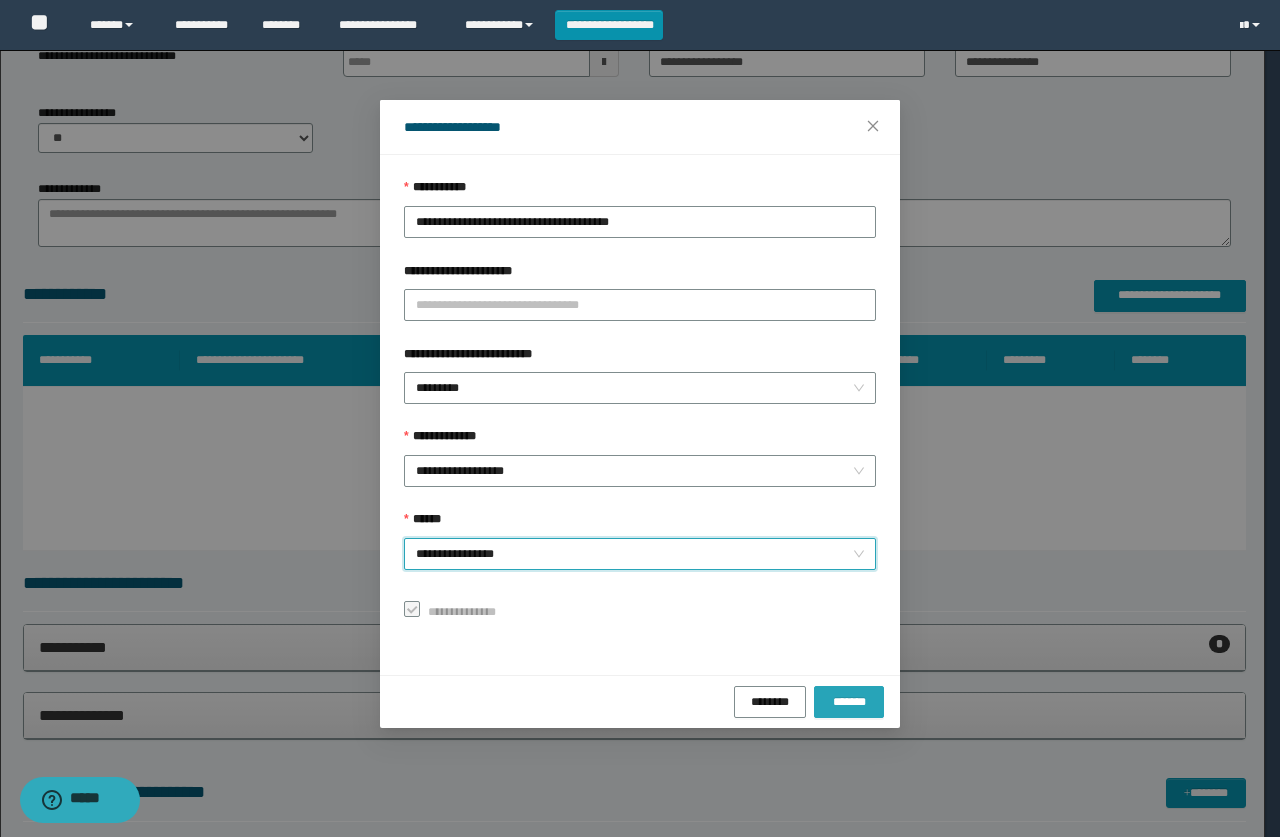 click on "*******" at bounding box center (849, 701) 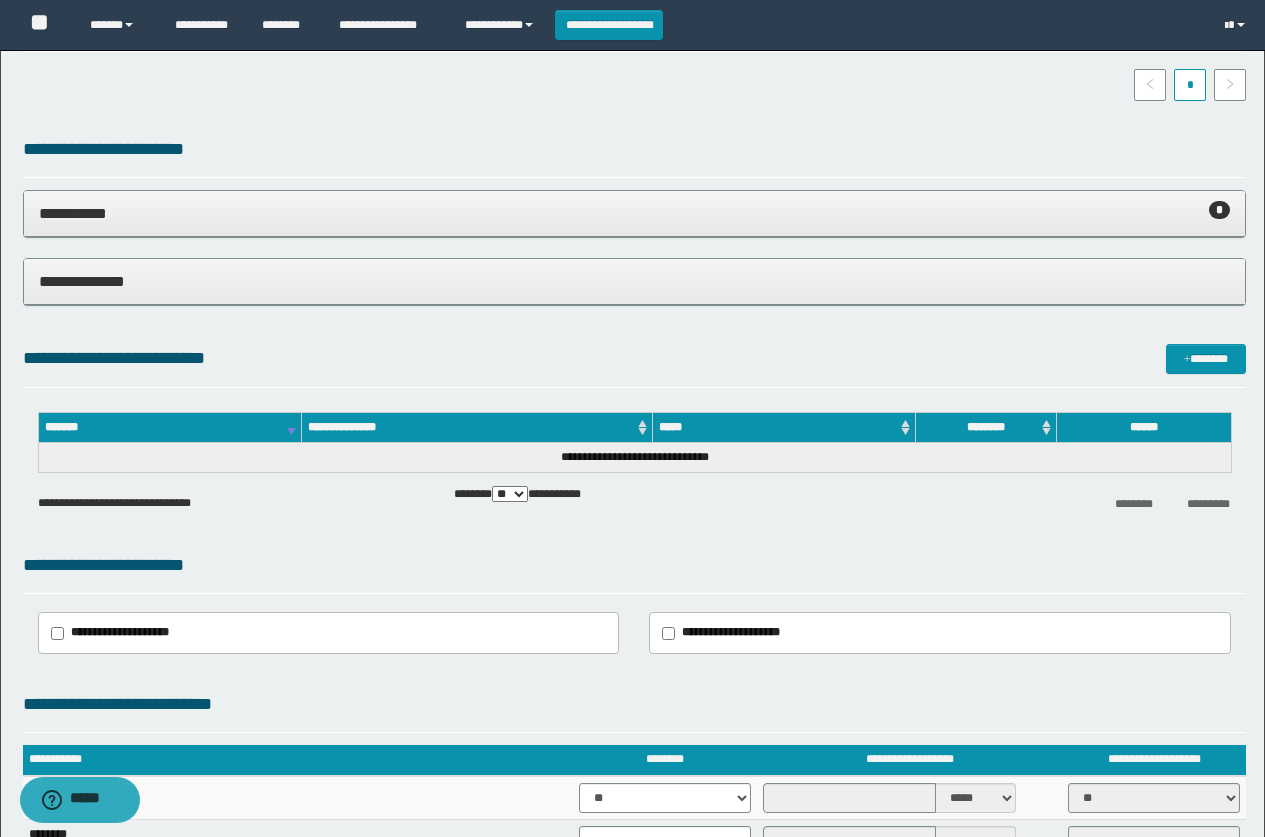 scroll, scrollTop: 700, scrollLeft: 0, axis: vertical 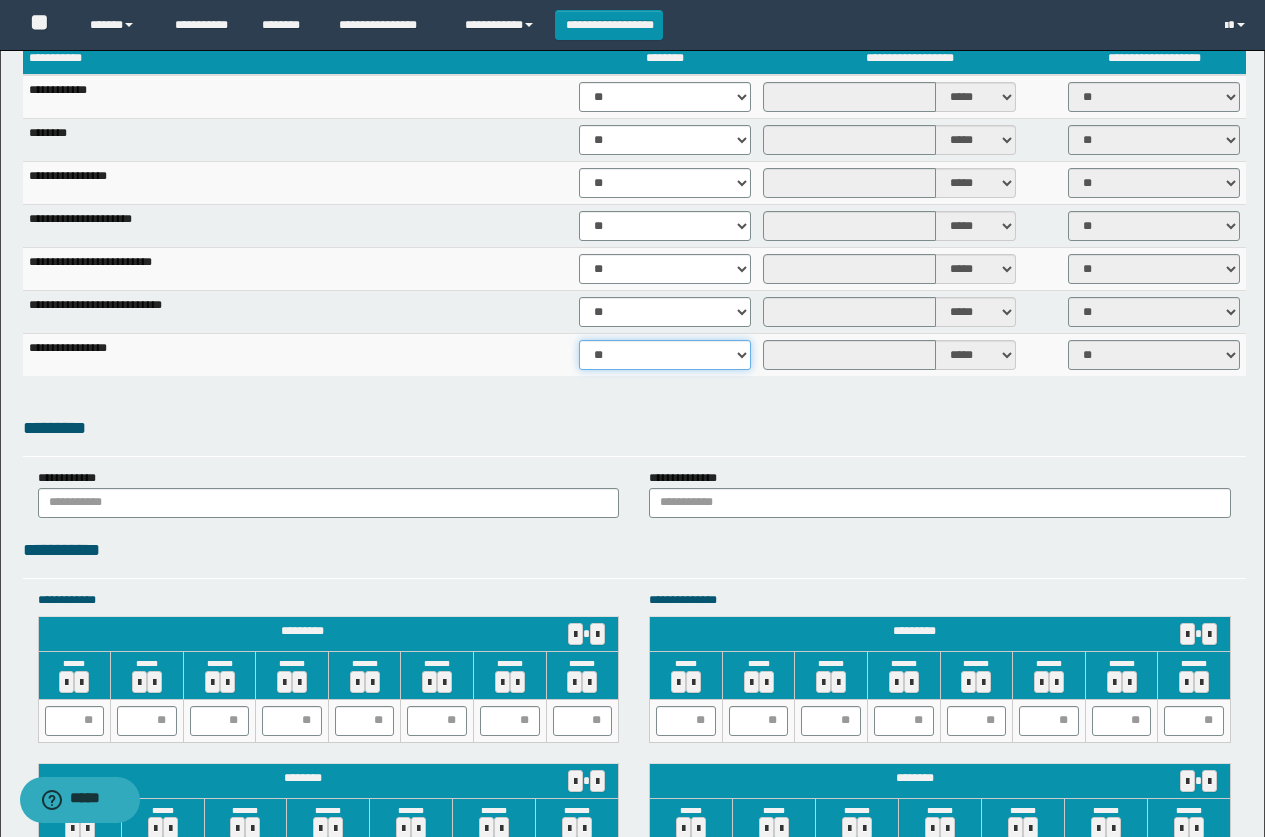 click on "**
**" at bounding box center [665, 355] 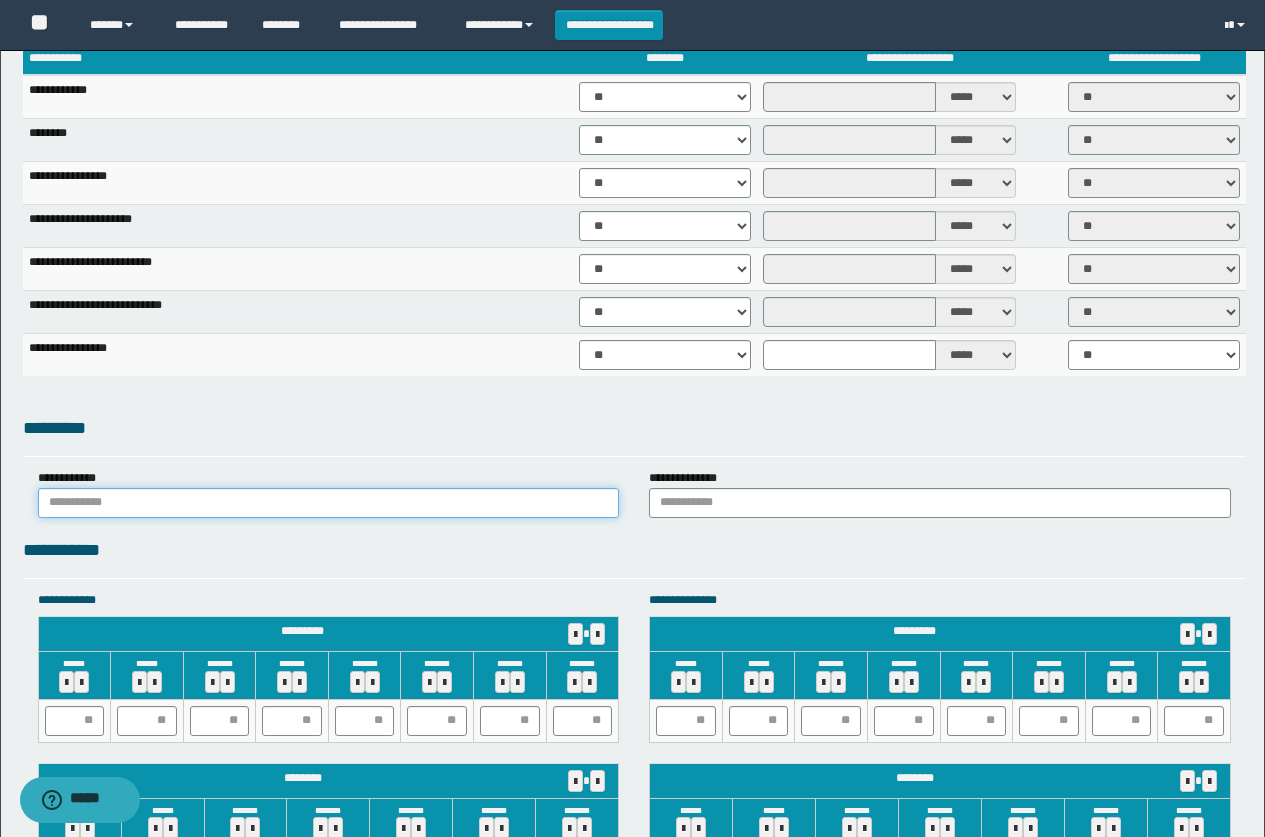 click at bounding box center (329, 503) 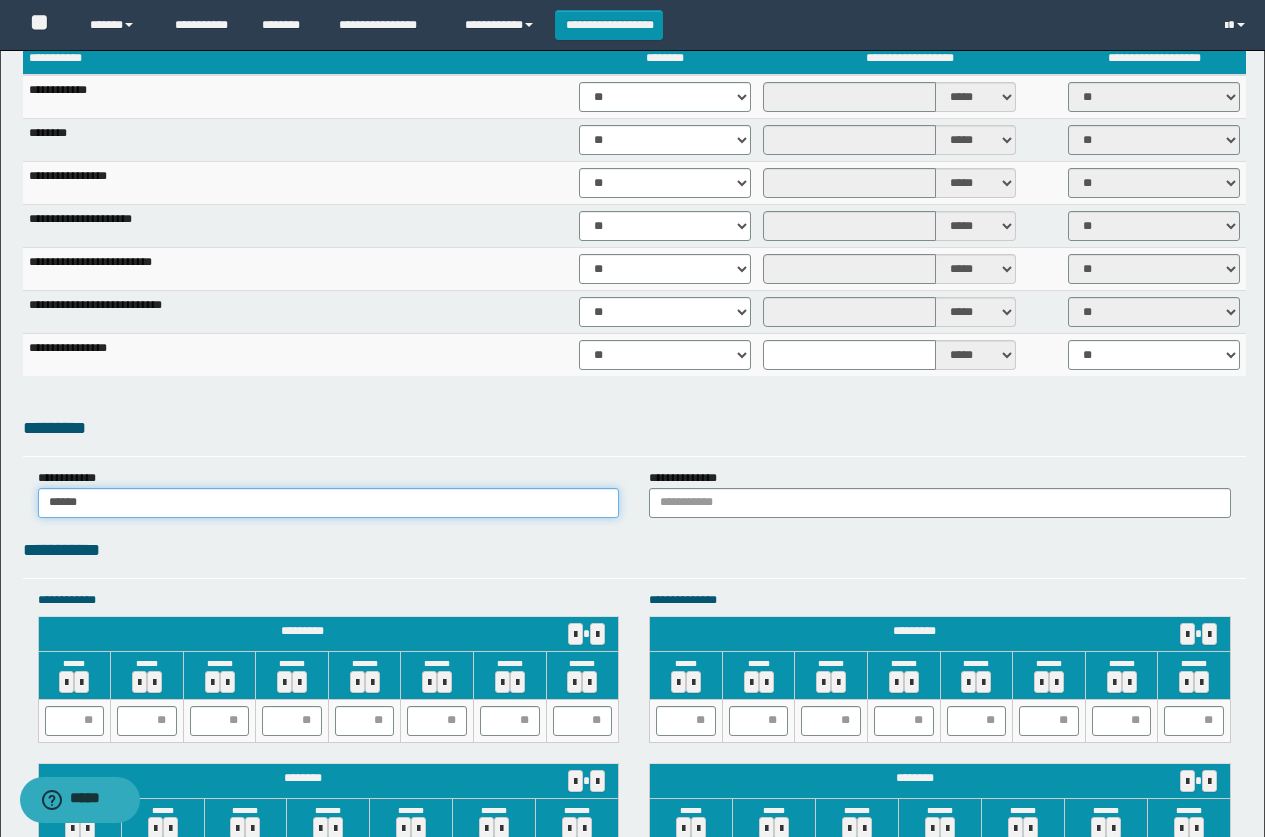 type on "******" 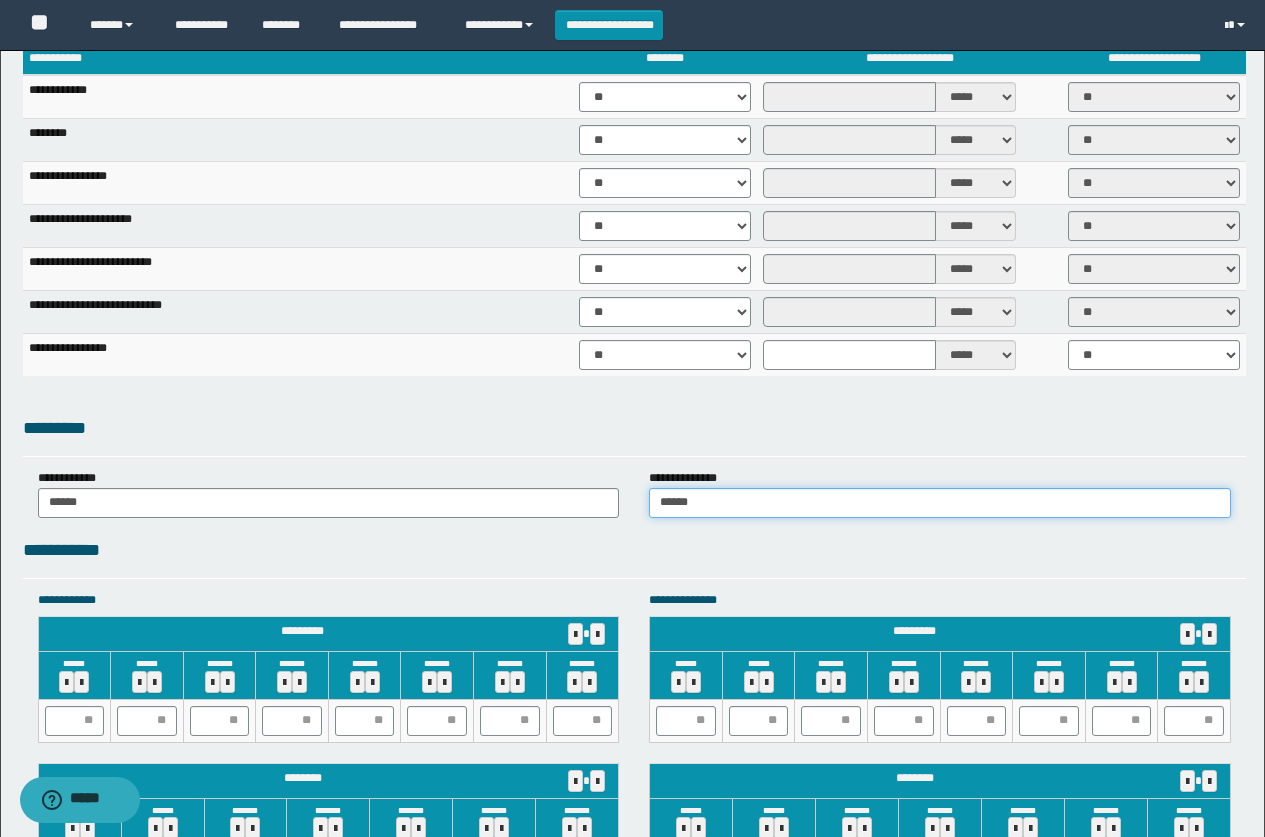 type on "******" 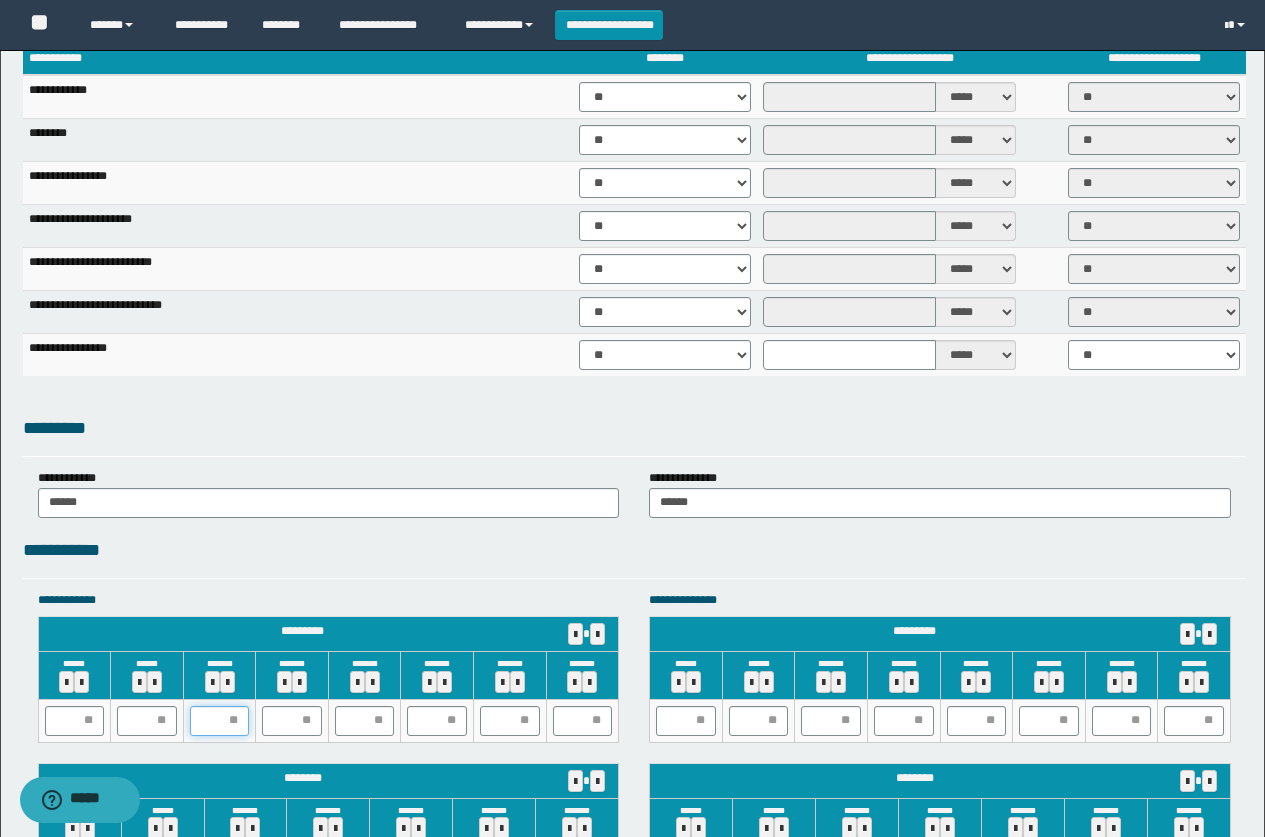 click at bounding box center (220, 721) 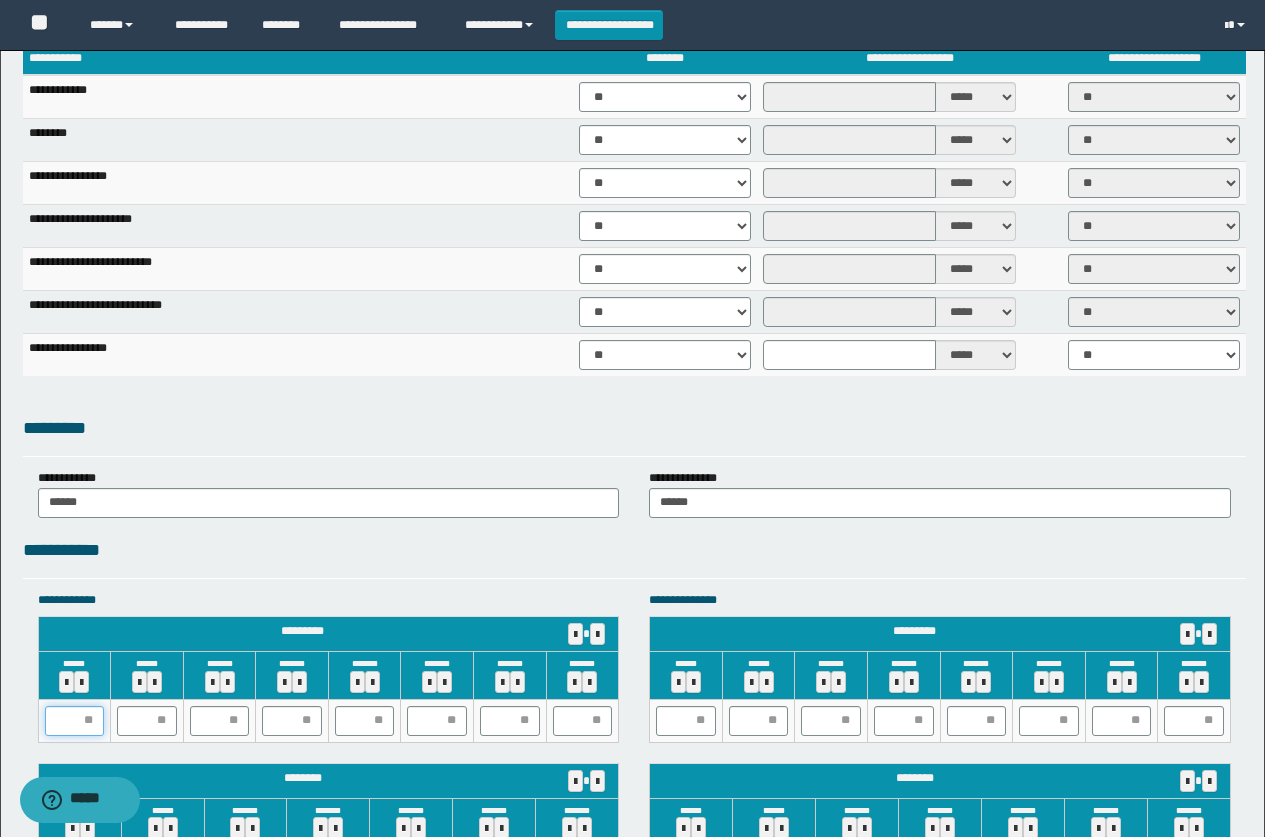 click at bounding box center (75, 721) 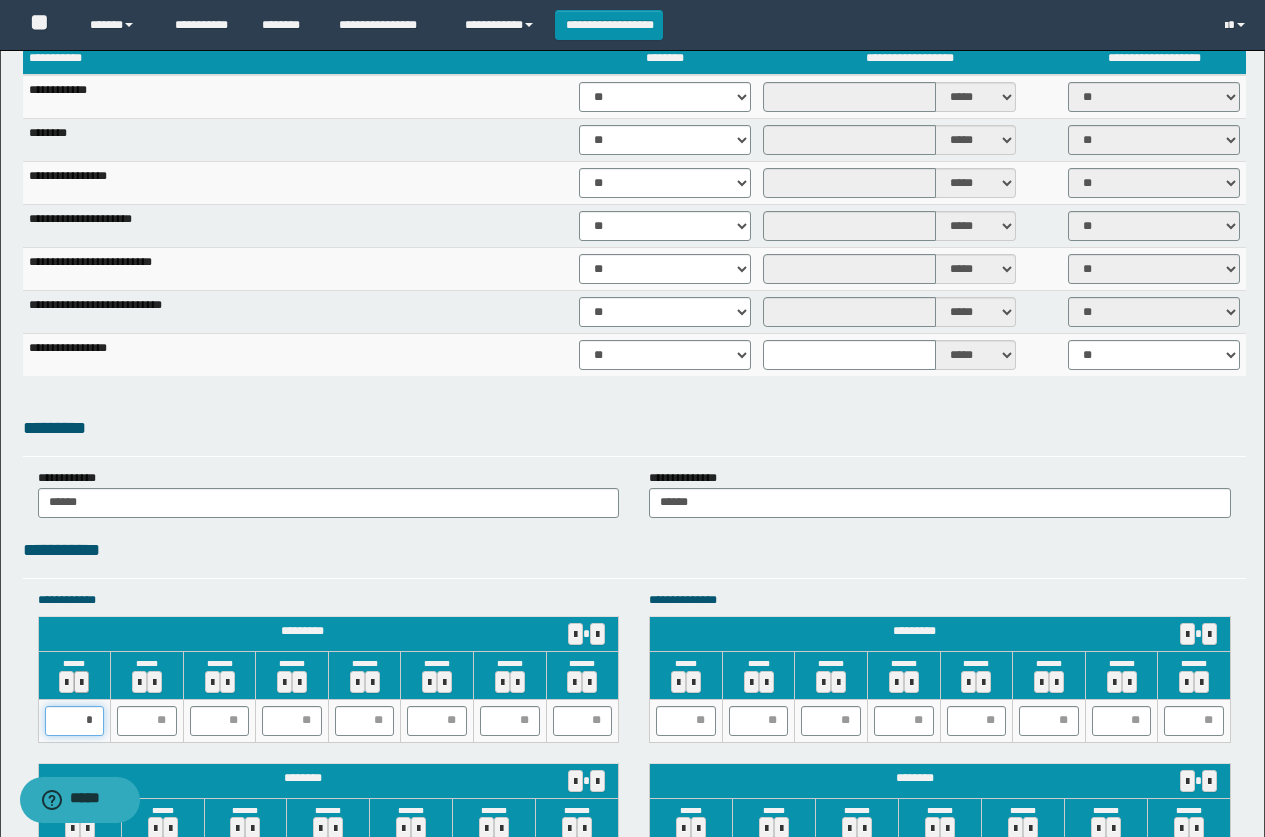 type on "**" 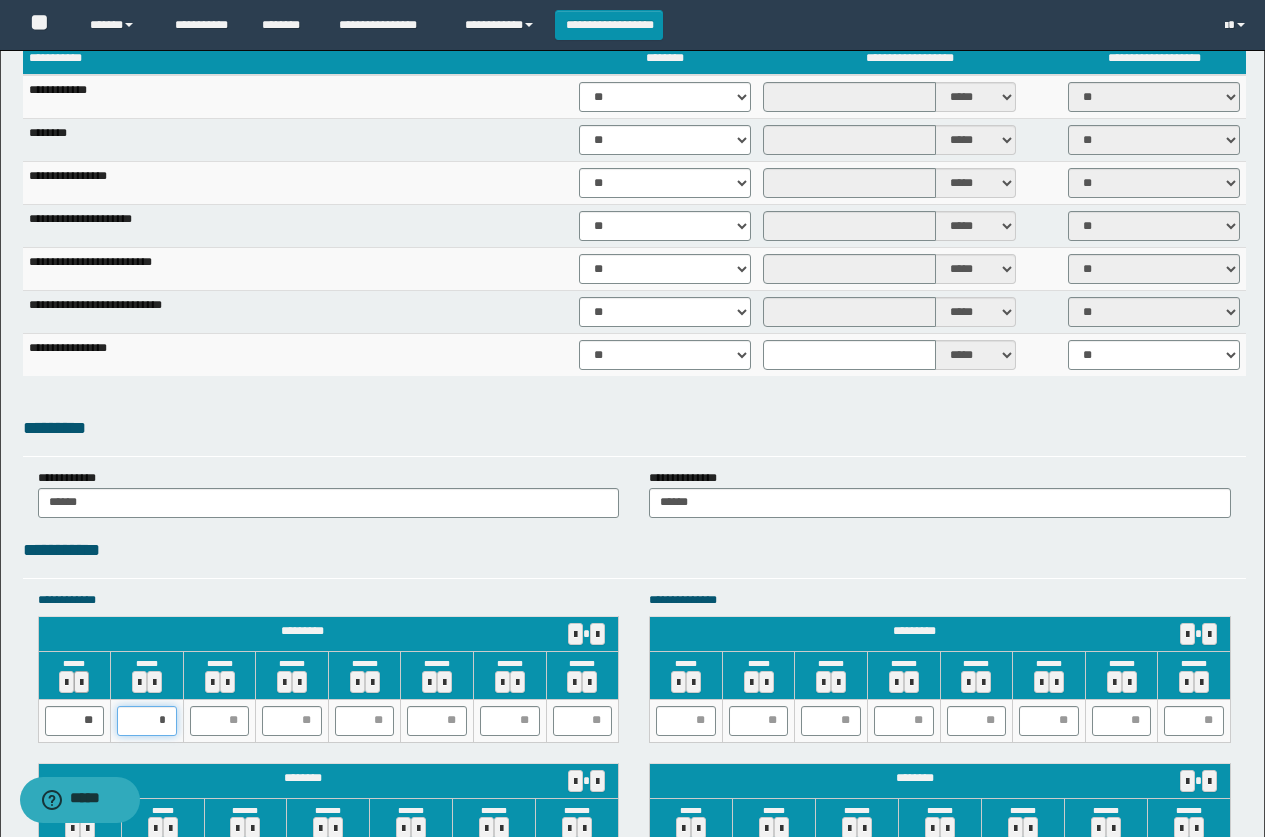 type on "**" 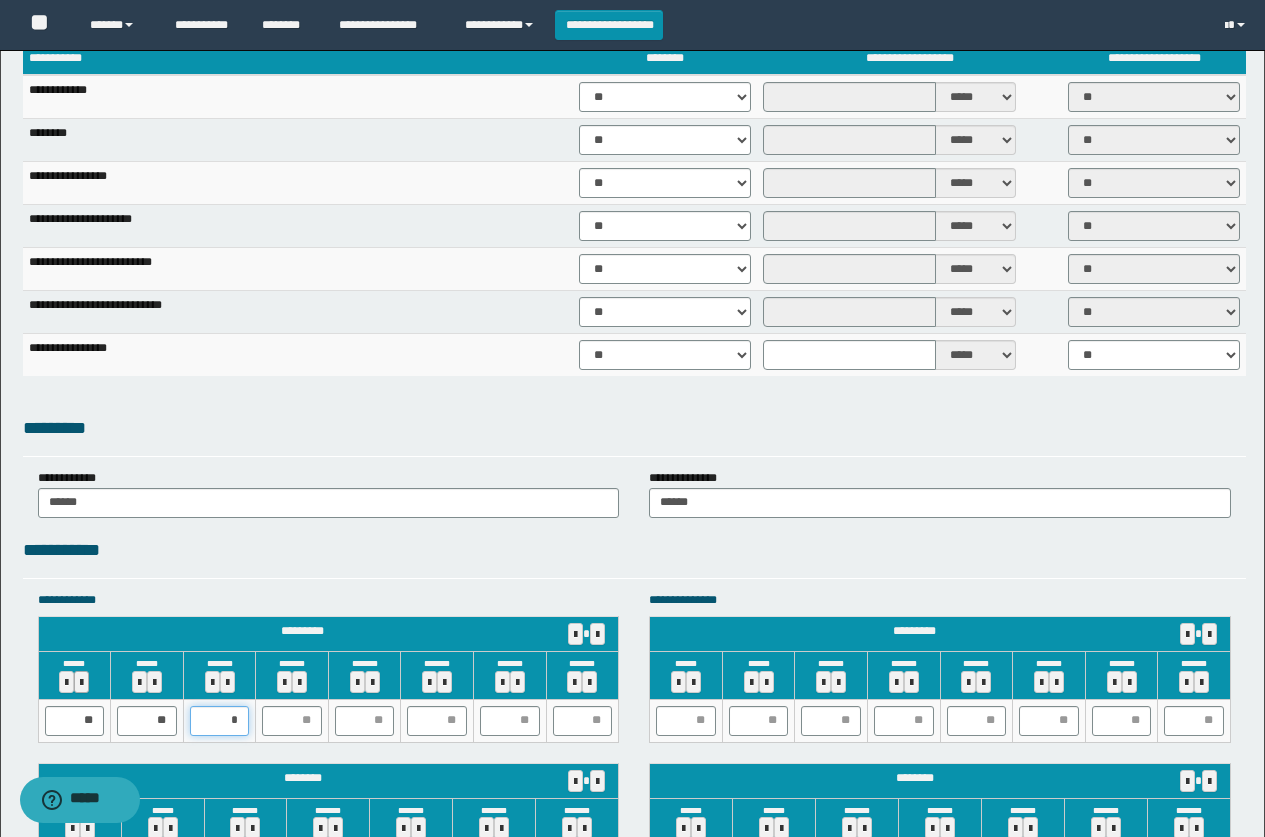 type on "**" 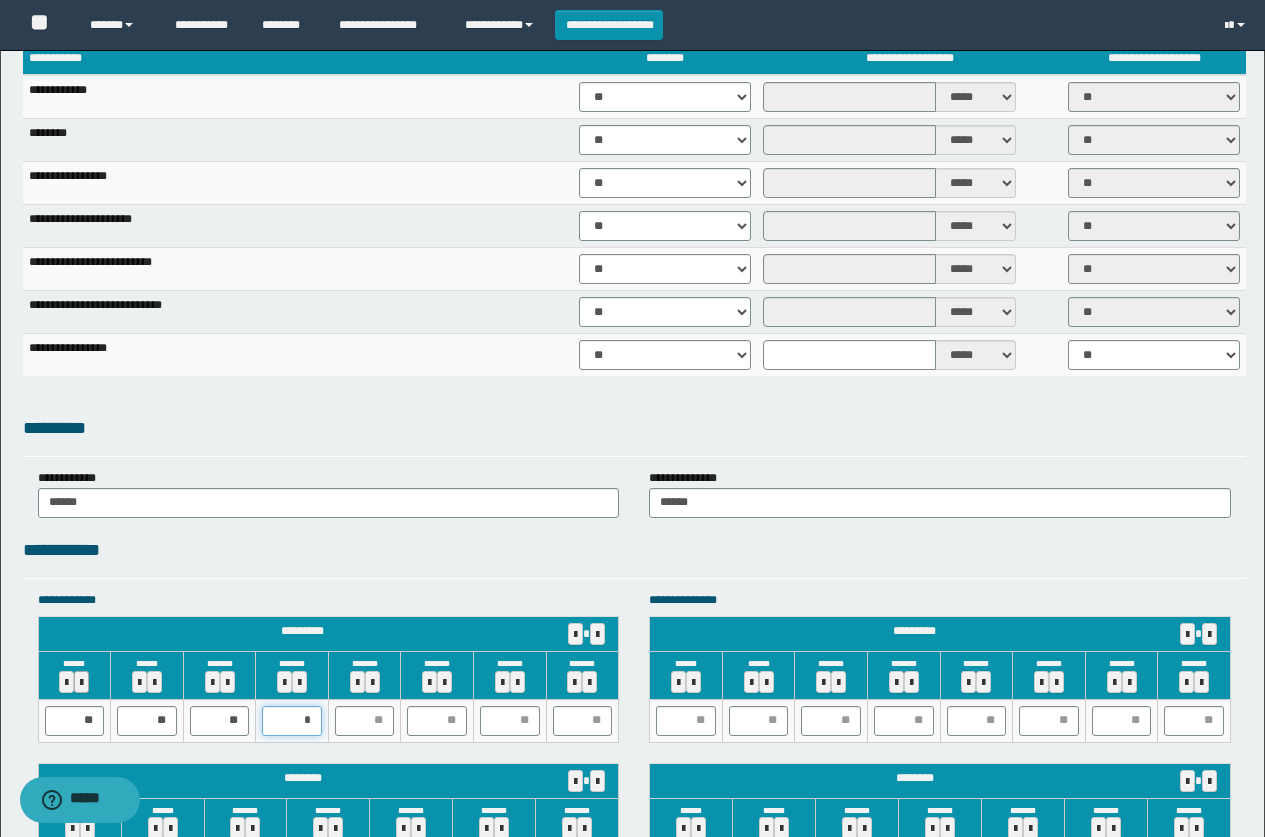 type on "**" 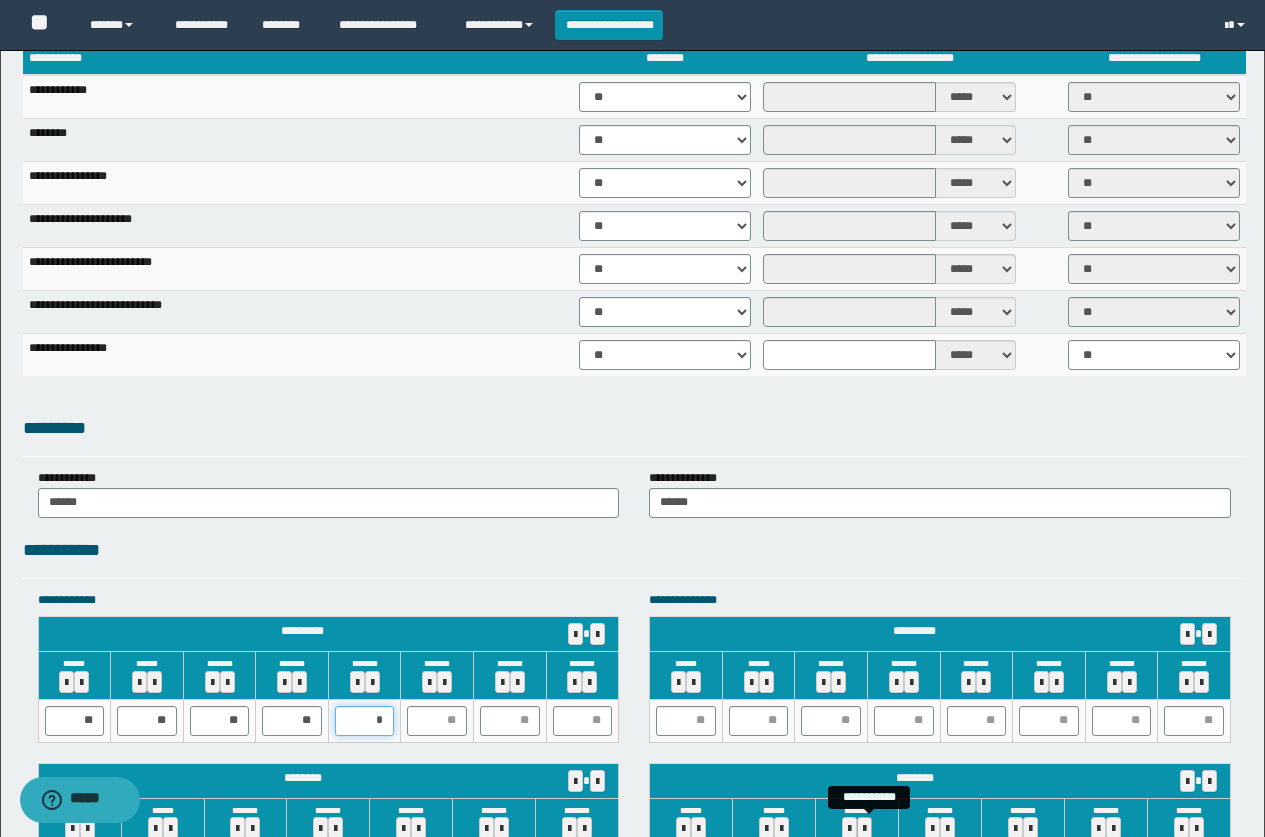 type on "**" 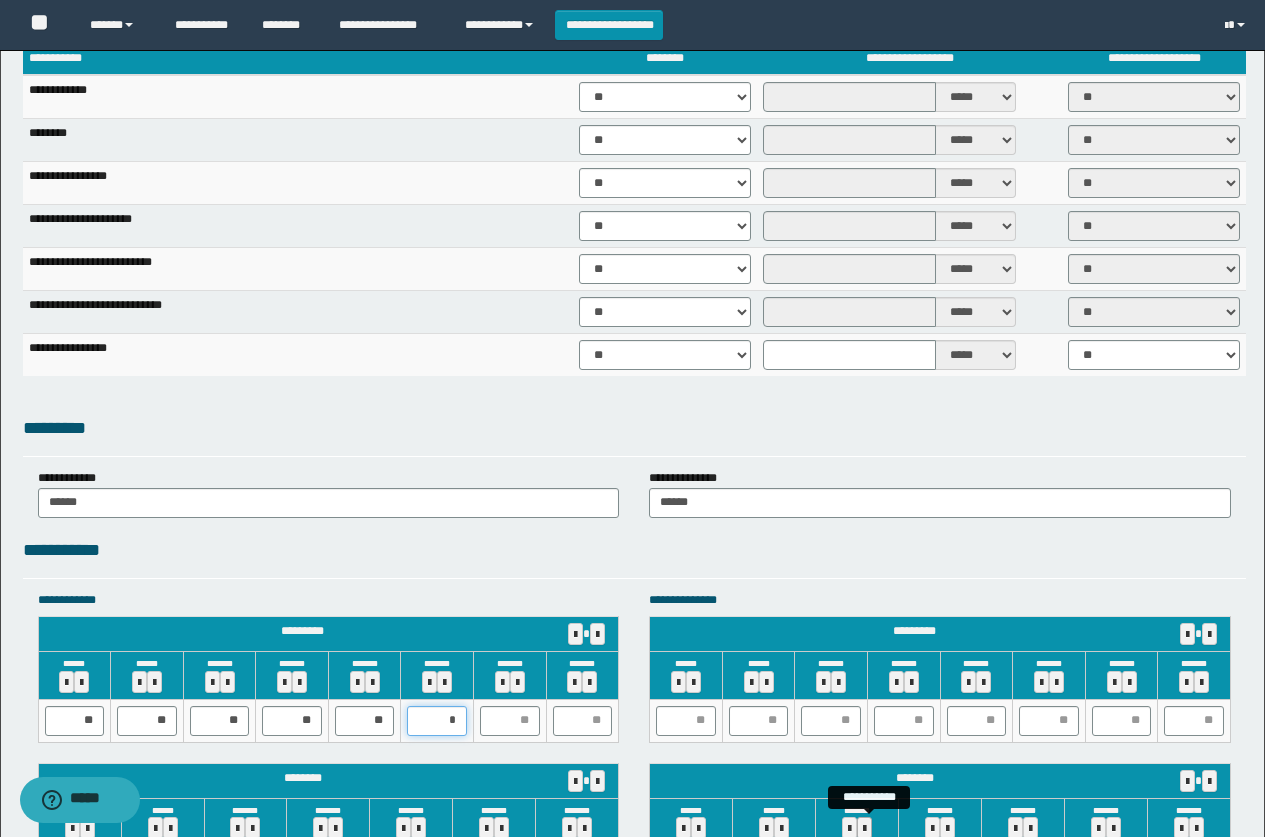 type on "**" 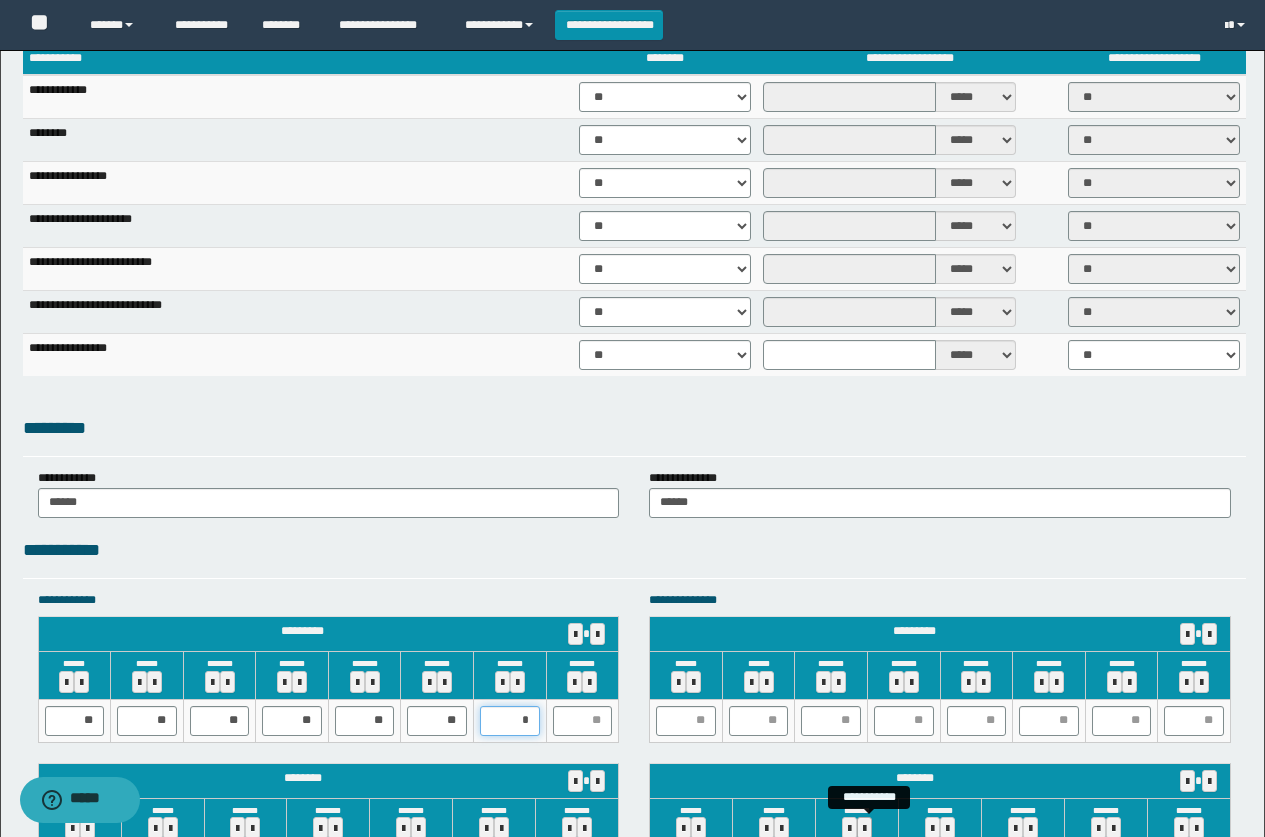 type on "**" 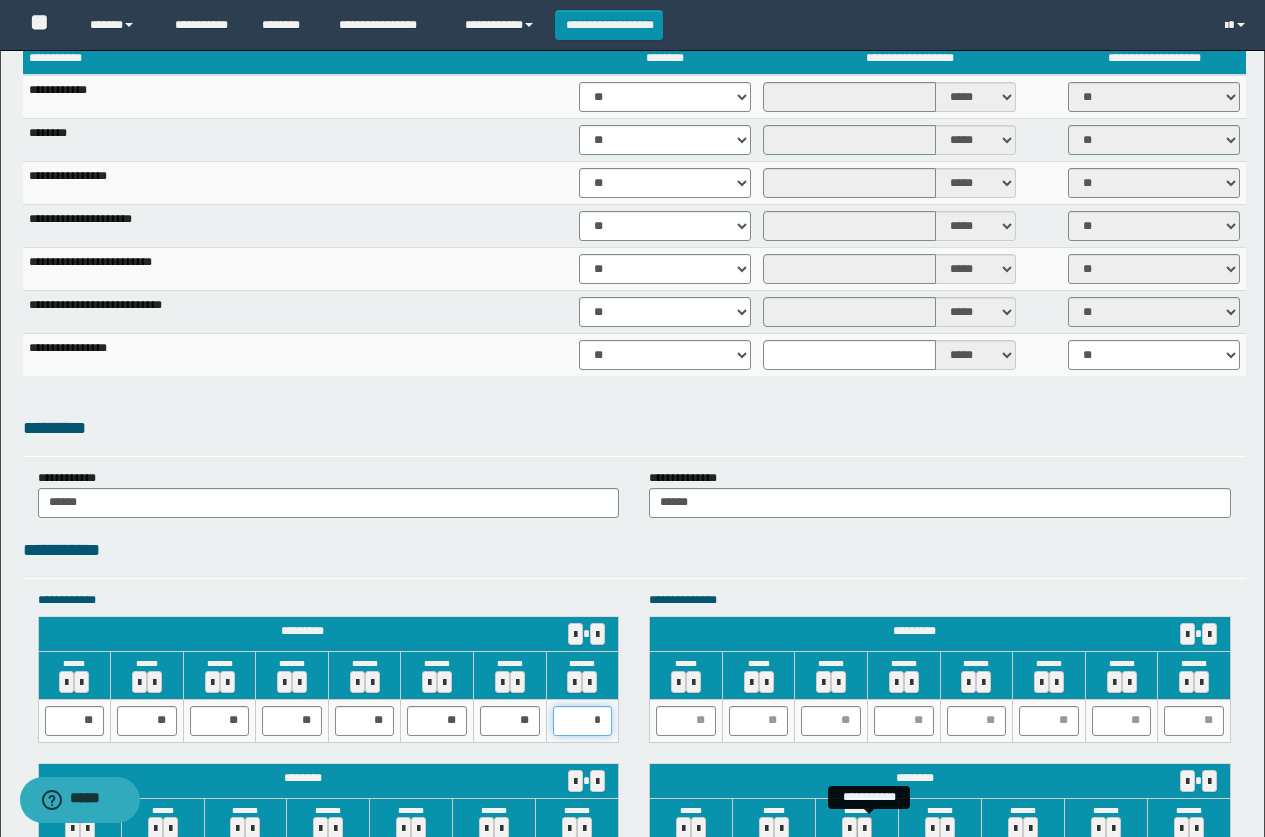 type on "**" 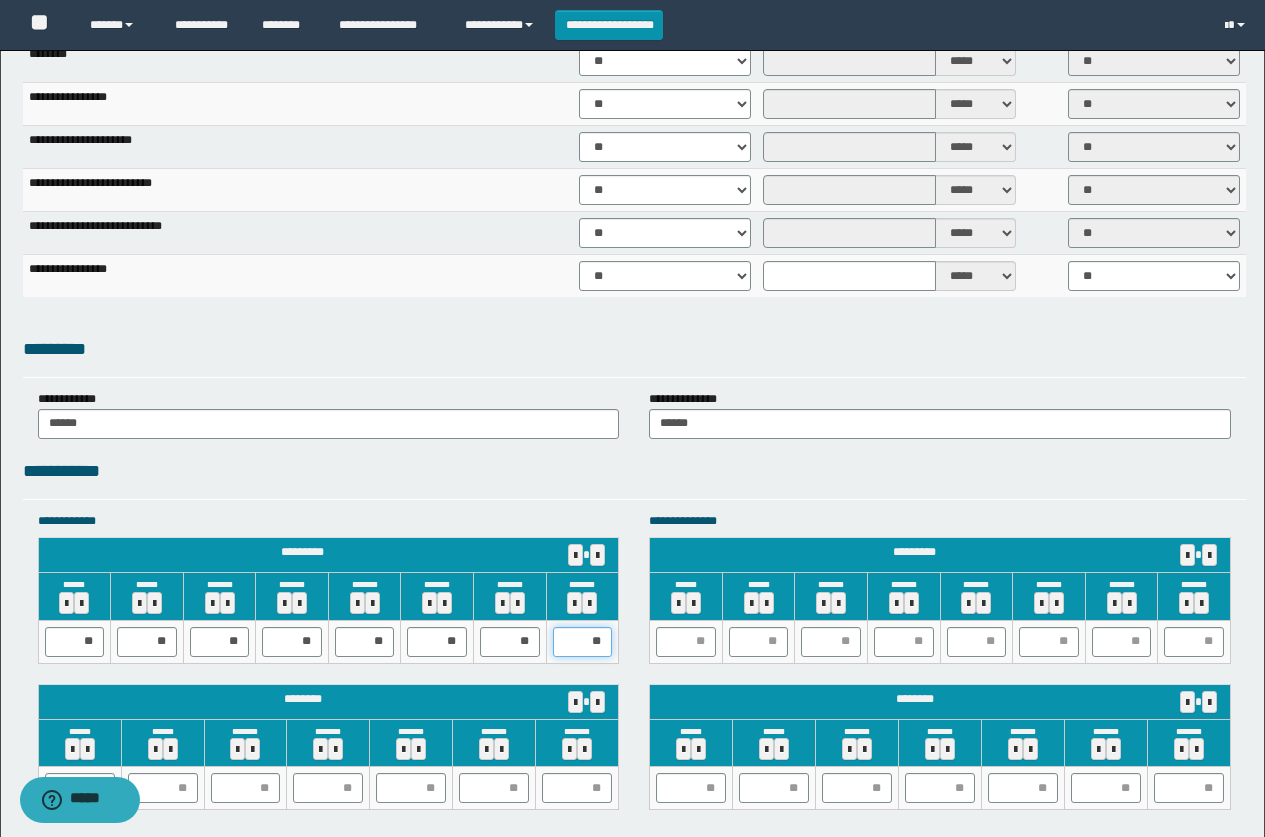 scroll, scrollTop: 1600, scrollLeft: 0, axis: vertical 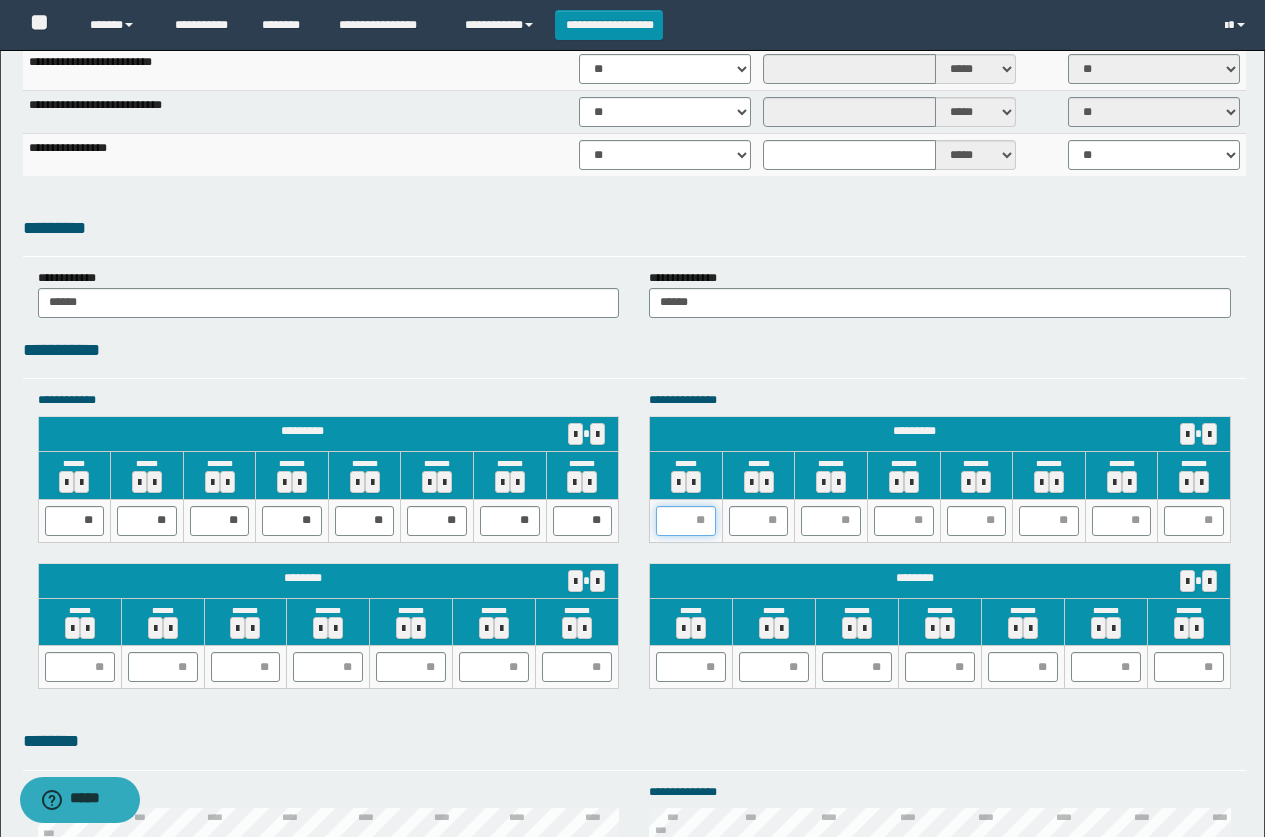 click at bounding box center [686, 521] 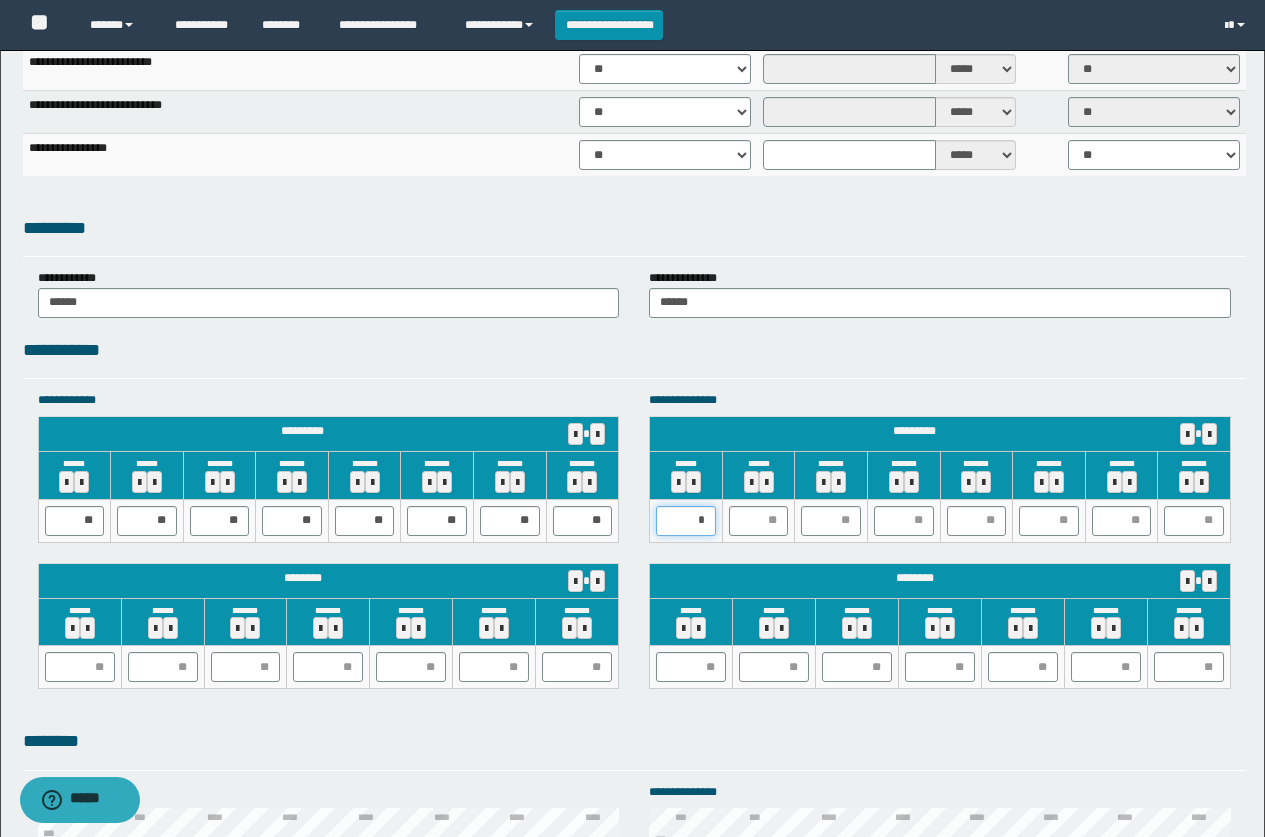 type on "**" 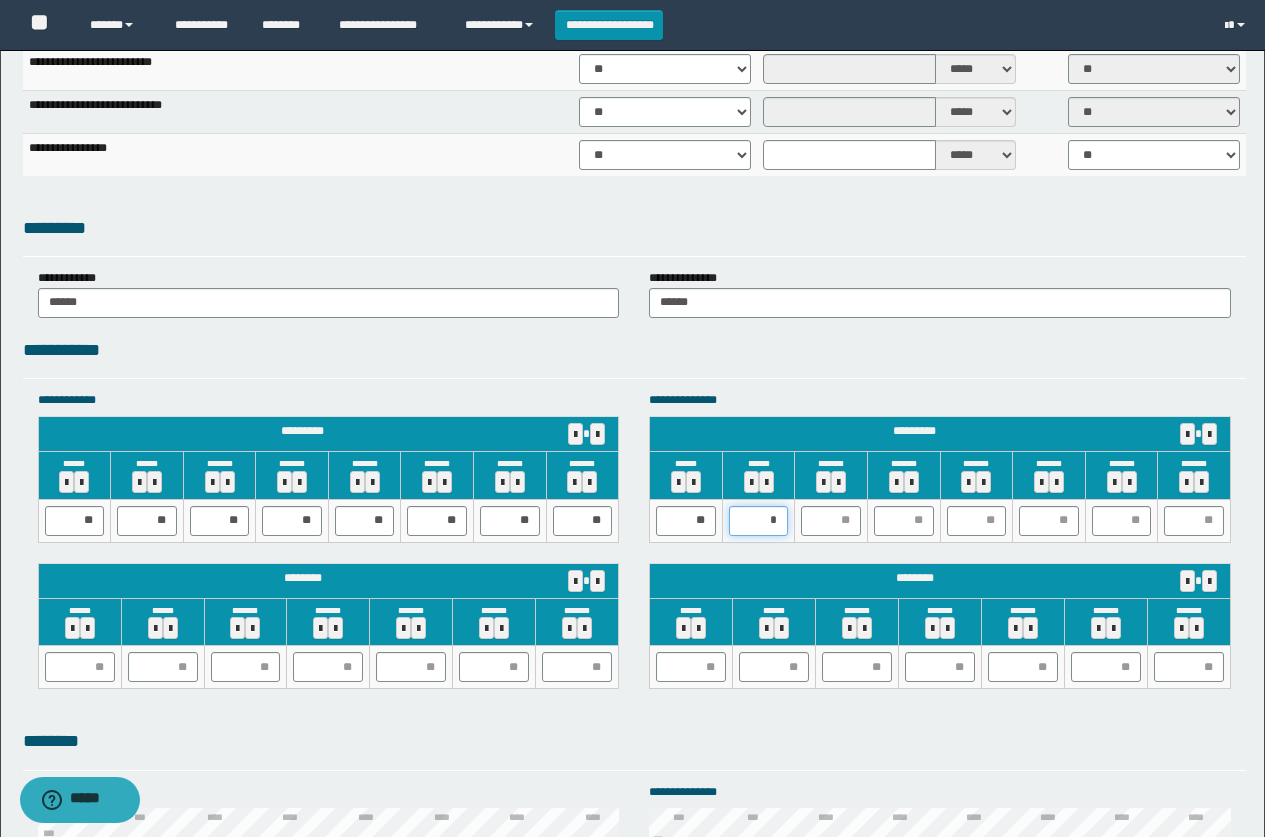 type on "**" 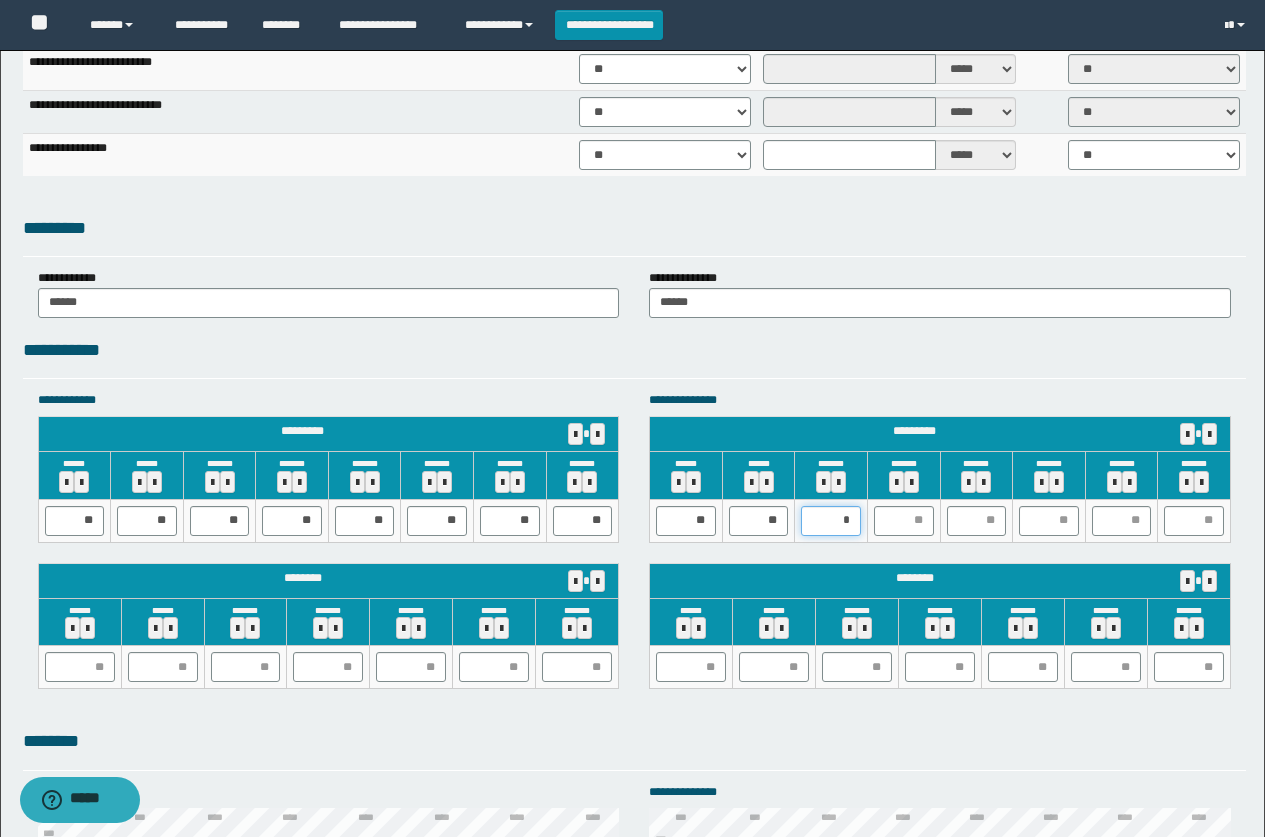type on "**" 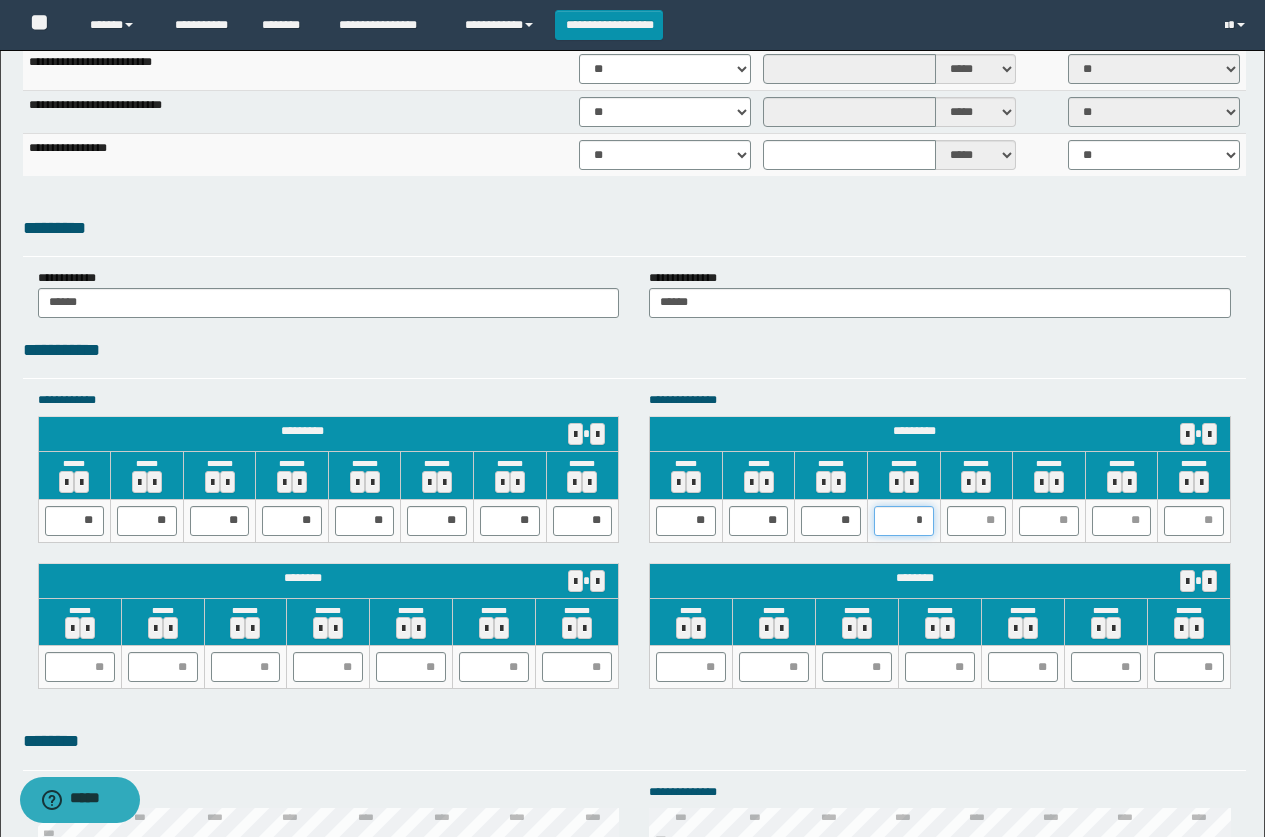 type on "**" 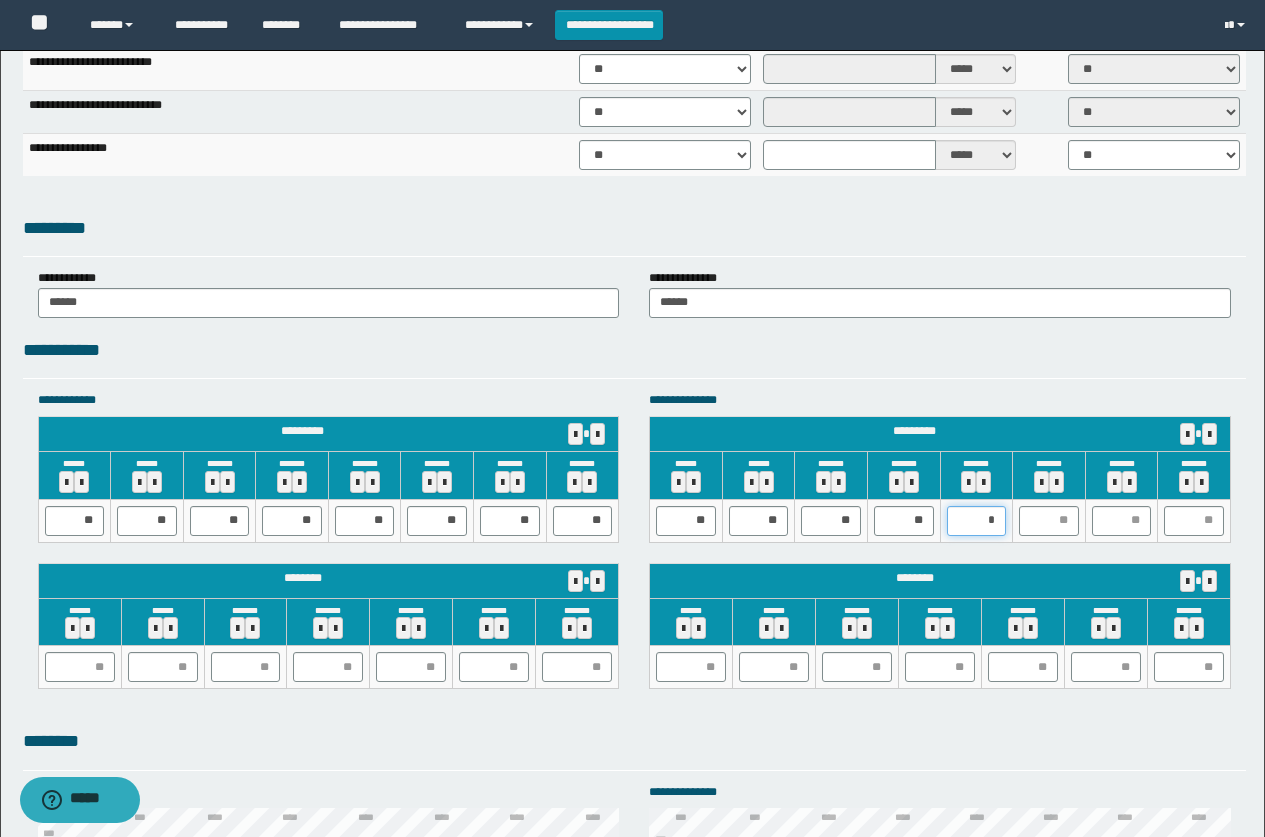 type on "**" 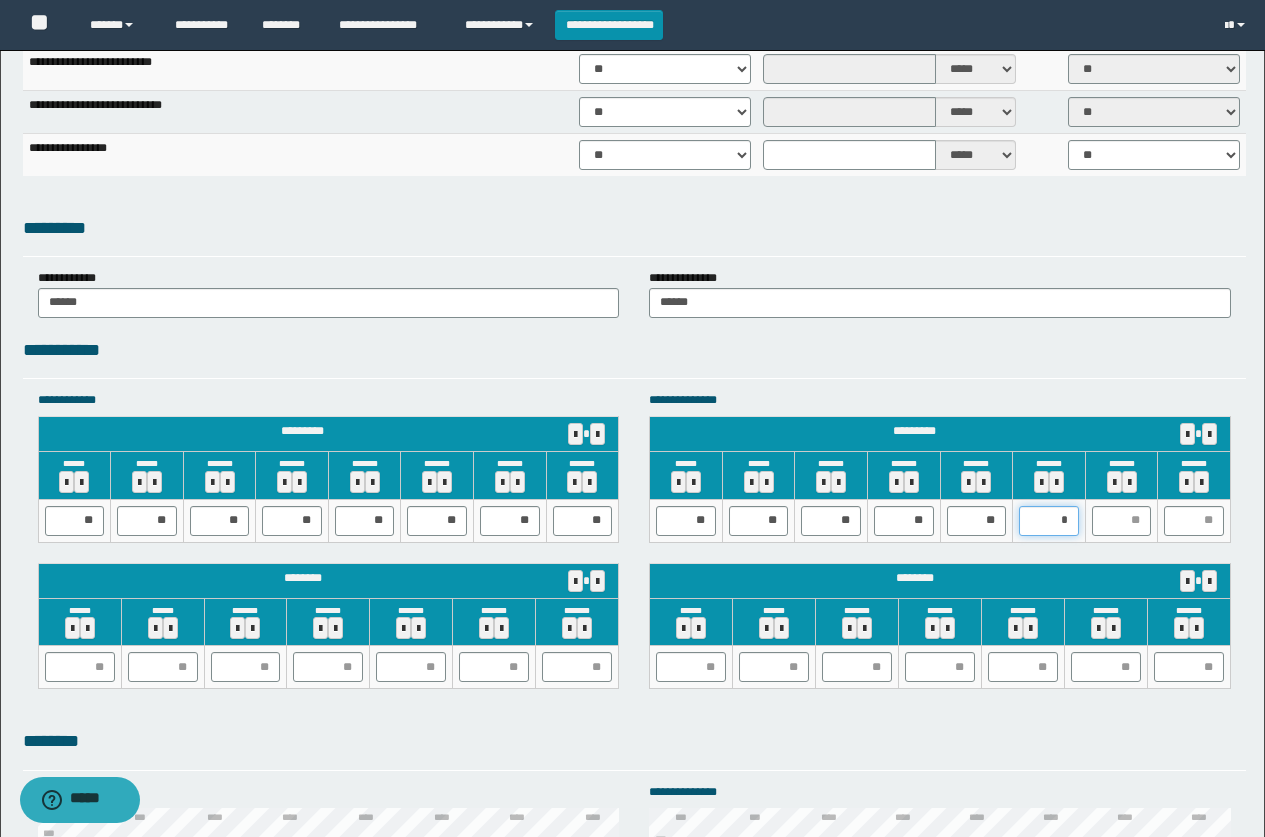 type on "**" 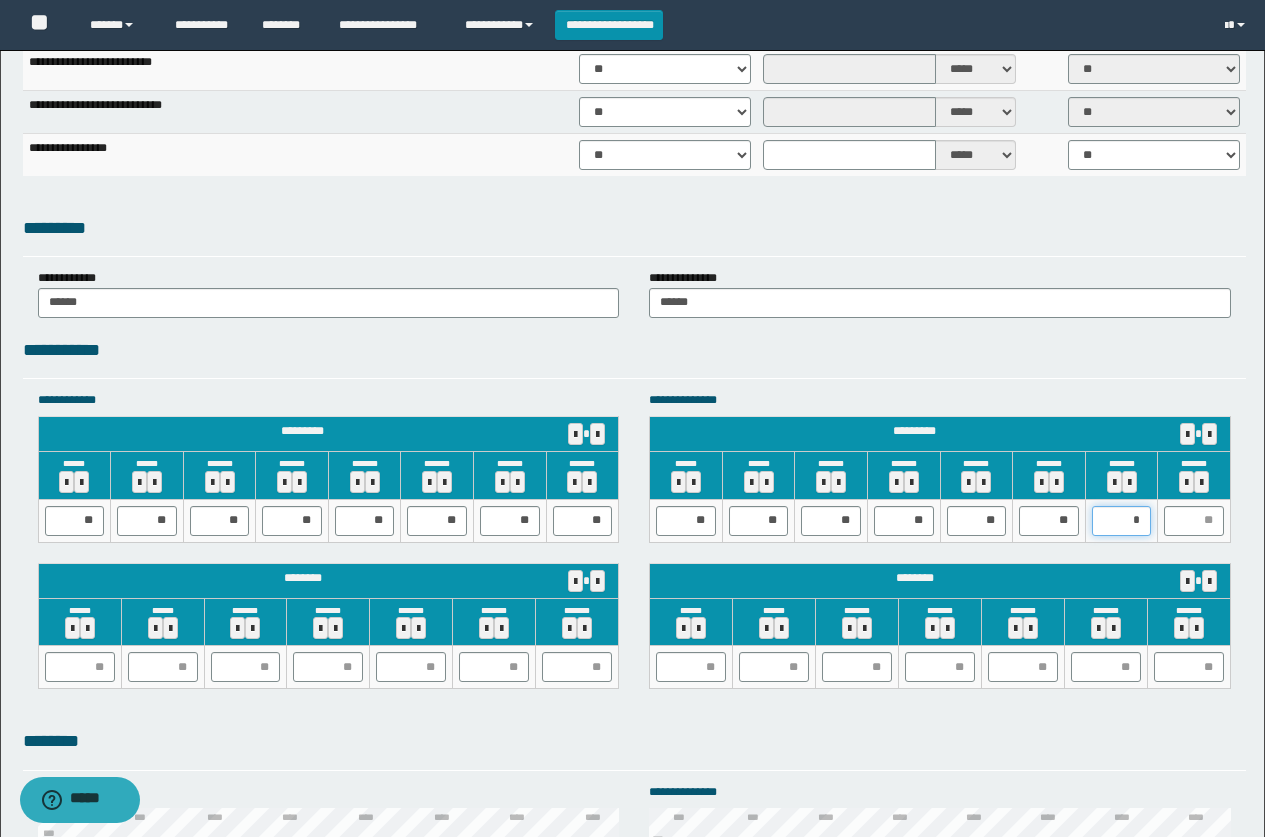type on "**" 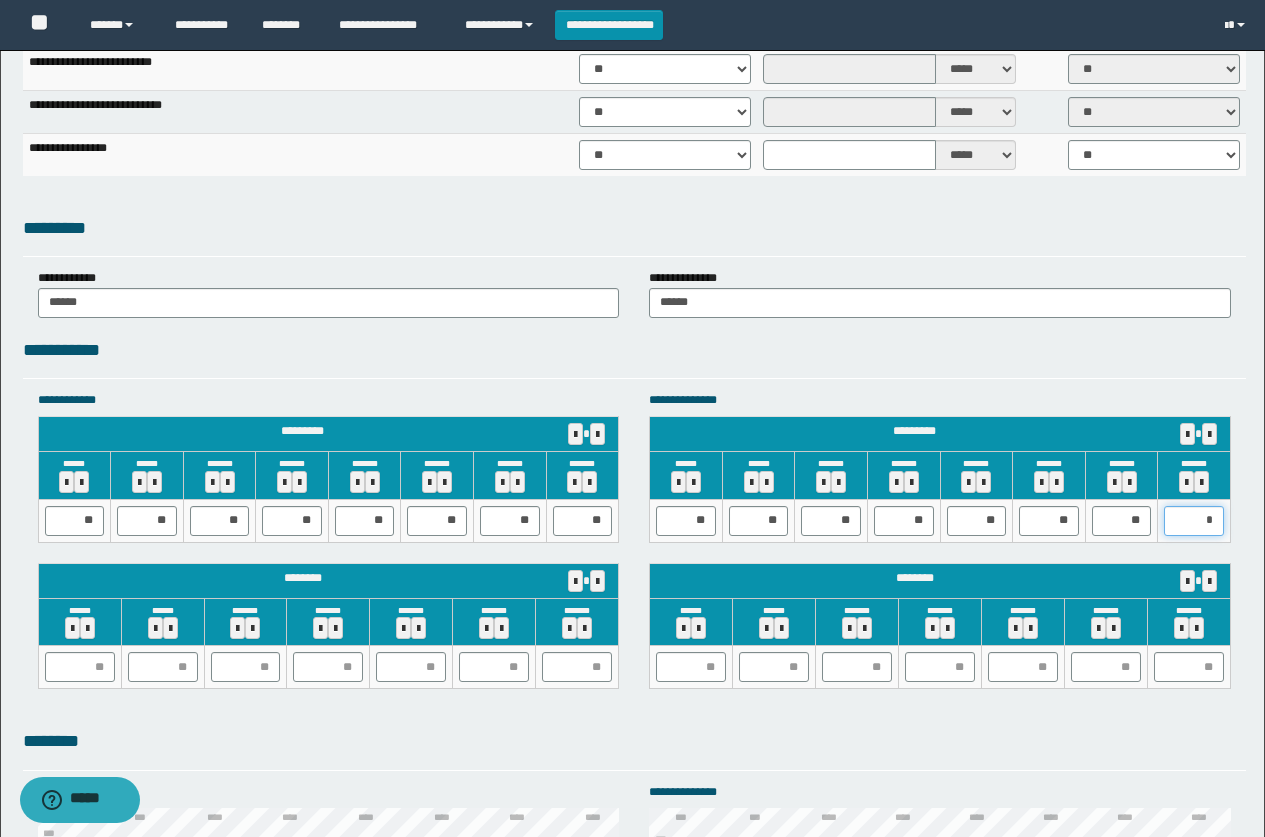 type on "**" 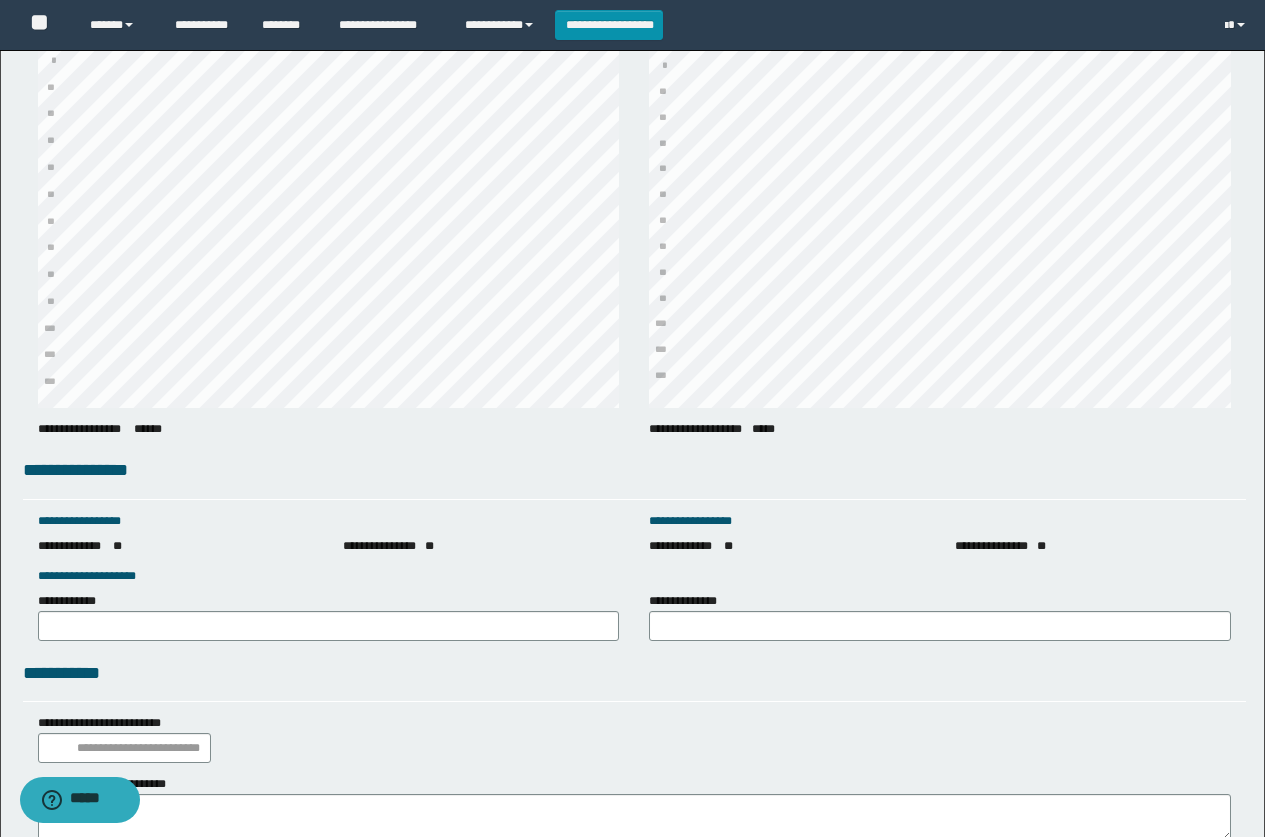 scroll, scrollTop: 2635, scrollLeft: 0, axis: vertical 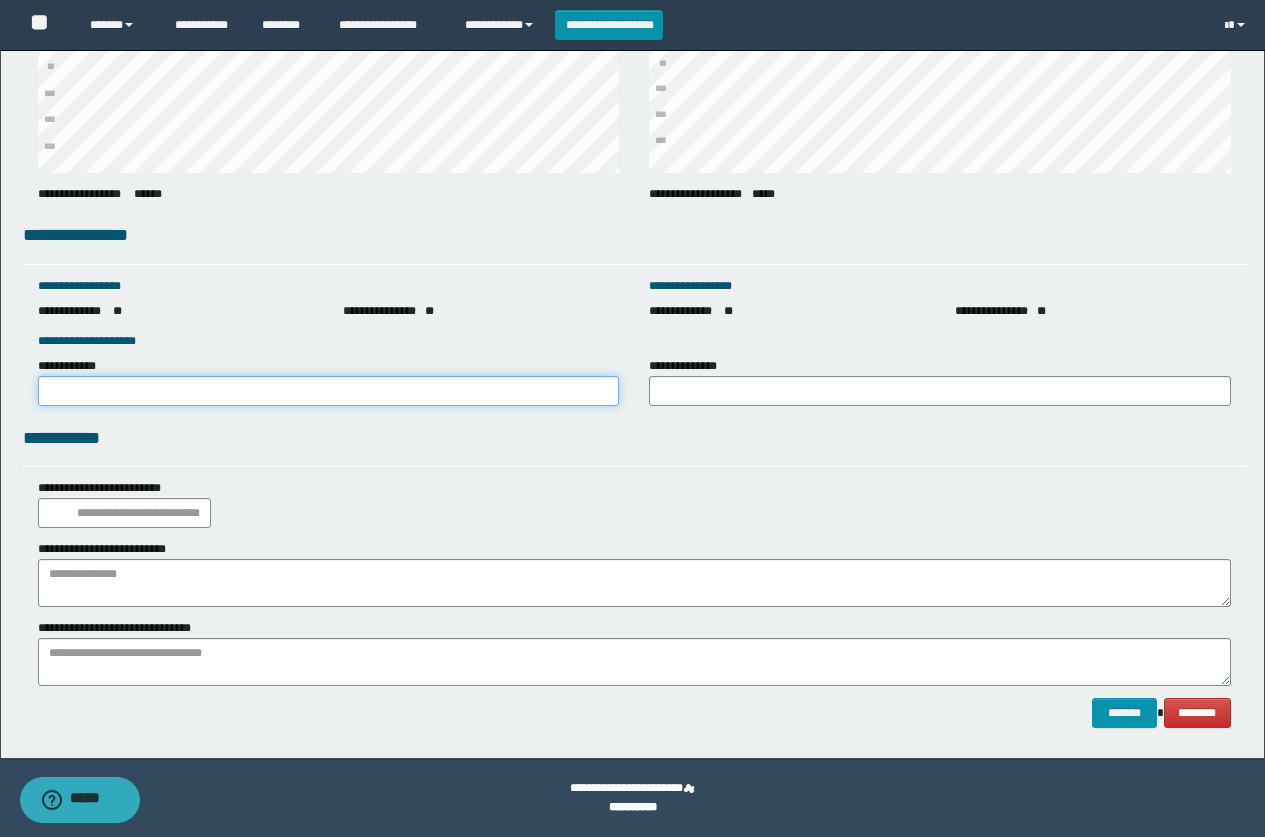 click on "**********" at bounding box center [329, 391] 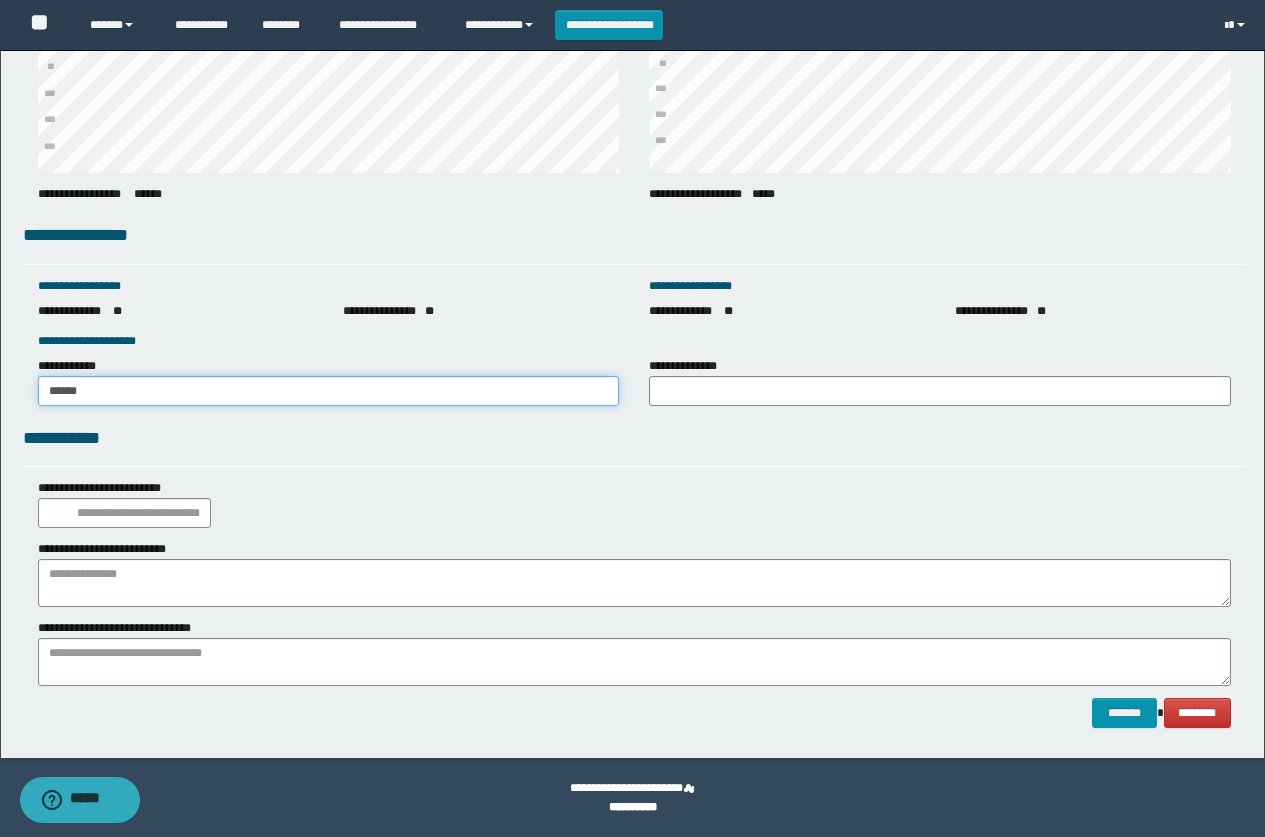 type on "******" 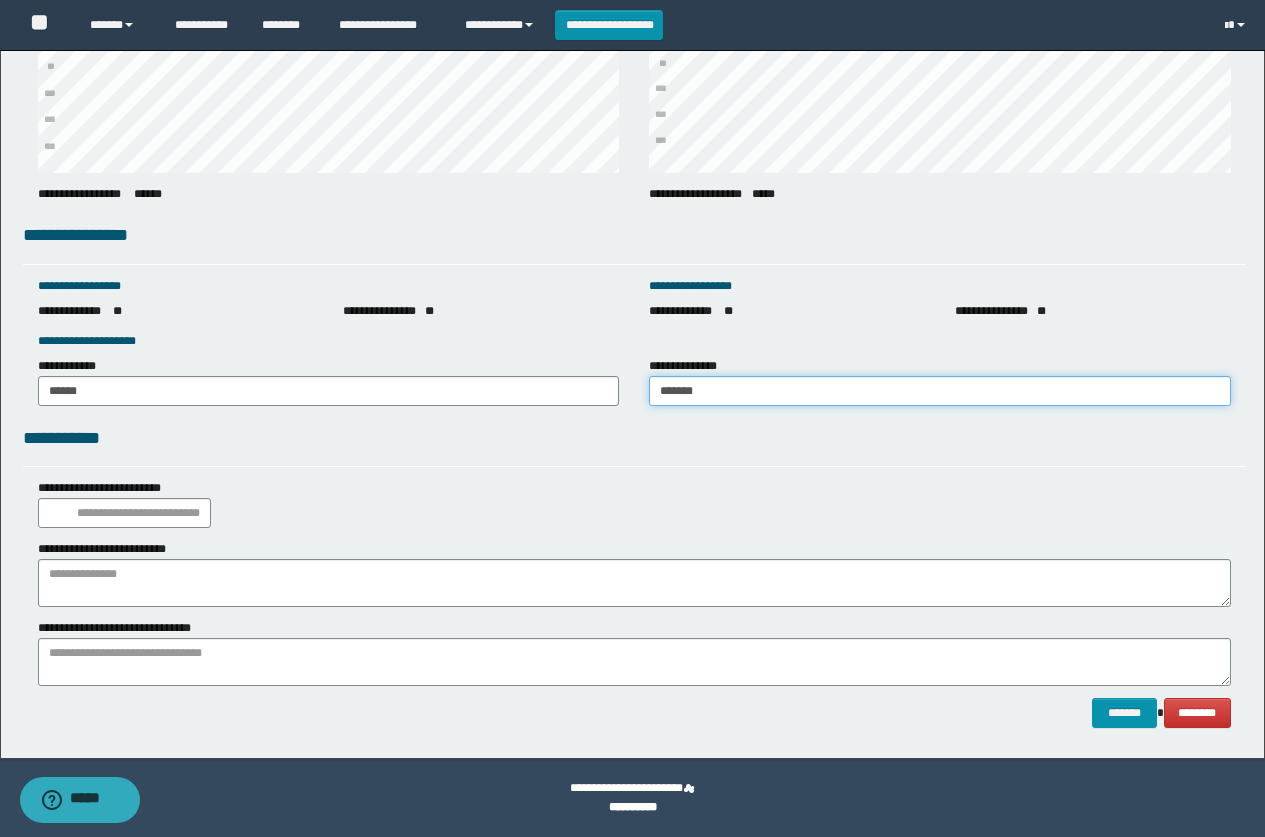 type on "******" 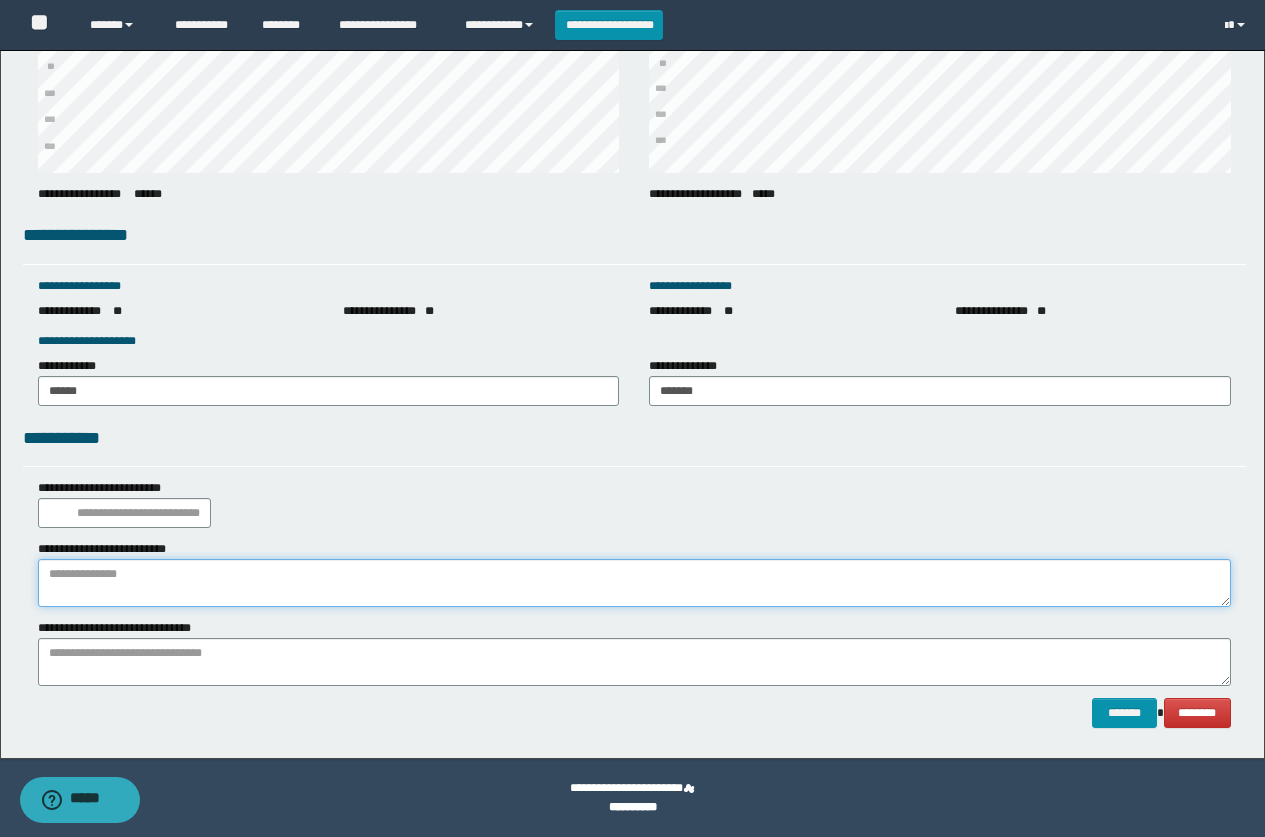 click at bounding box center (634, 583) 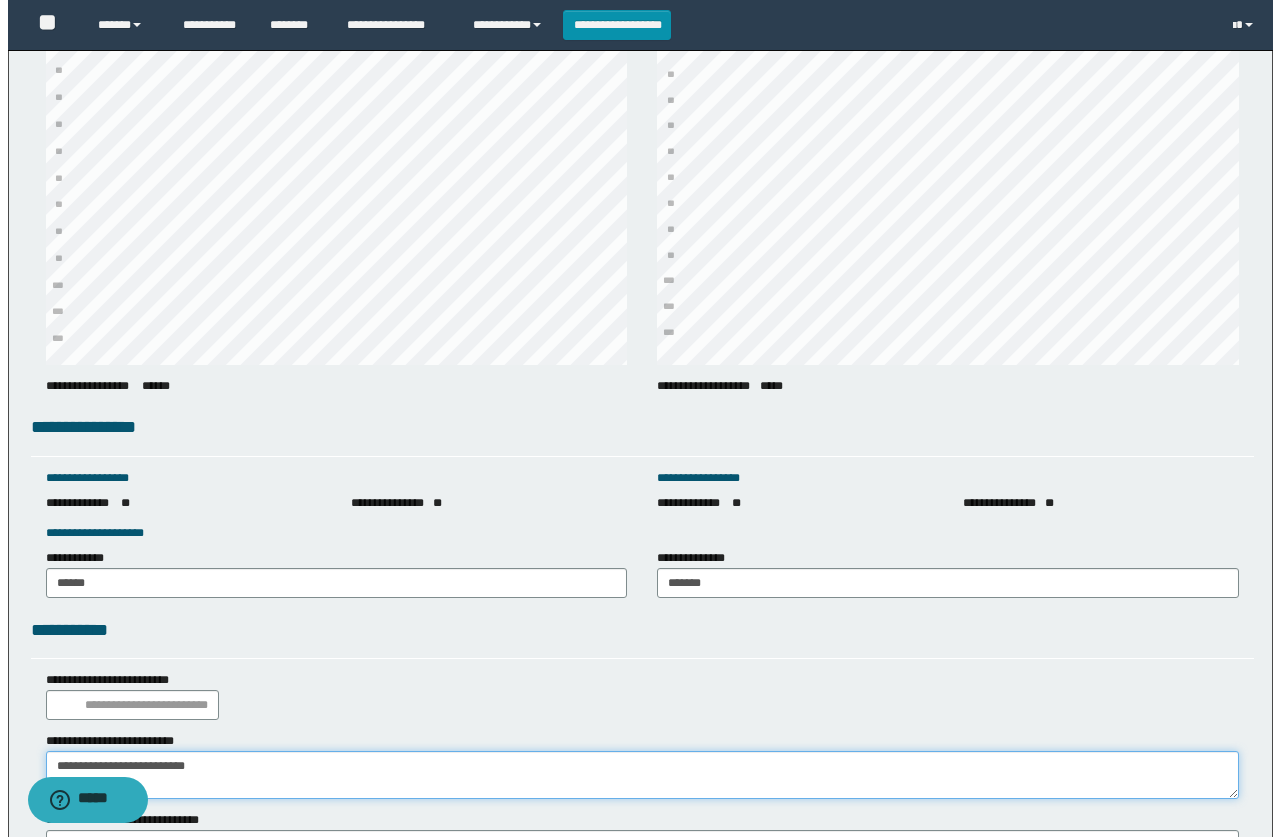 scroll, scrollTop: 2635, scrollLeft: 0, axis: vertical 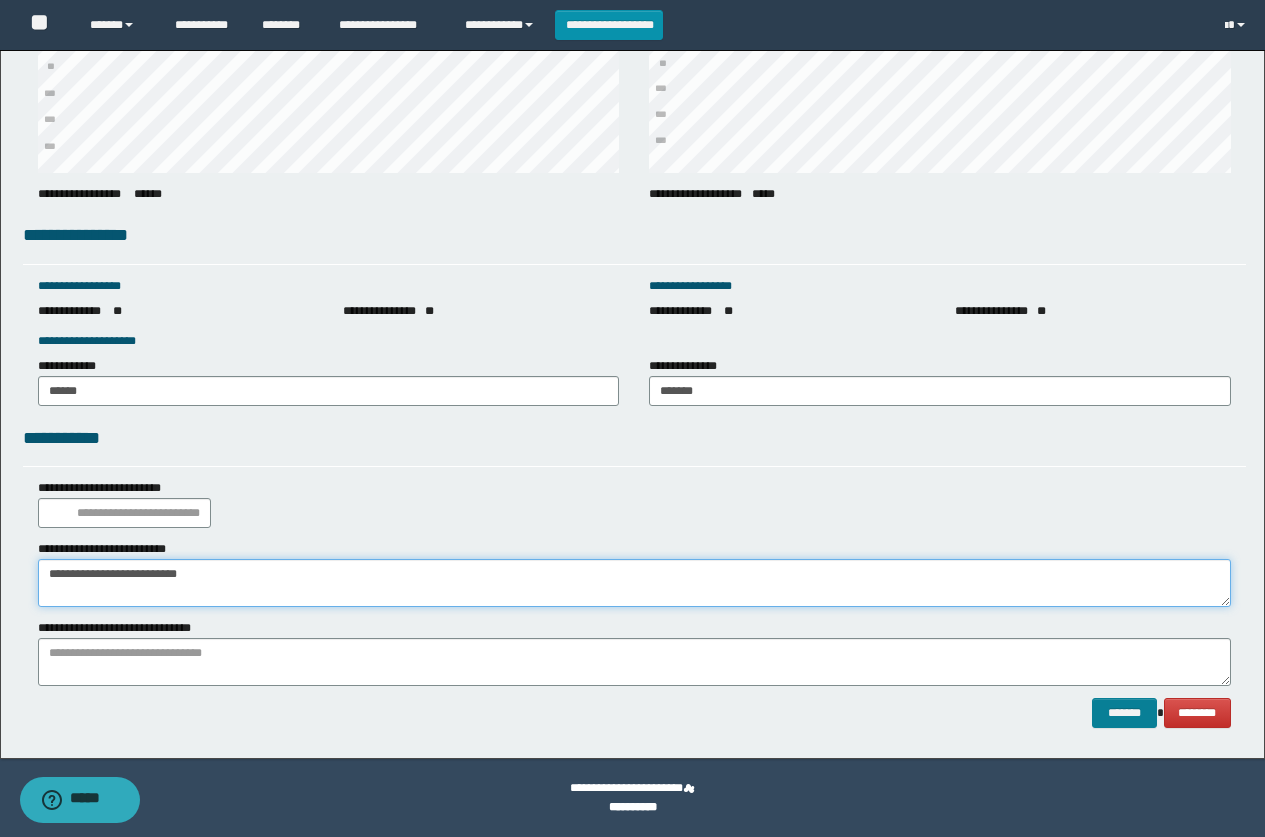type on "**********" 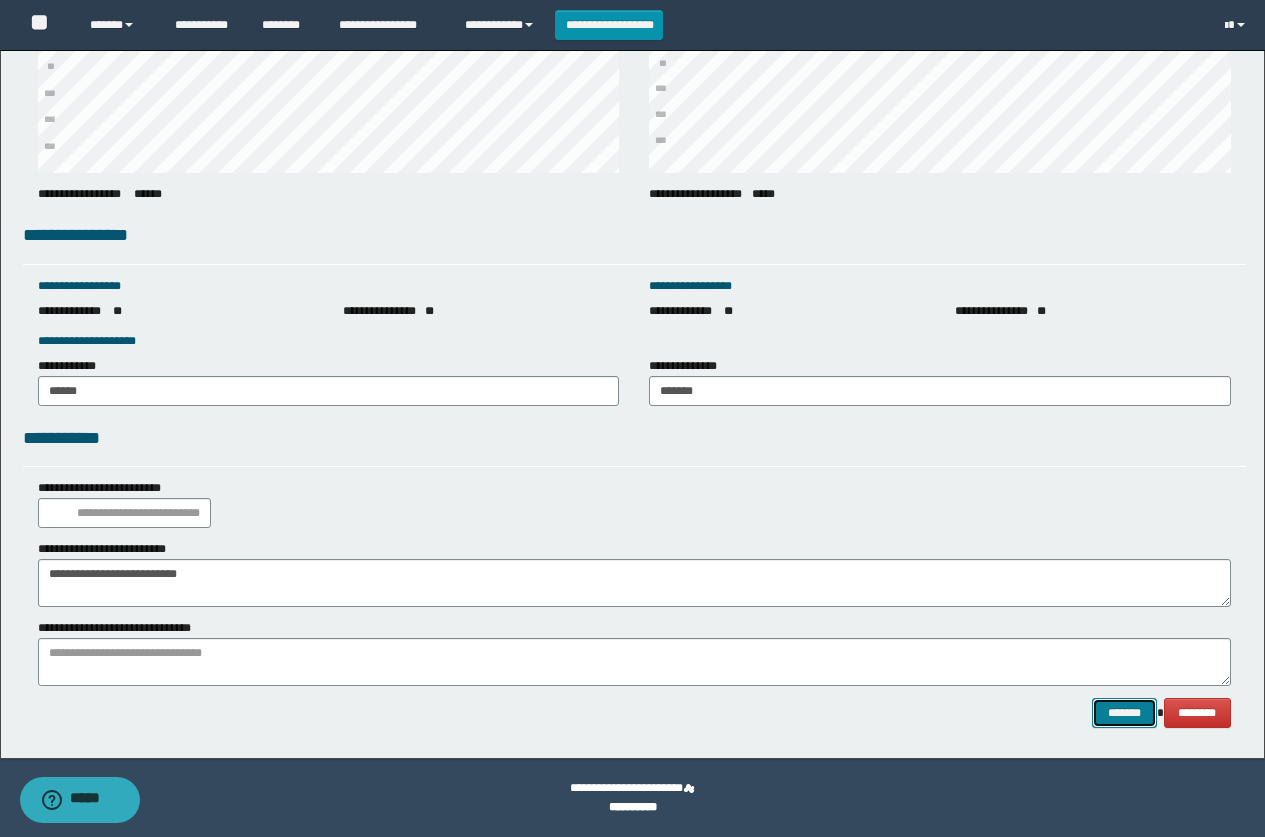 click on "*******" at bounding box center (1124, 713) 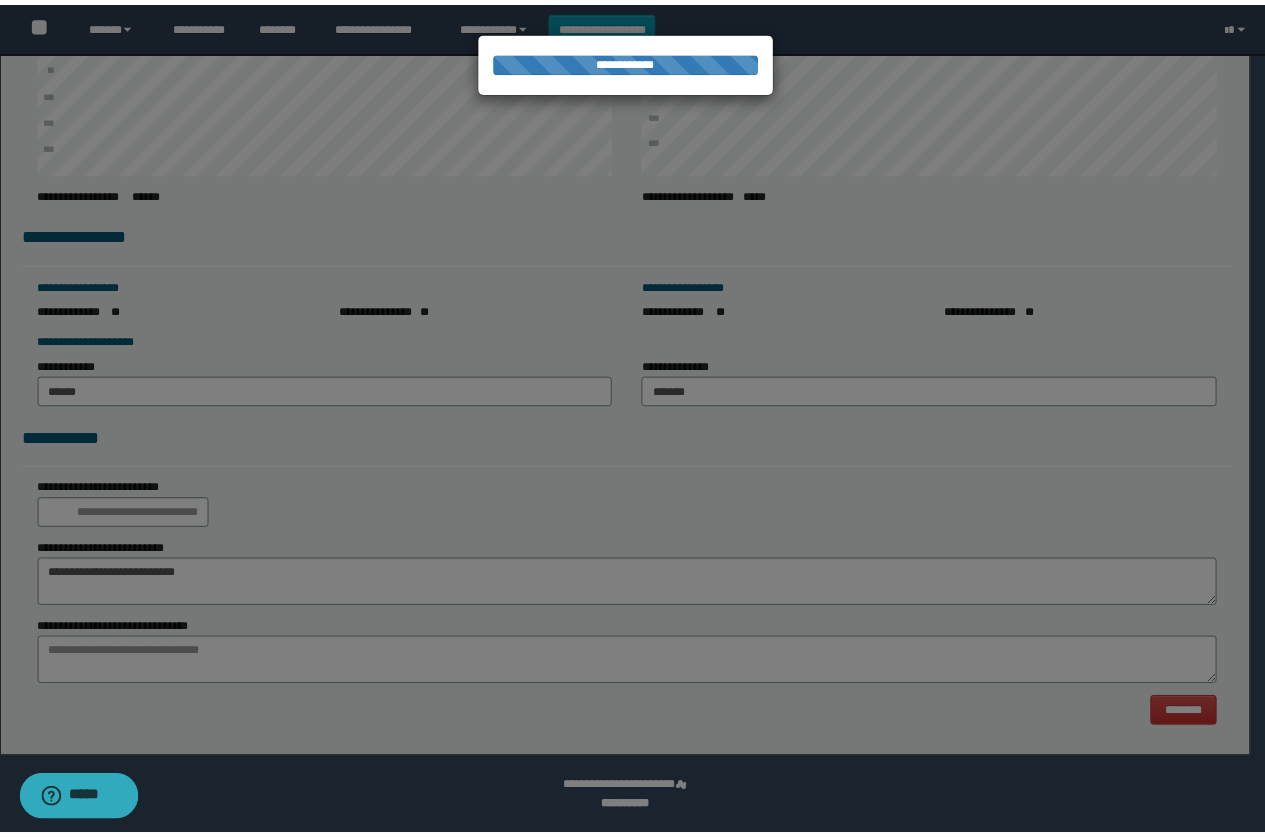 scroll, scrollTop: 0, scrollLeft: 0, axis: both 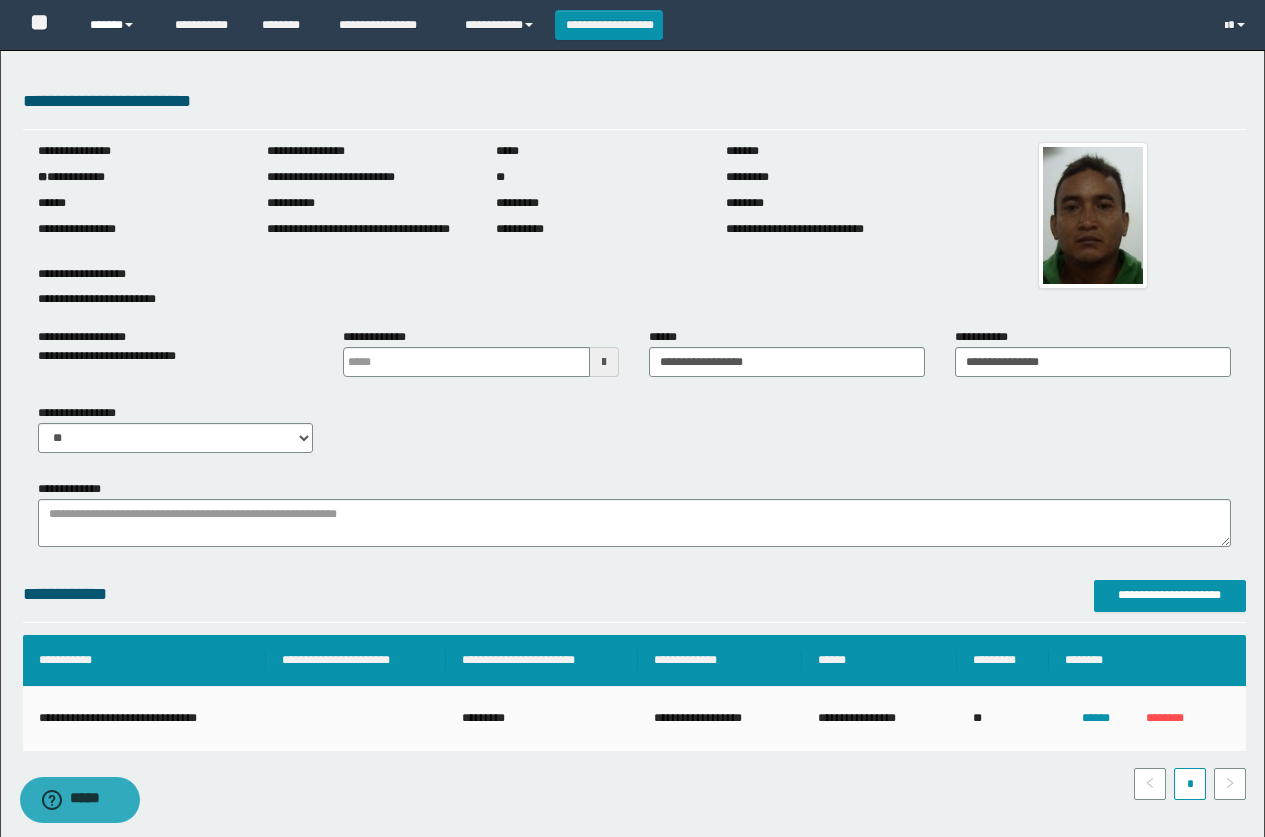 click at bounding box center (129, 25) 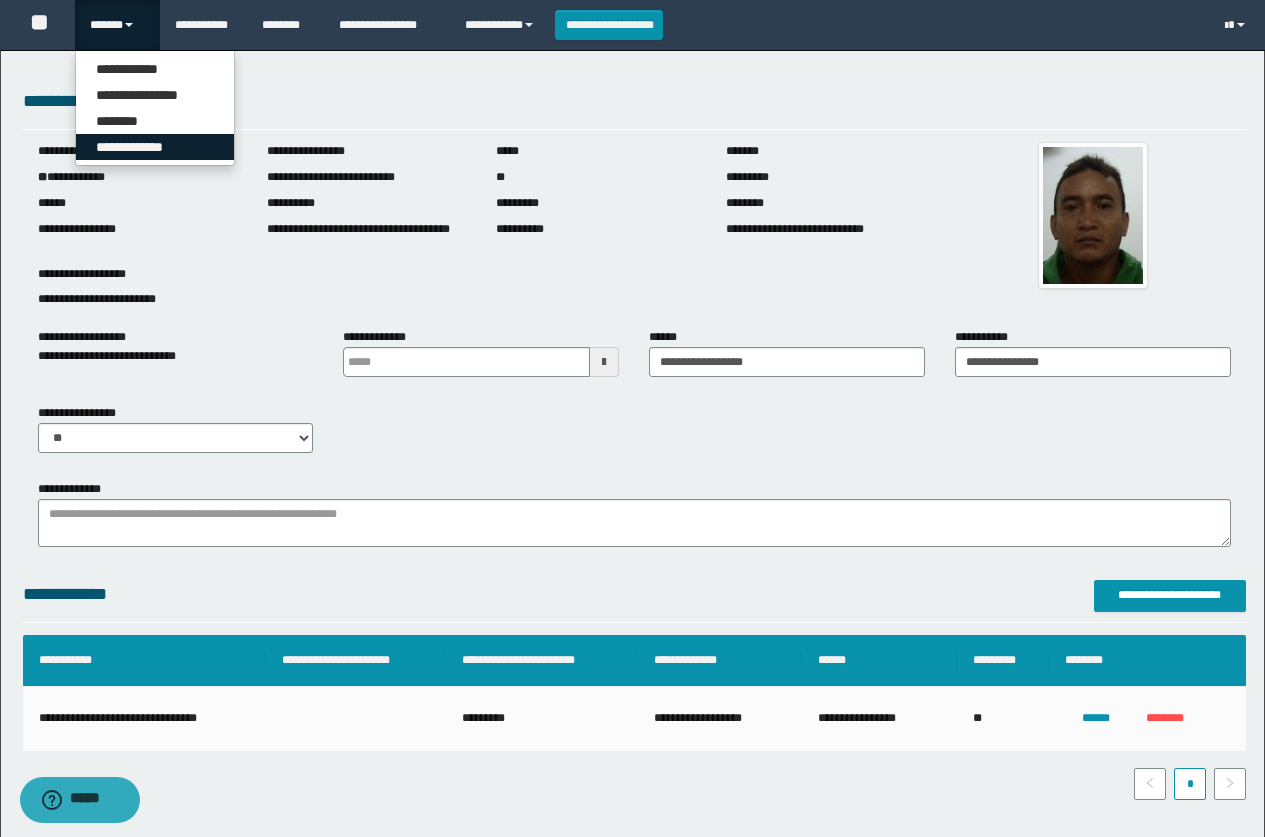 click on "**********" at bounding box center (155, 147) 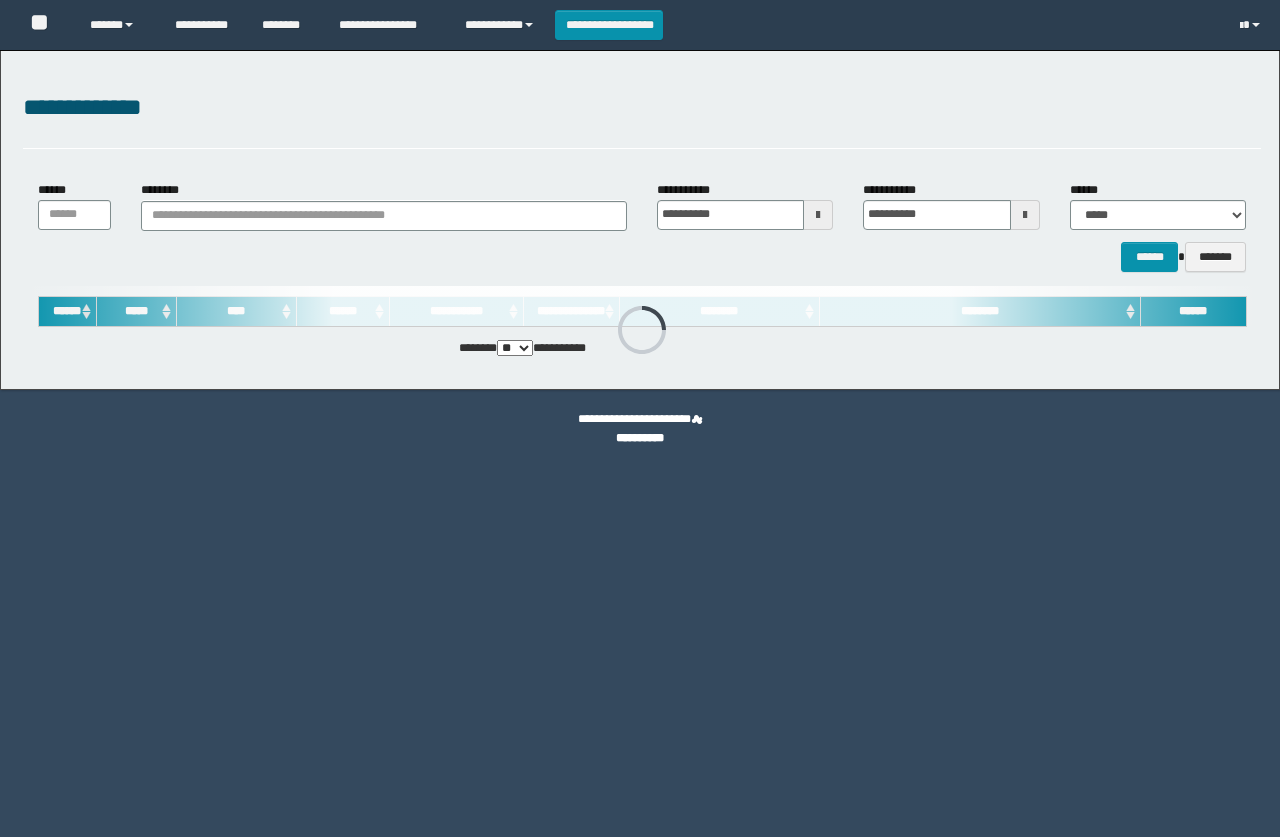 scroll, scrollTop: 0, scrollLeft: 0, axis: both 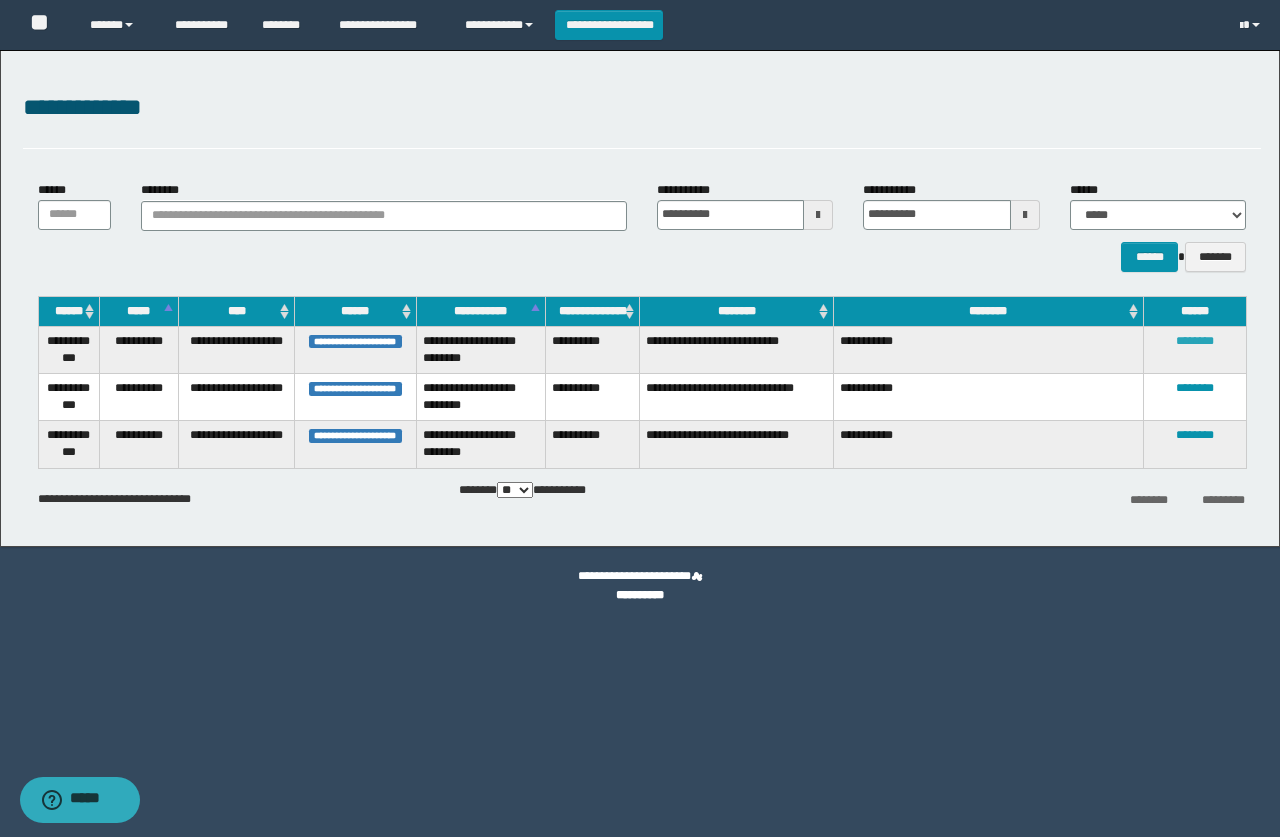 click on "********" at bounding box center [1195, 341] 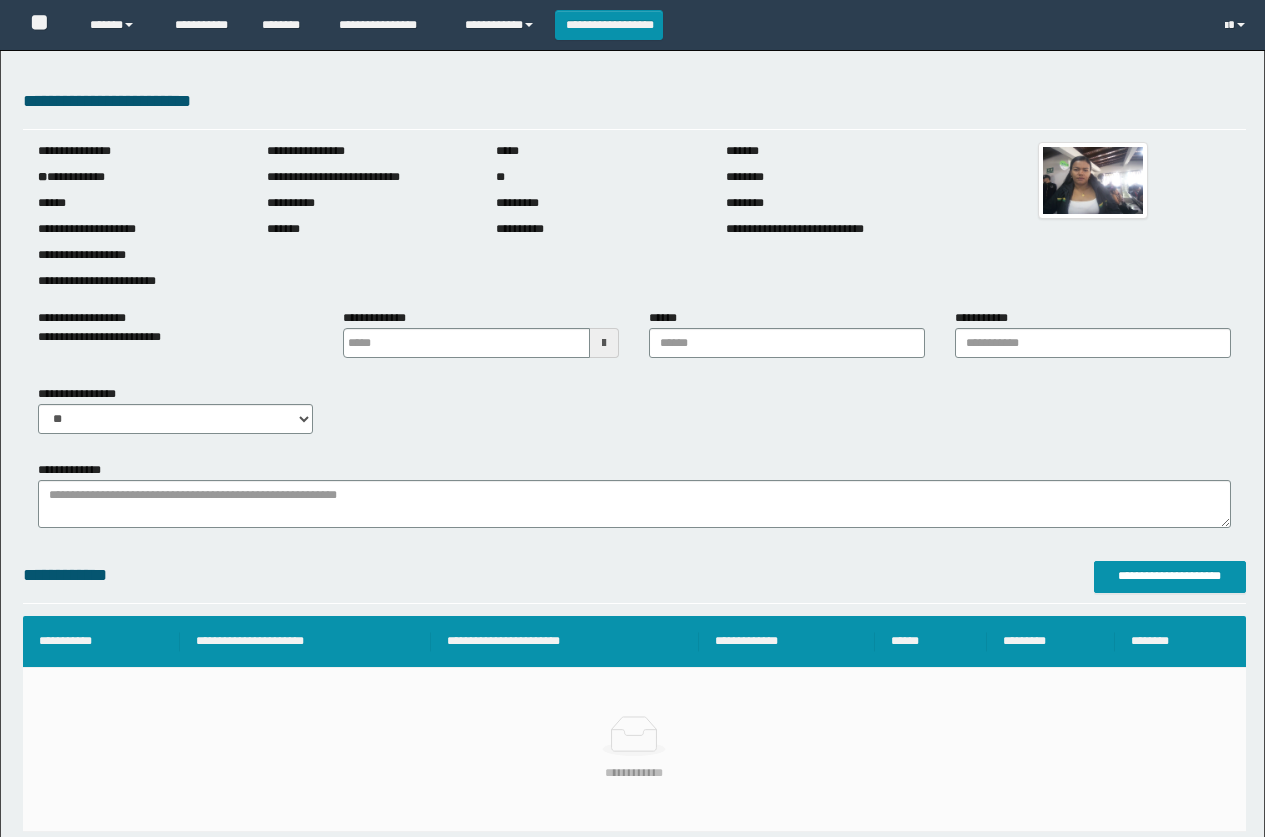 scroll, scrollTop: 0, scrollLeft: 0, axis: both 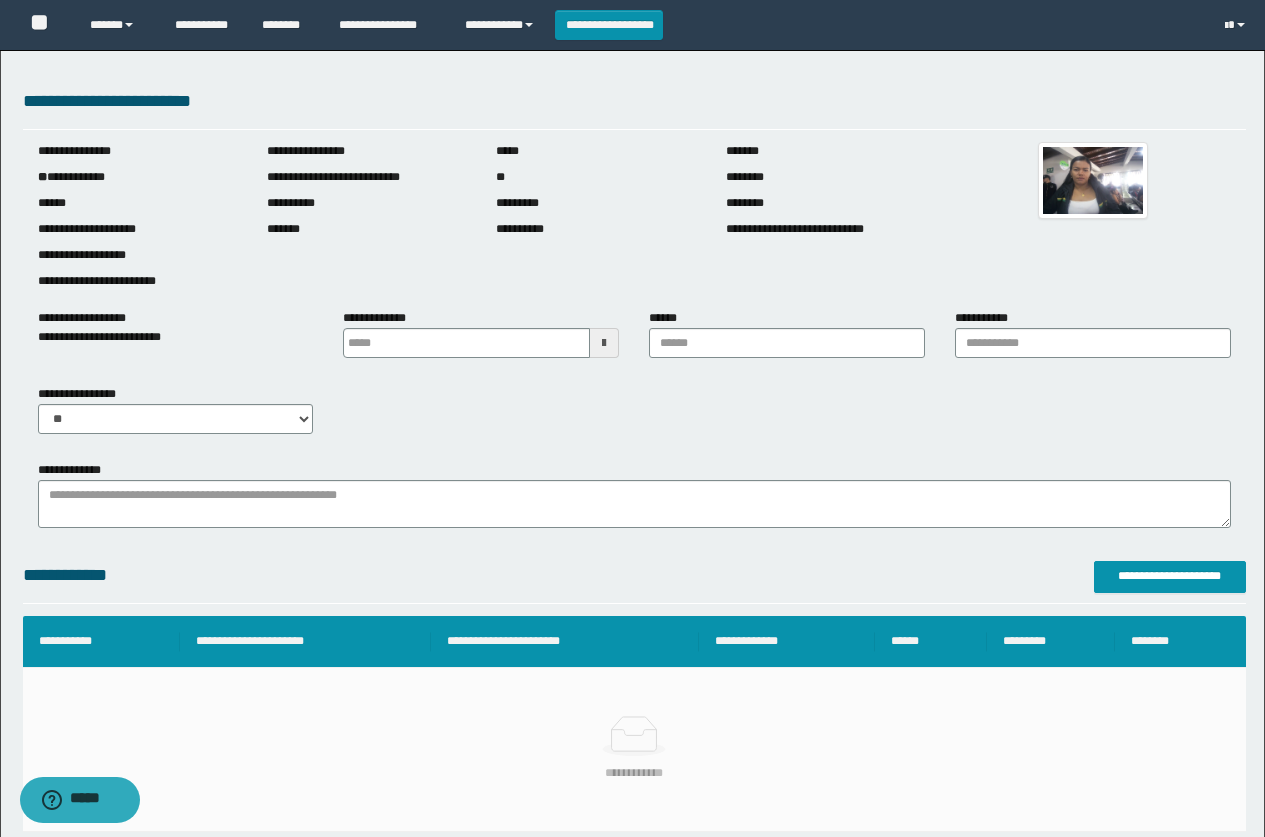 click at bounding box center (604, 343) 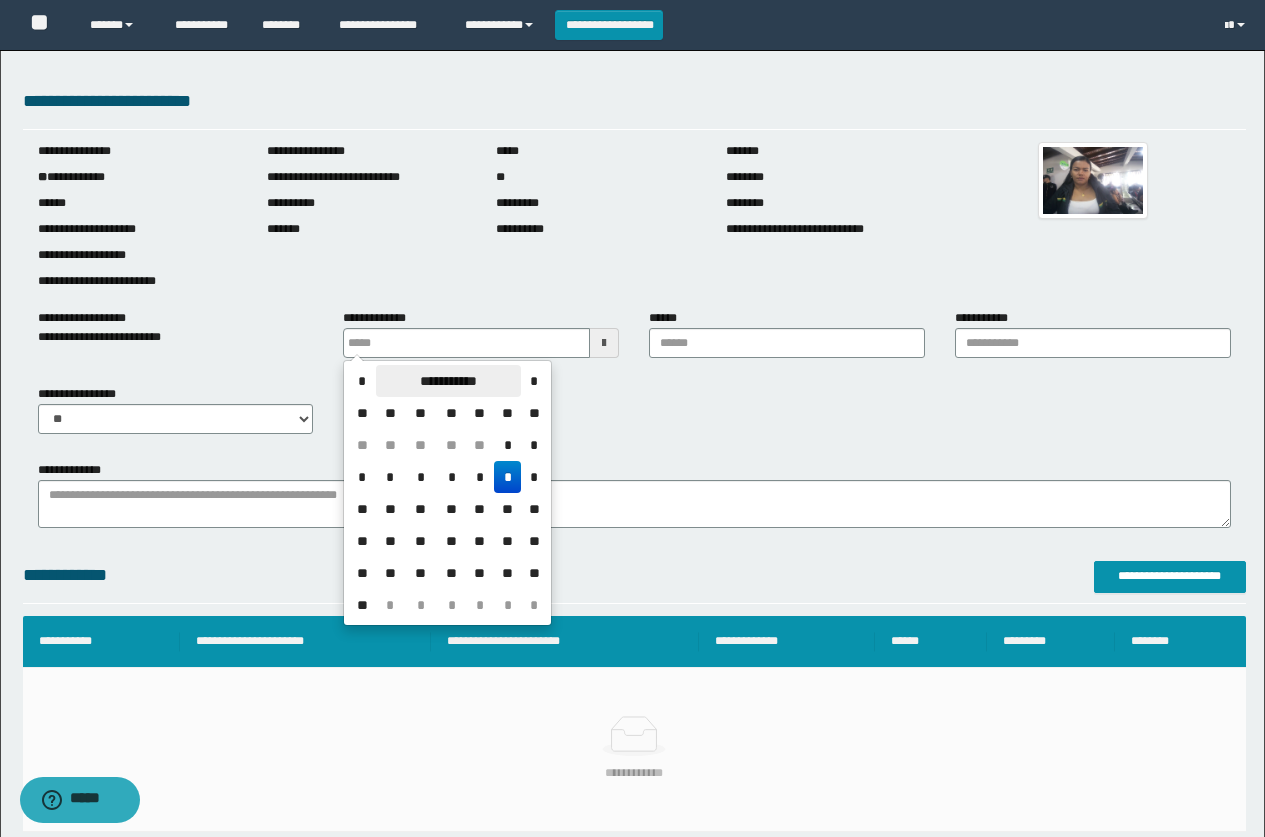 click on "**********" at bounding box center (448, 381) 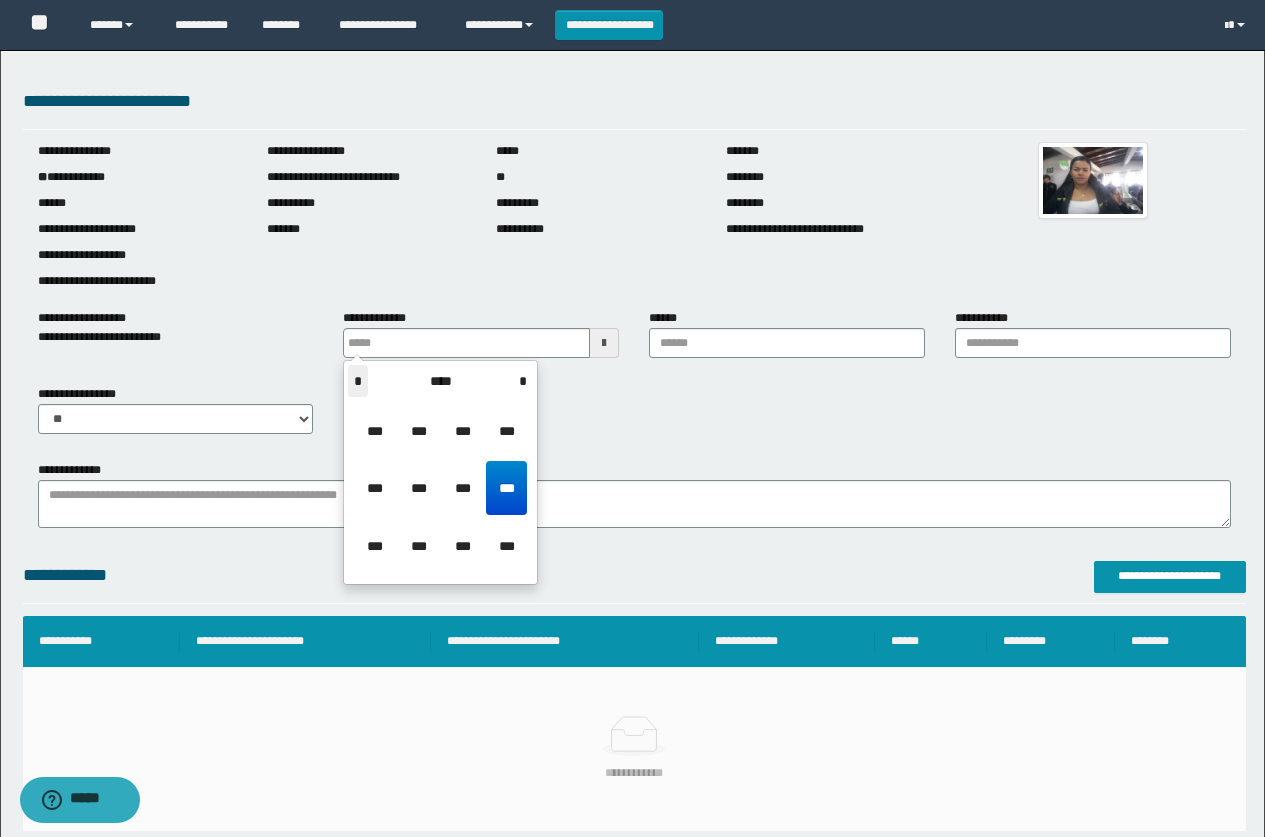 click on "*" at bounding box center [358, 381] 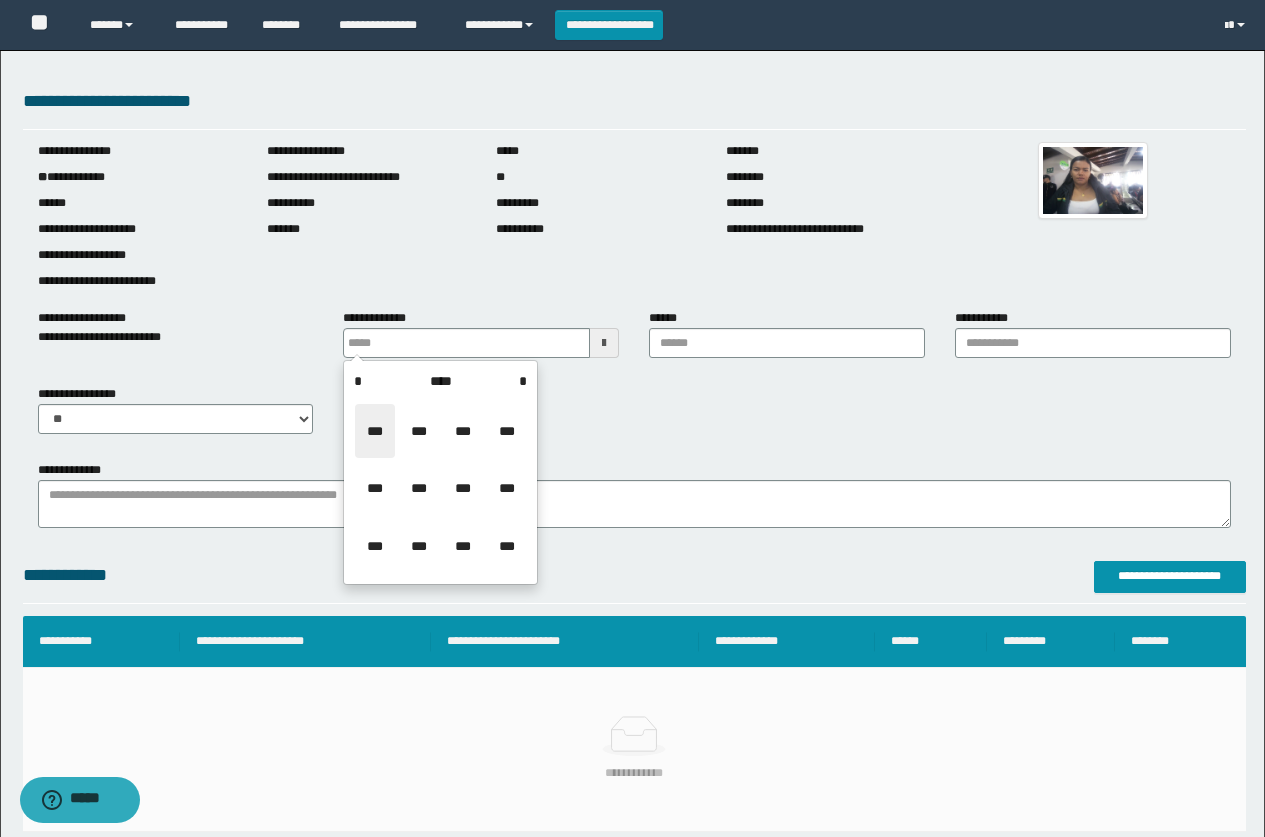 click on "***" at bounding box center [375, 431] 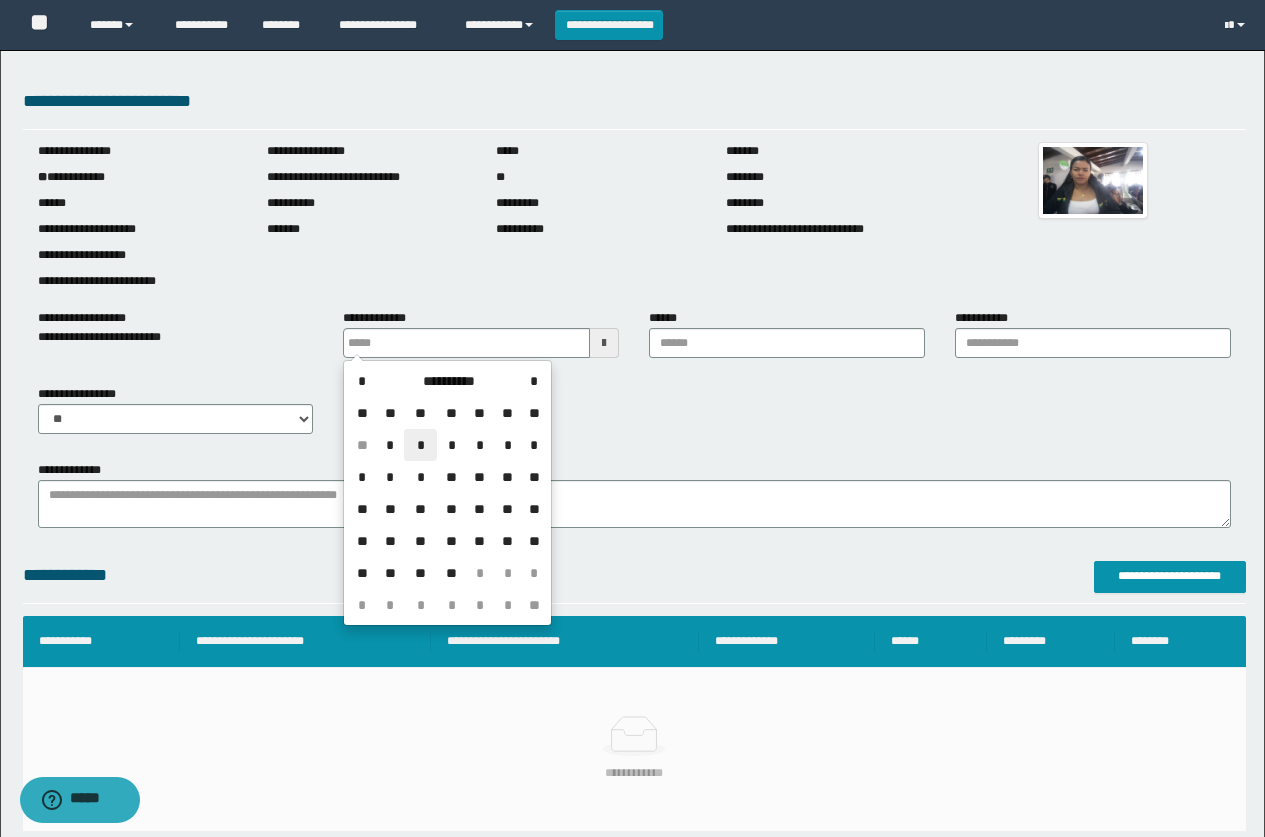 click on "*" at bounding box center [420, 445] 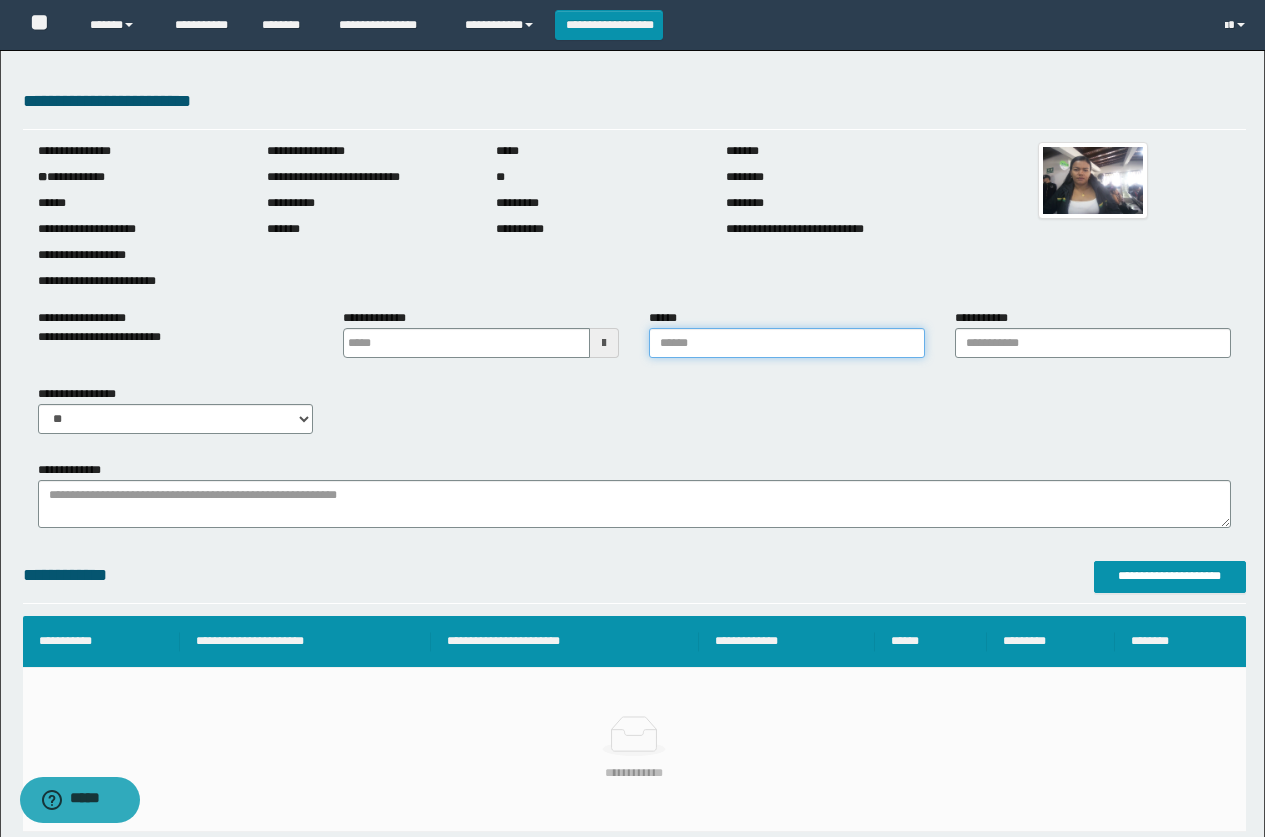 click on "******" at bounding box center (787, 343) 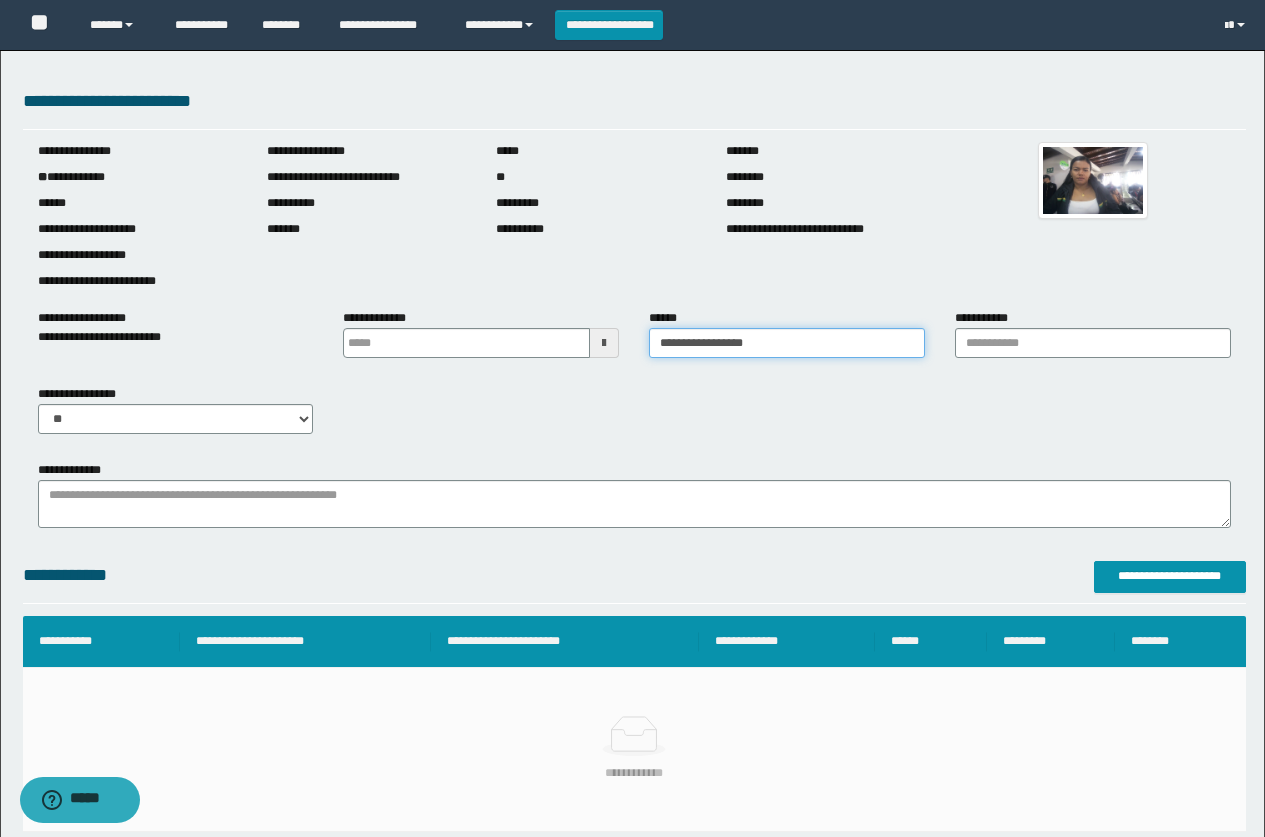 type on "**********" 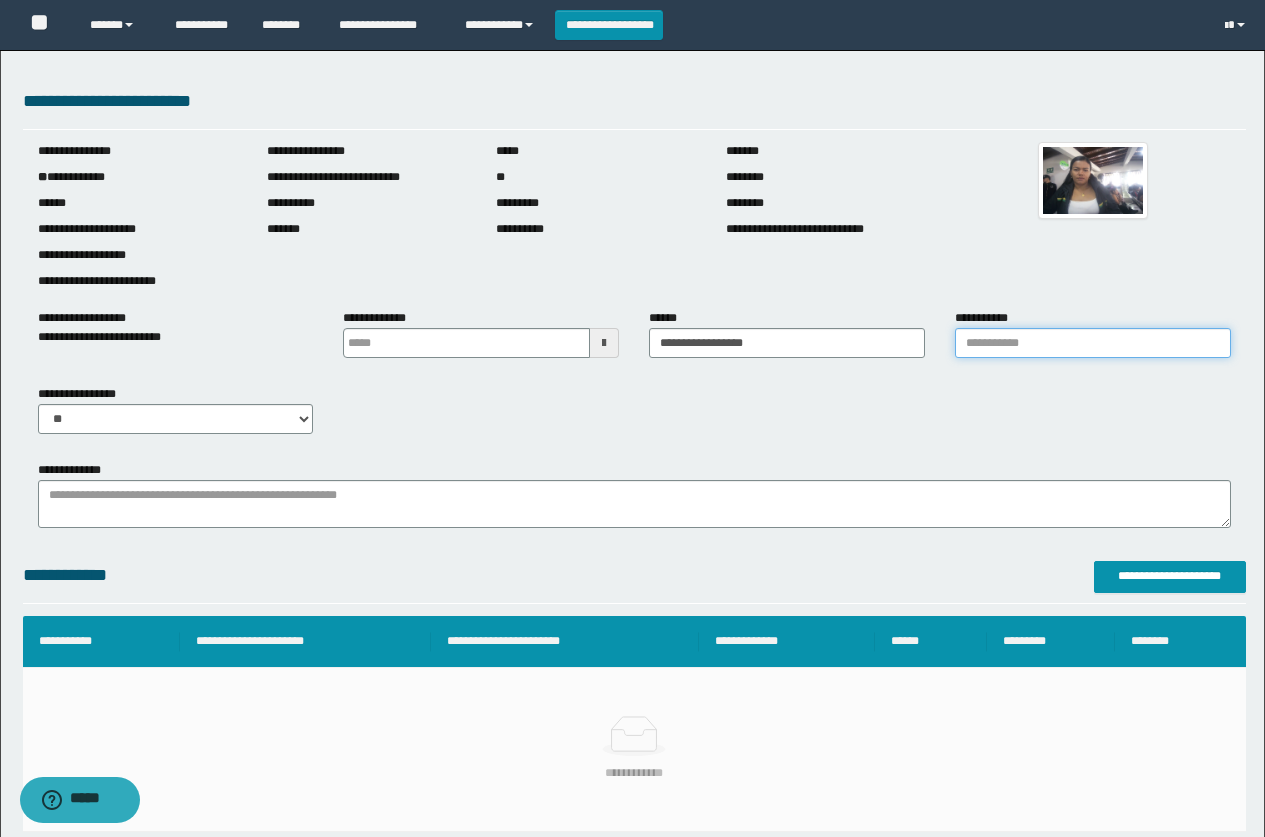 click on "**********" at bounding box center (1093, 343) 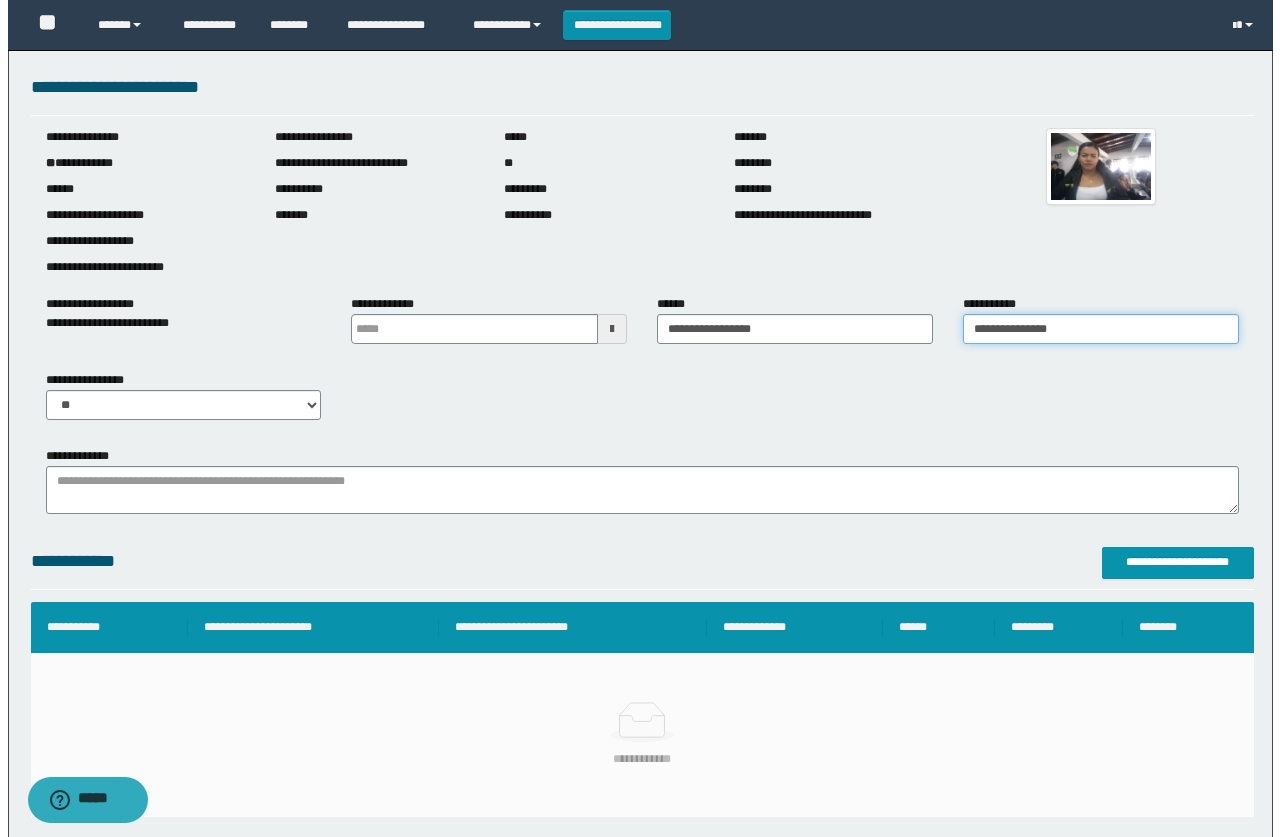 scroll, scrollTop: 200, scrollLeft: 0, axis: vertical 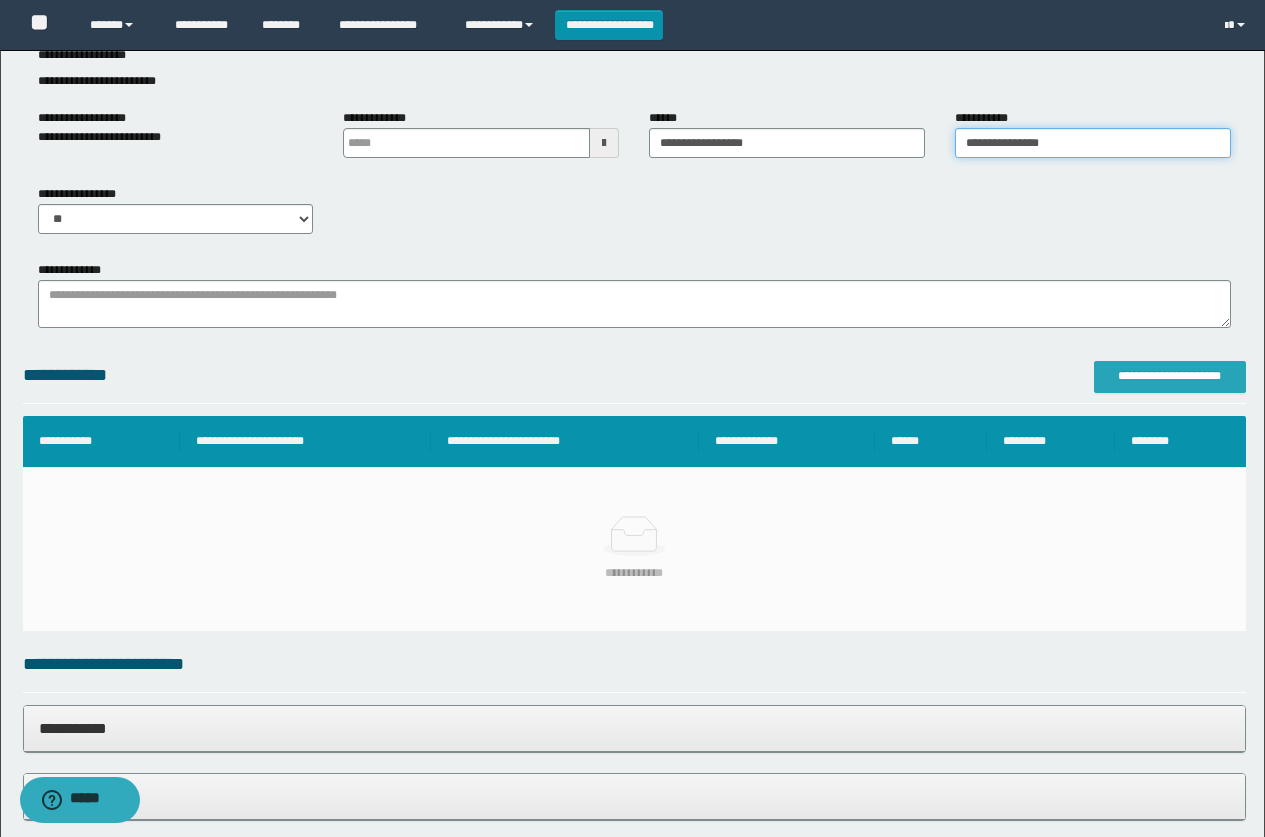 type on "**********" 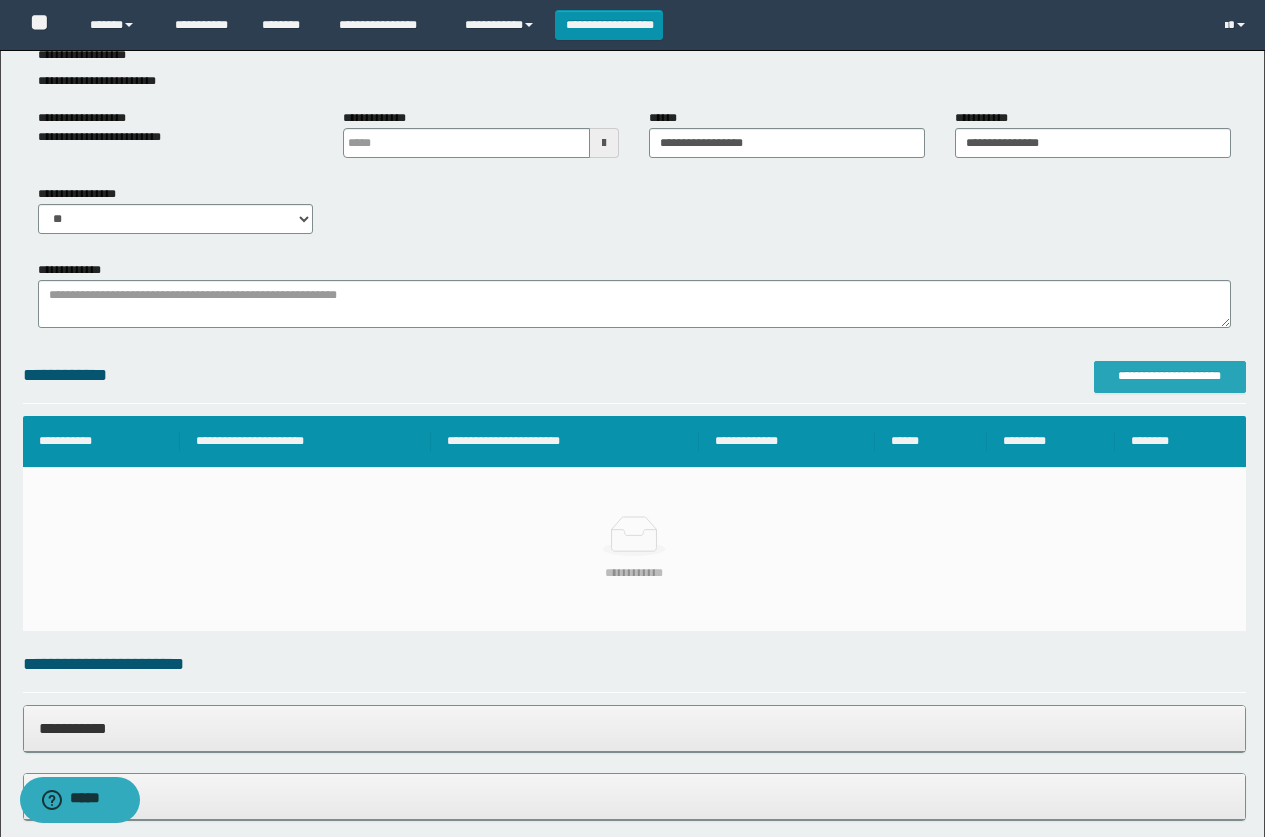 click on "**********" at bounding box center (1170, 376) 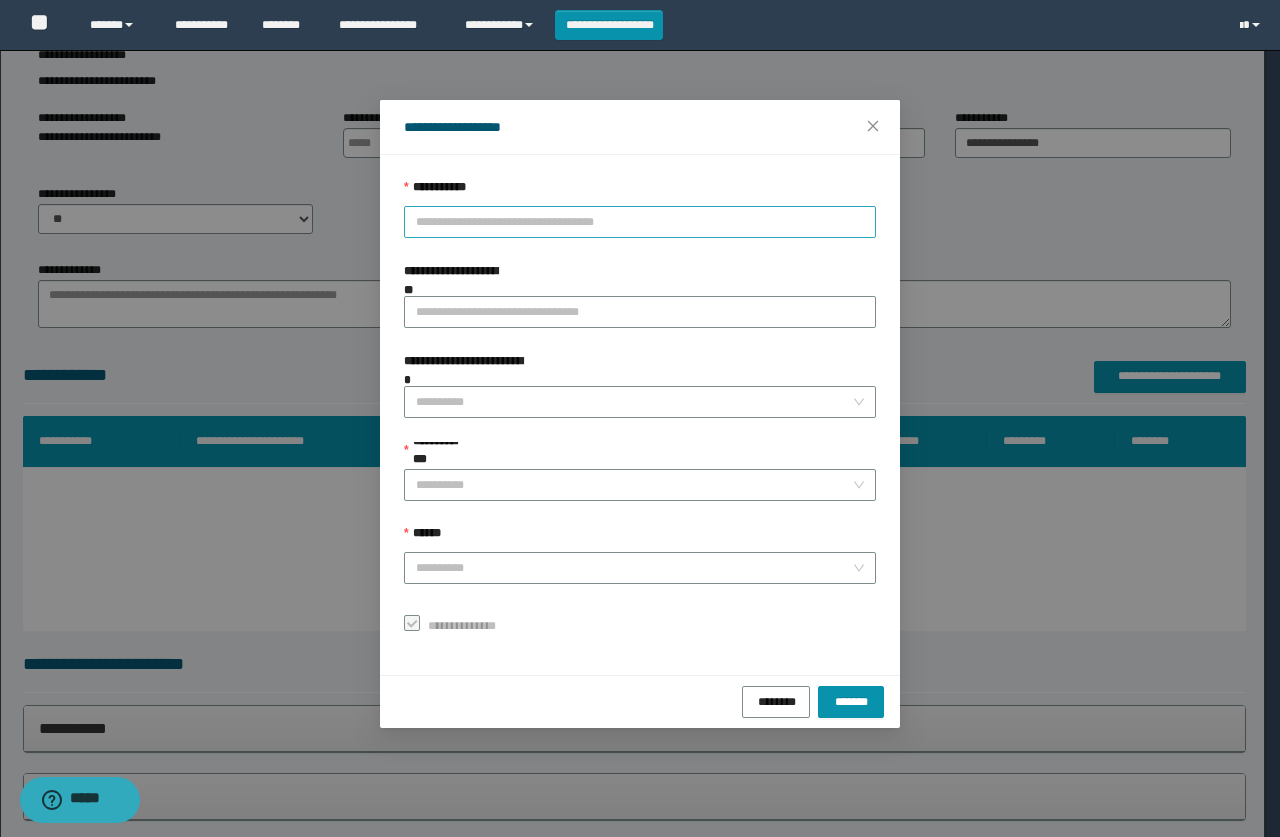 click on "**********" at bounding box center (640, 222) 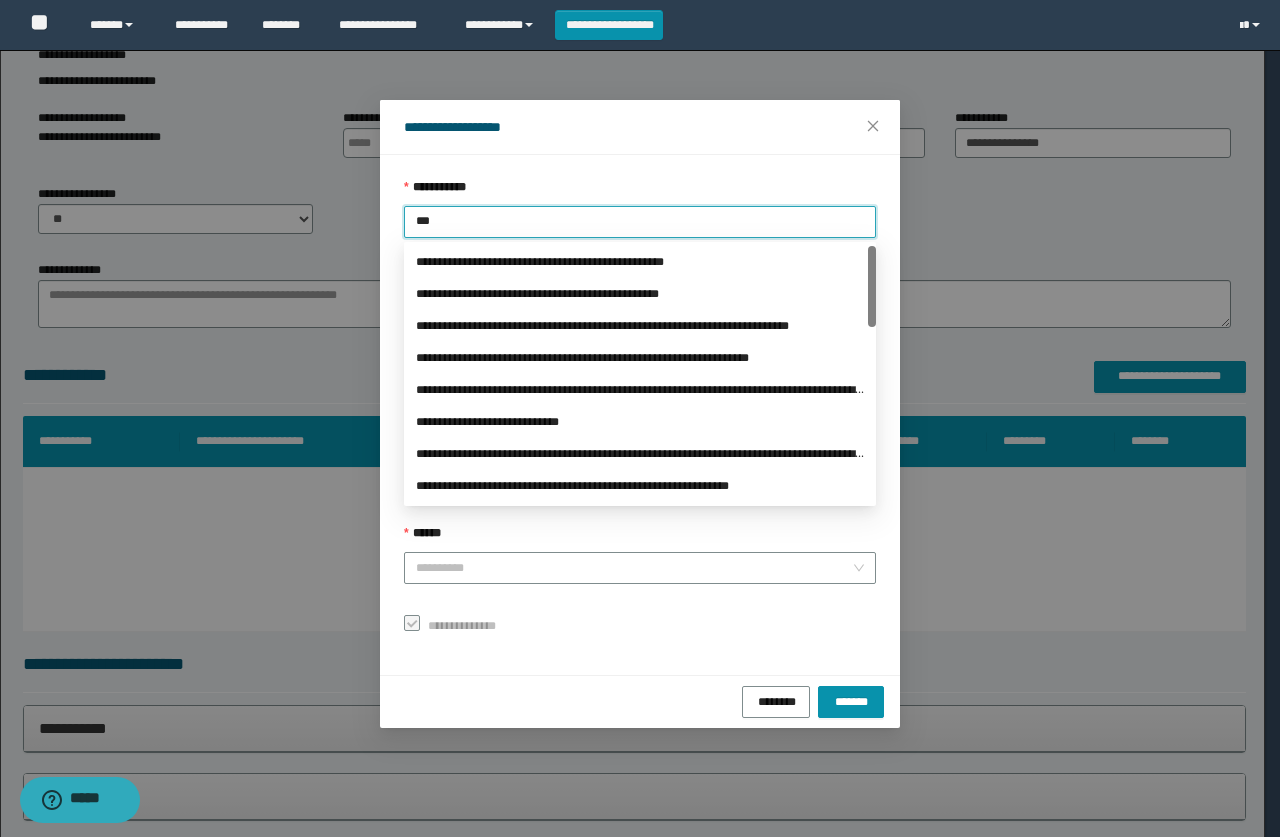 type on "****" 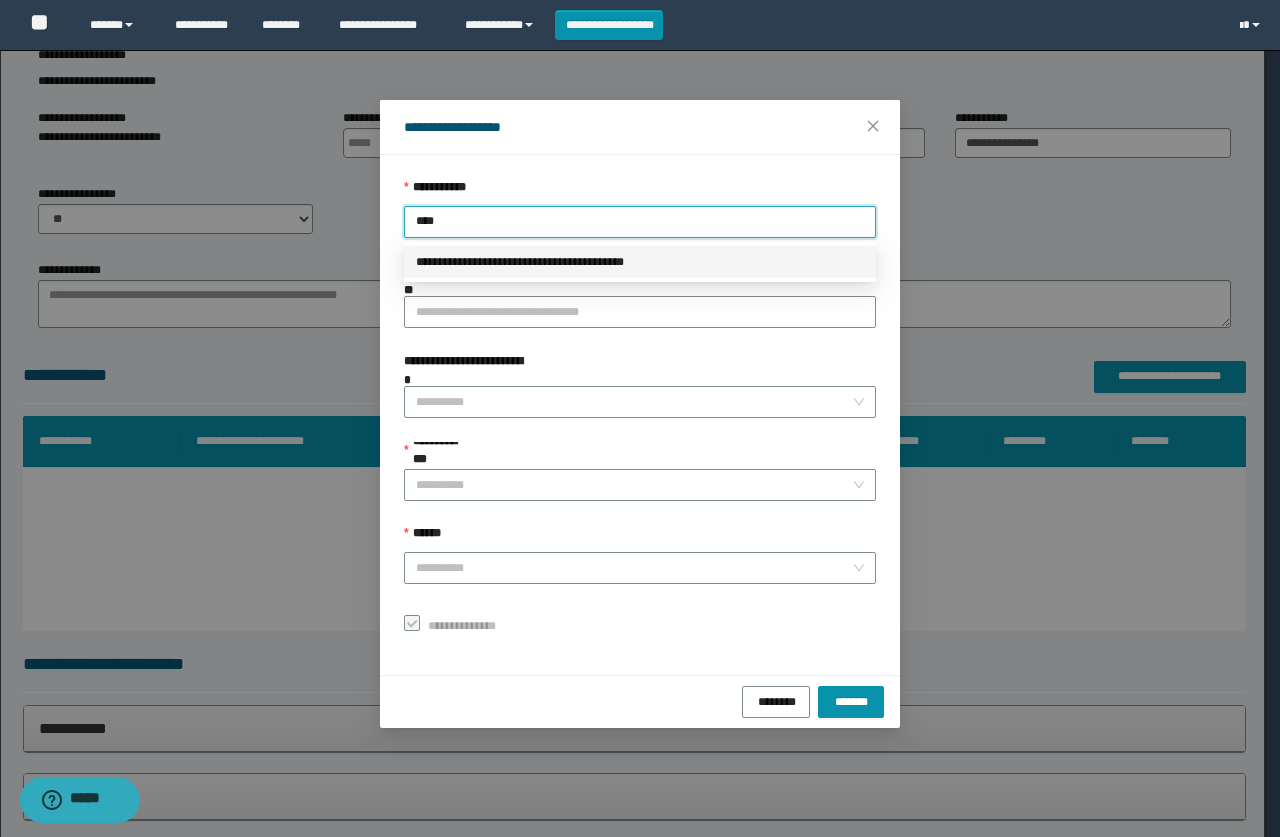 click on "**********" at bounding box center (640, 262) 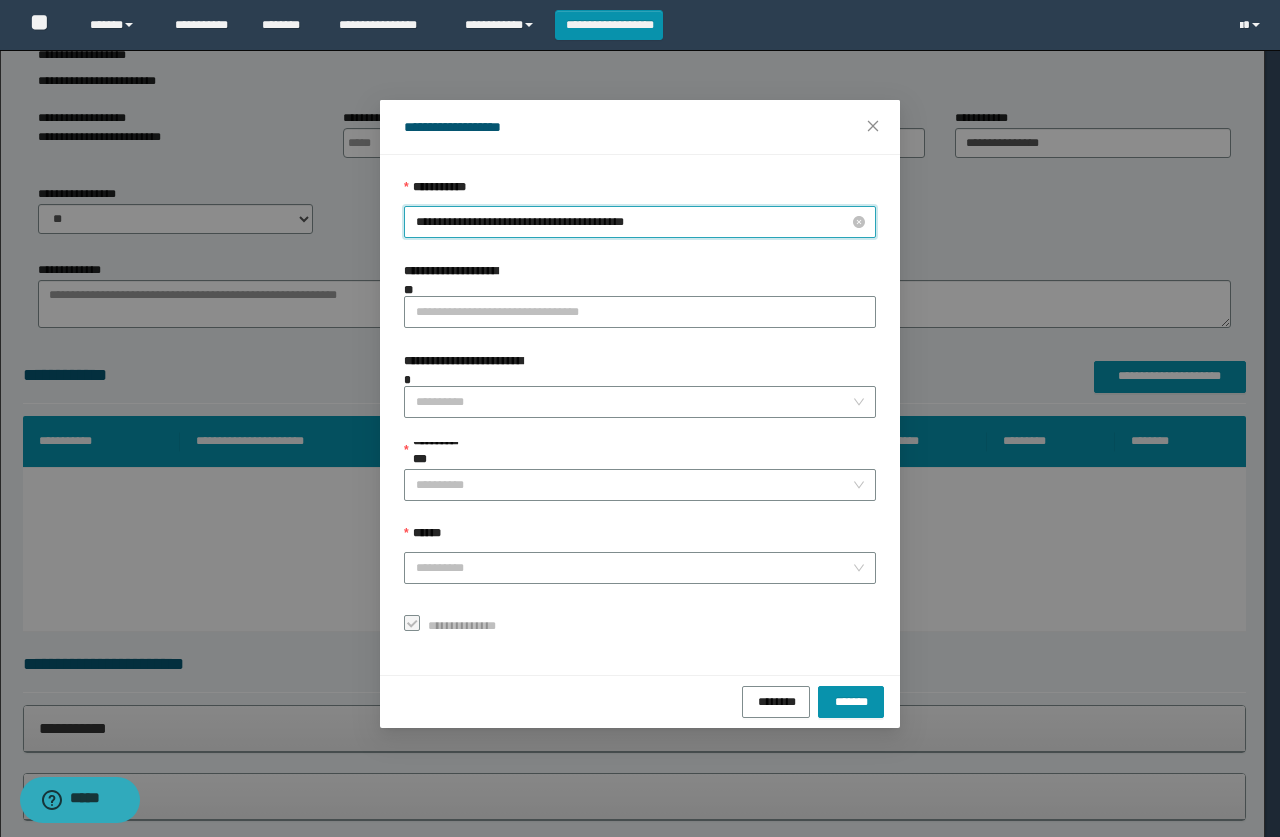 click on "**********" at bounding box center [640, 222] 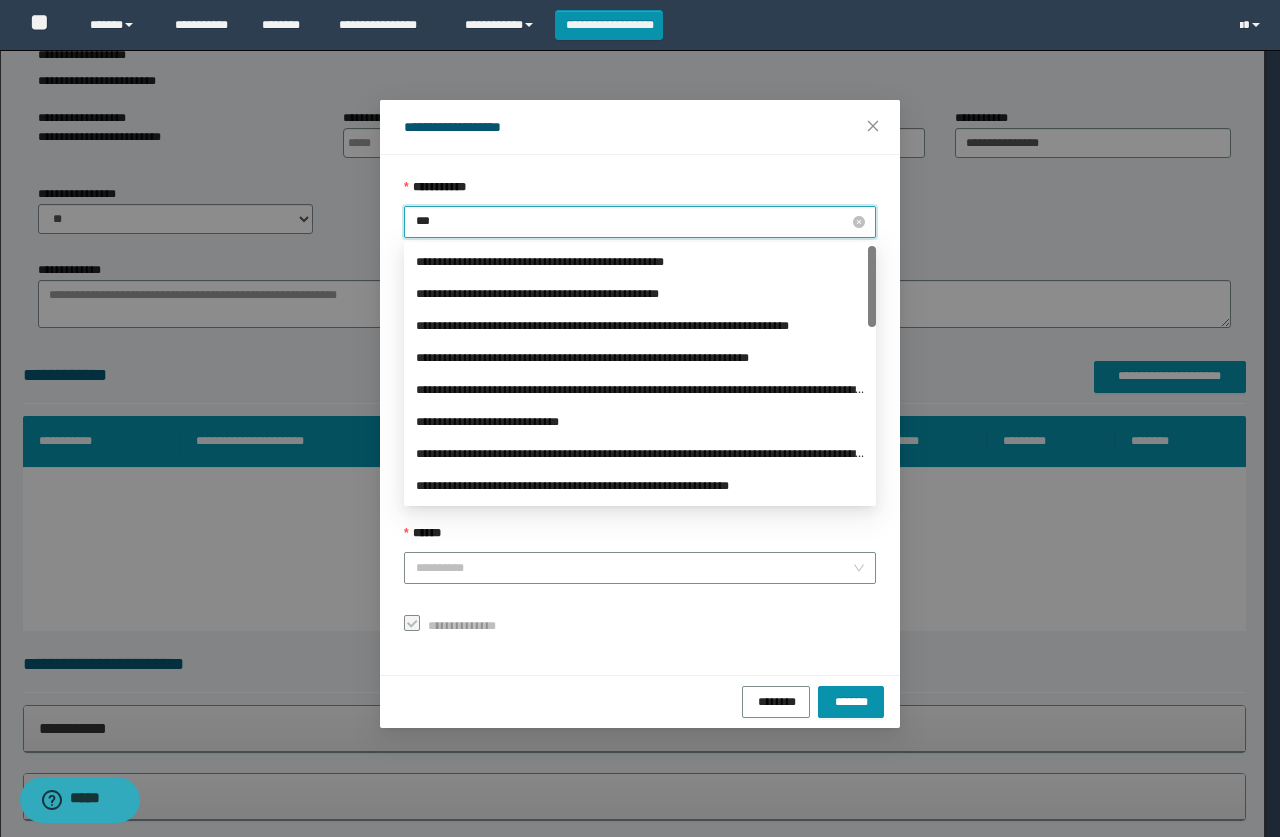 type on "****" 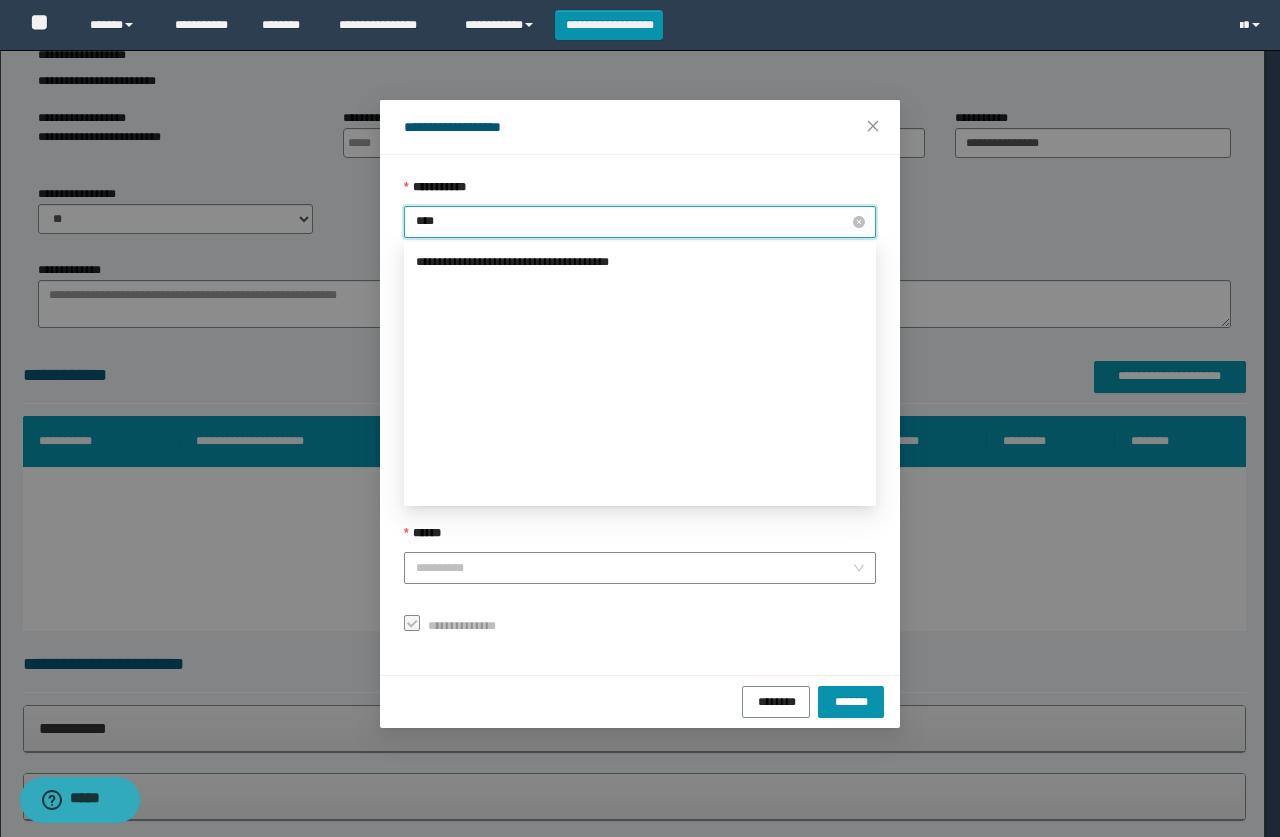 scroll, scrollTop: 0, scrollLeft: 0, axis: both 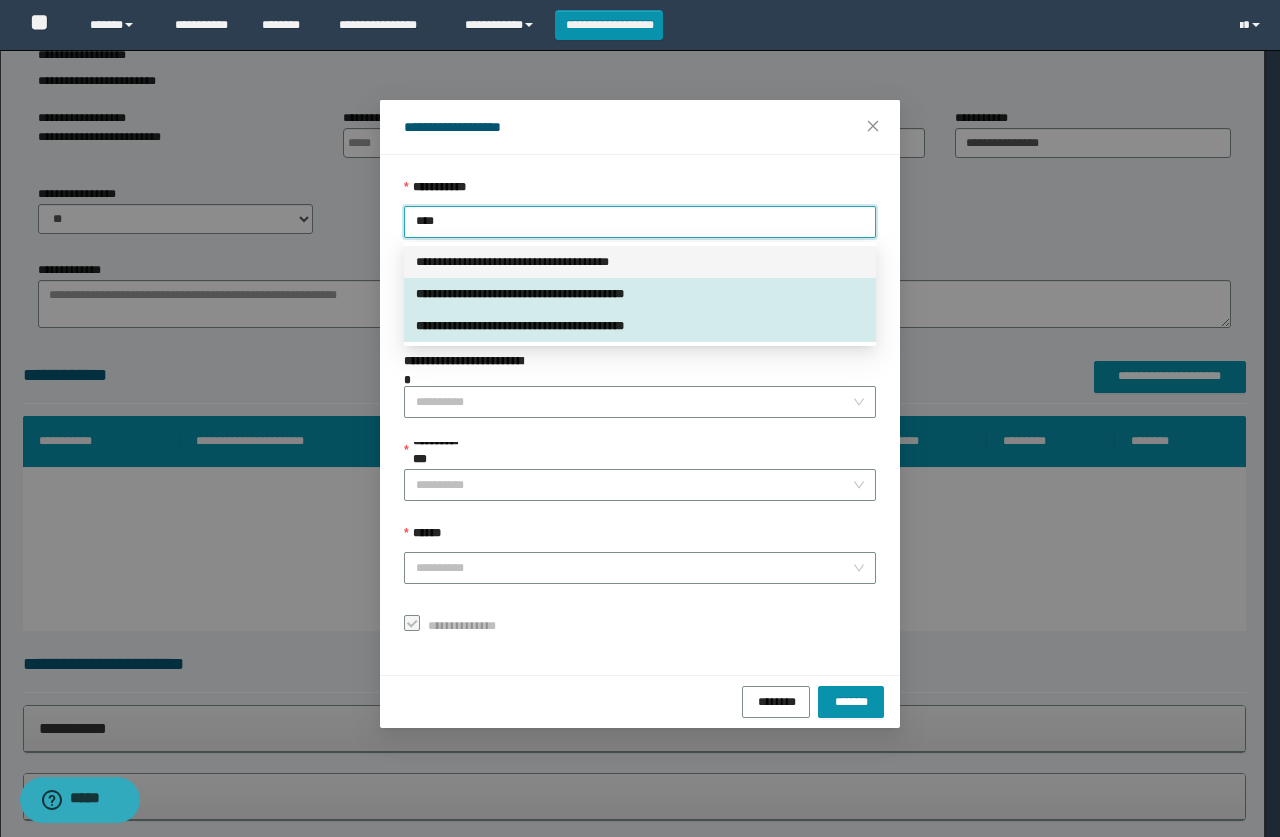 click on "**********" at bounding box center [640, 262] 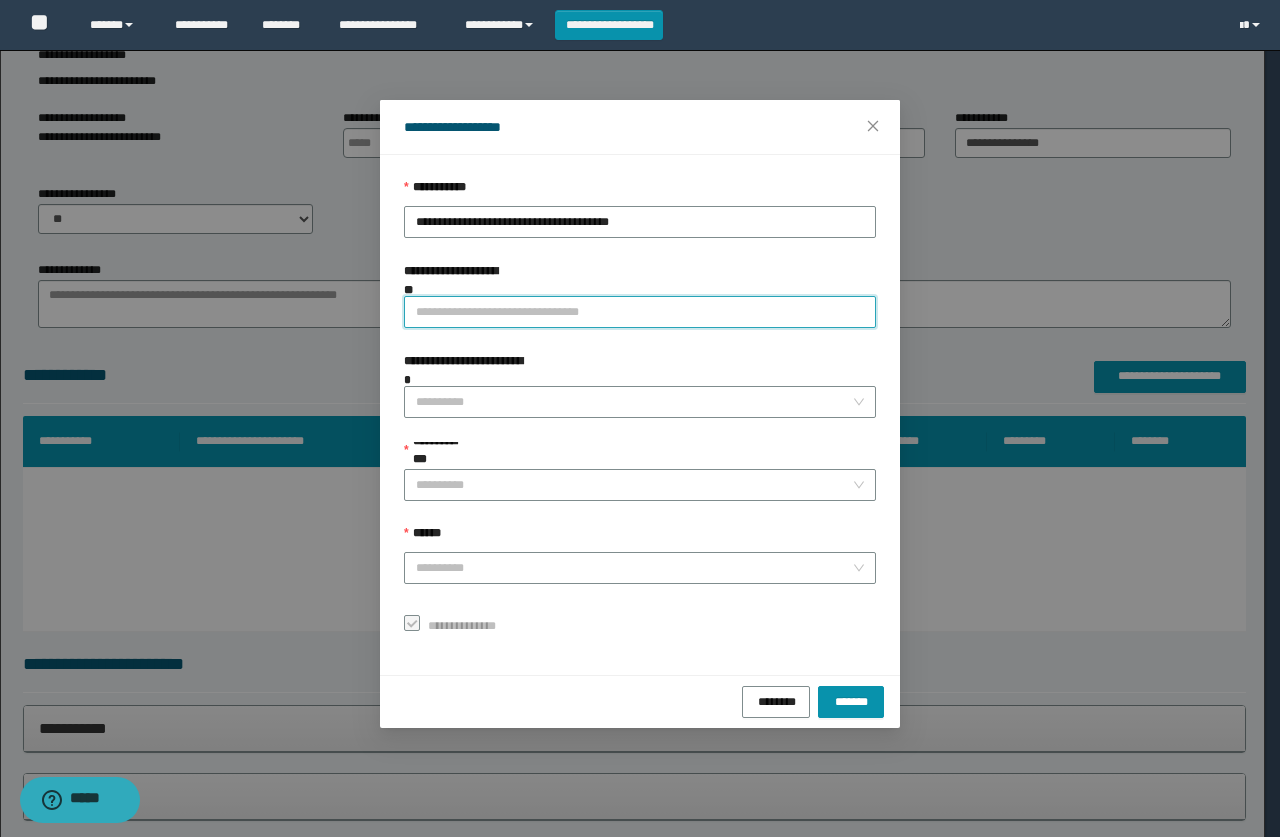 click on "**********" at bounding box center (640, 312) 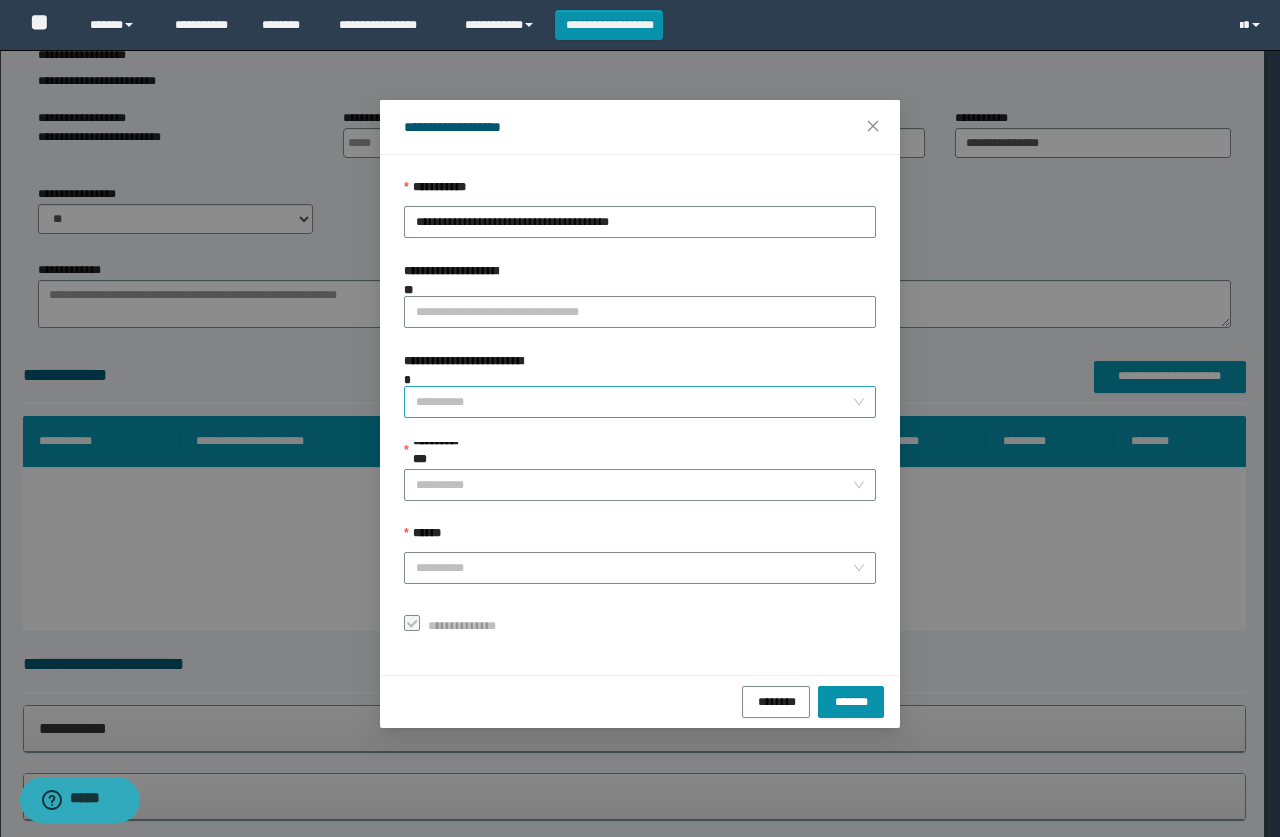 click on "**********" at bounding box center [634, 402] 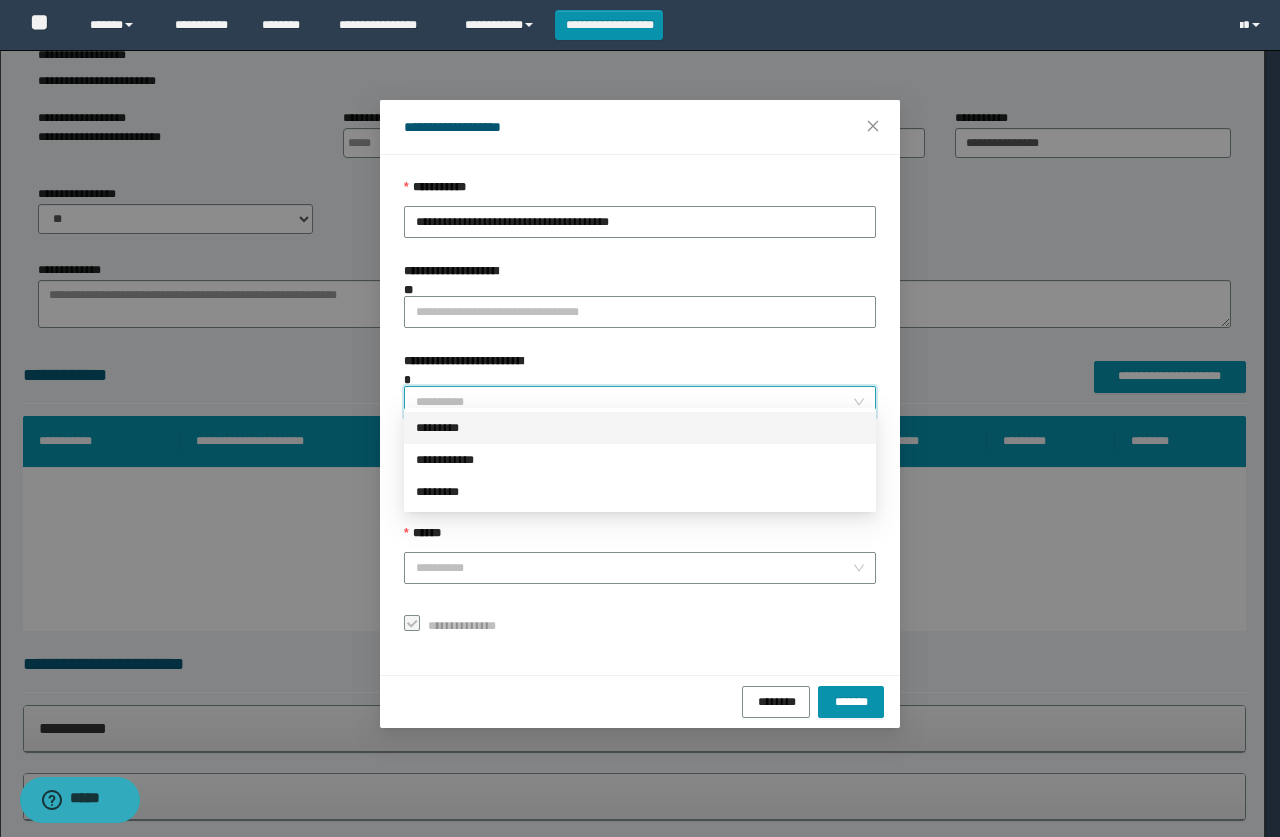 click on "*********" at bounding box center [640, 428] 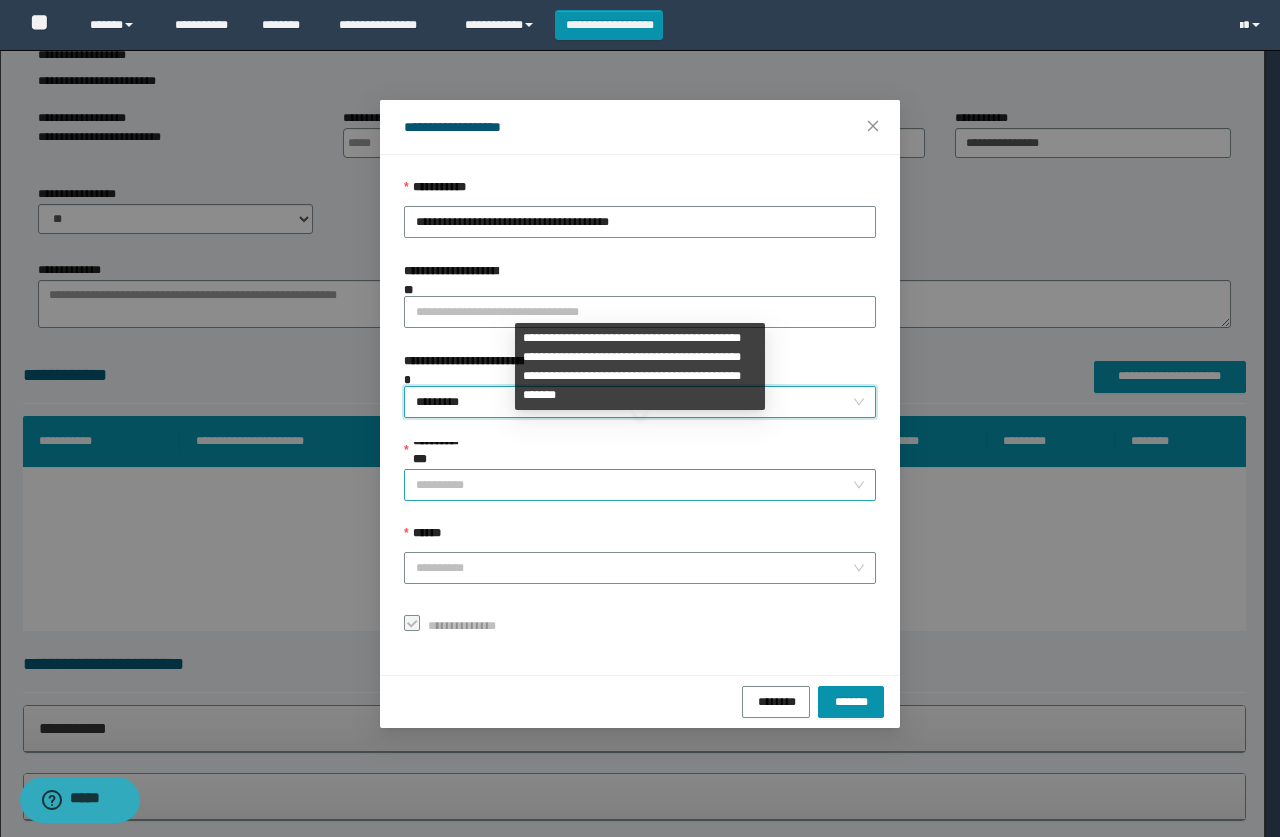 click on "**********" at bounding box center [634, 485] 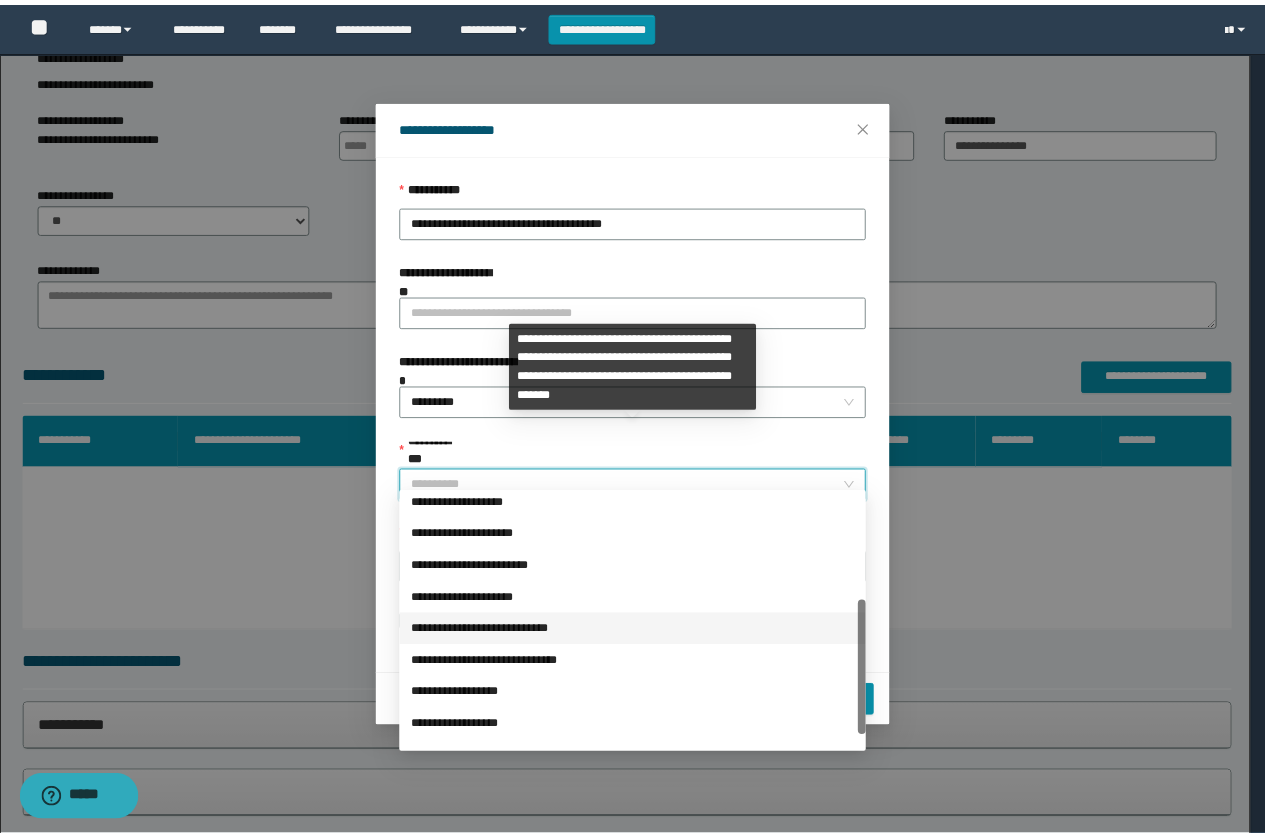 scroll, scrollTop: 224, scrollLeft: 0, axis: vertical 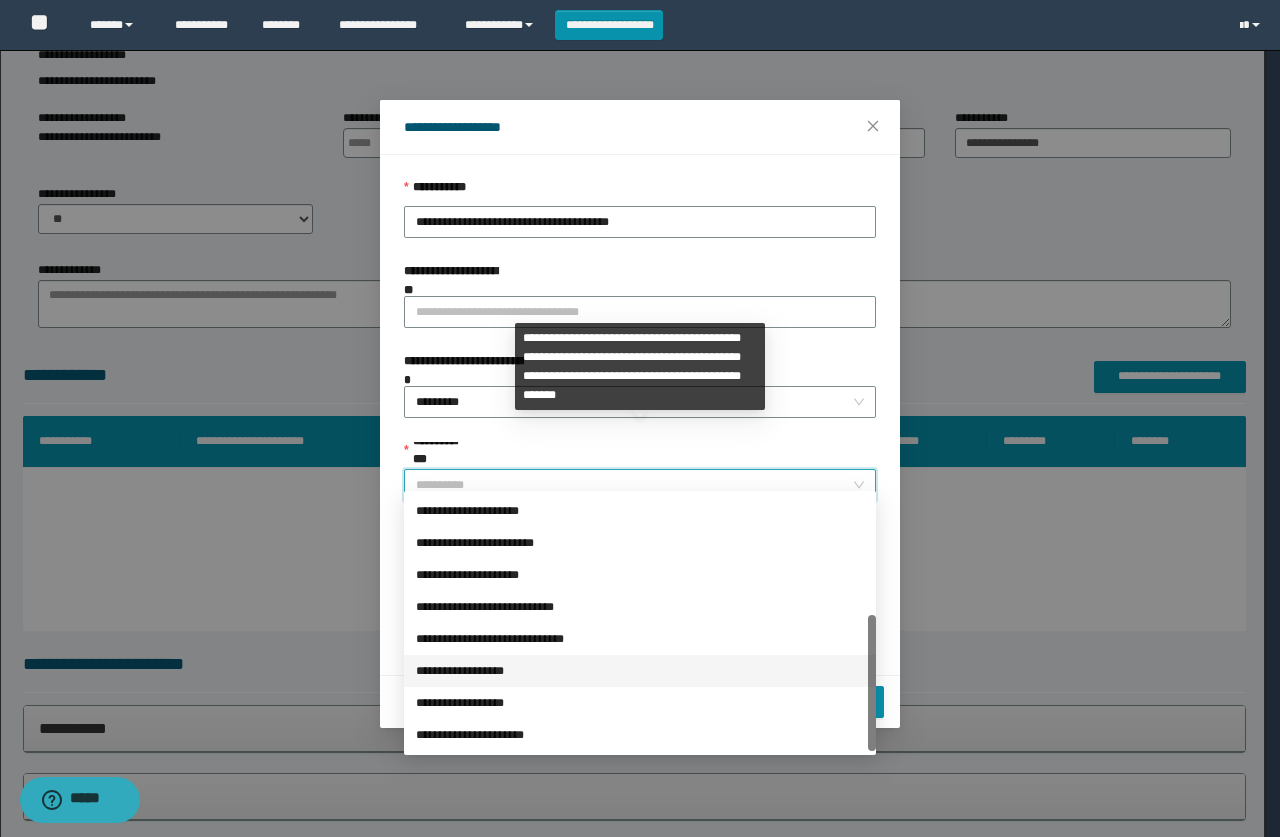 click on "**********" at bounding box center (640, 671) 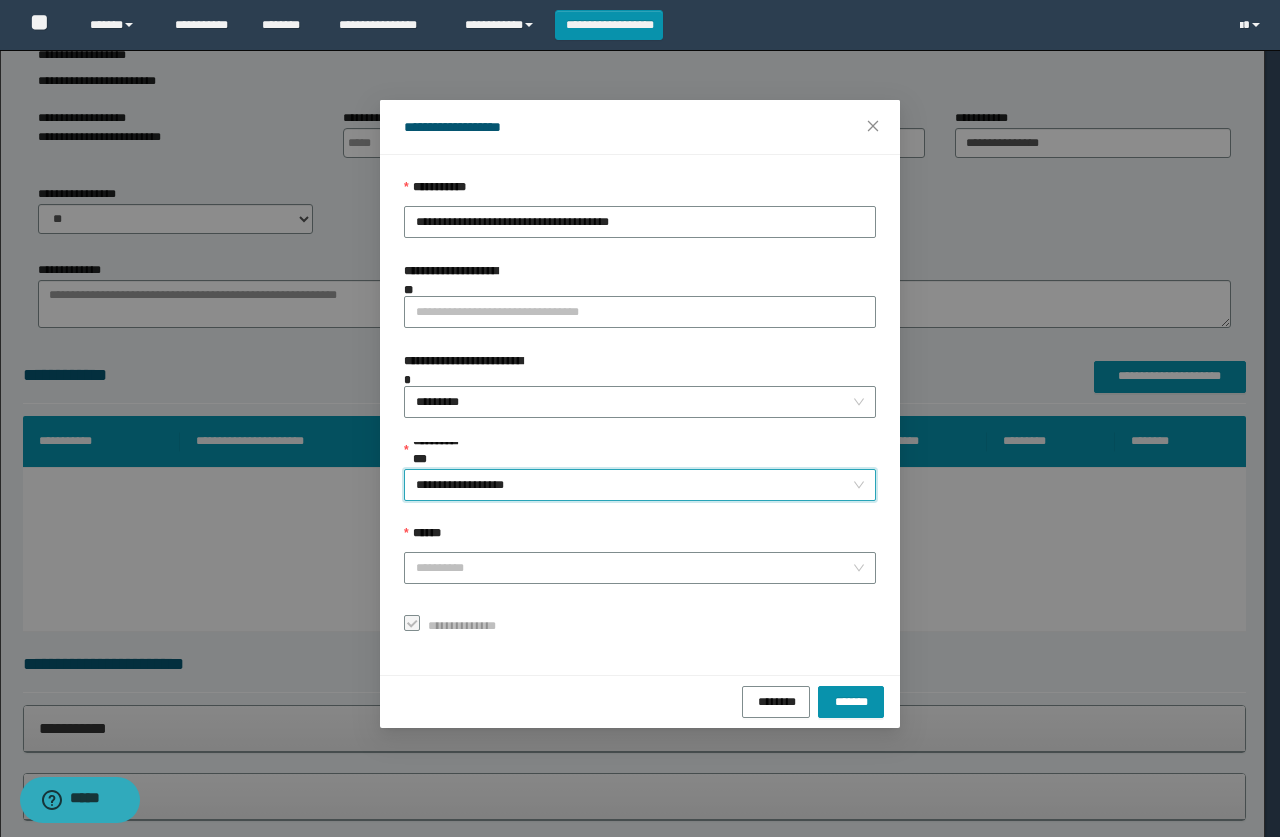 click on "**********" at bounding box center (640, 409) 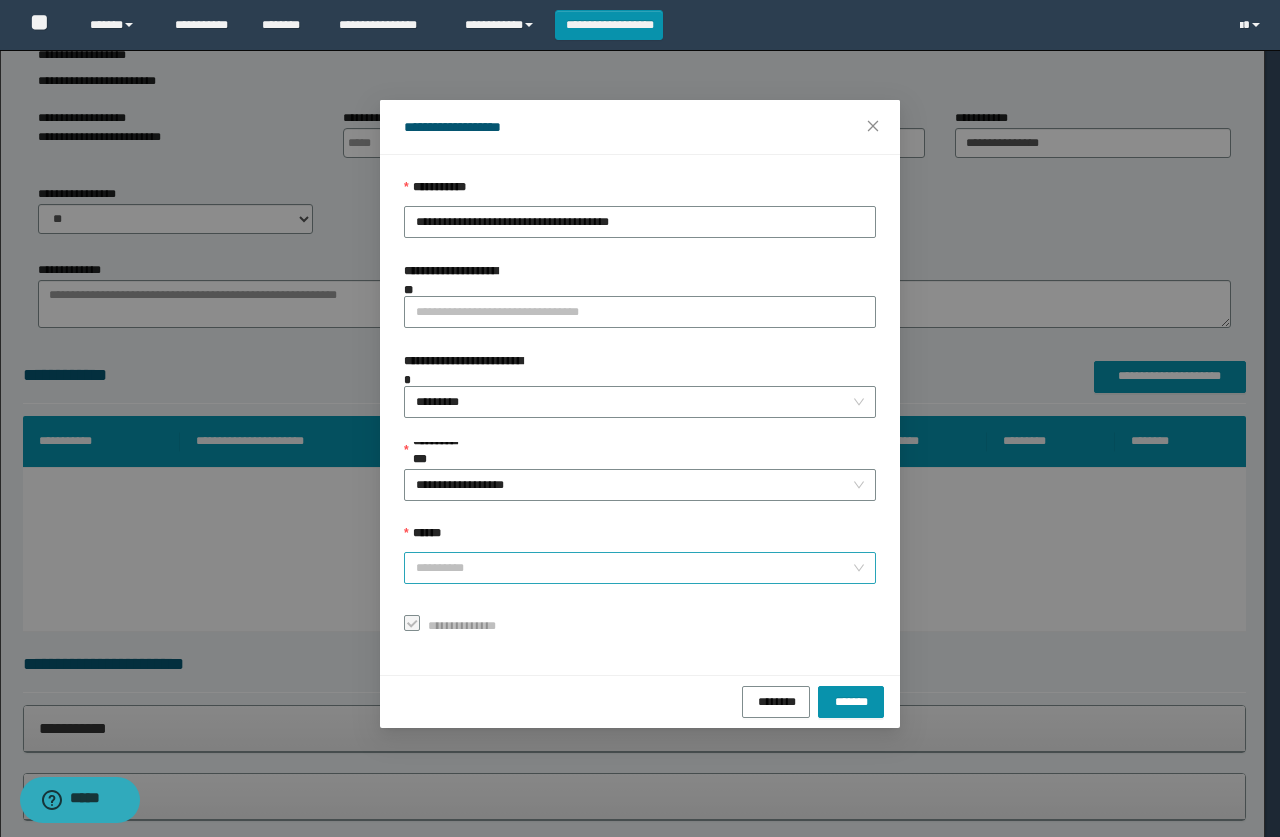 click on "******" at bounding box center (634, 568) 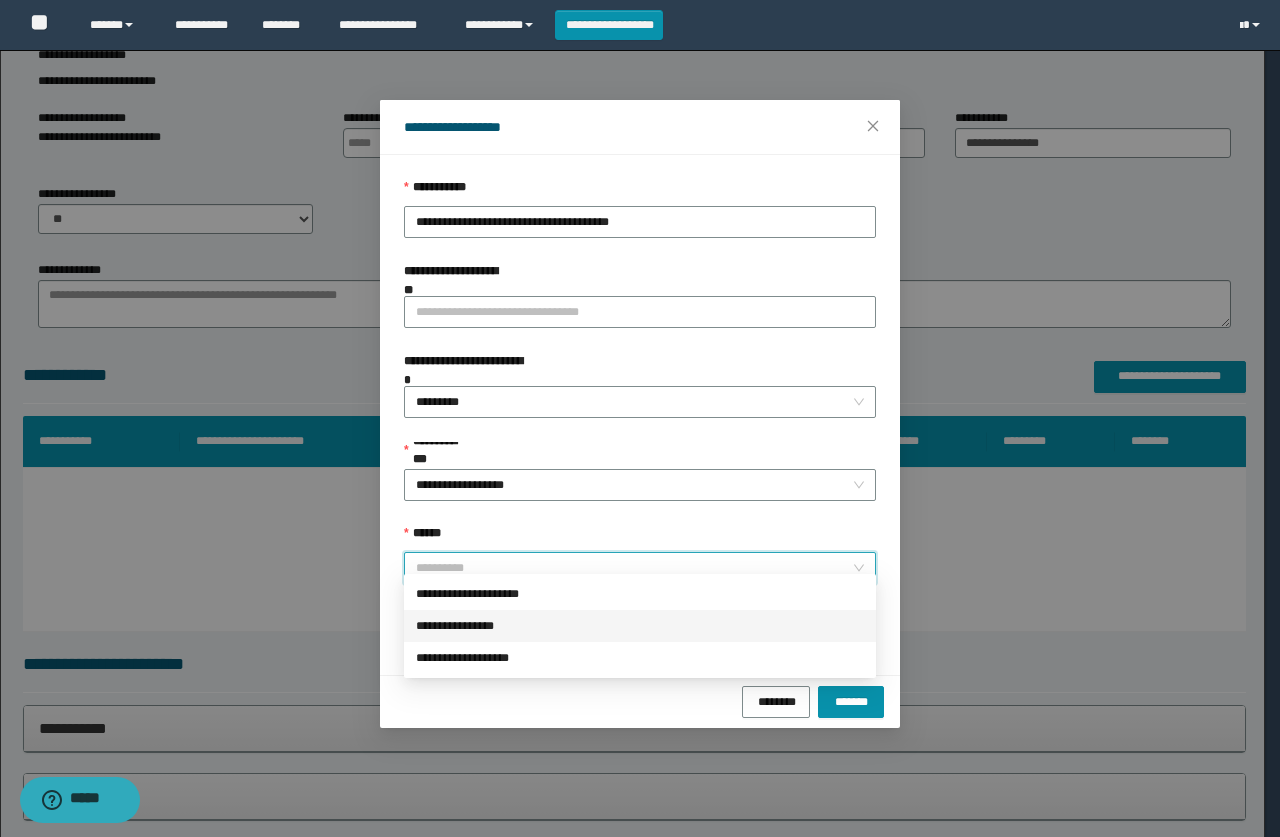 click on "**********" at bounding box center (640, 626) 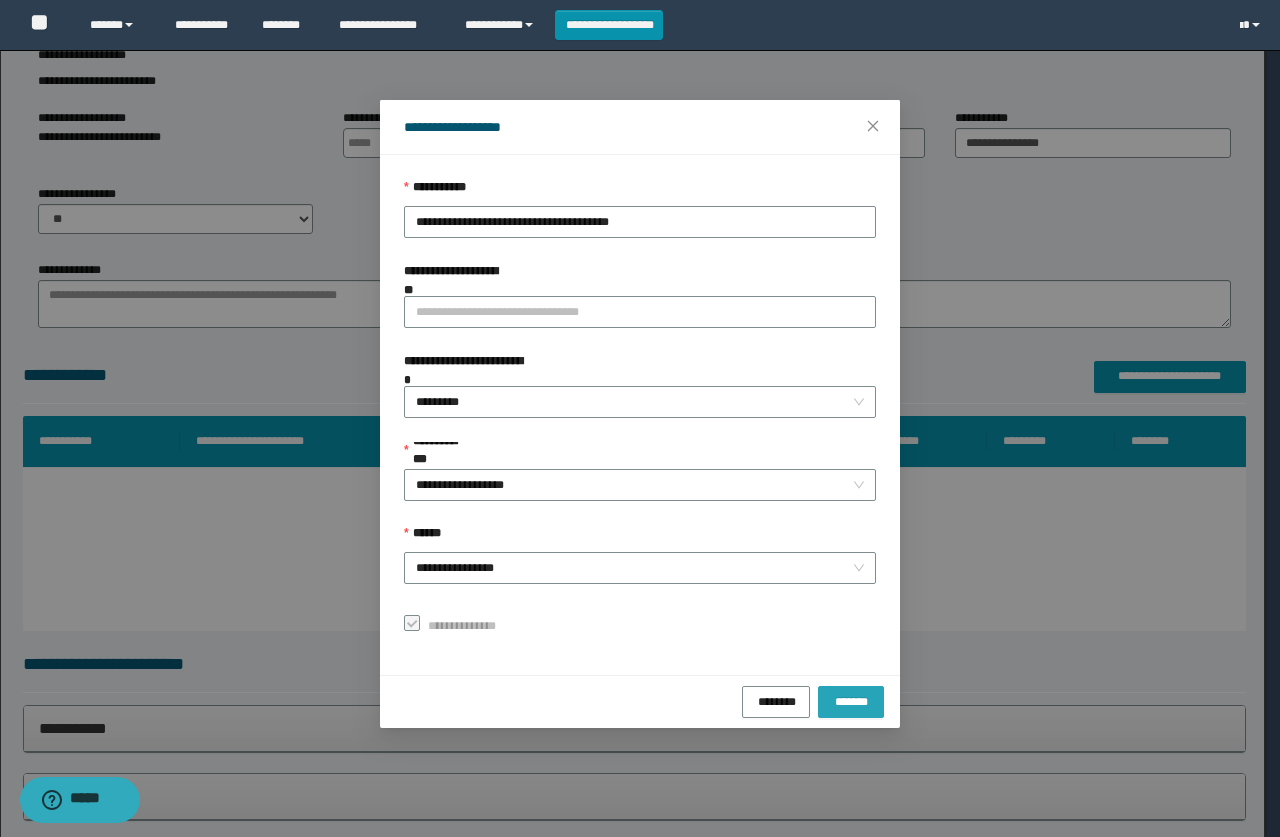 click on "*******" at bounding box center [851, 700] 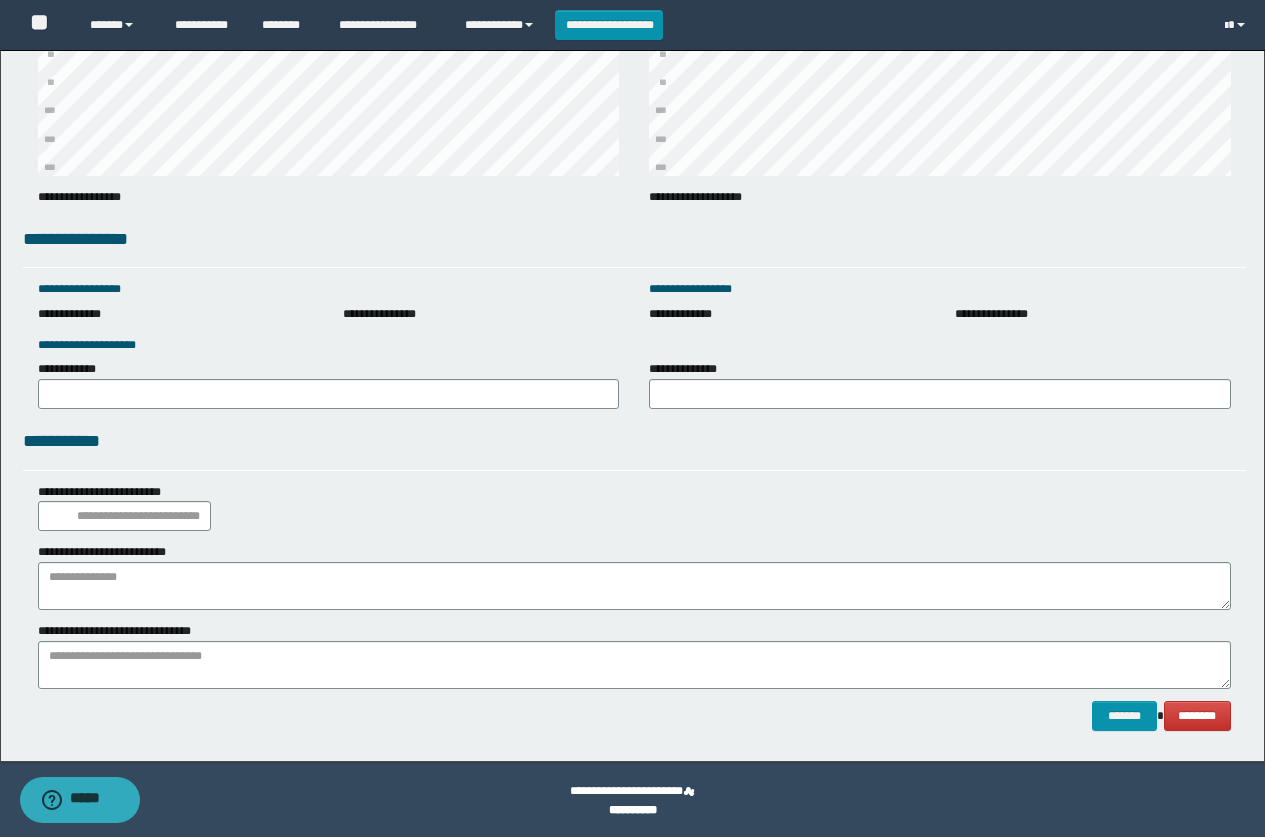 scroll, scrollTop: 2616, scrollLeft: 0, axis: vertical 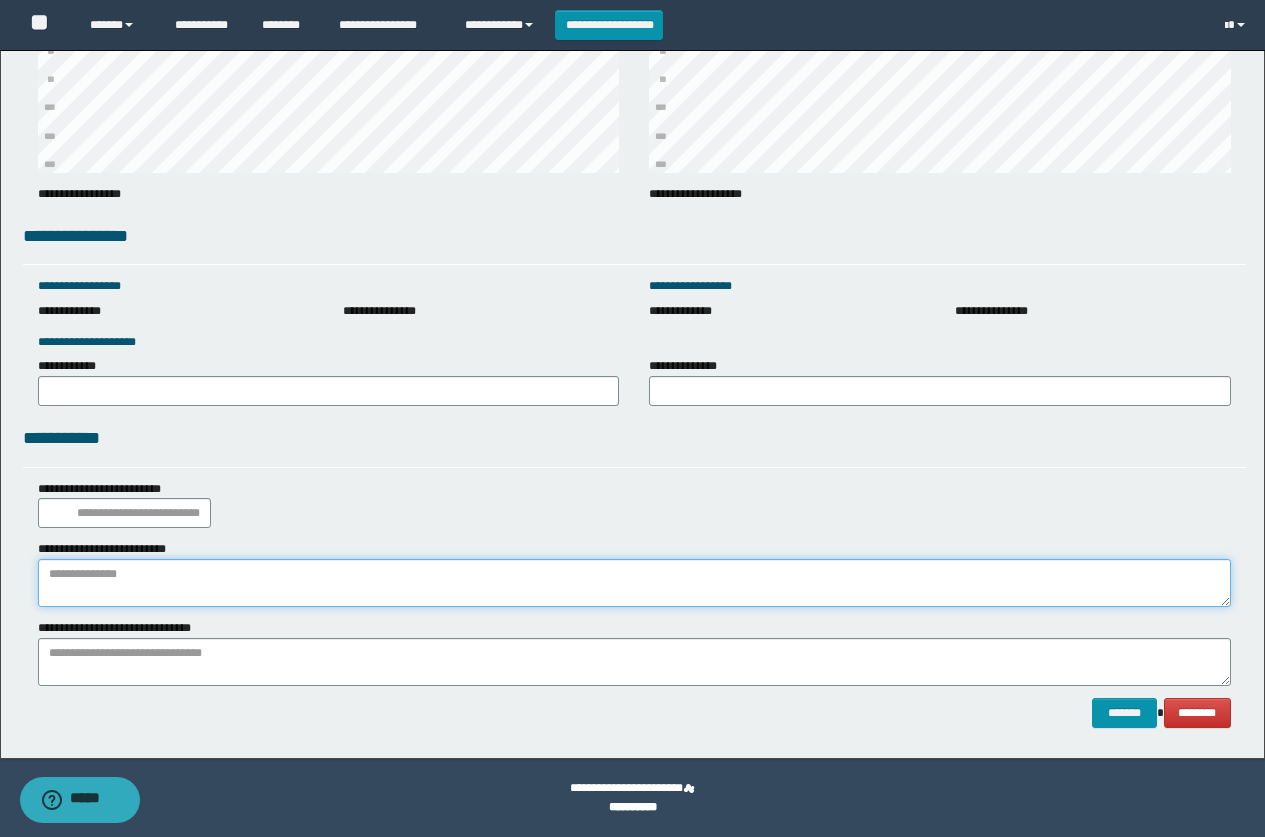 click at bounding box center (634, 583) 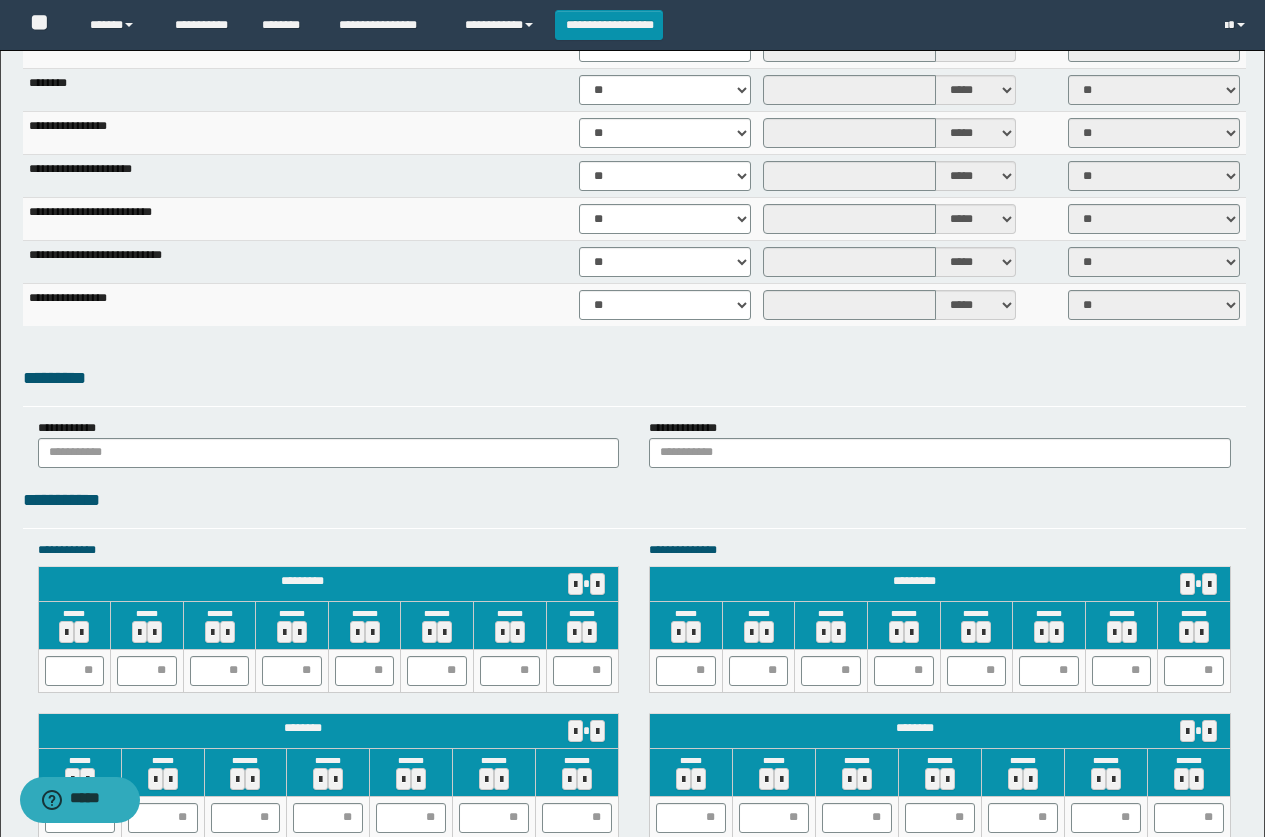 scroll, scrollTop: 1416, scrollLeft: 0, axis: vertical 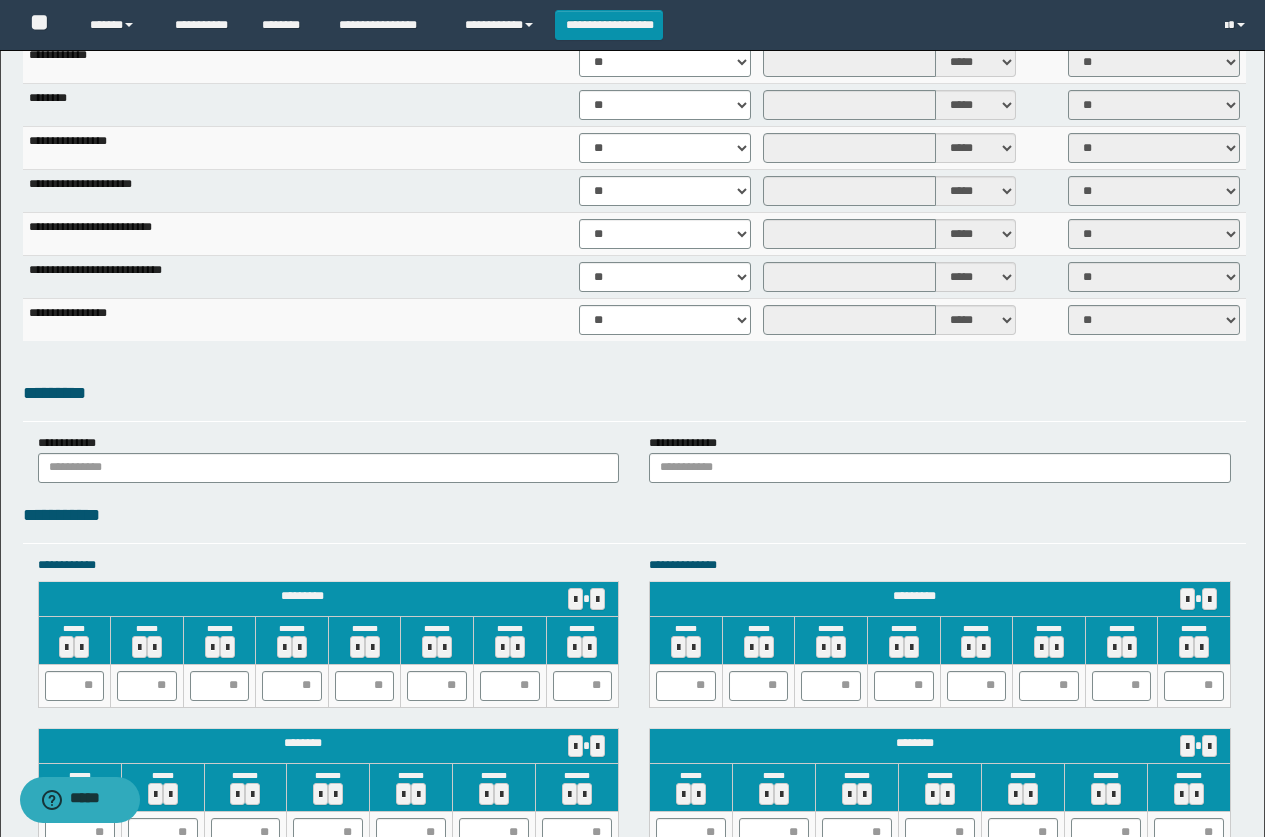 type on "**********" 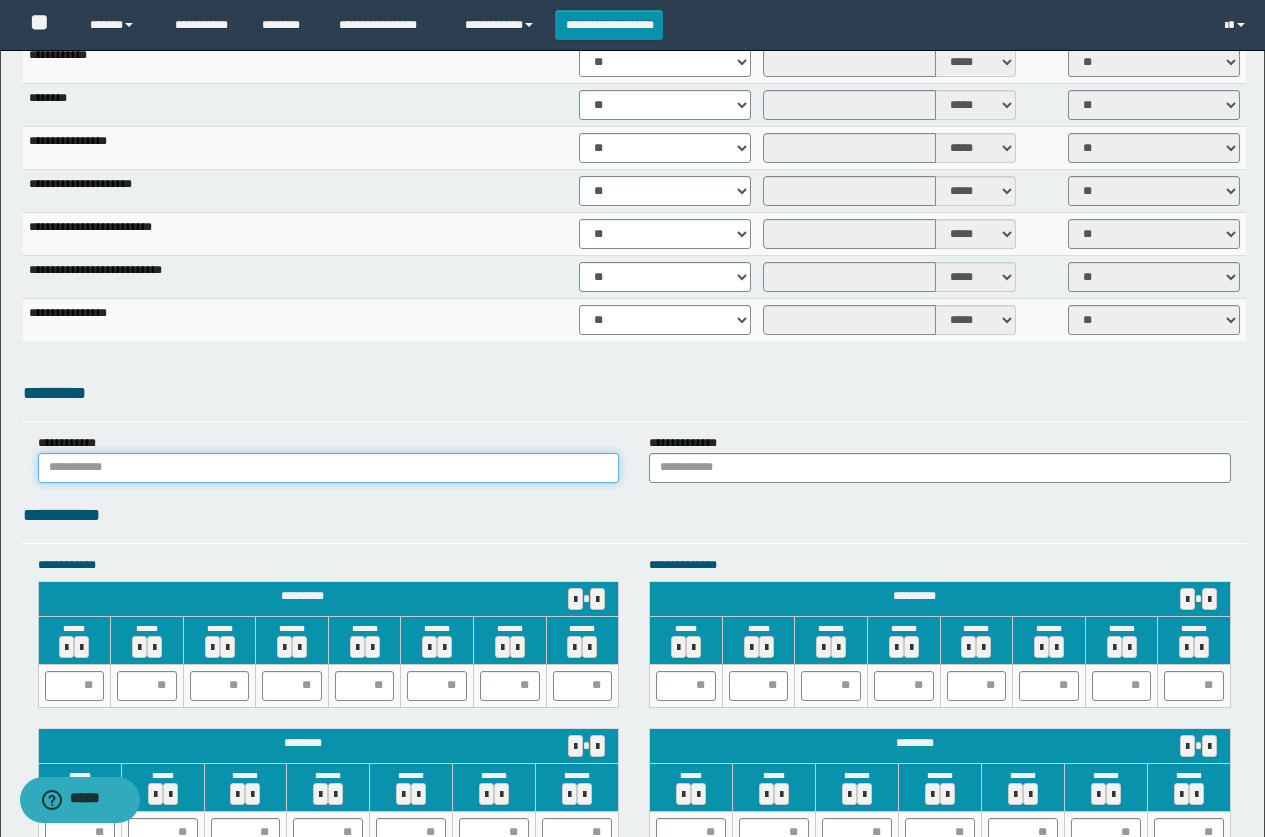 click at bounding box center [329, 468] 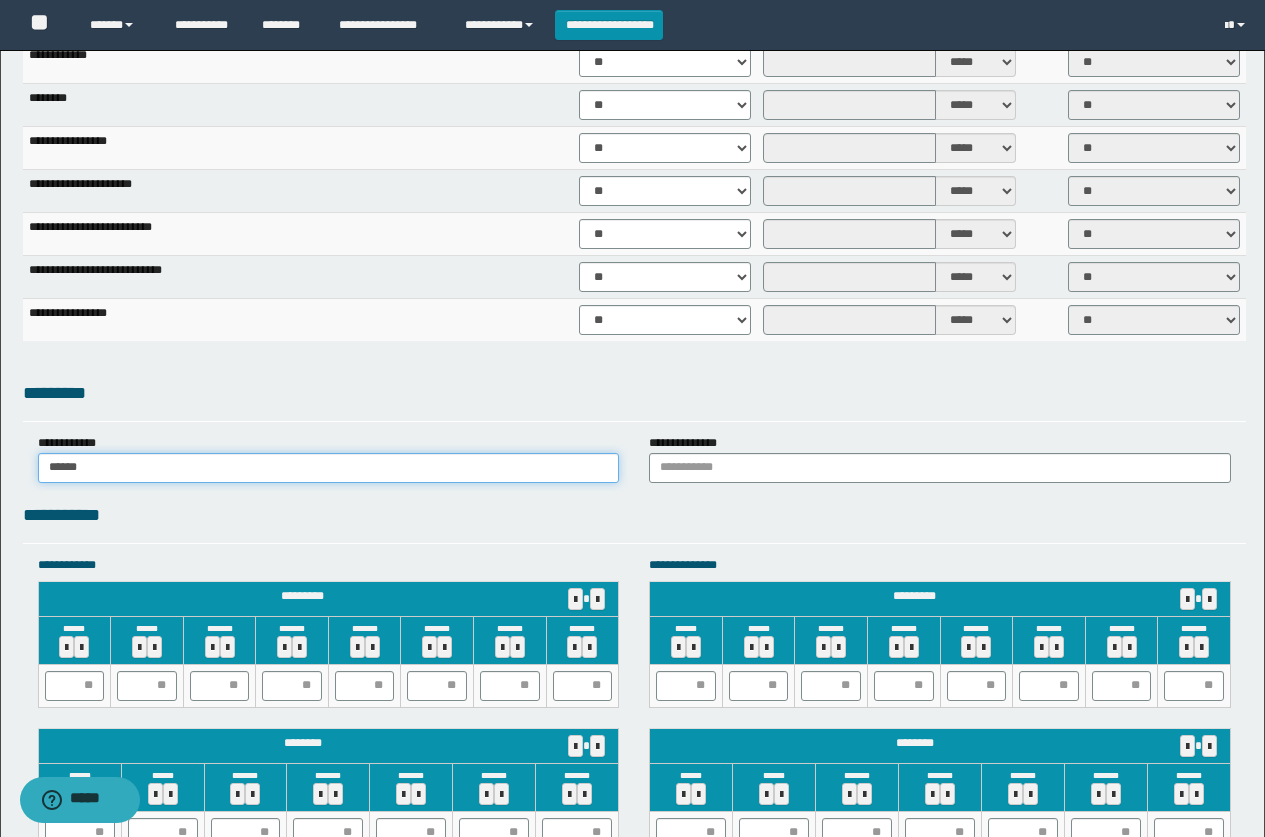 type on "******" 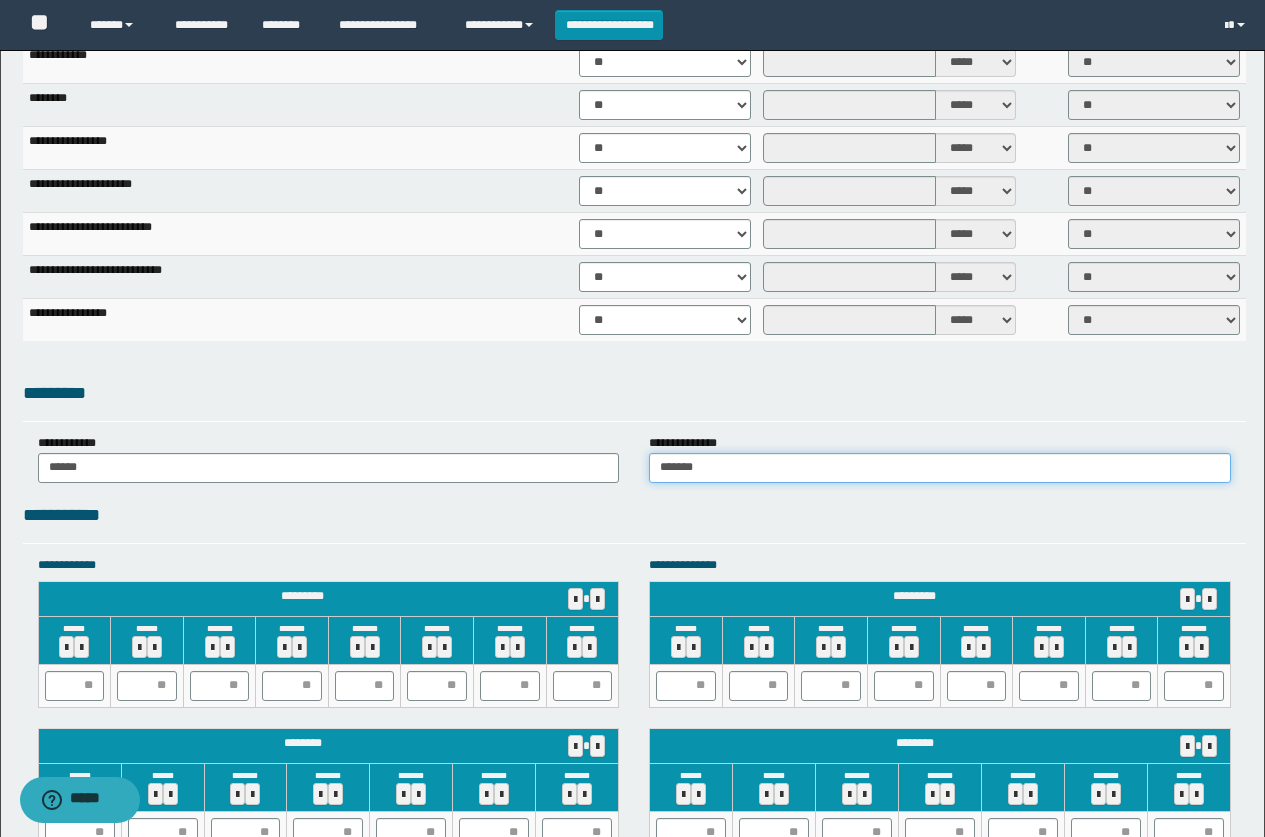 type on "******" 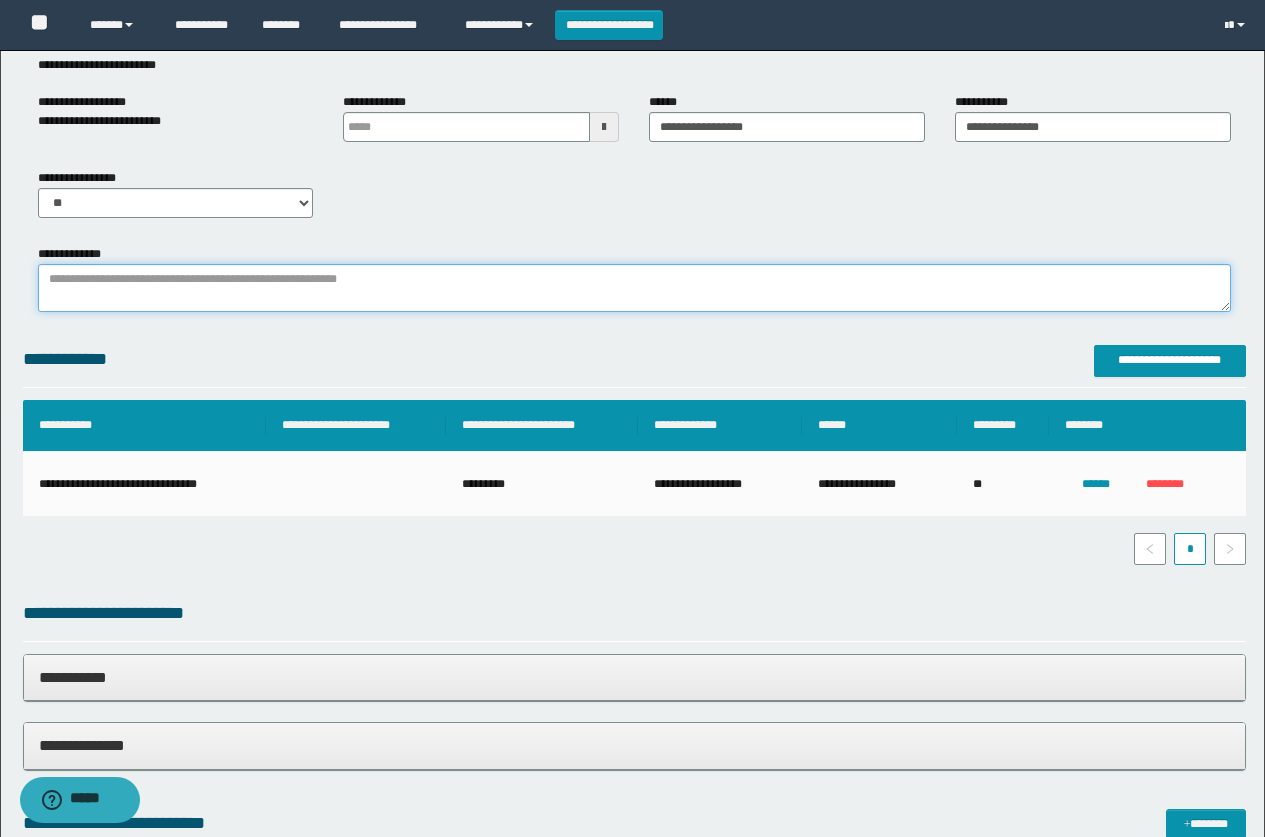 click on "**********" at bounding box center (634, 288) 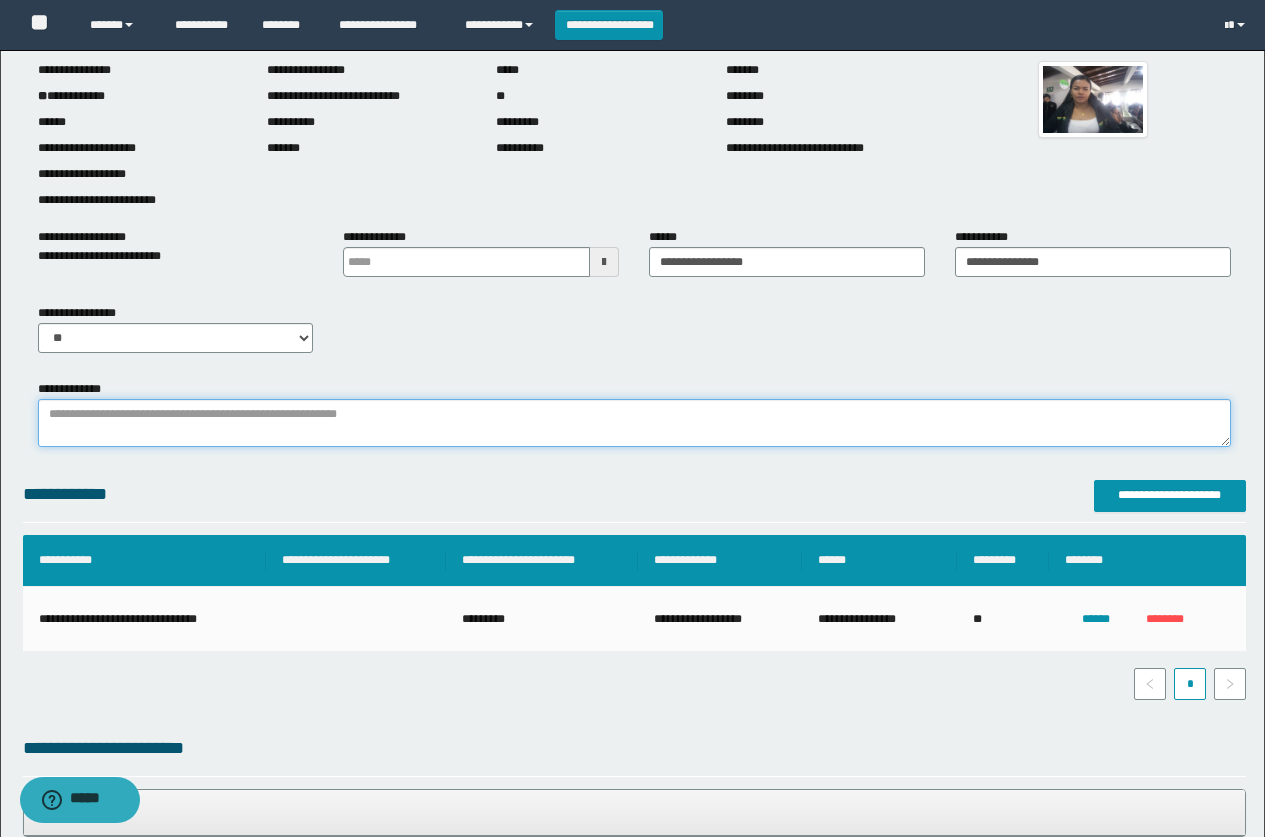 scroll, scrollTop: 0, scrollLeft: 0, axis: both 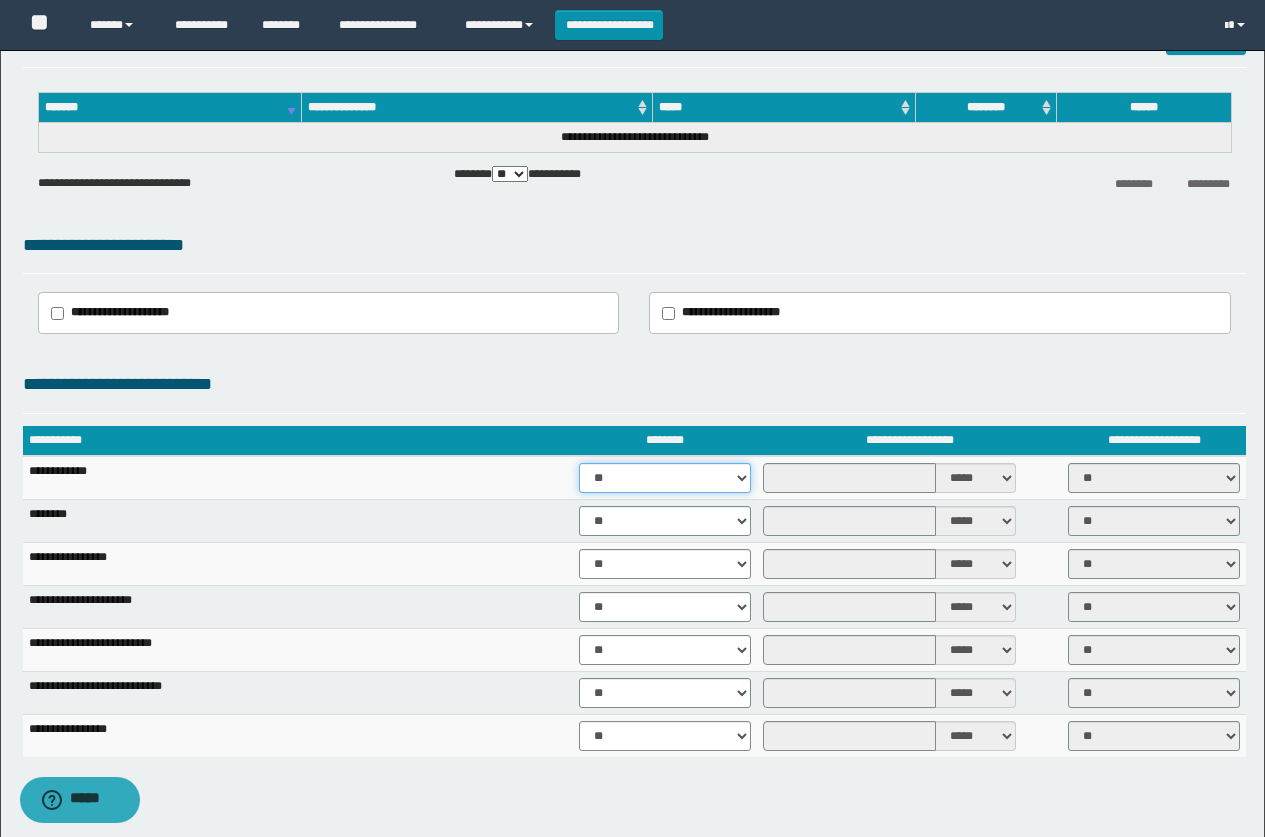 click on "**
**" at bounding box center (665, 478) 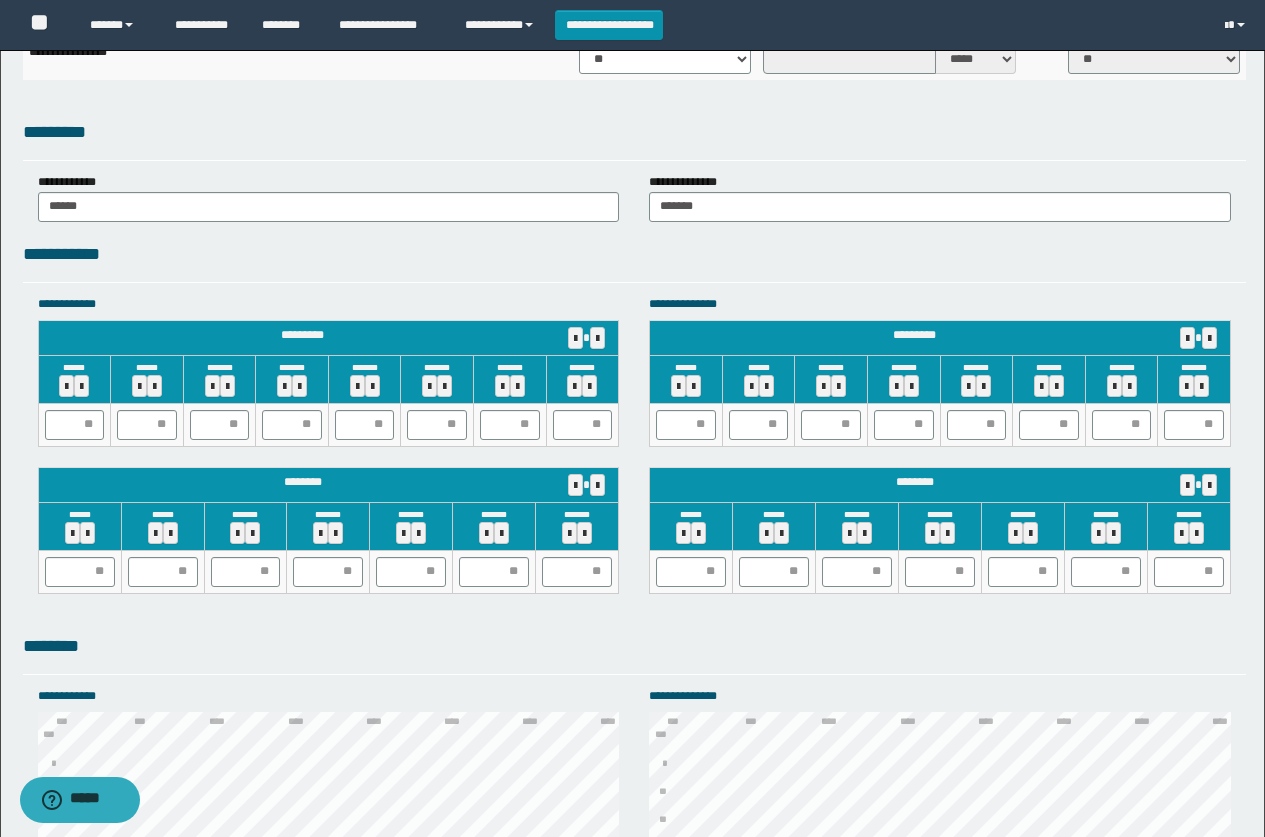 scroll, scrollTop: 1700, scrollLeft: 0, axis: vertical 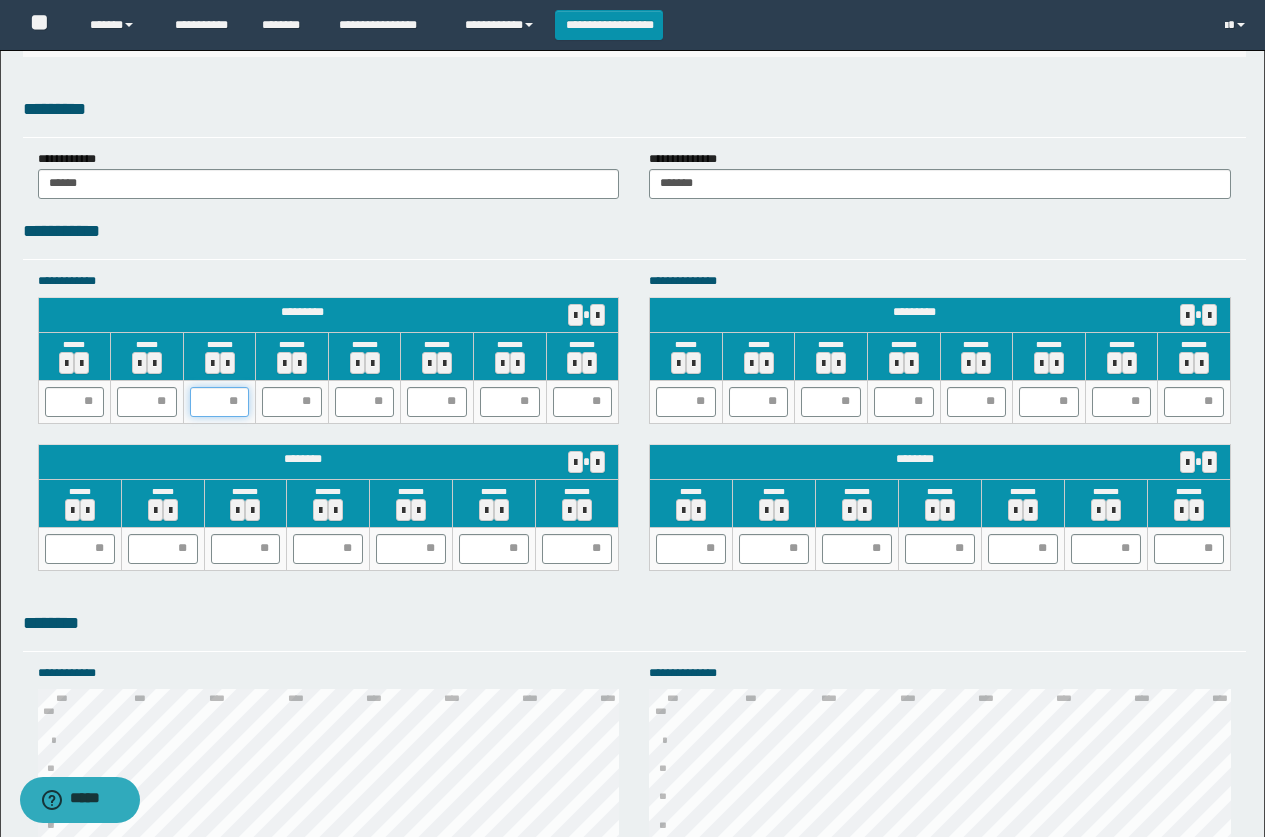 click at bounding box center (220, 402) 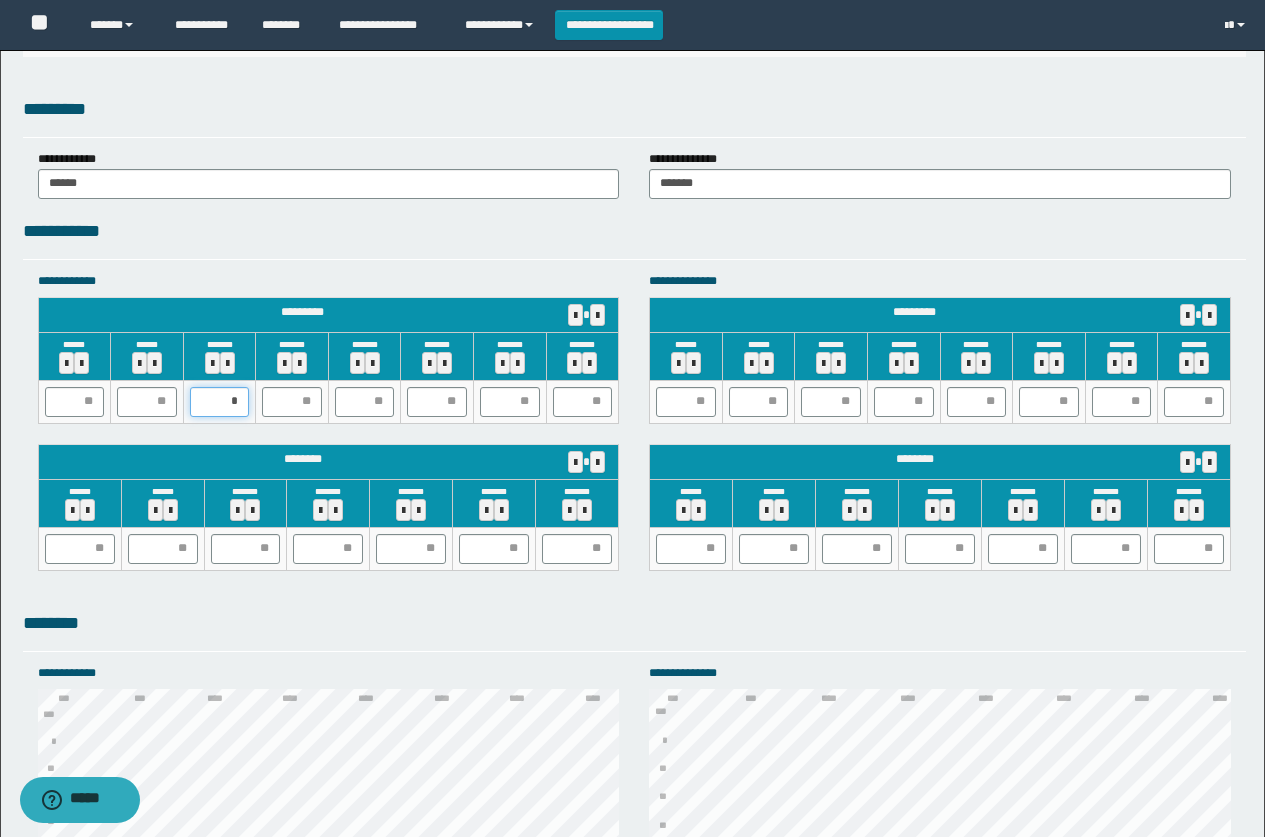 type on "**" 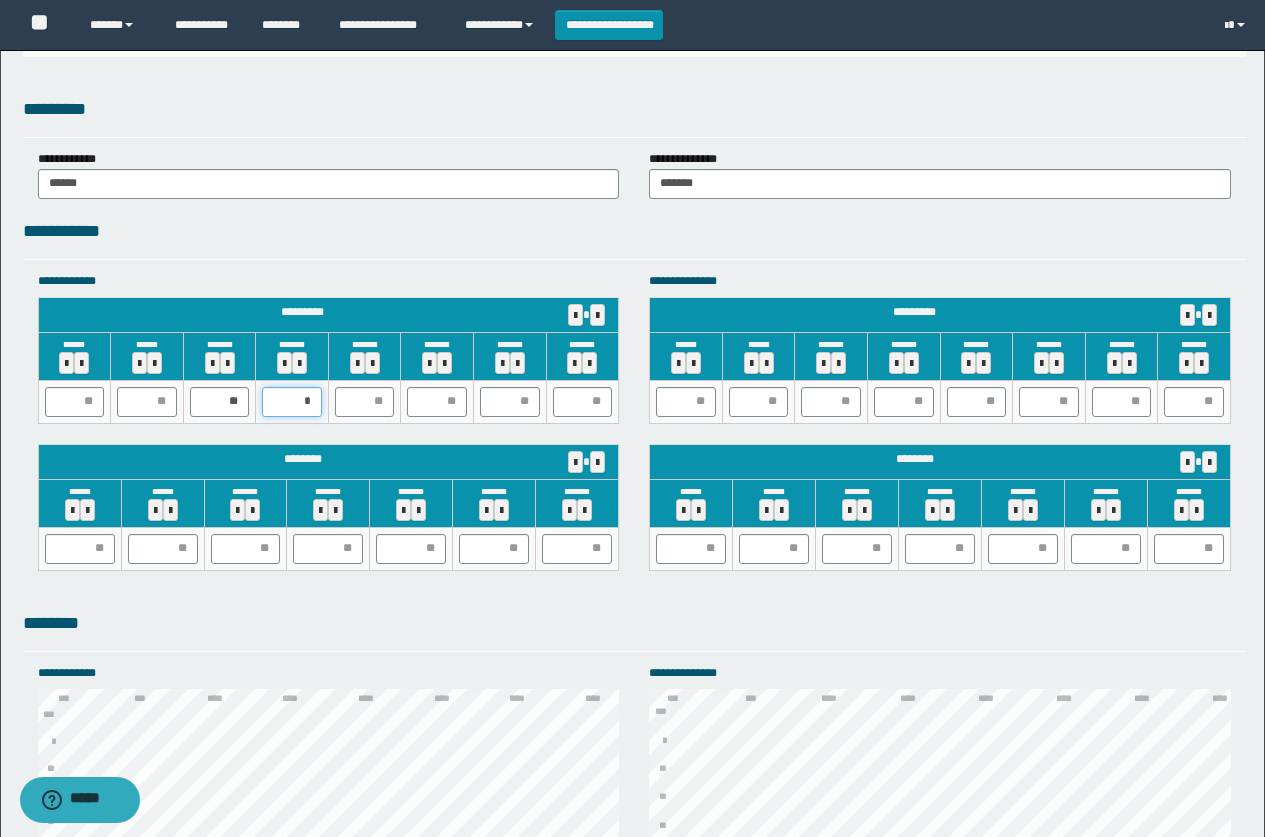 type on "**" 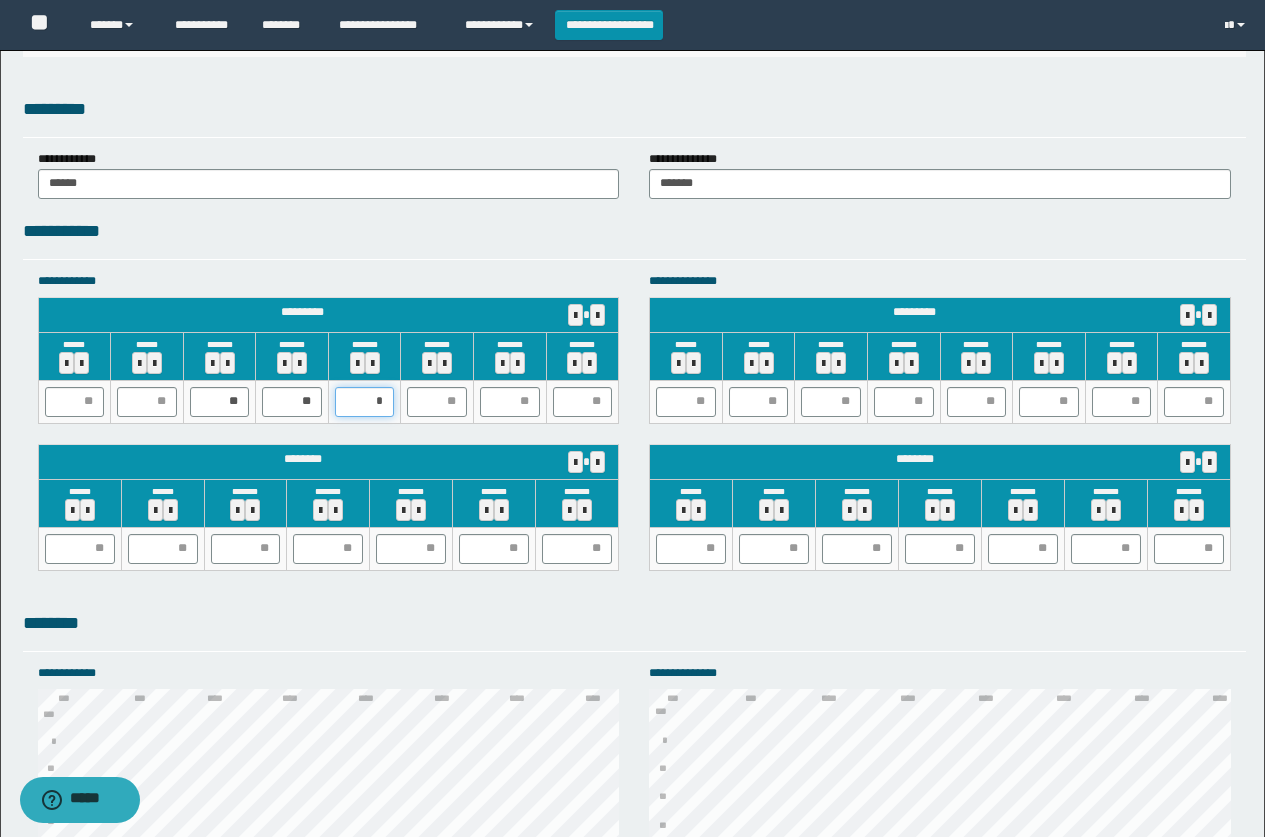 type on "**" 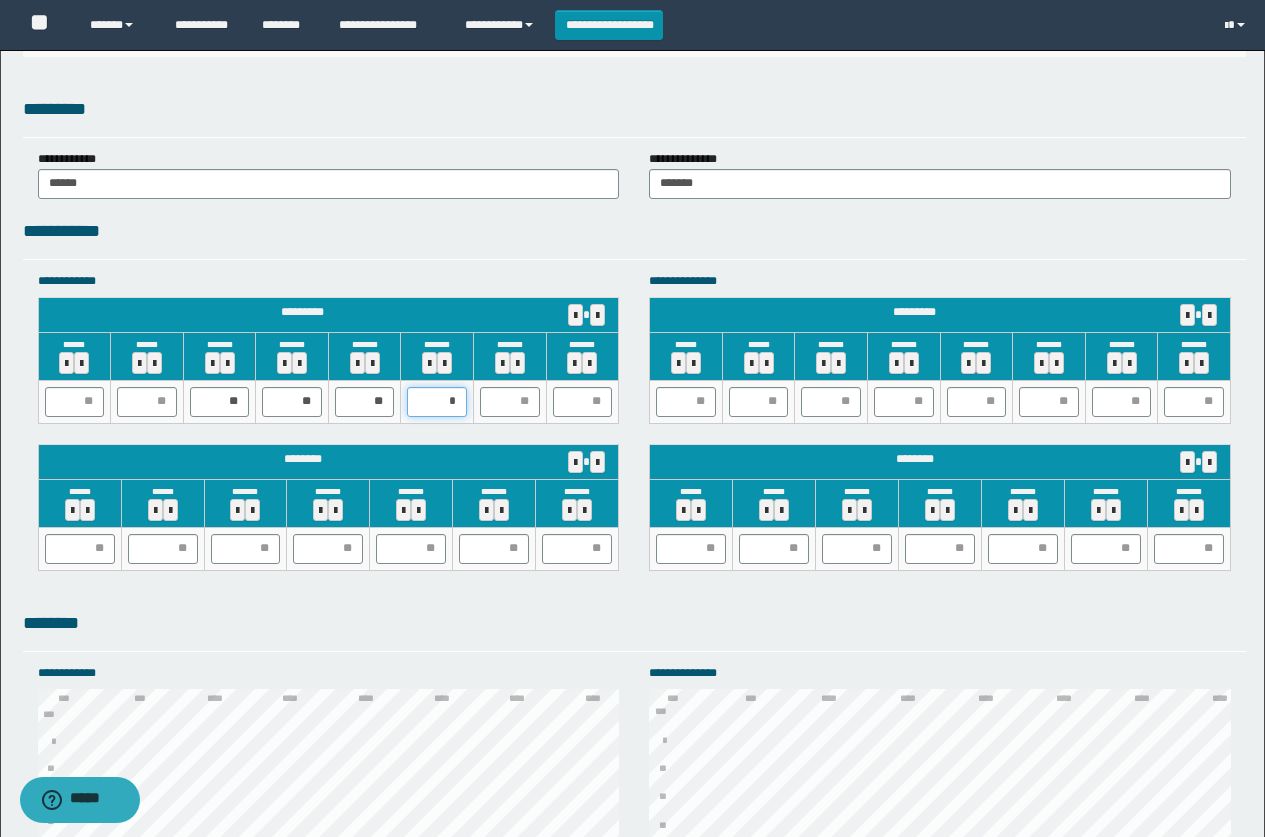 type on "**" 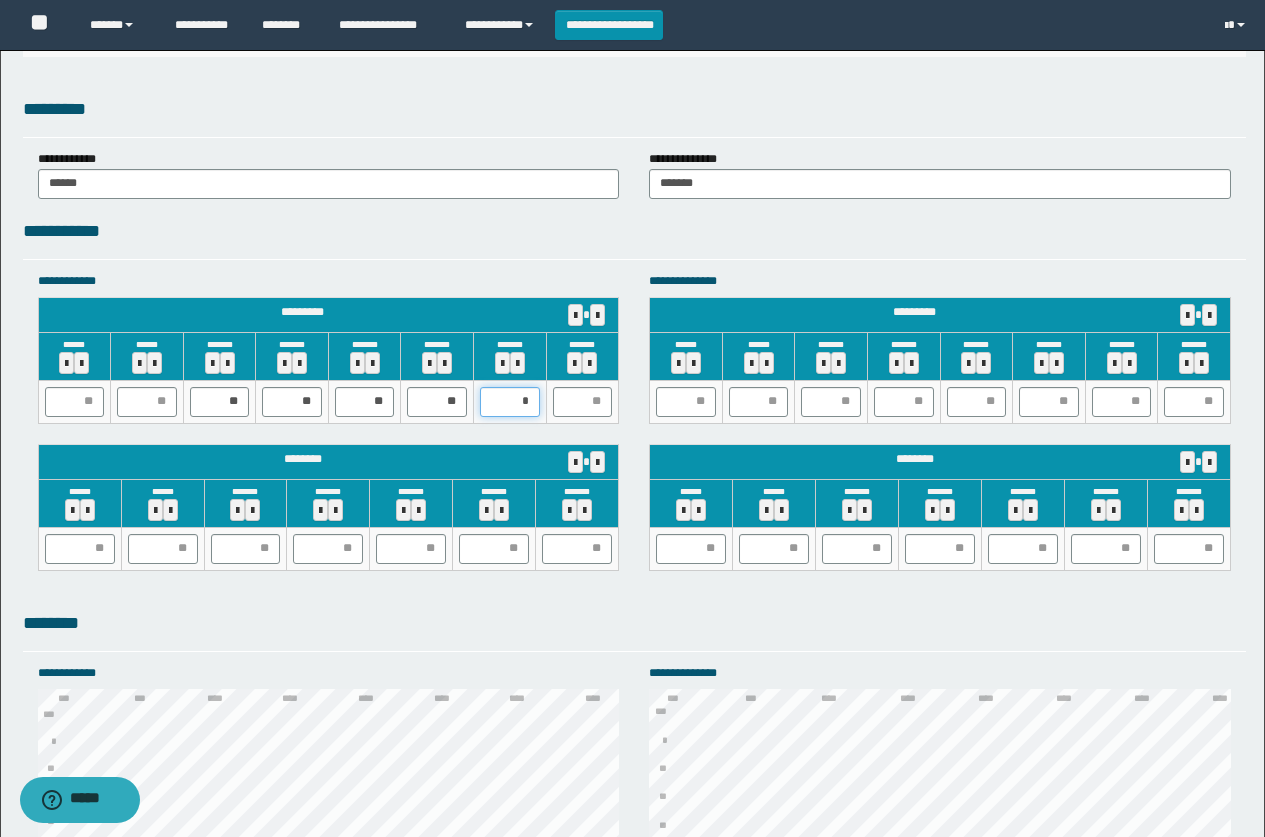 type on "**" 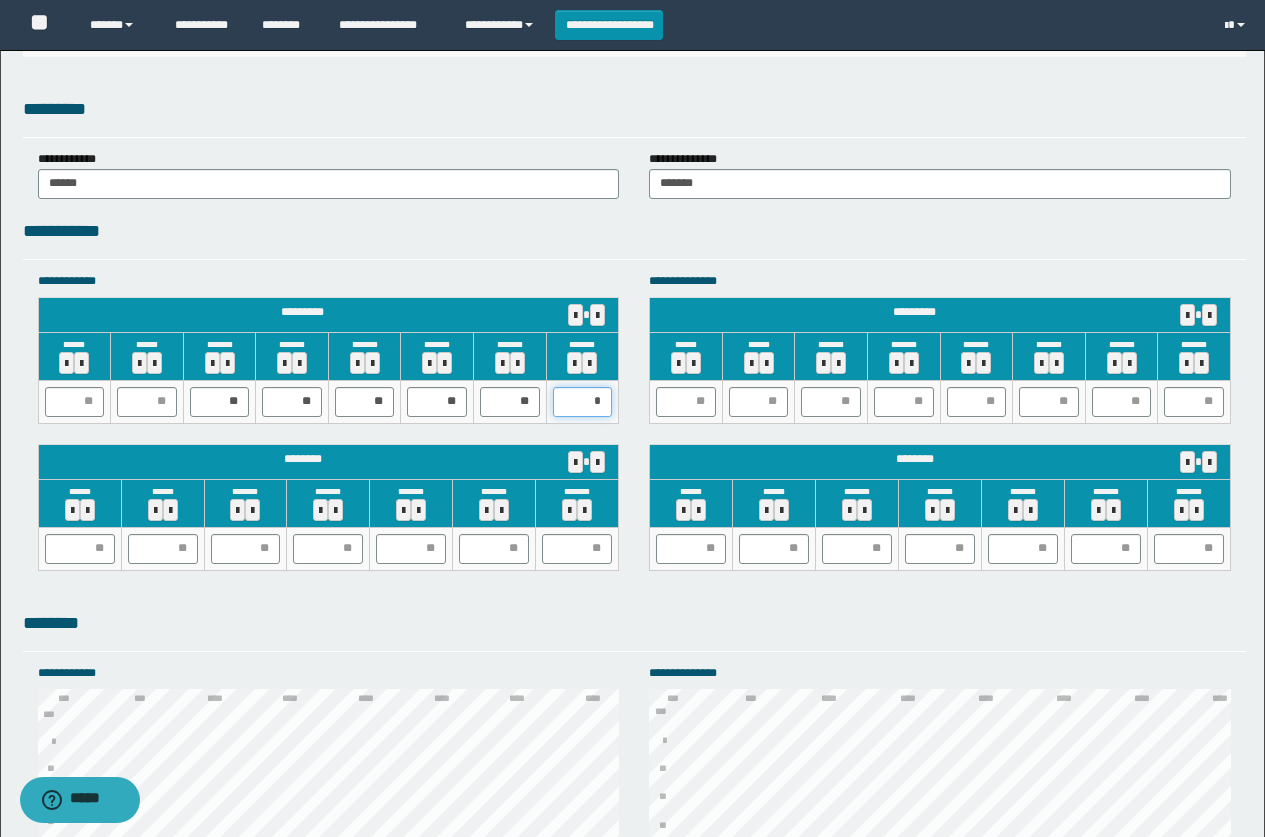 type on "**" 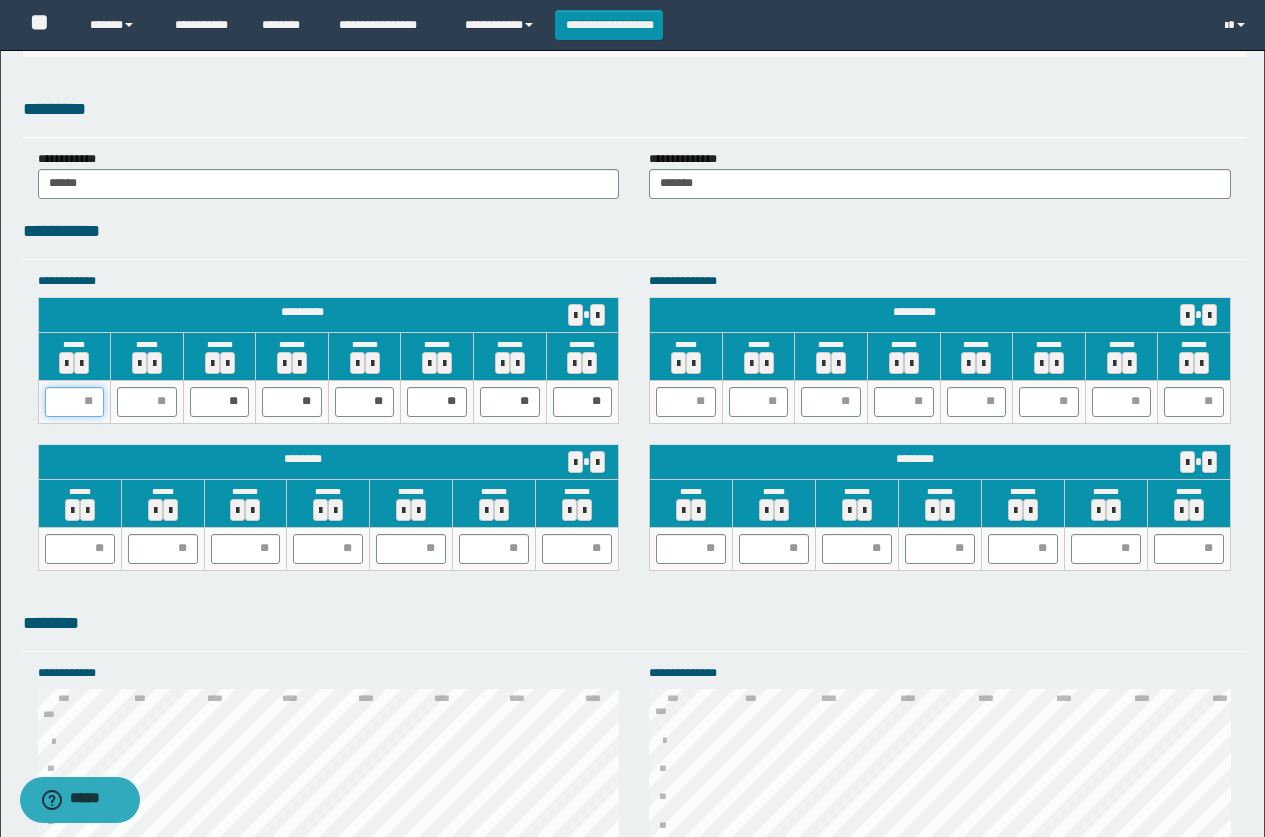 click at bounding box center [75, 402] 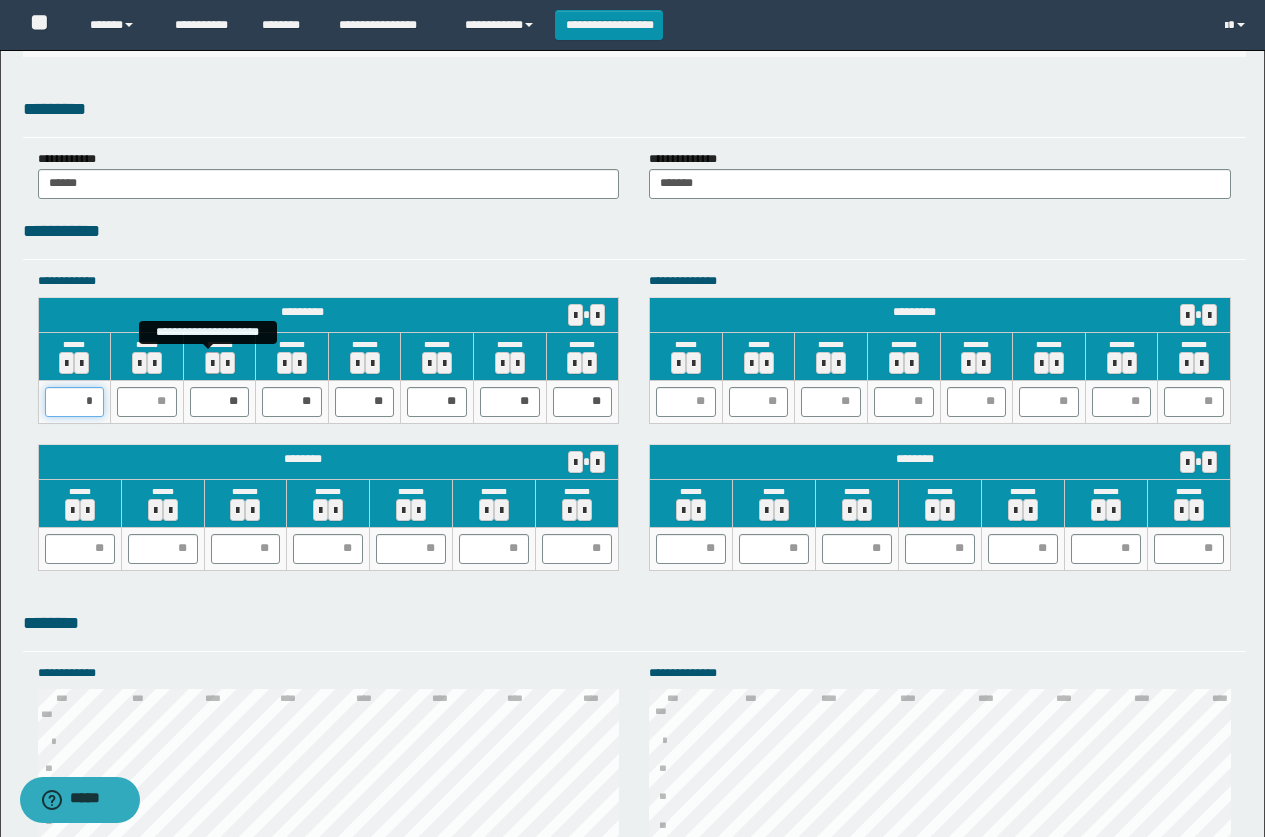 type on "**" 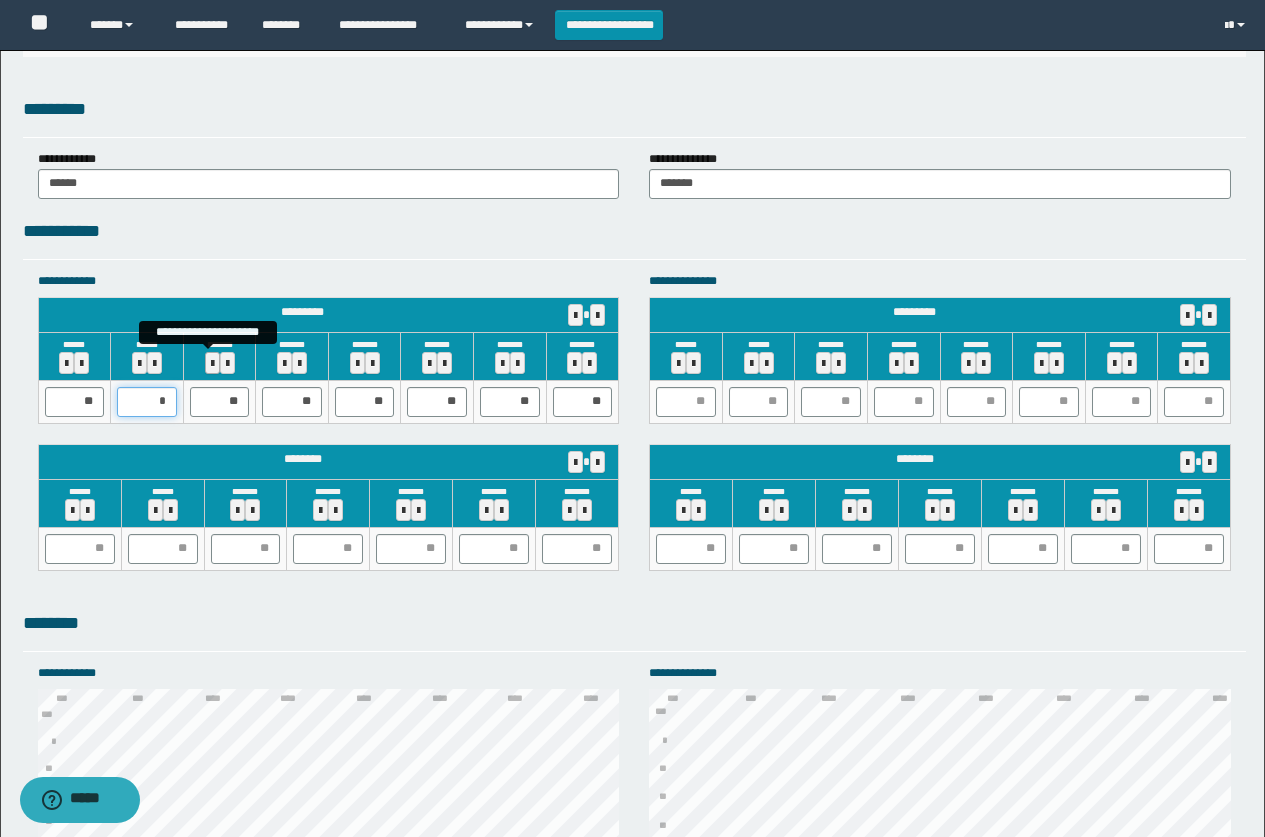 type on "**" 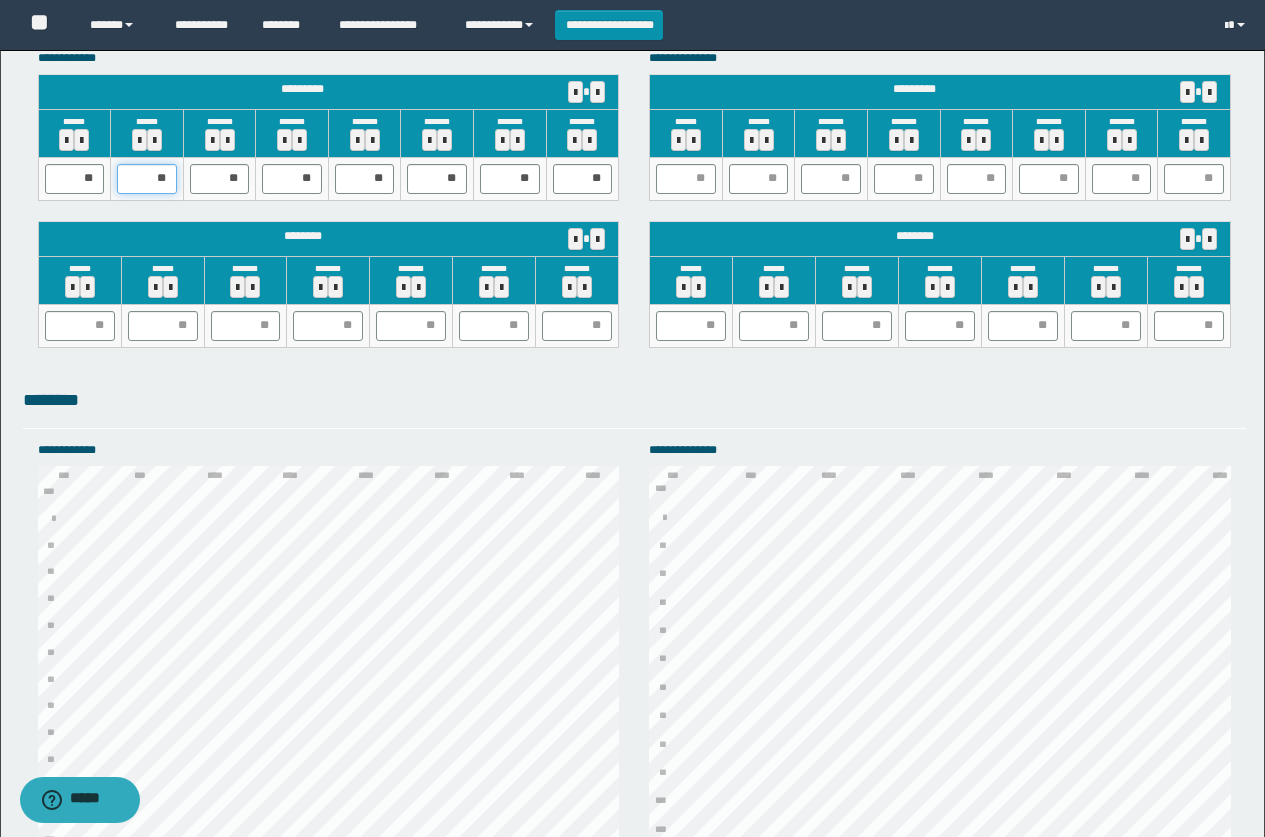 scroll, scrollTop: 1900, scrollLeft: 0, axis: vertical 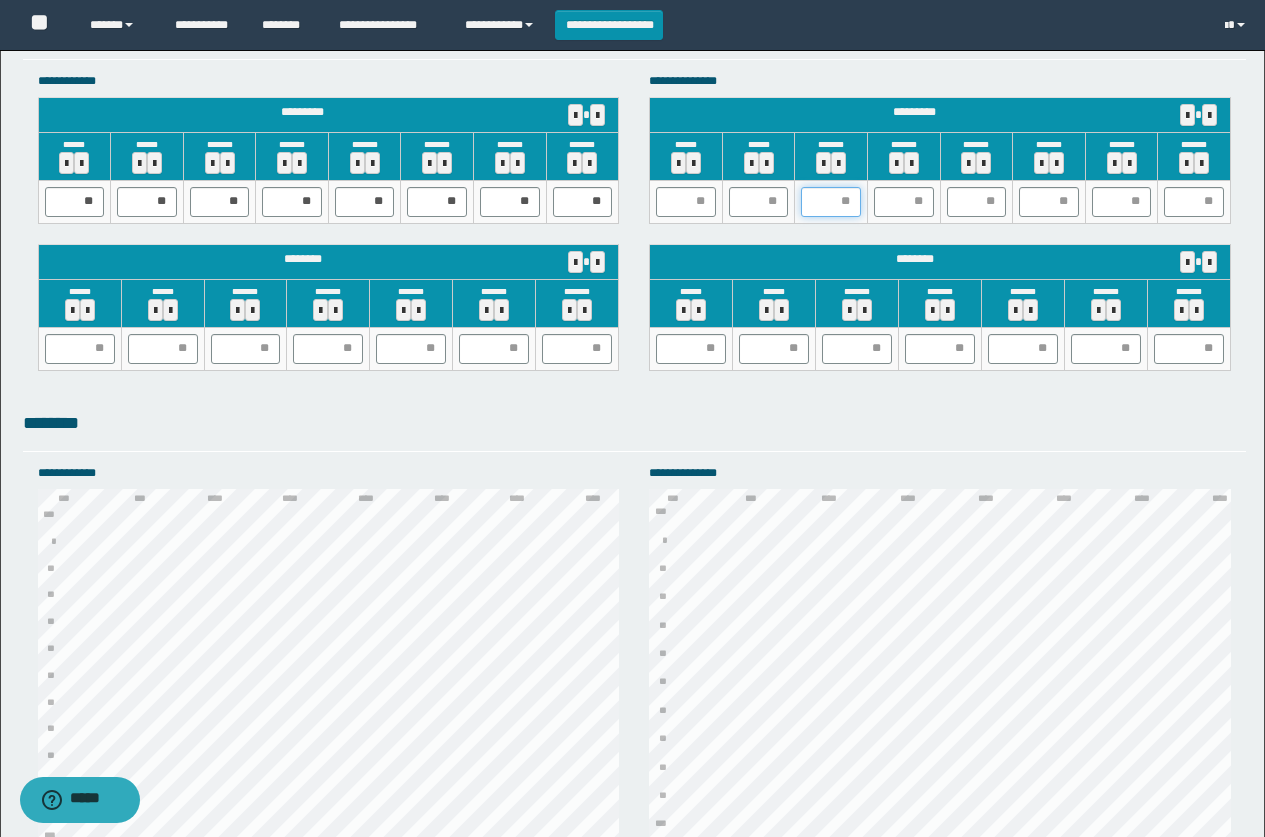 click at bounding box center (831, 202) 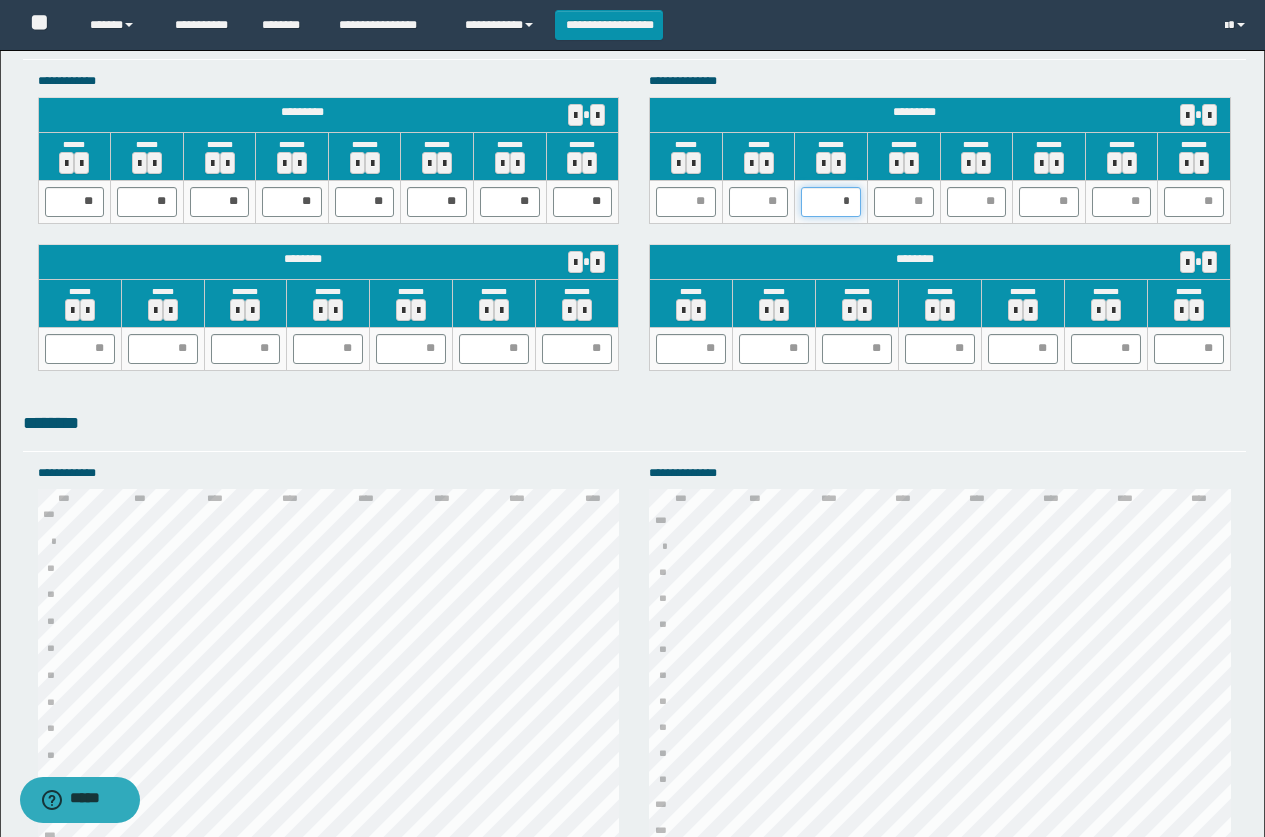type on "**" 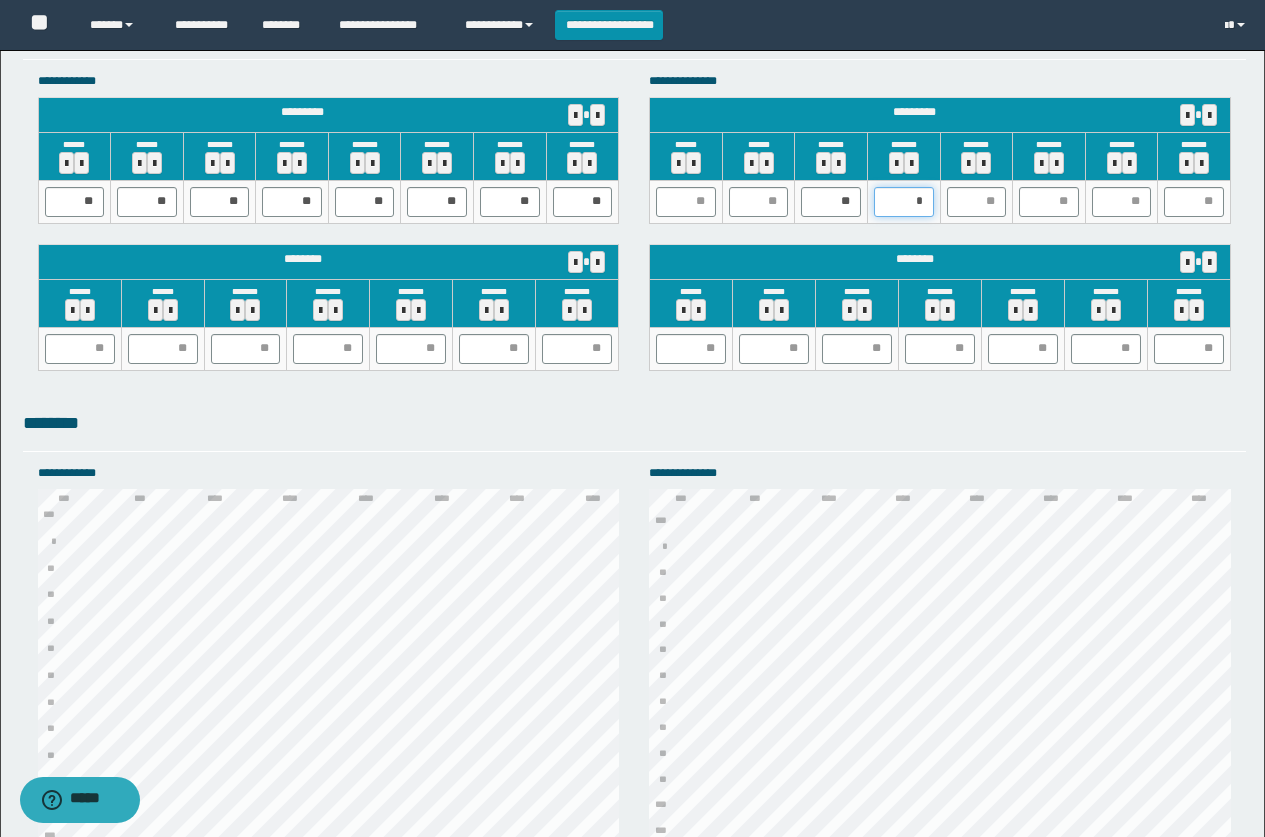 type on "**" 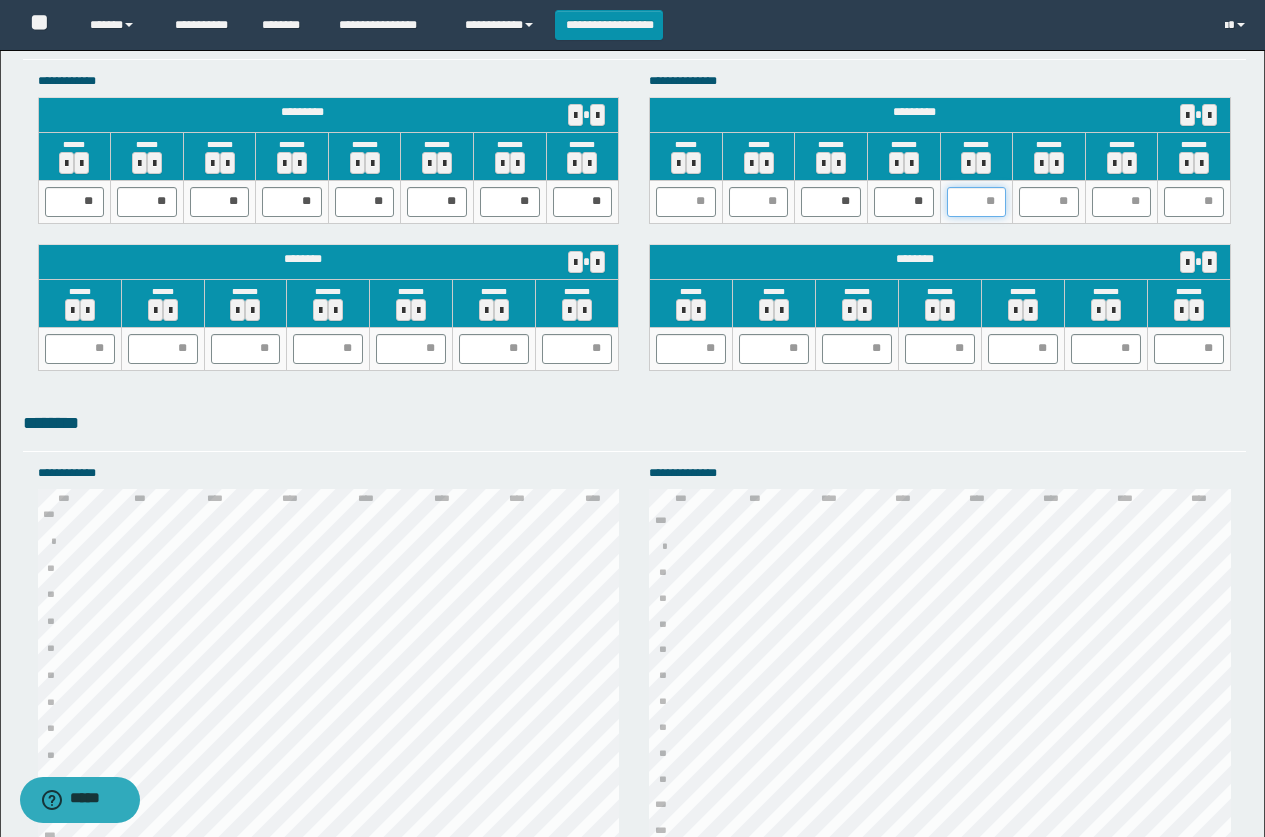 click at bounding box center [977, 202] 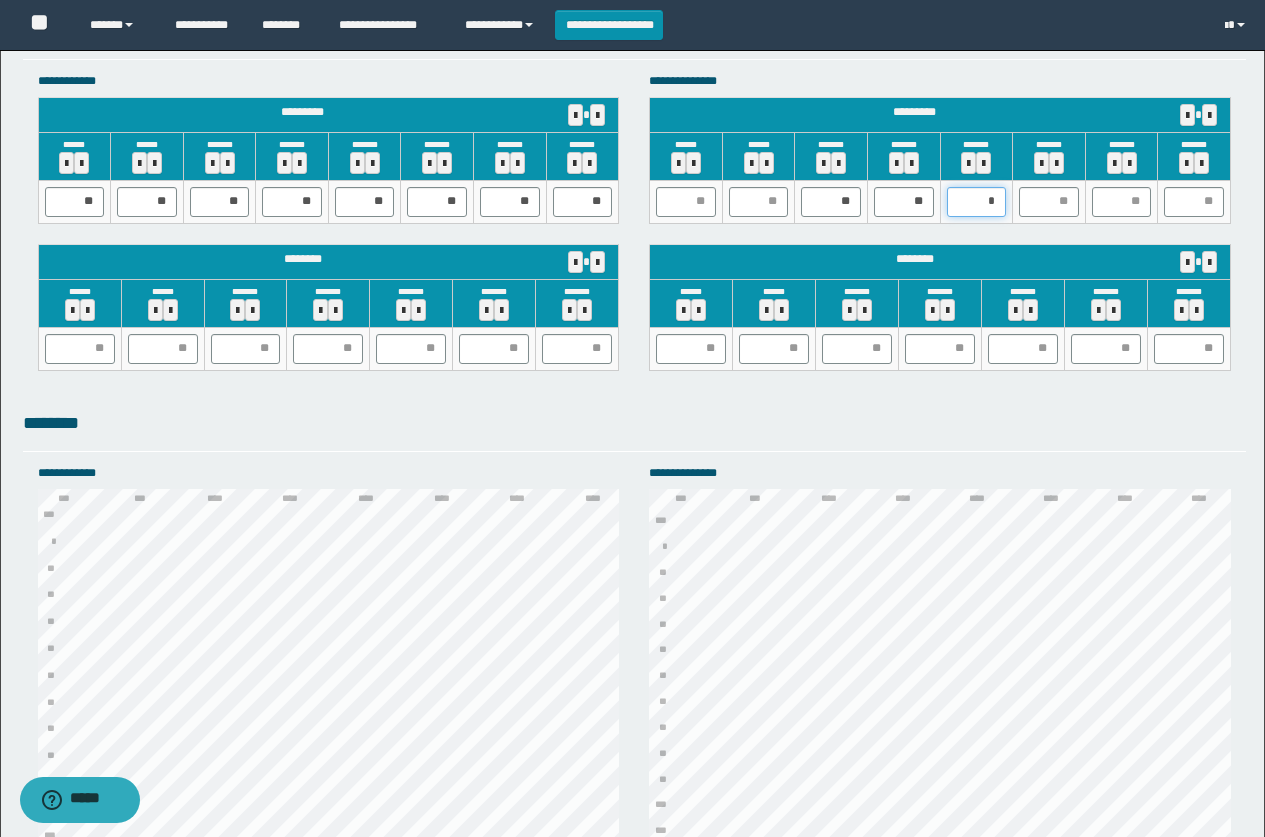 type on "**" 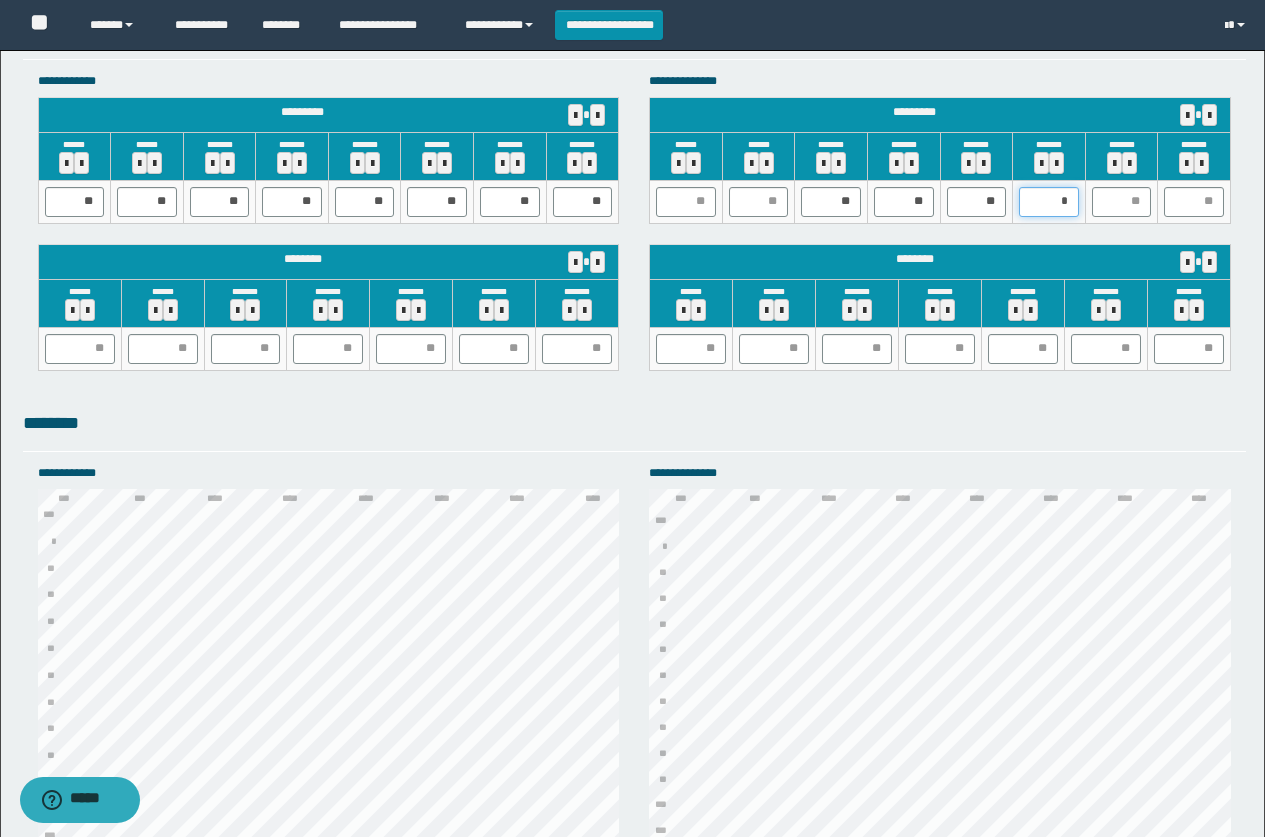 type on "**" 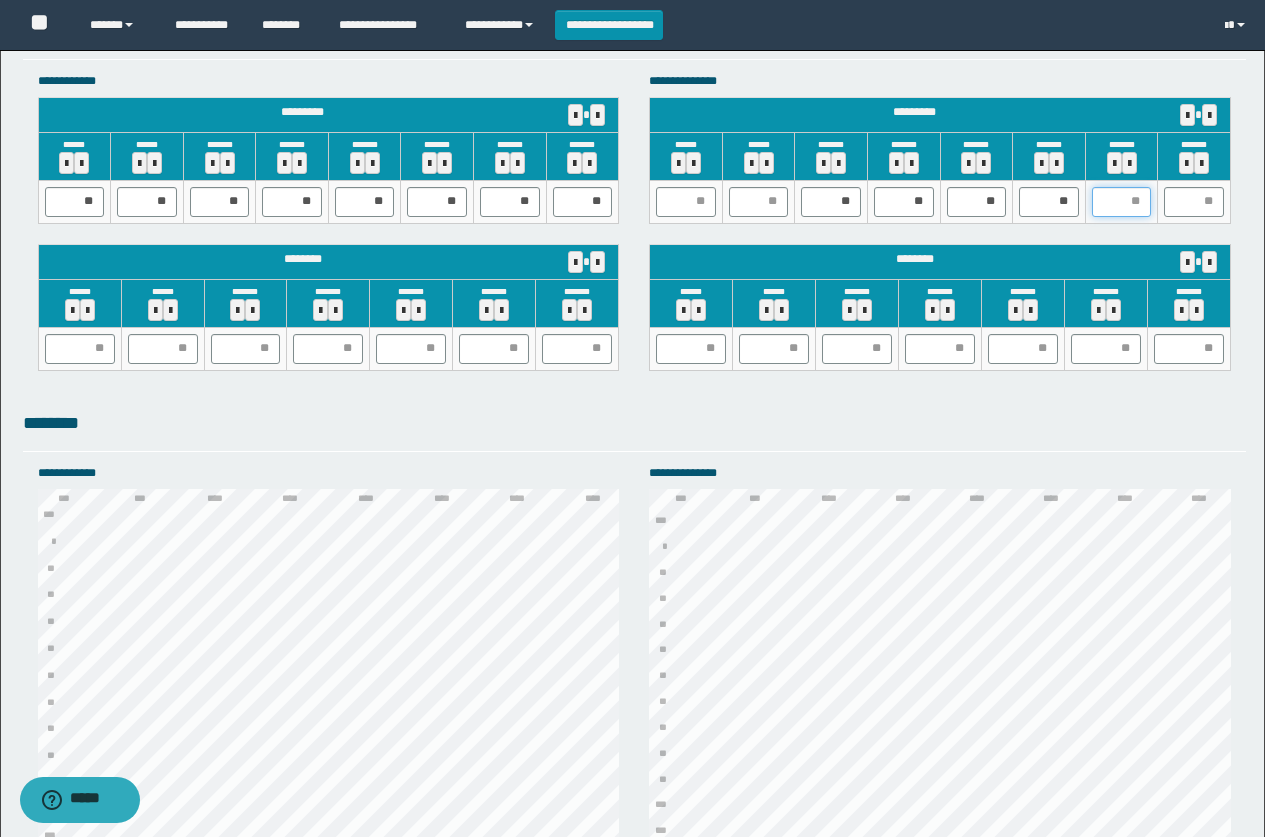 click at bounding box center (1122, 202) 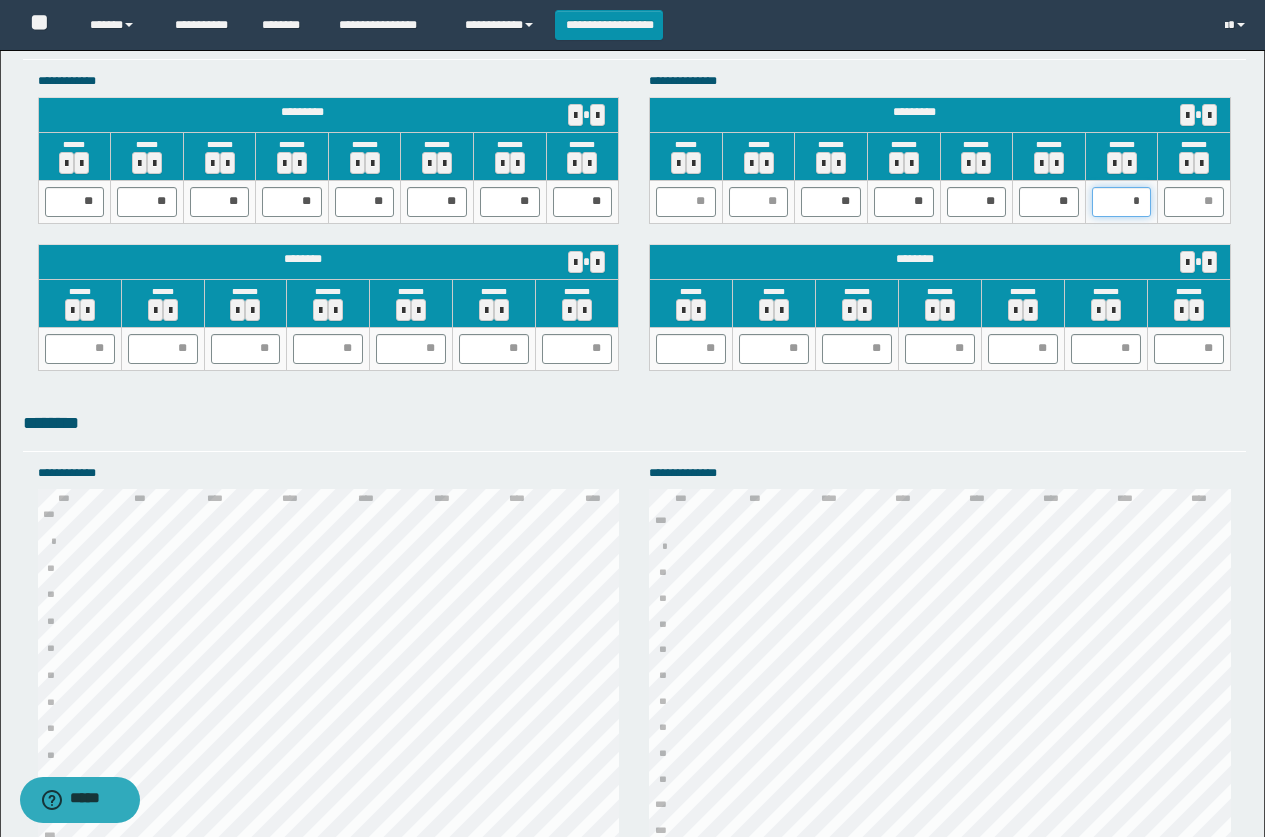 type on "**" 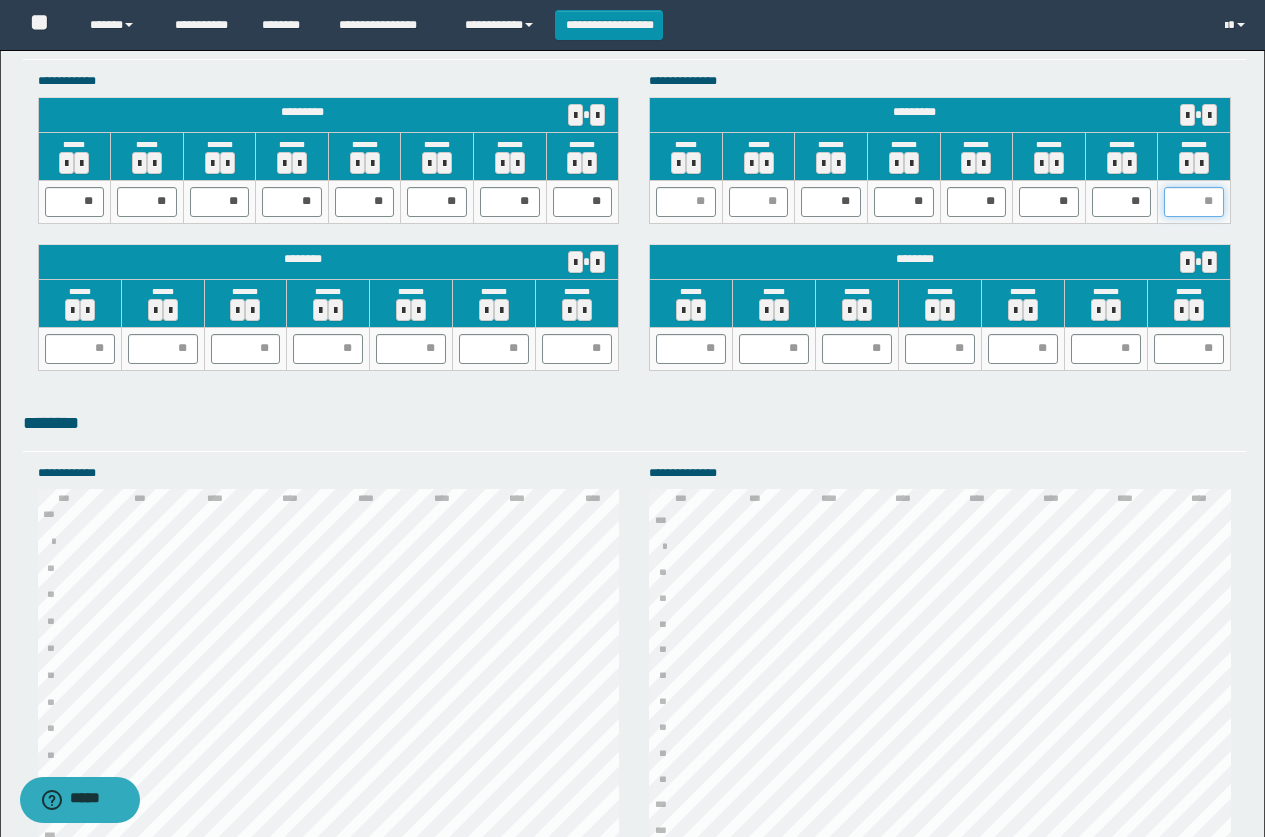 click at bounding box center (1194, 202) 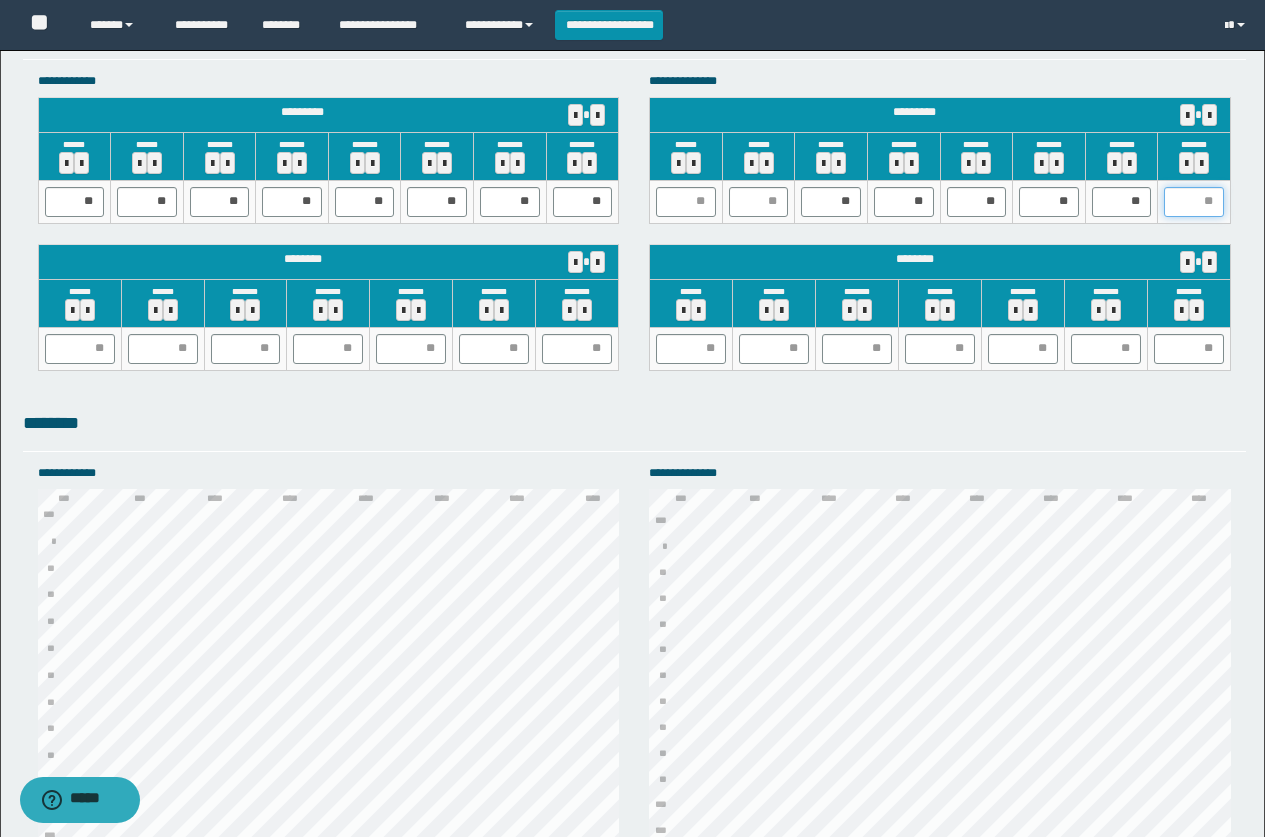 type on "*" 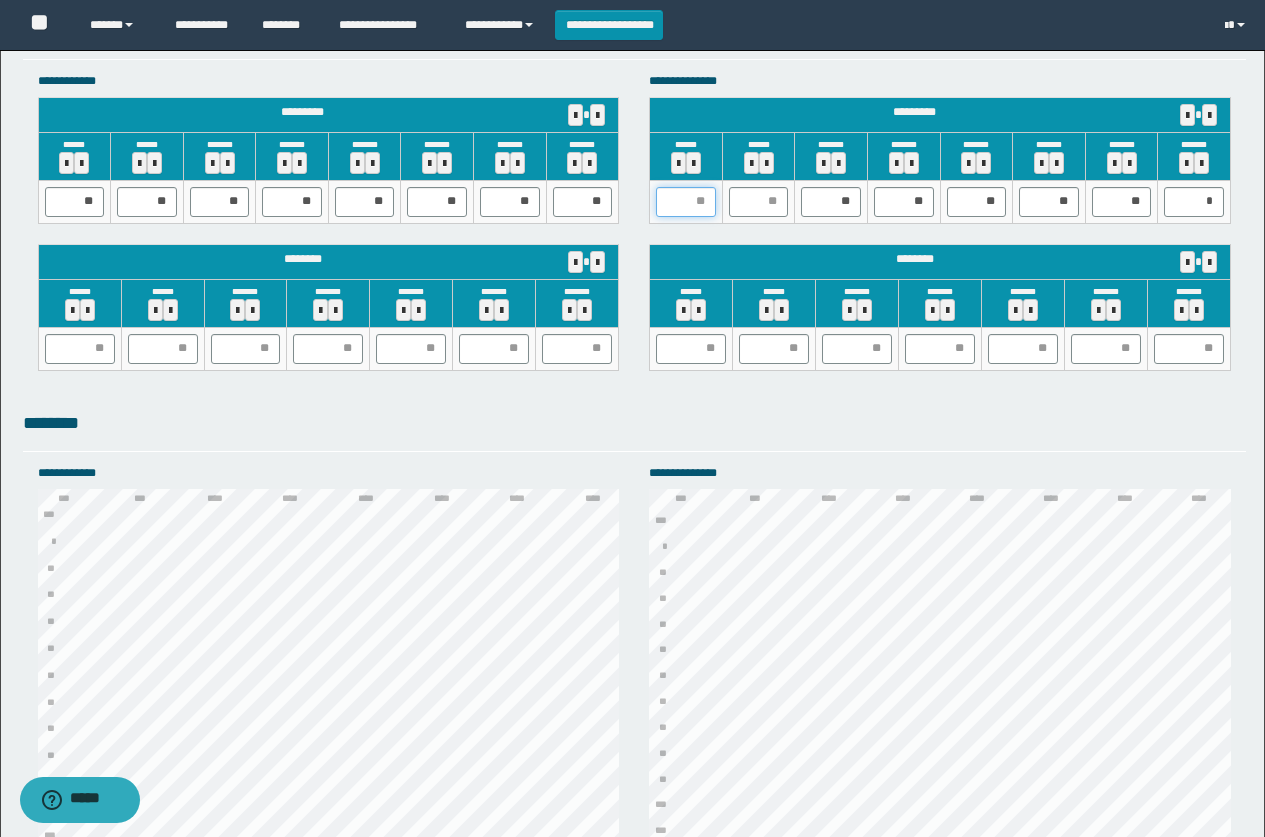 click at bounding box center [686, 202] 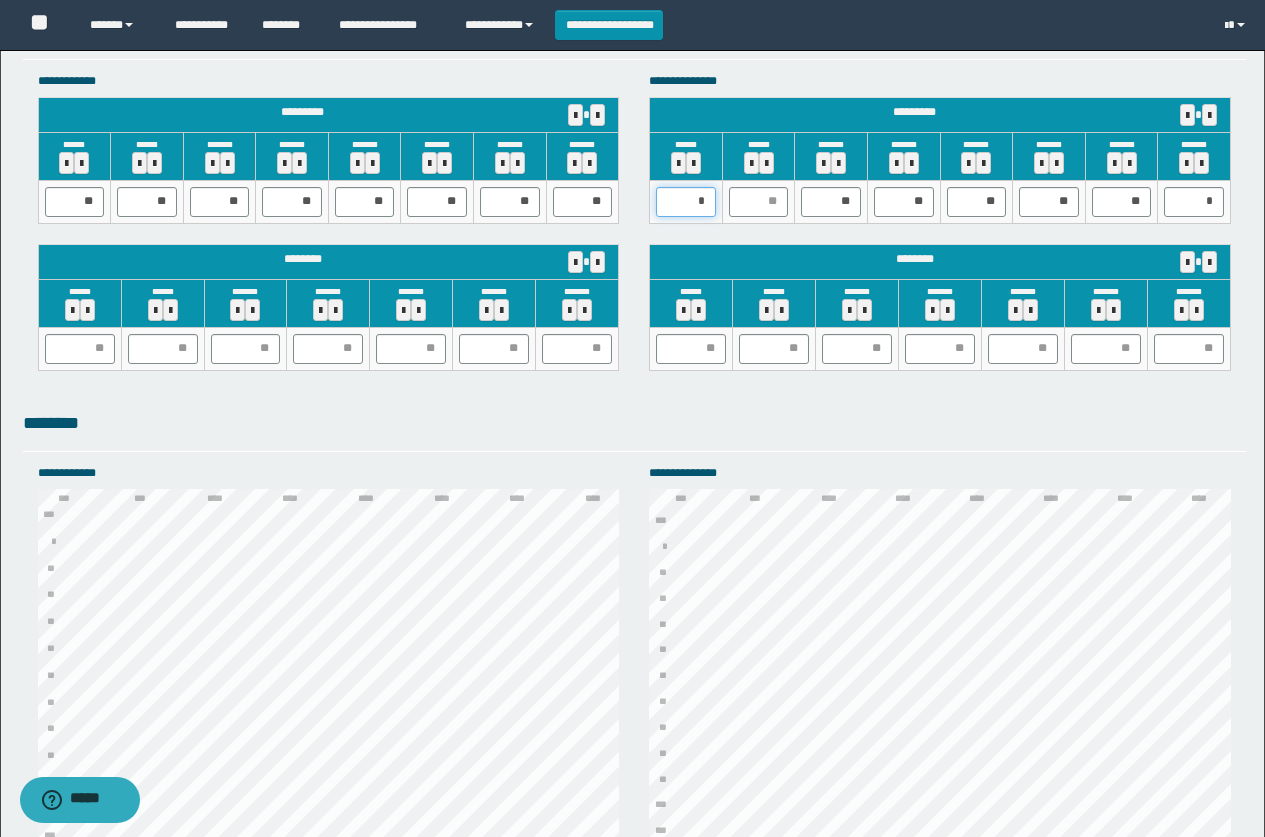type on "**" 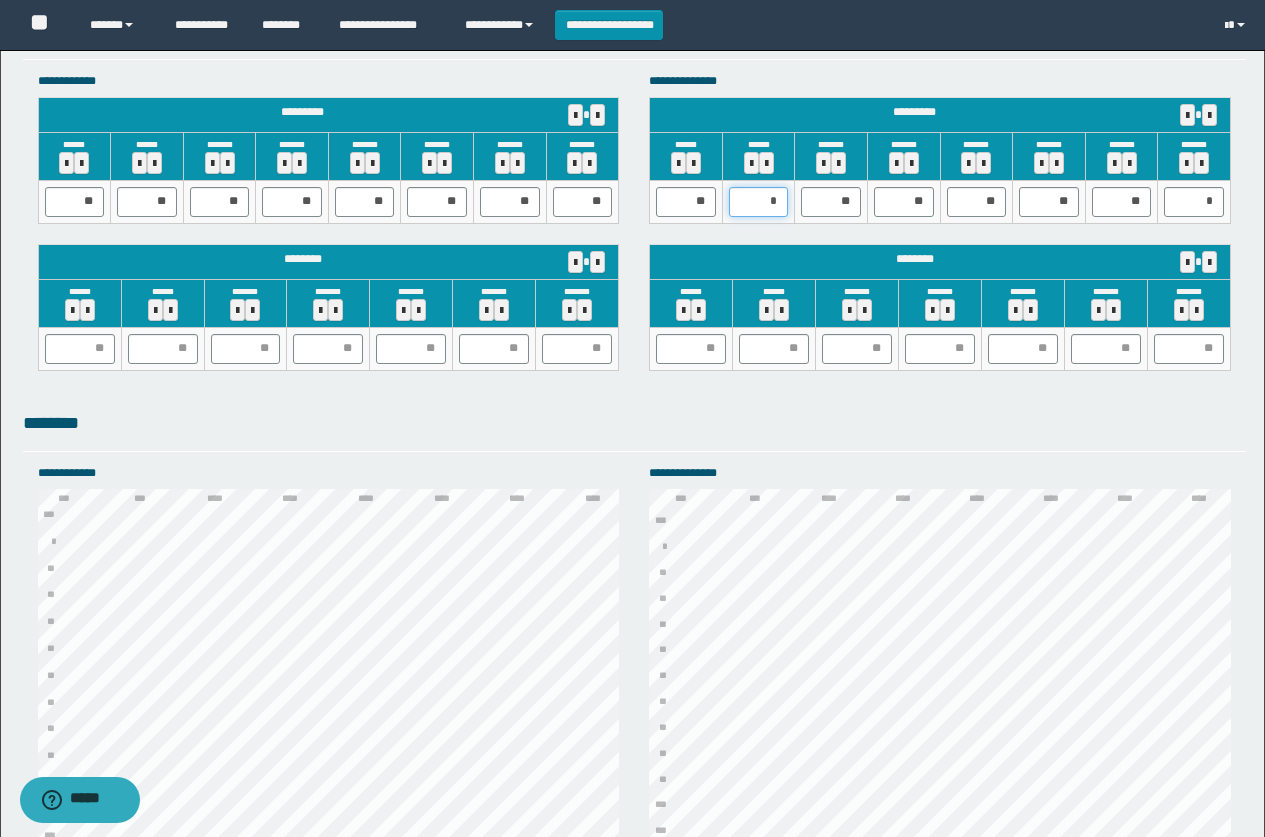 type on "**" 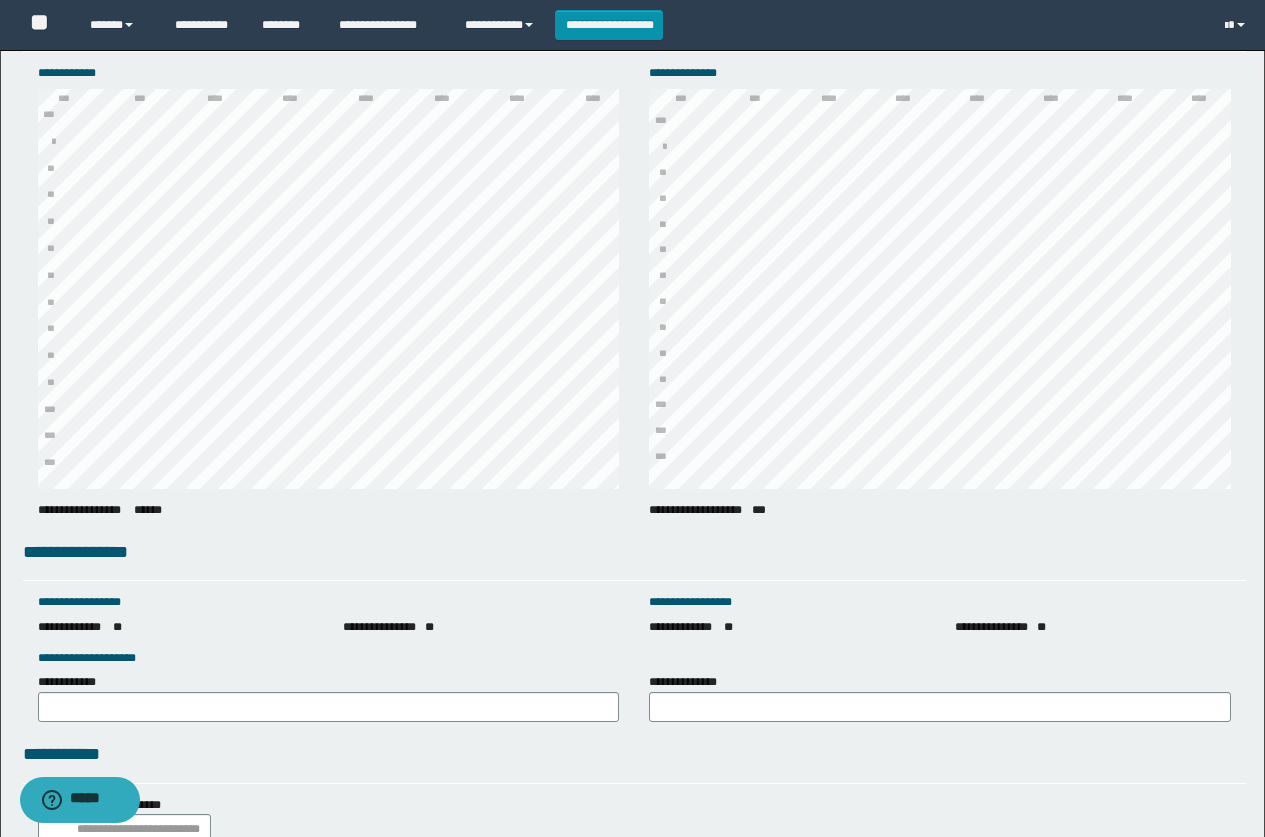 scroll, scrollTop: 2616, scrollLeft: 0, axis: vertical 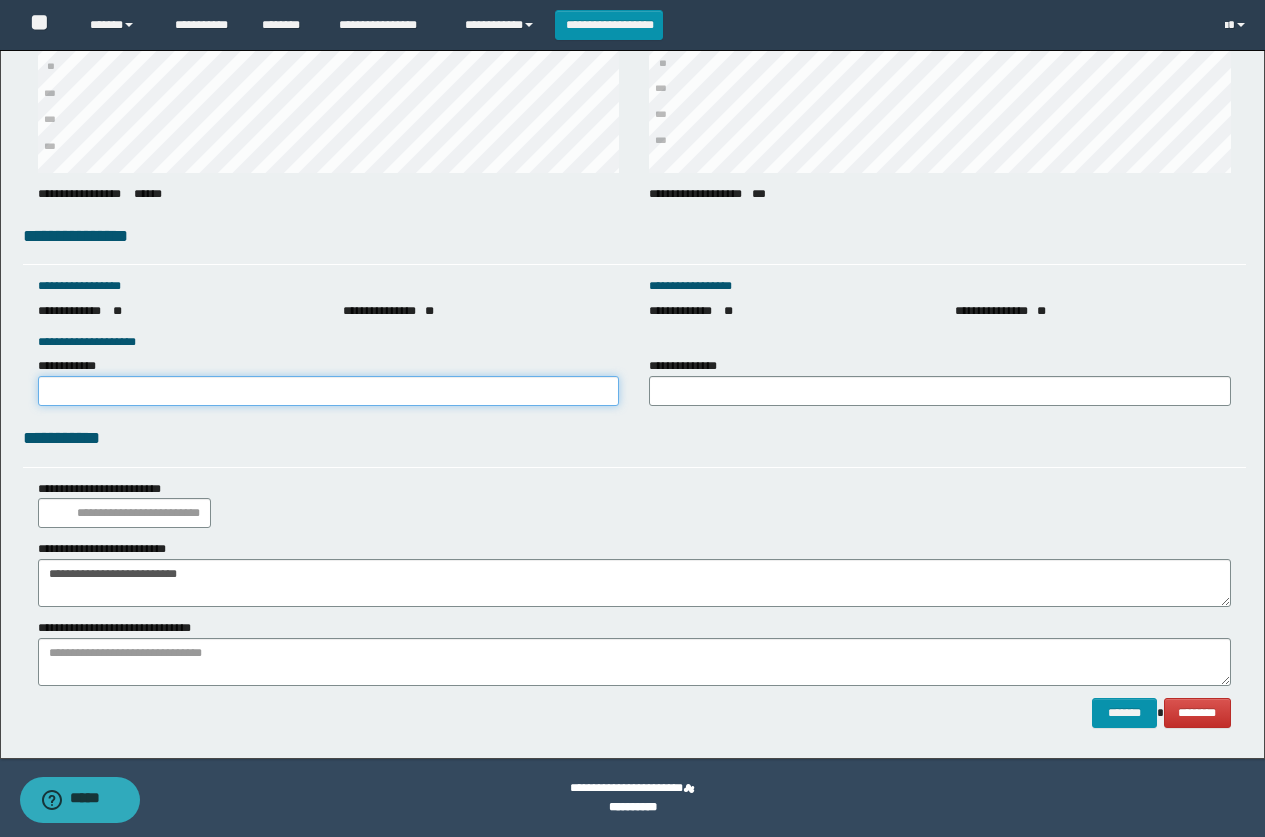 click on "**********" at bounding box center [329, 391] 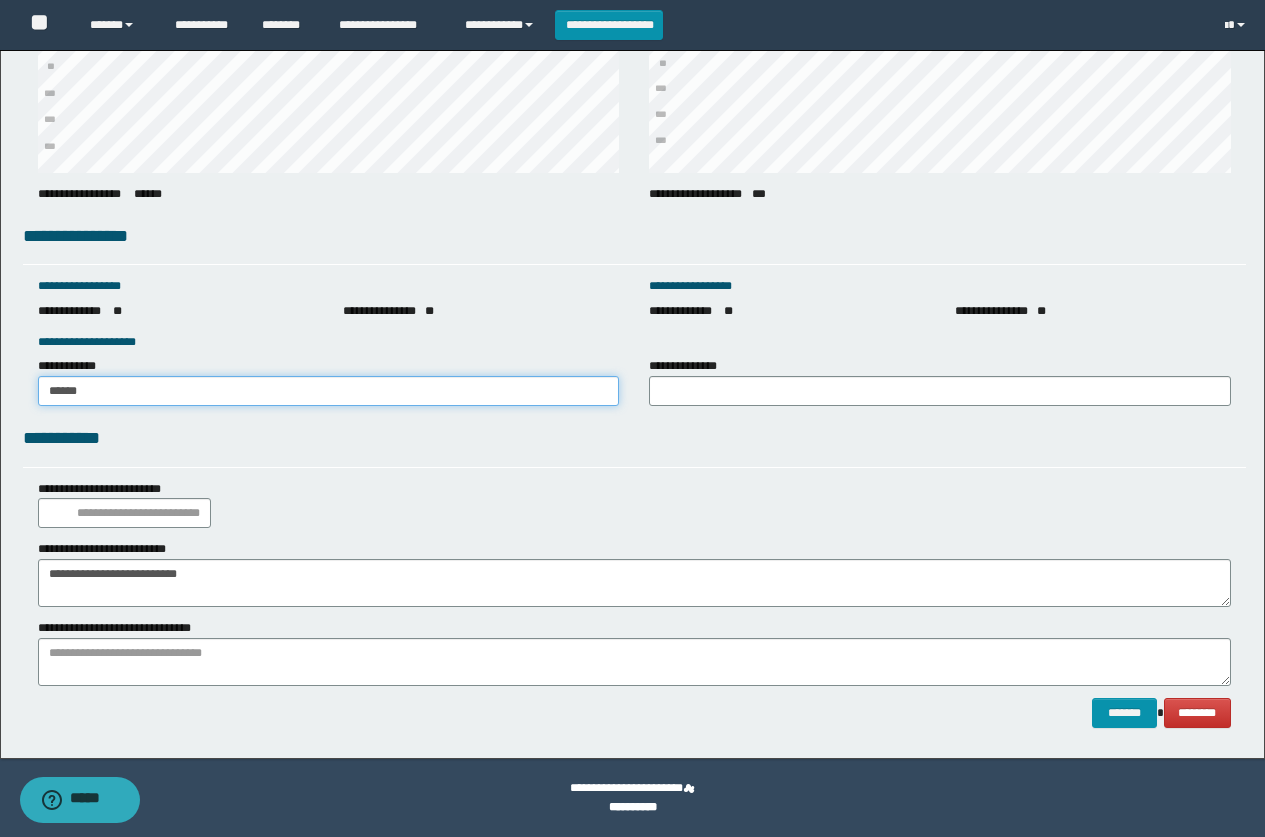 type on "******" 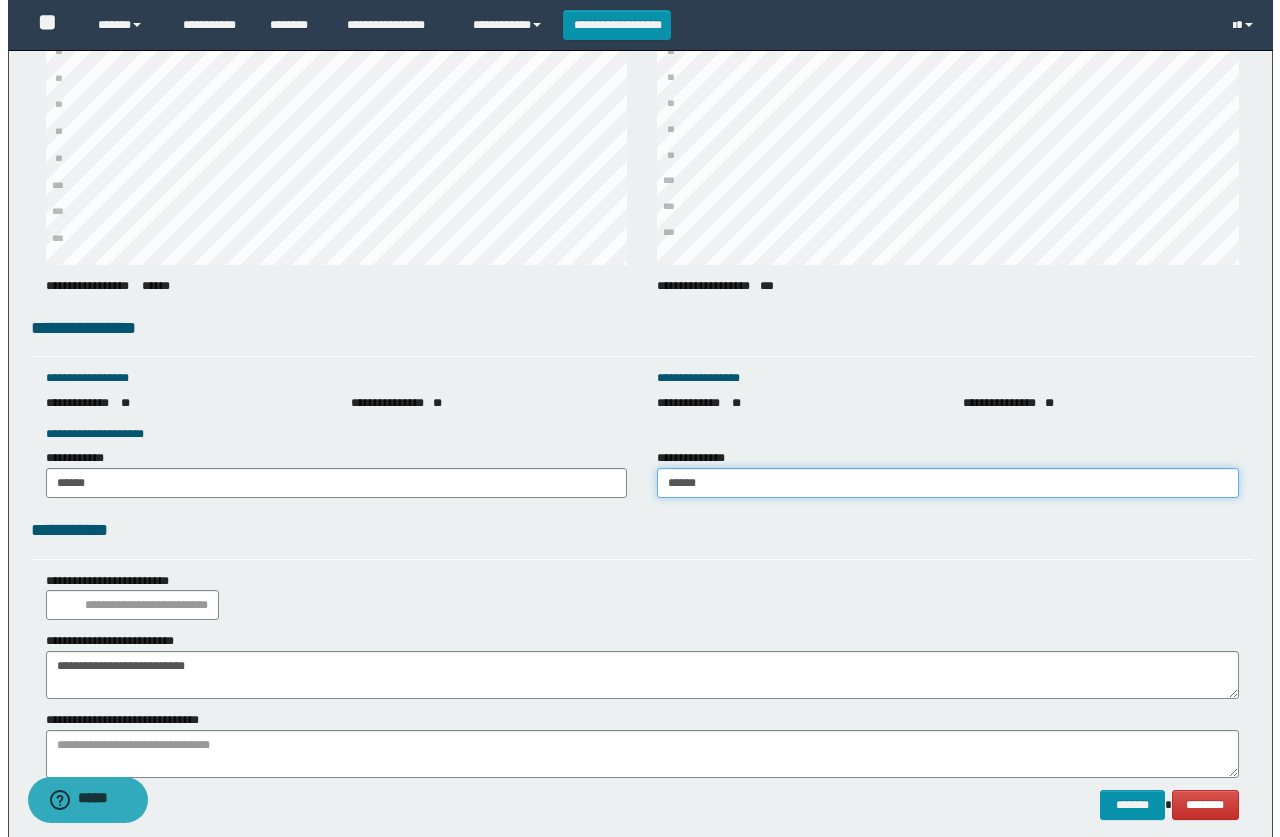 scroll, scrollTop: 2616, scrollLeft: 0, axis: vertical 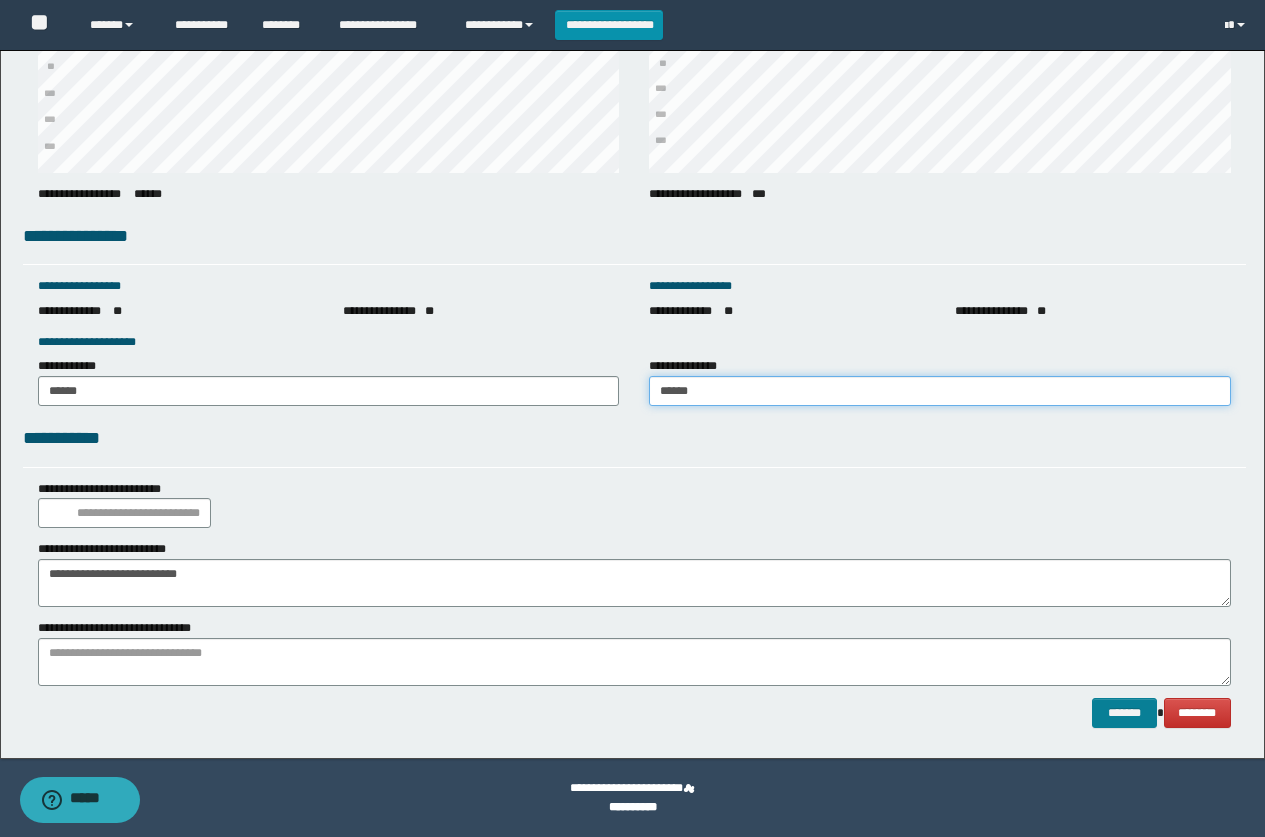 type on "******" 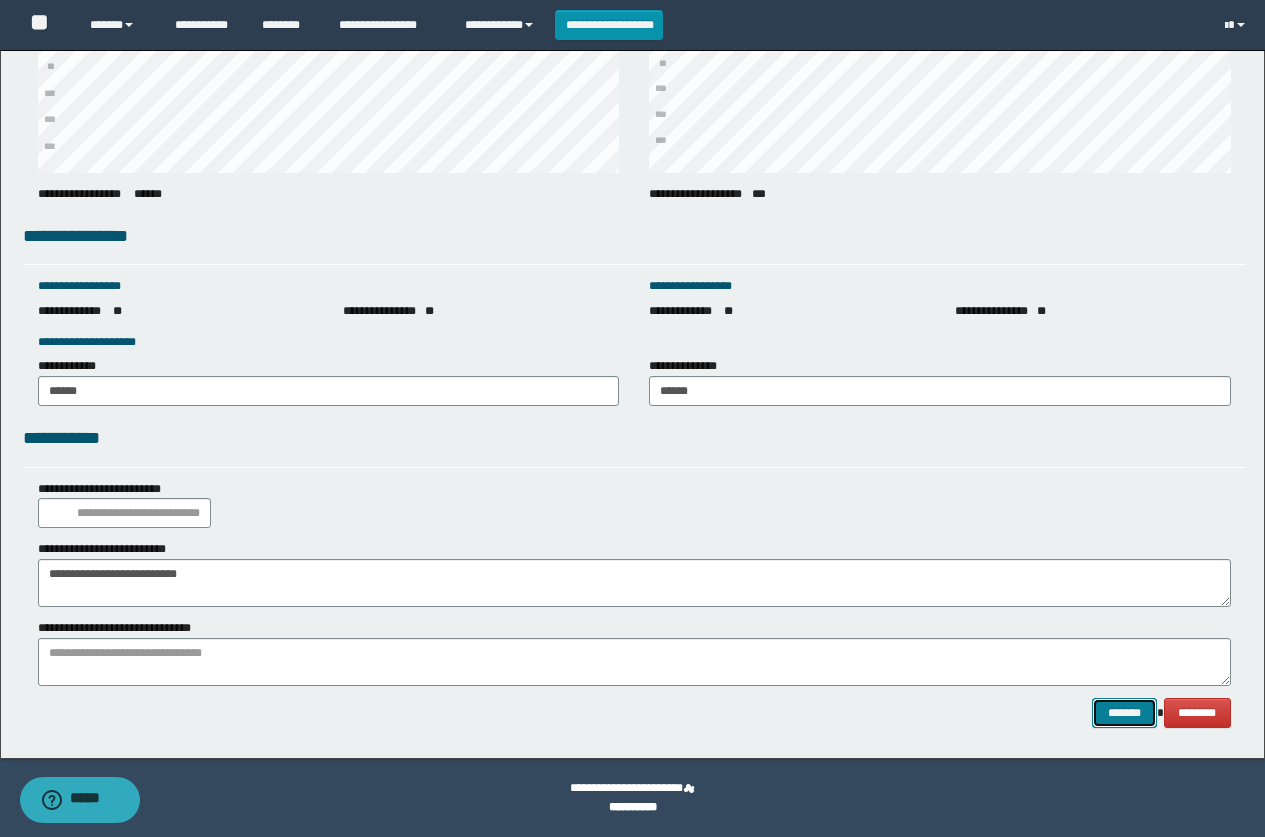 click on "*******" at bounding box center (1124, 713) 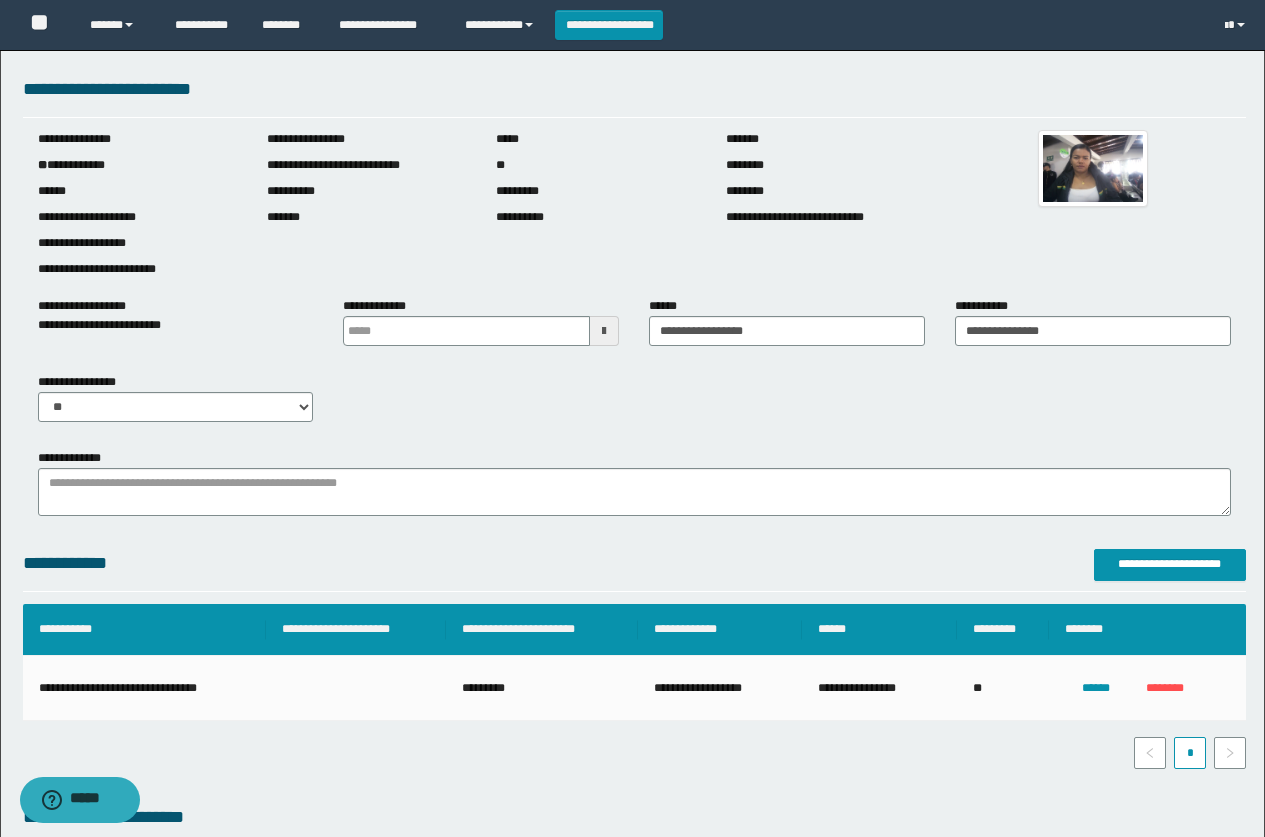 scroll, scrollTop: 0, scrollLeft: 0, axis: both 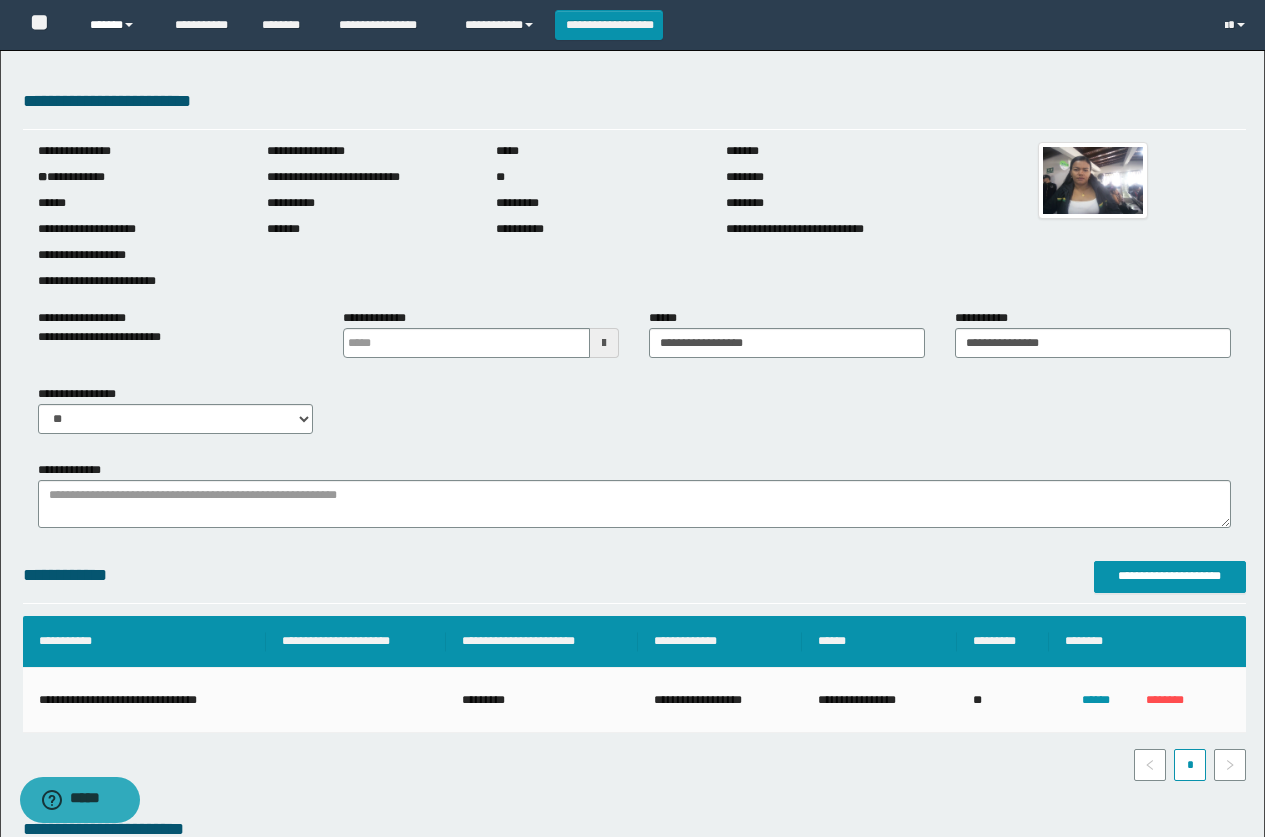 click on "******" at bounding box center [117, 25] 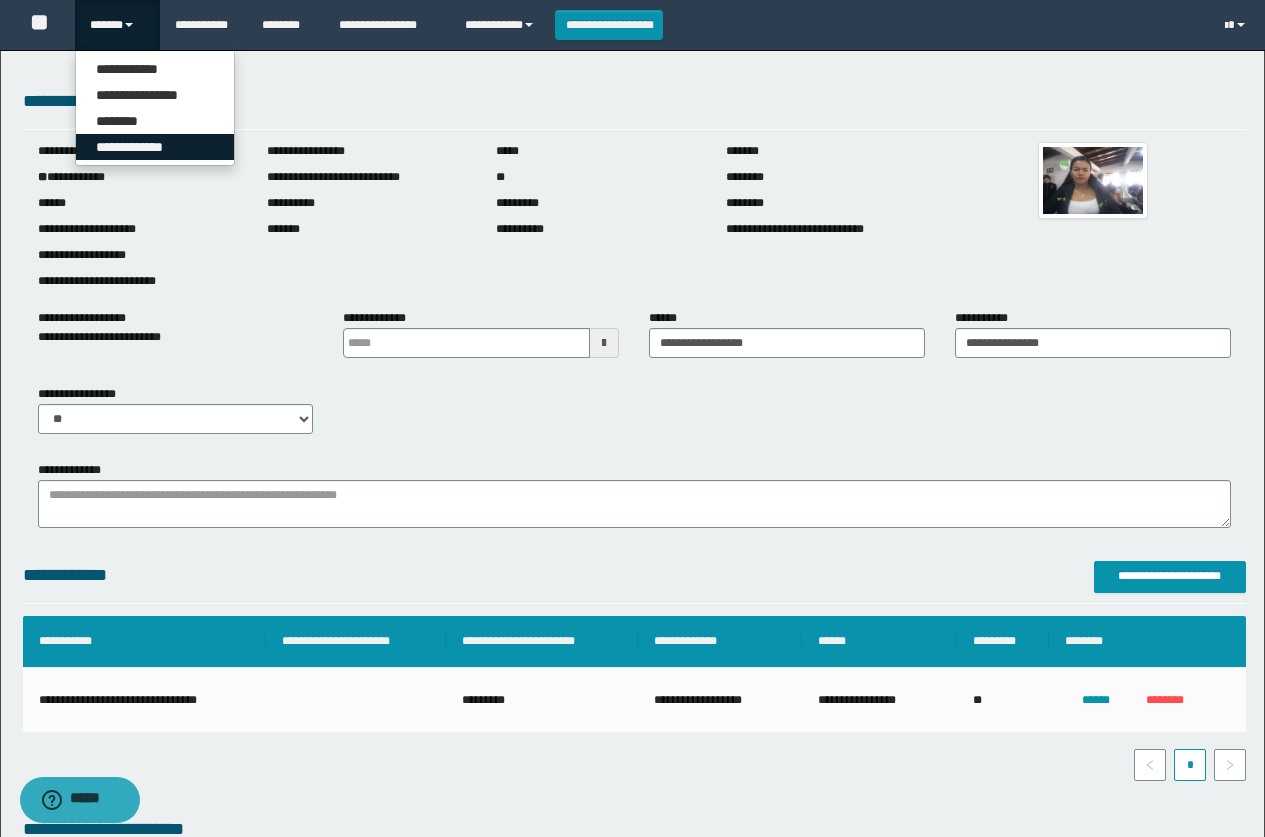 click on "**********" at bounding box center [155, 147] 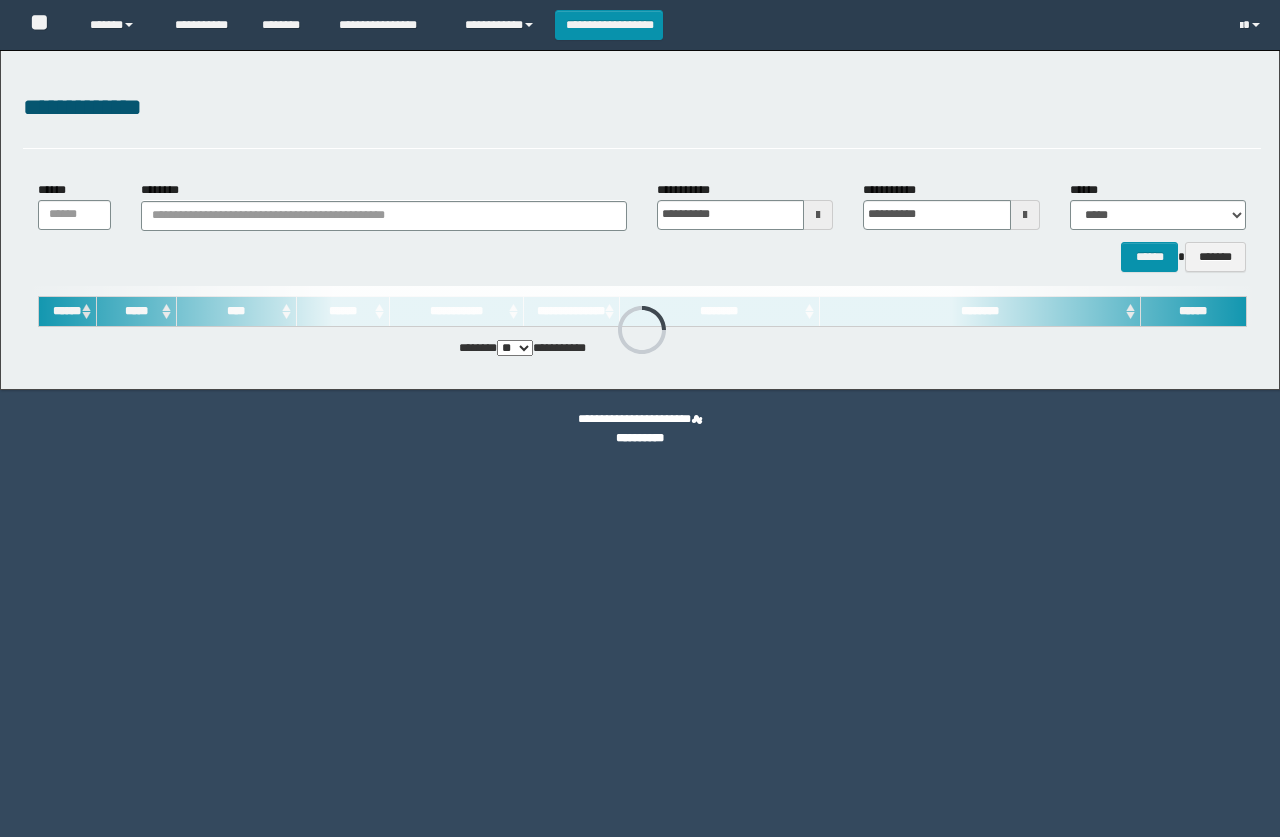 scroll, scrollTop: 0, scrollLeft: 0, axis: both 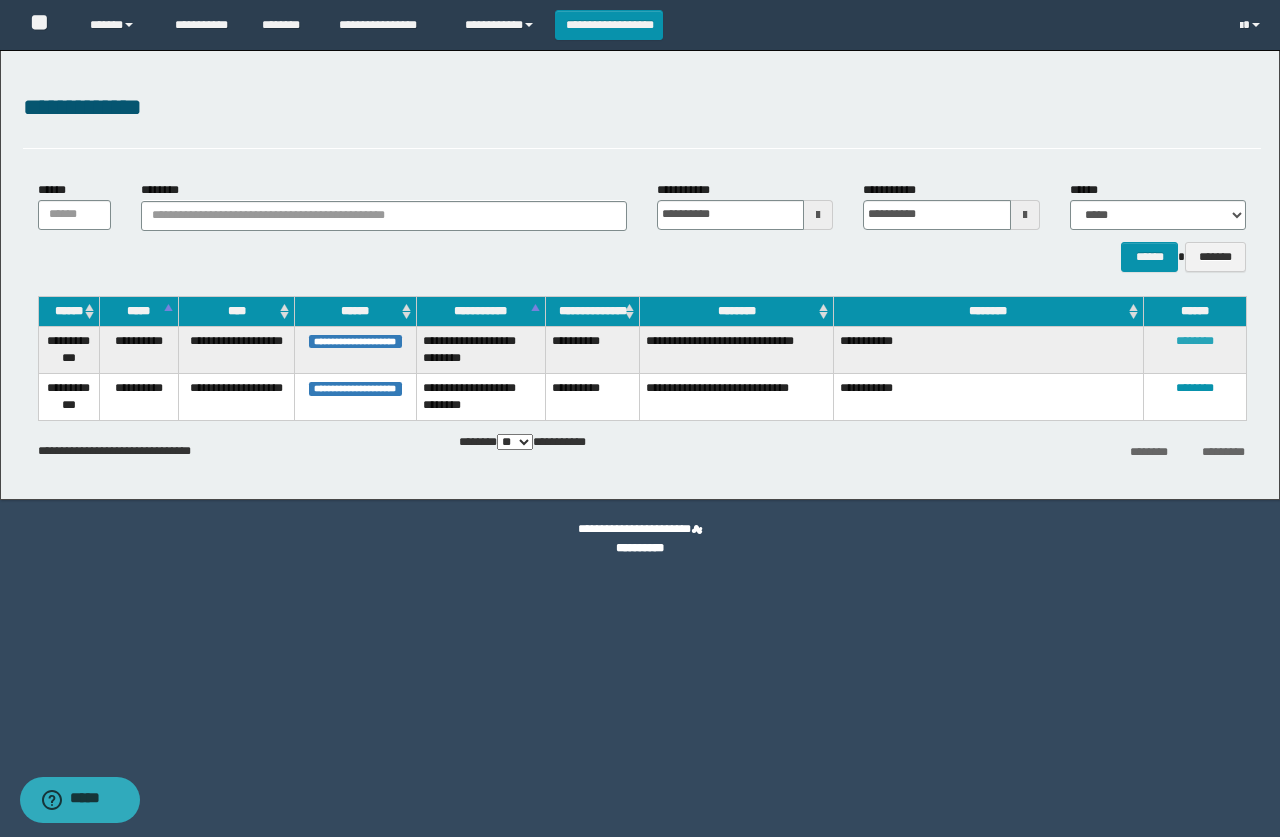 click on "********" at bounding box center [1195, 341] 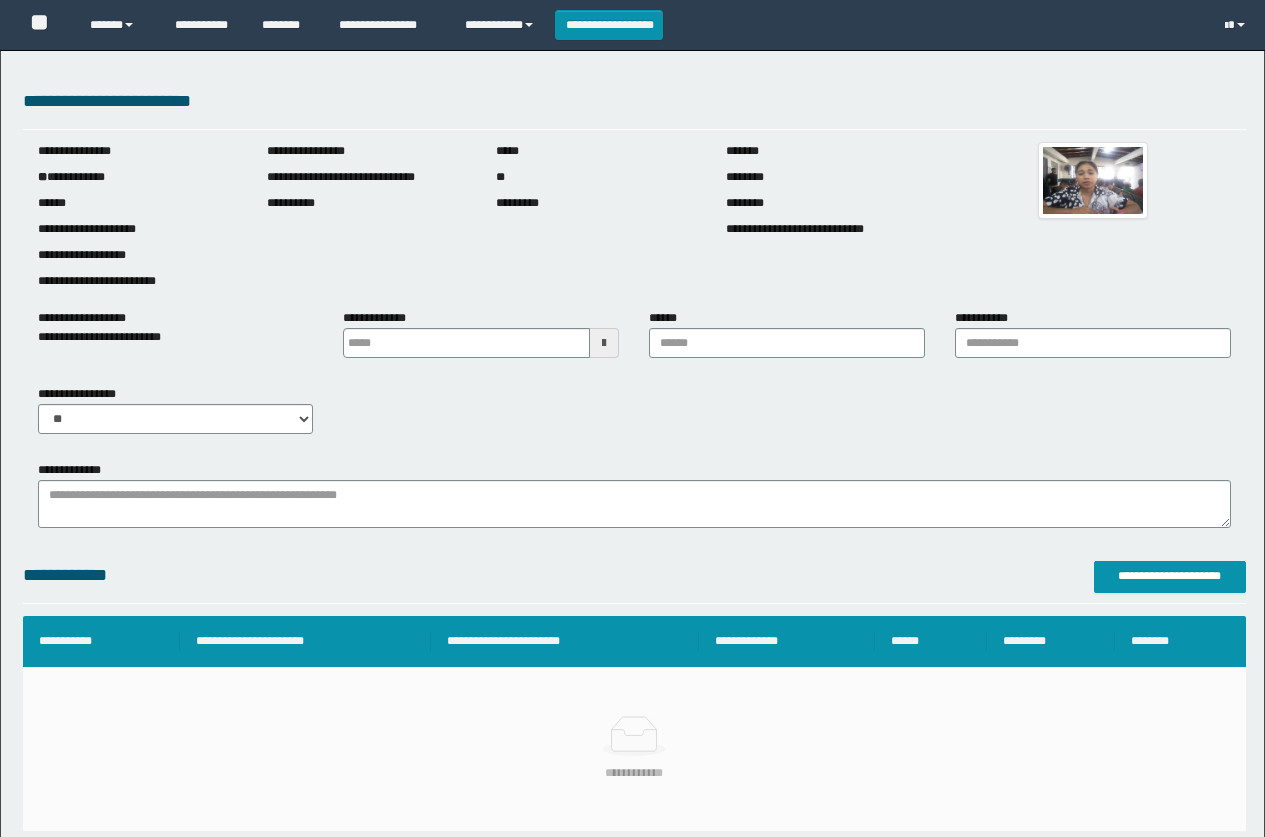 scroll, scrollTop: 0, scrollLeft: 0, axis: both 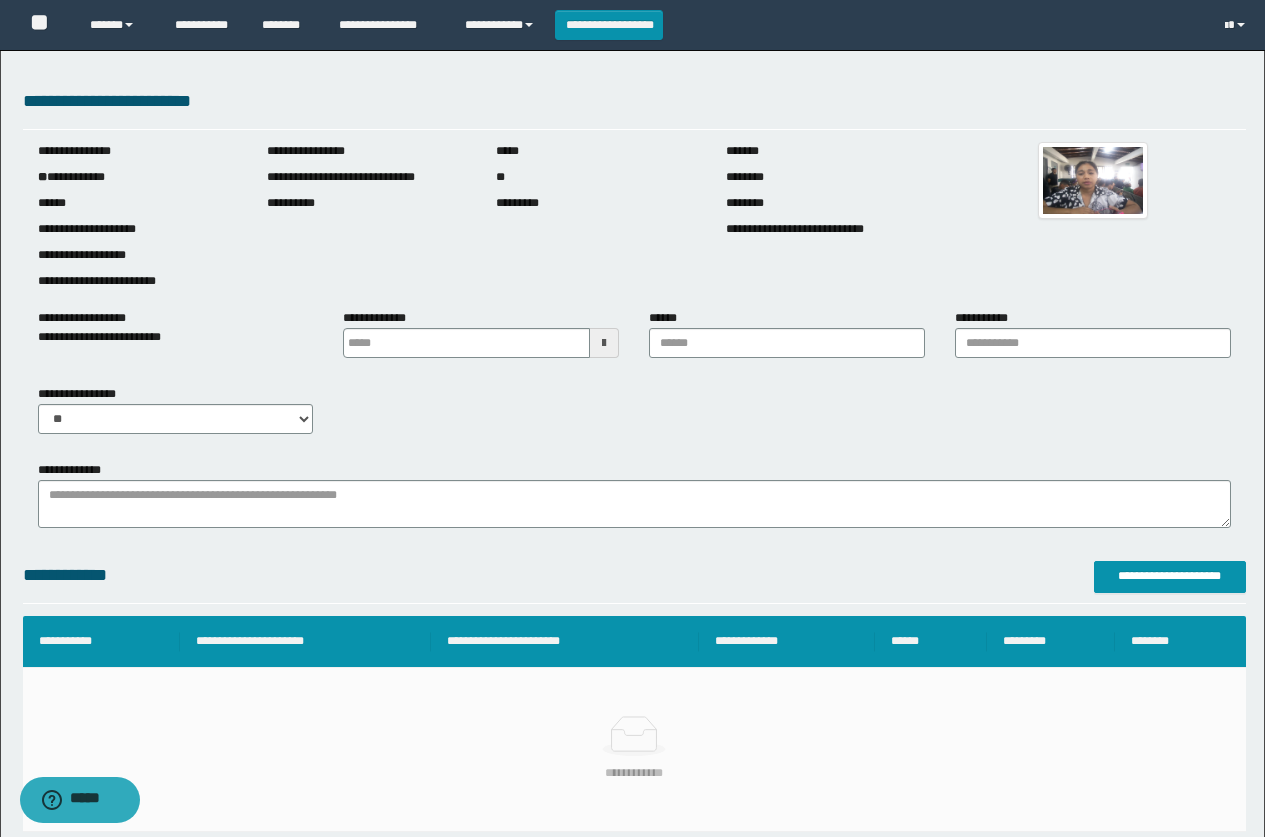 click at bounding box center [604, 343] 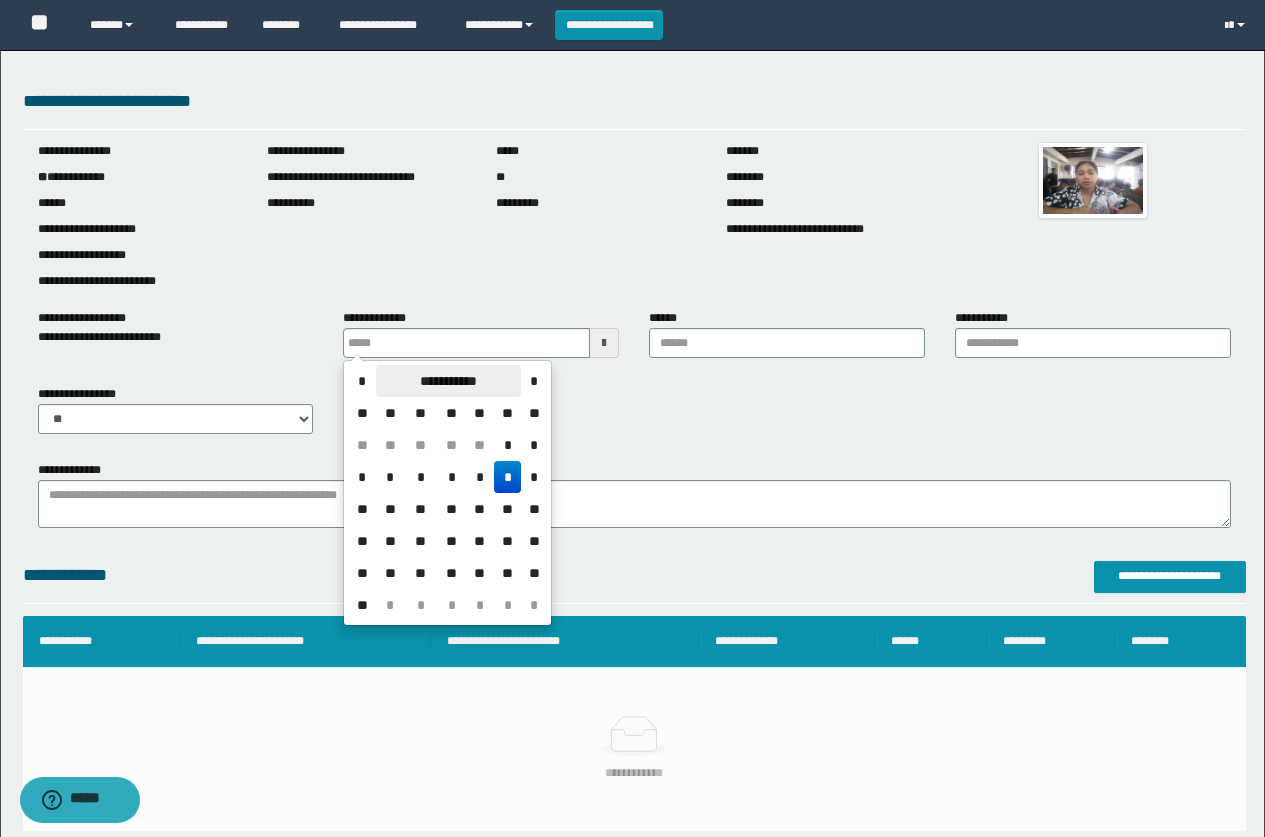 click on "**********" at bounding box center (448, 381) 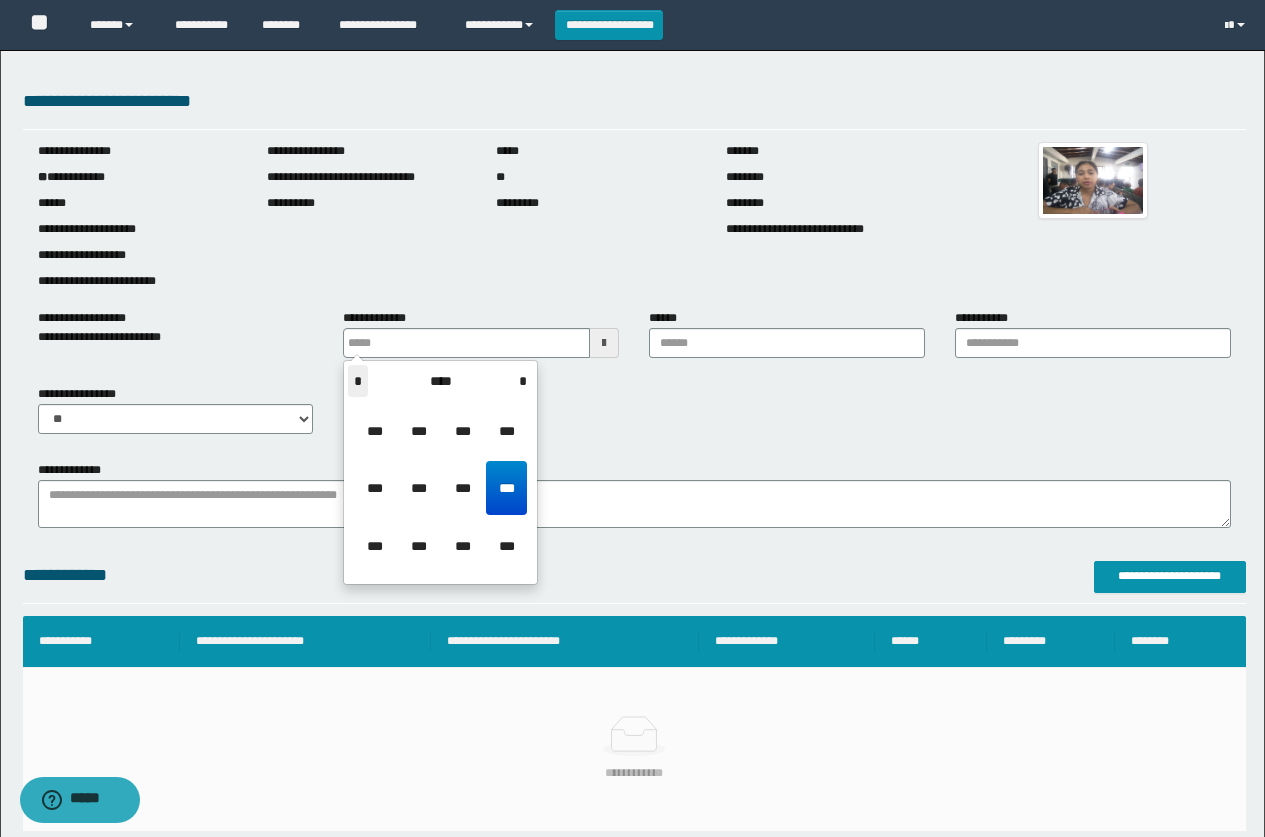 click on "*" at bounding box center [358, 381] 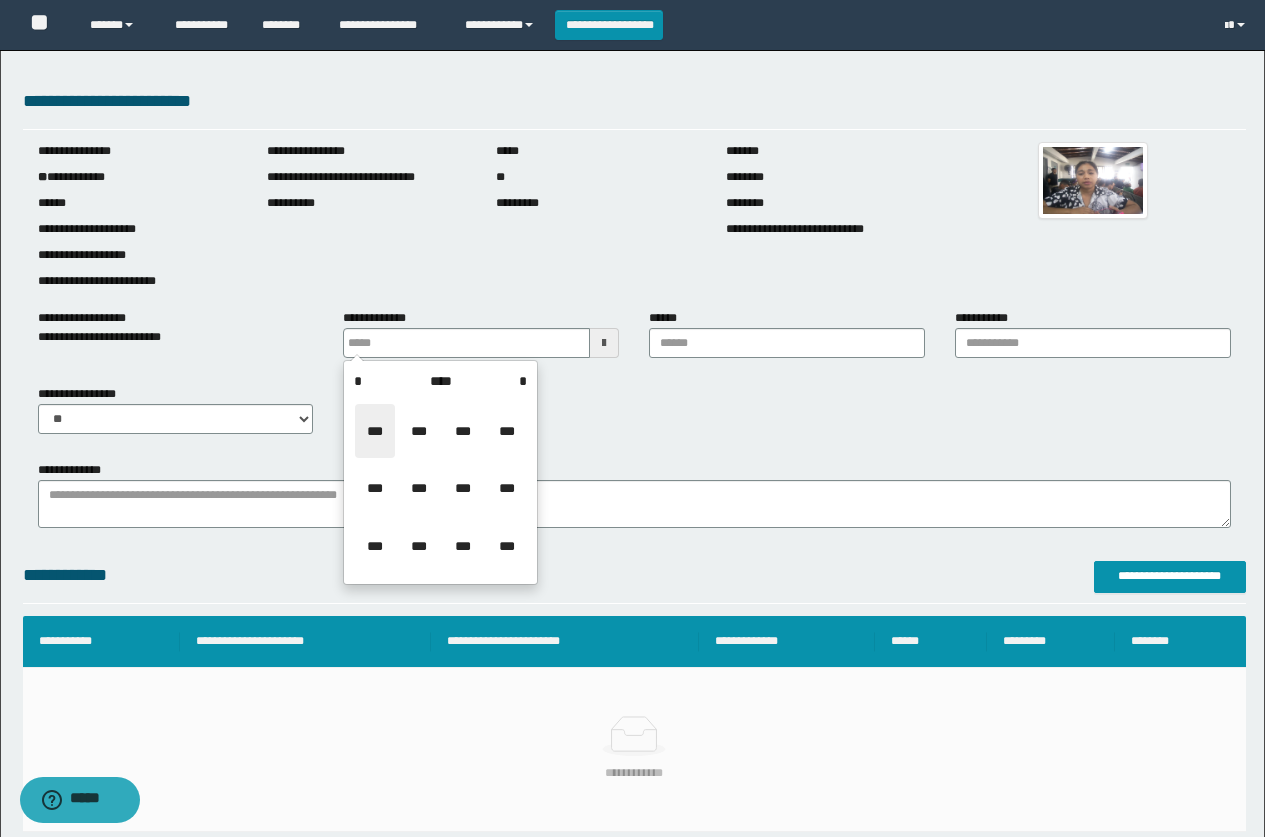 click on "***" at bounding box center [375, 431] 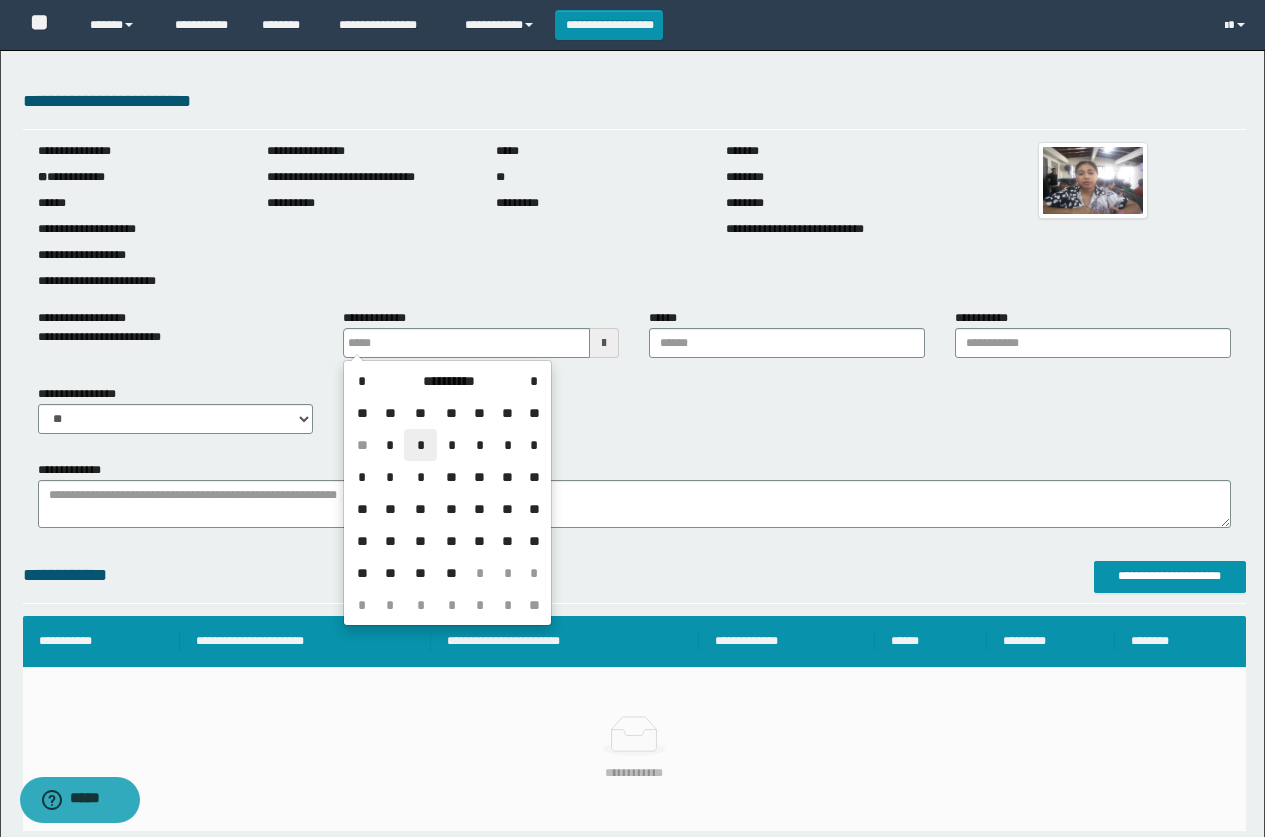 click on "*" at bounding box center (420, 445) 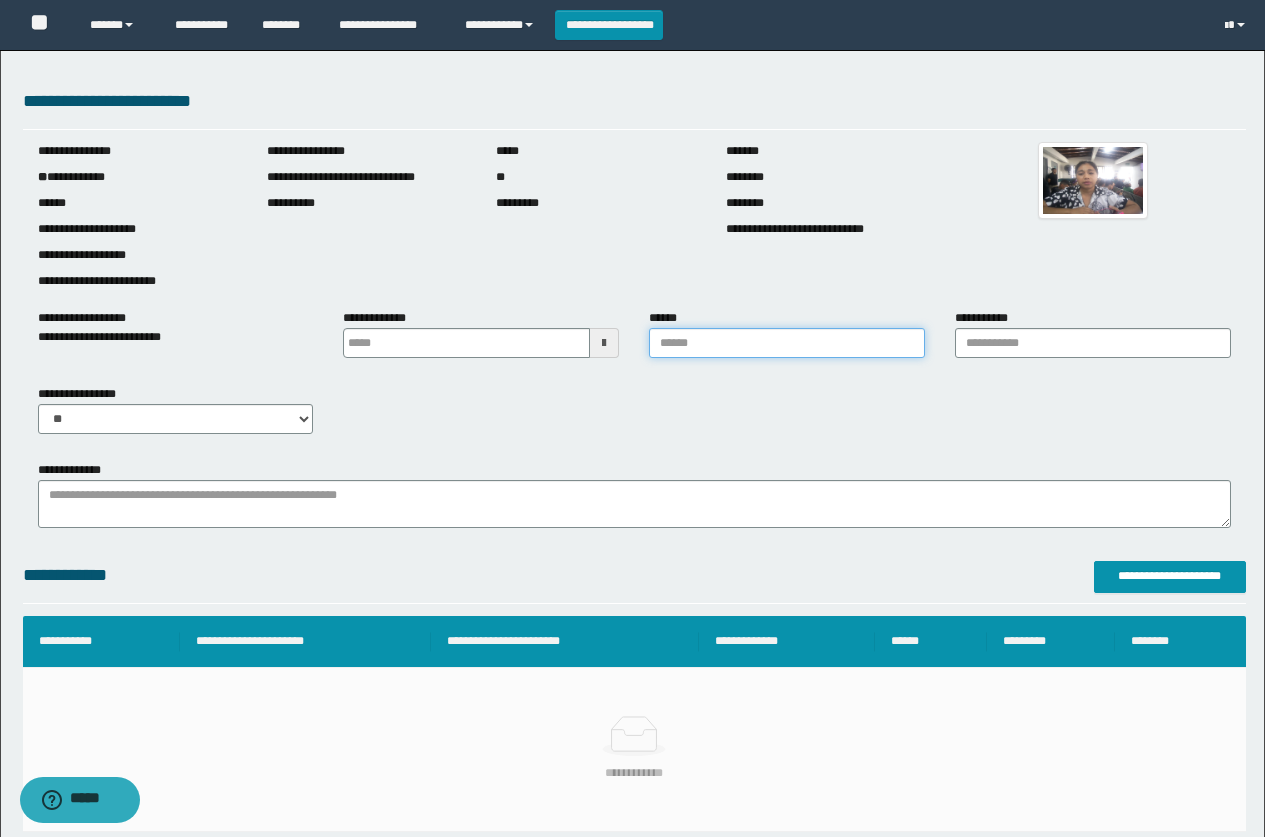 click on "******" at bounding box center (787, 343) 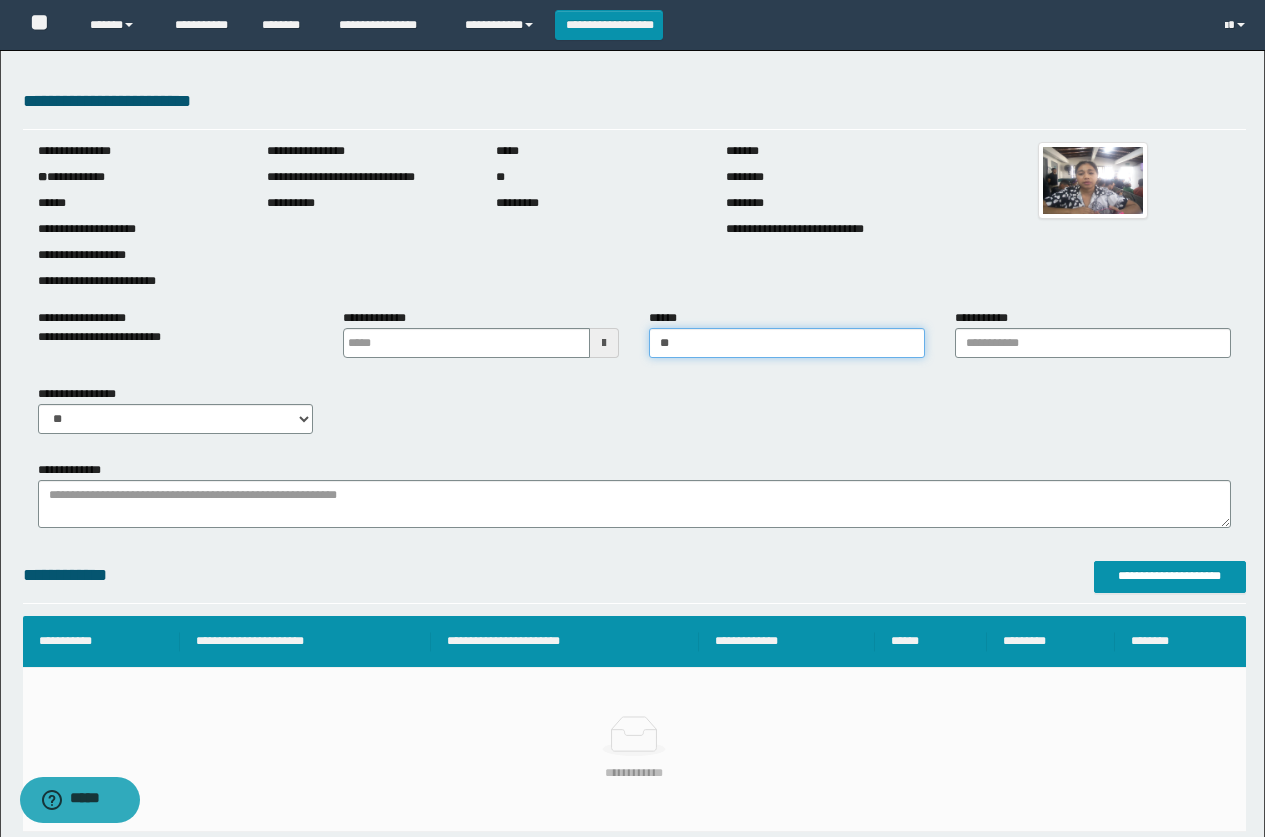type on "*" 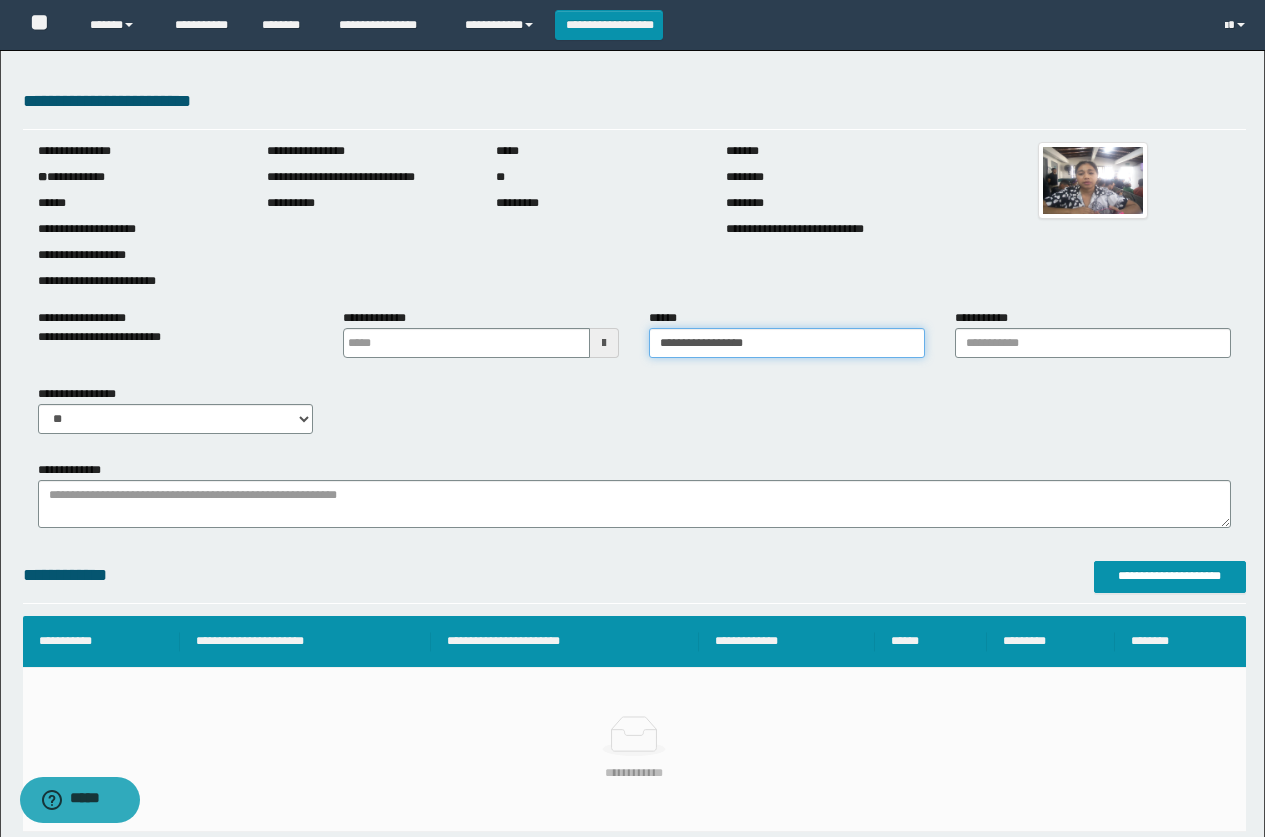 type on "**********" 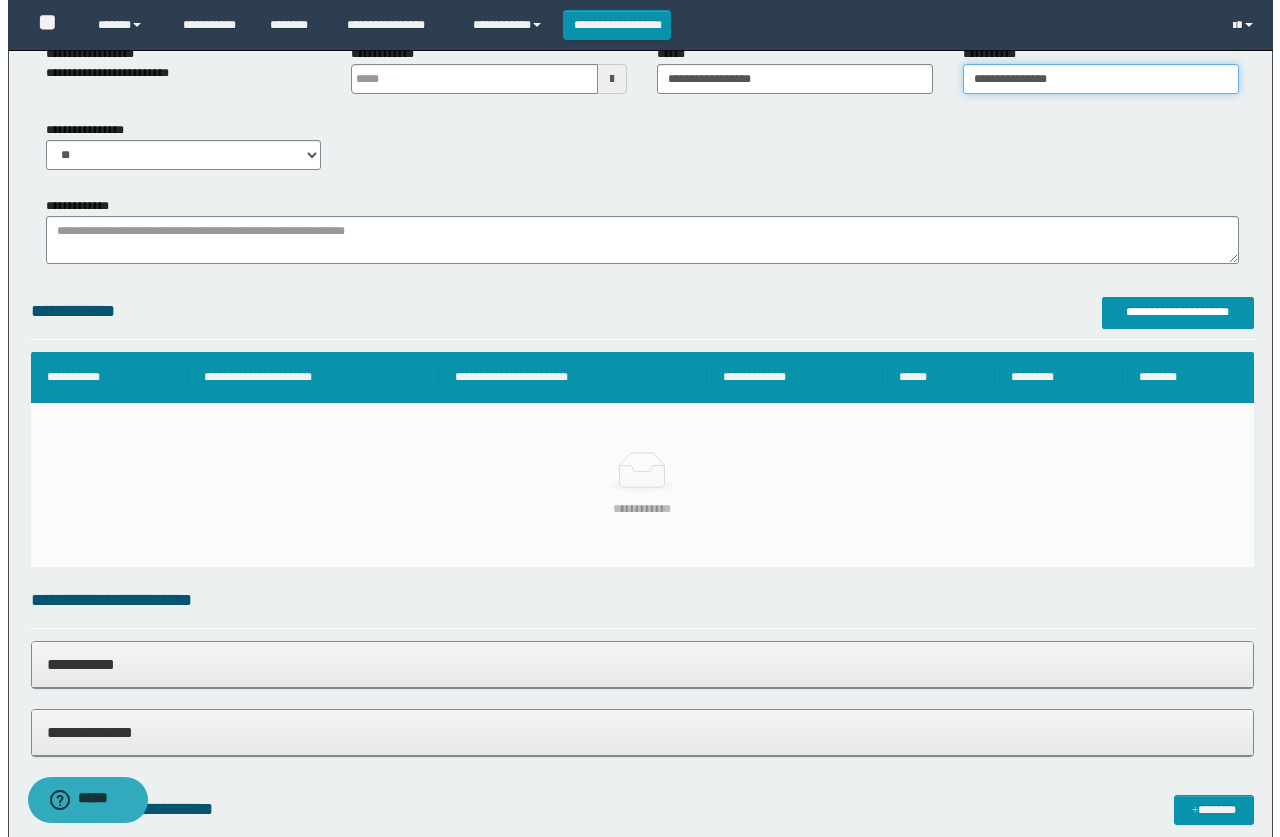 scroll, scrollTop: 100, scrollLeft: 0, axis: vertical 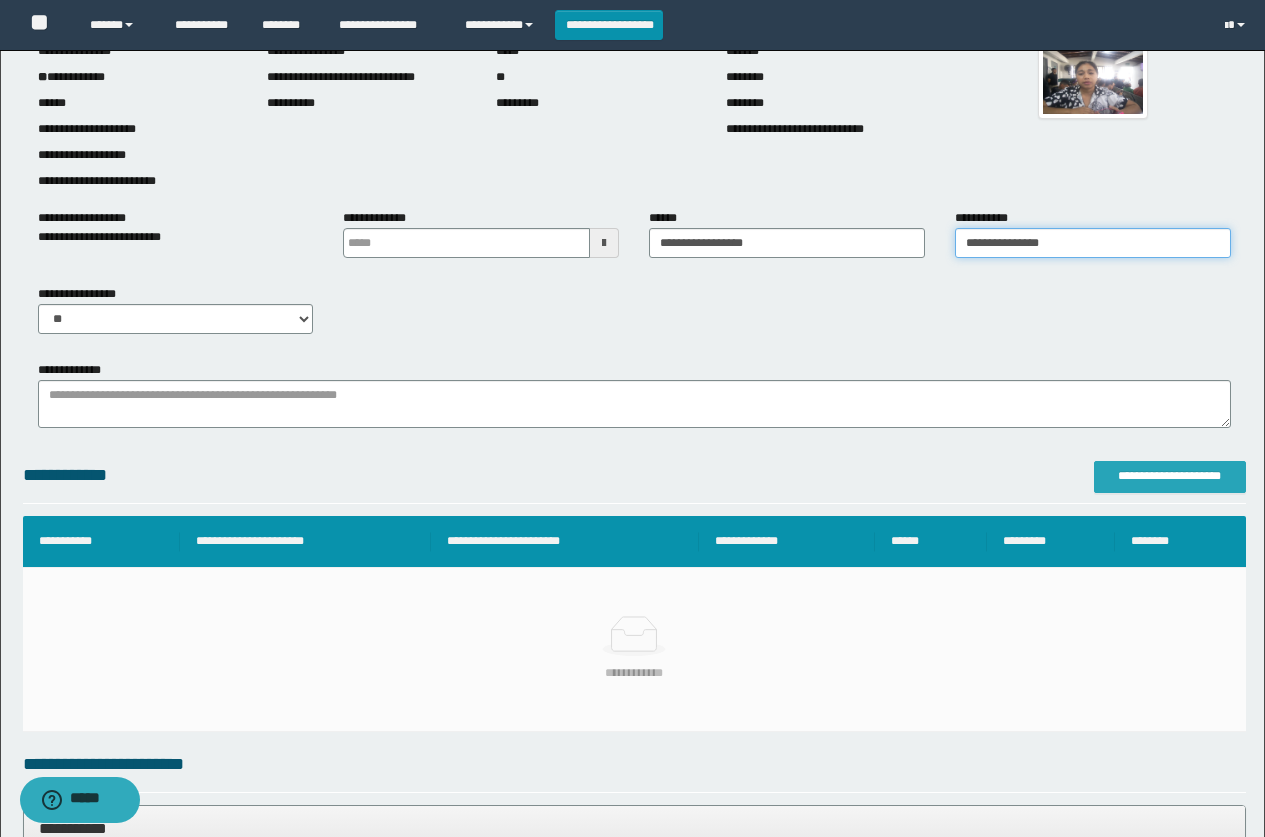 type on "**********" 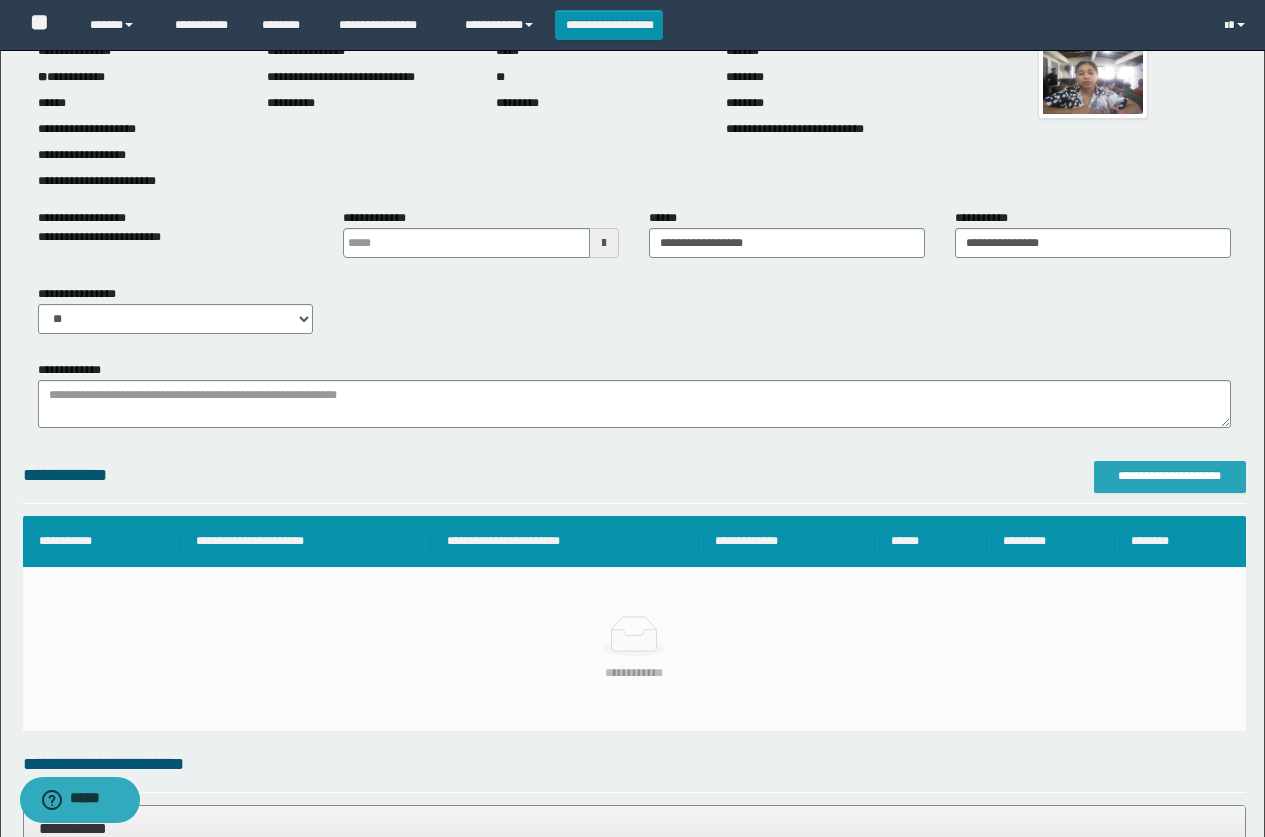click on "**********" at bounding box center (1170, 477) 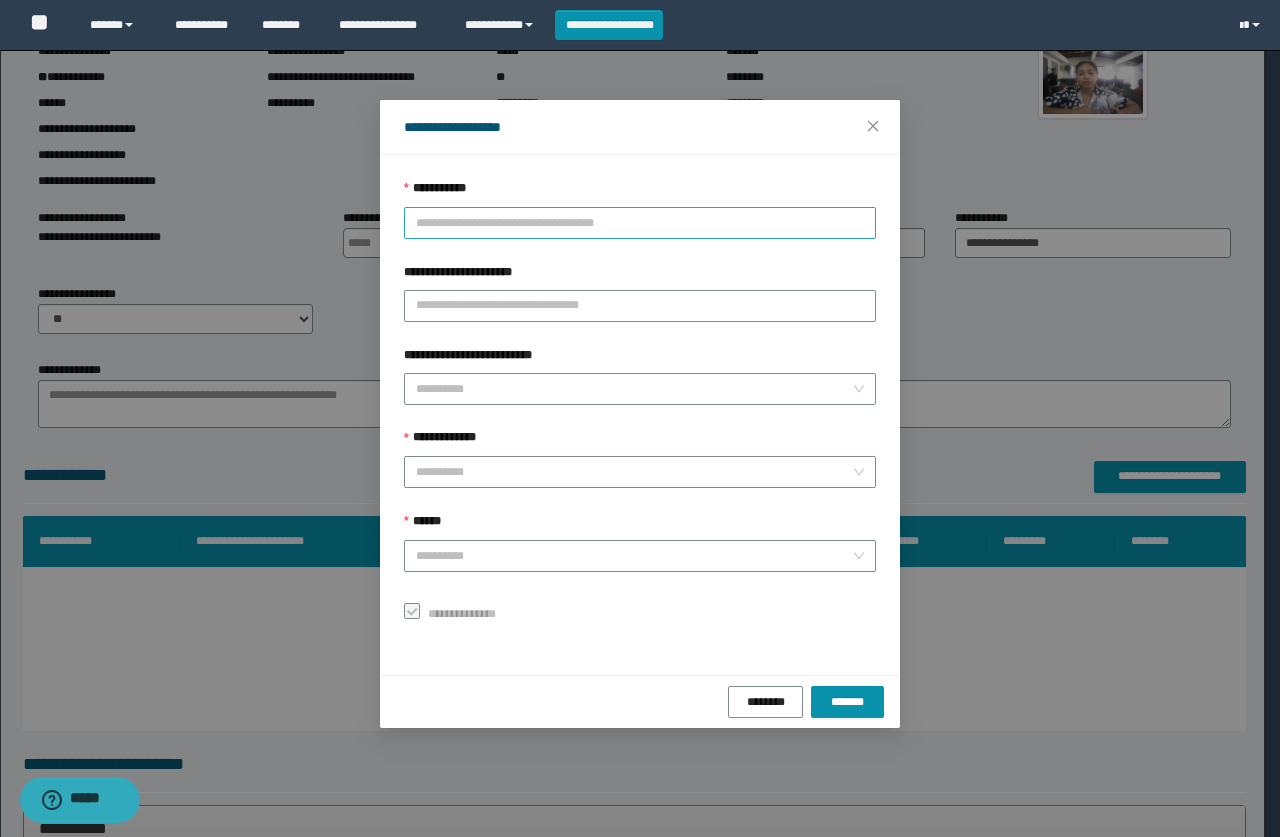 click on "**********" at bounding box center (640, 223) 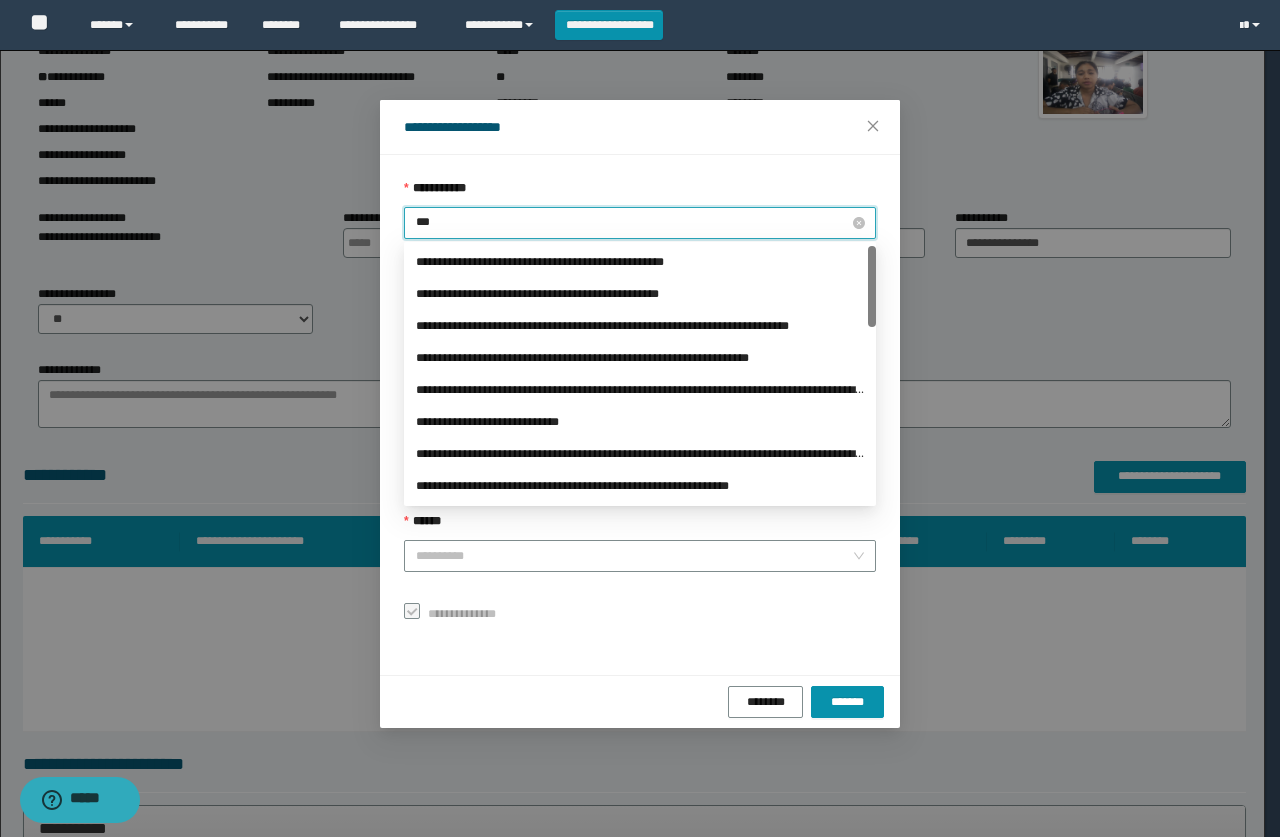 type on "****" 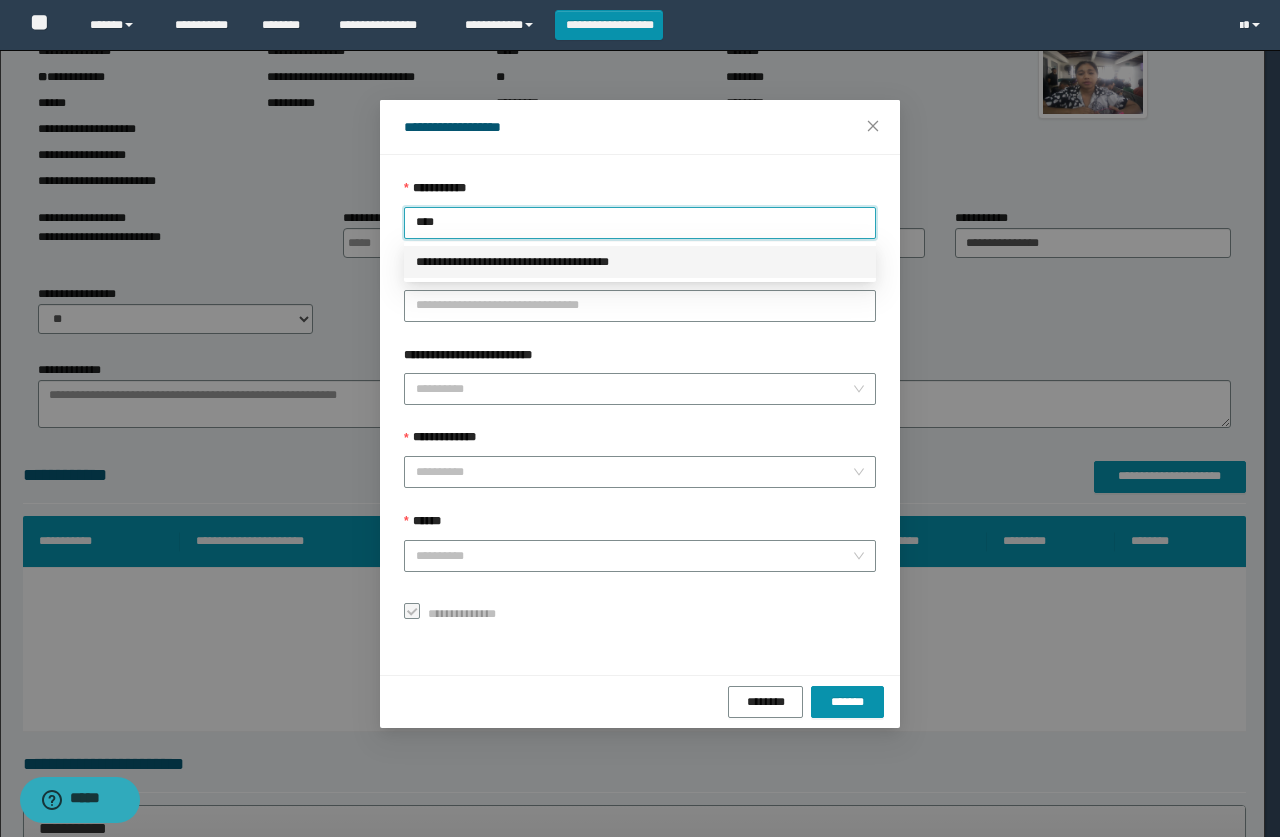 click on "**********" at bounding box center [640, 262] 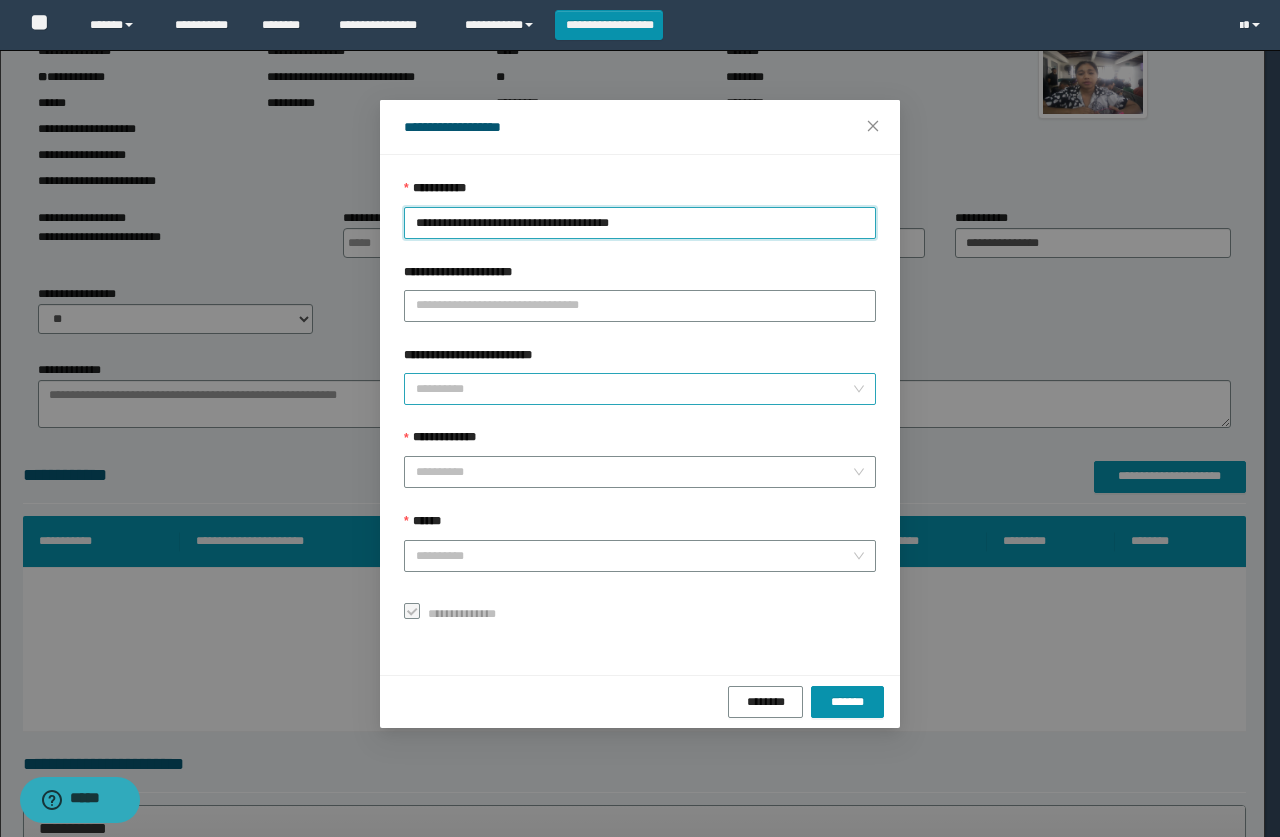 click on "**********" at bounding box center [634, 389] 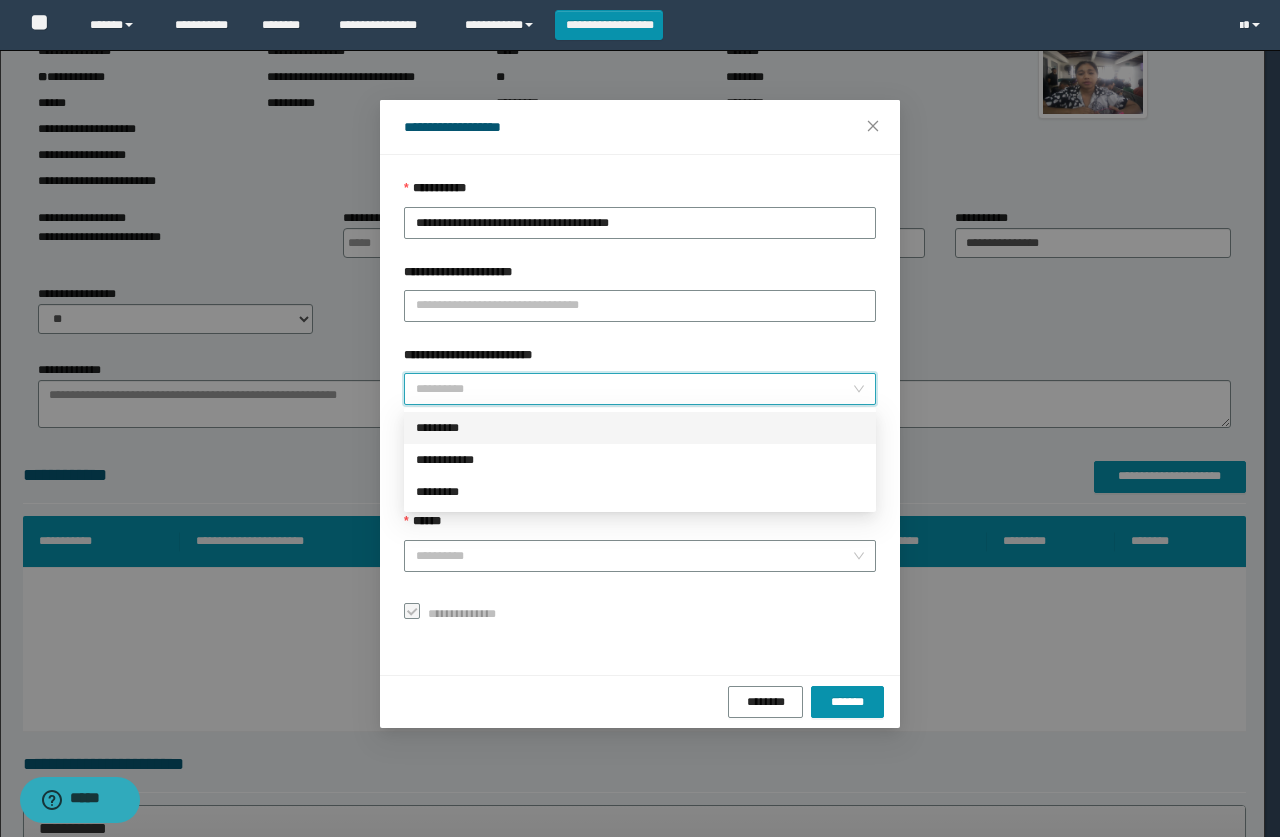 click on "*********" at bounding box center [640, 428] 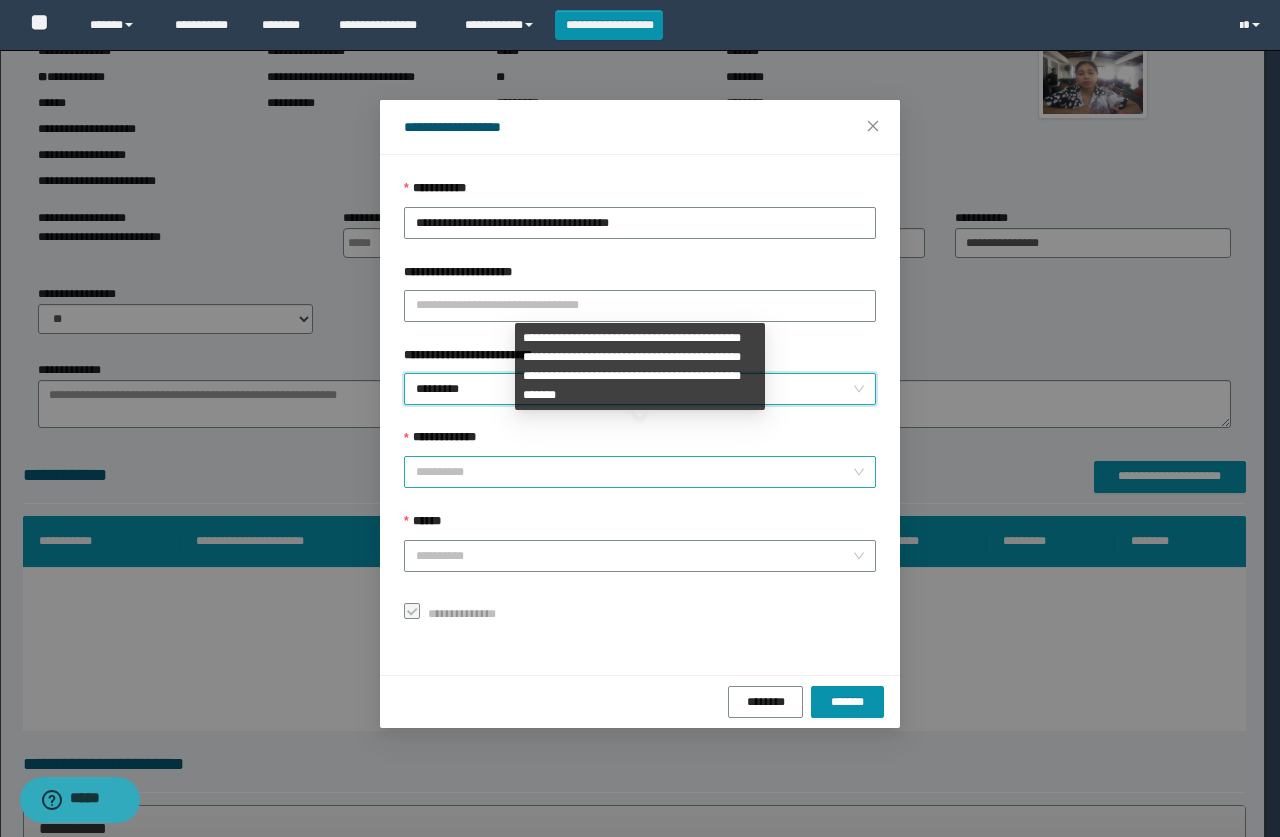 click on "**********" at bounding box center (634, 472) 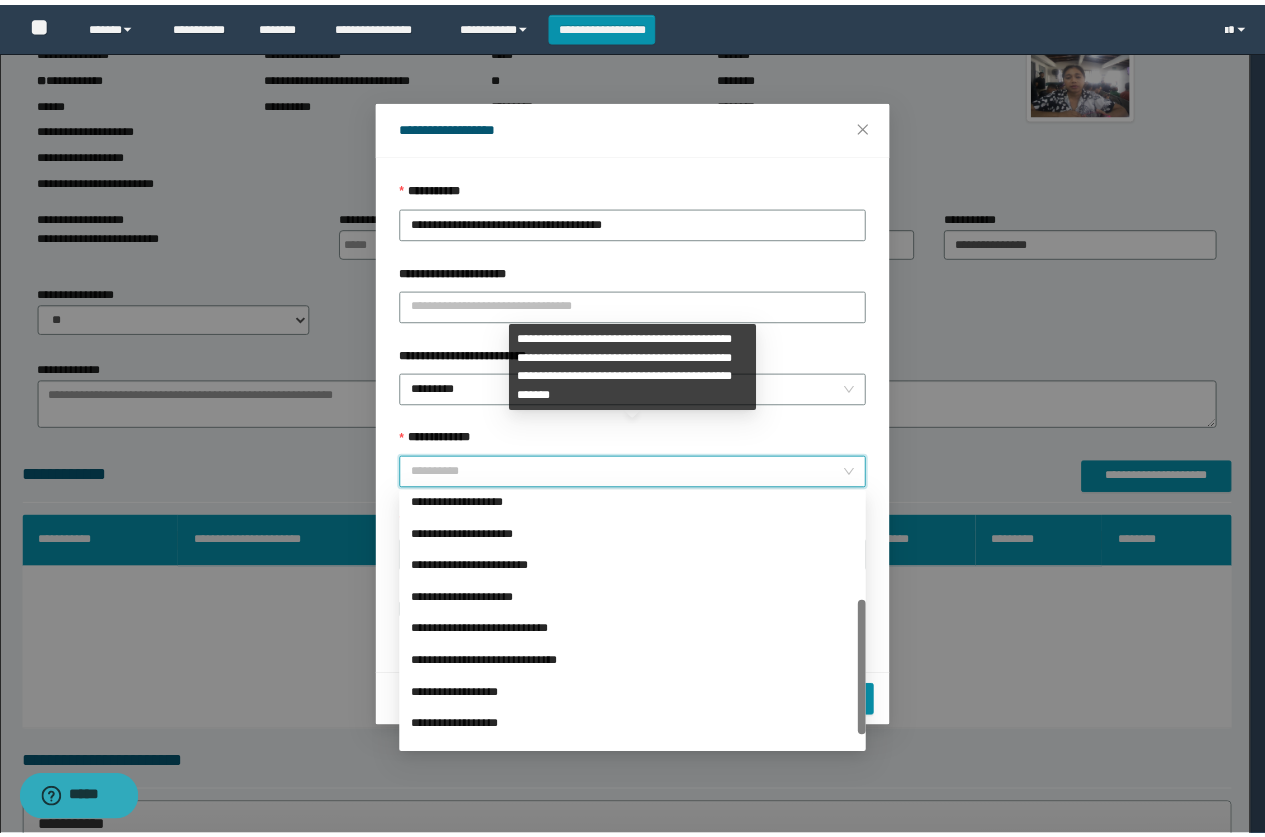 scroll, scrollTop: 224, scrollLeft: 0, axis: vertical 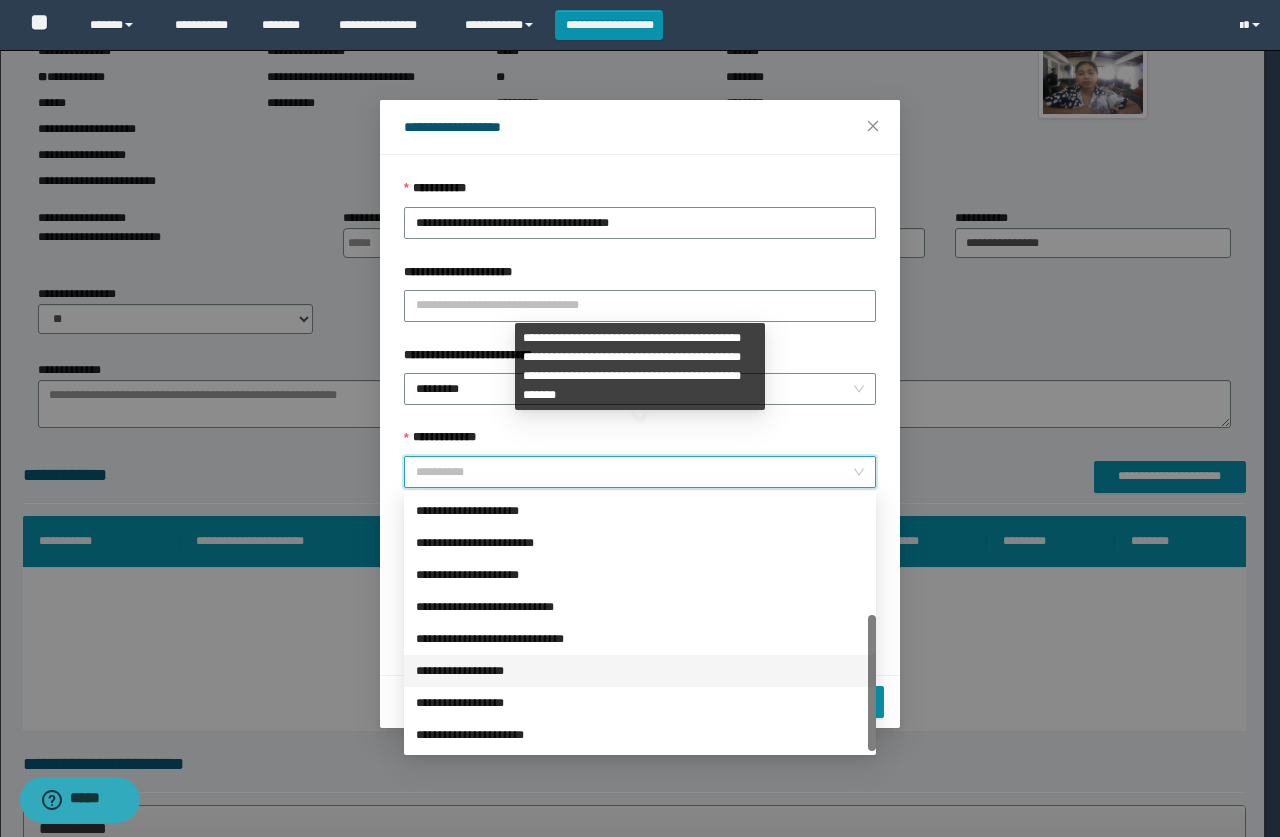 click on "**********" at bounding box center (640, 671) 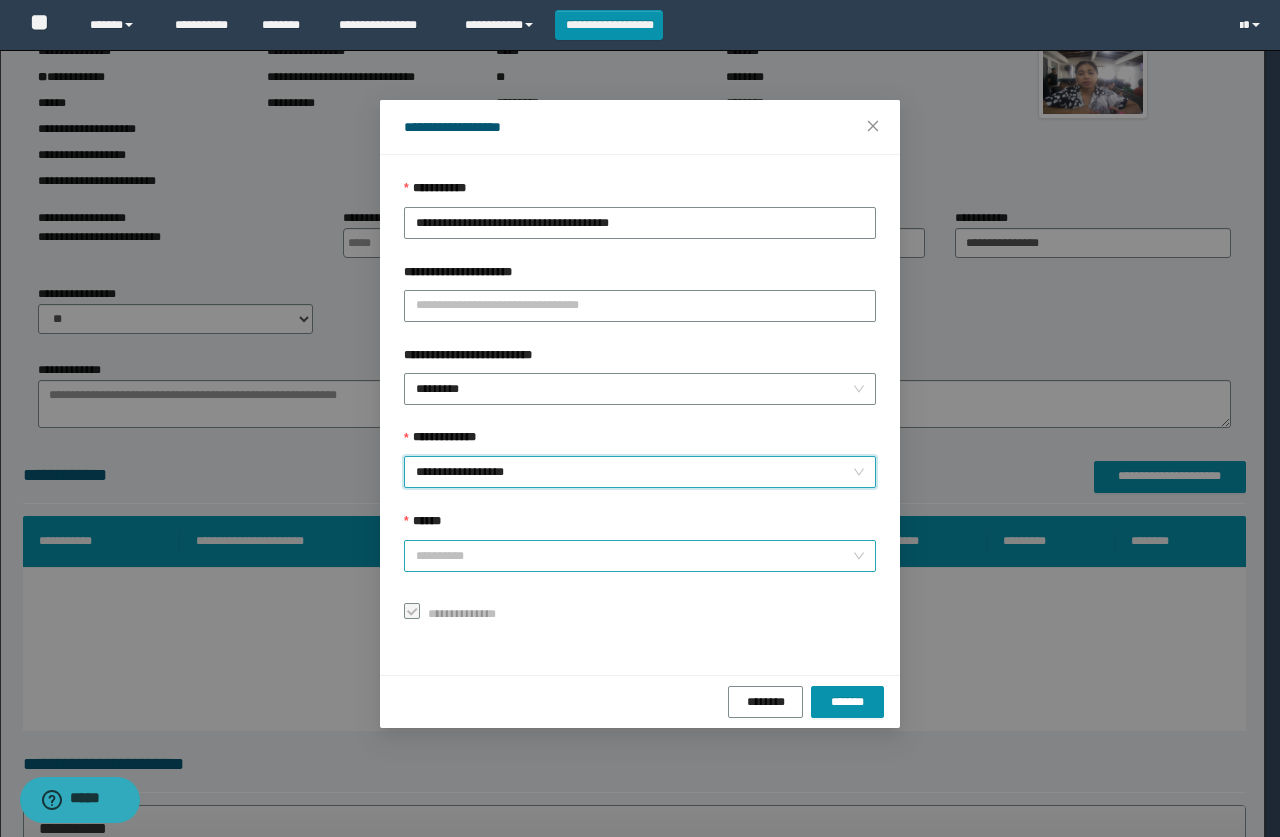 click on "******" at bounding box center (634, 556) 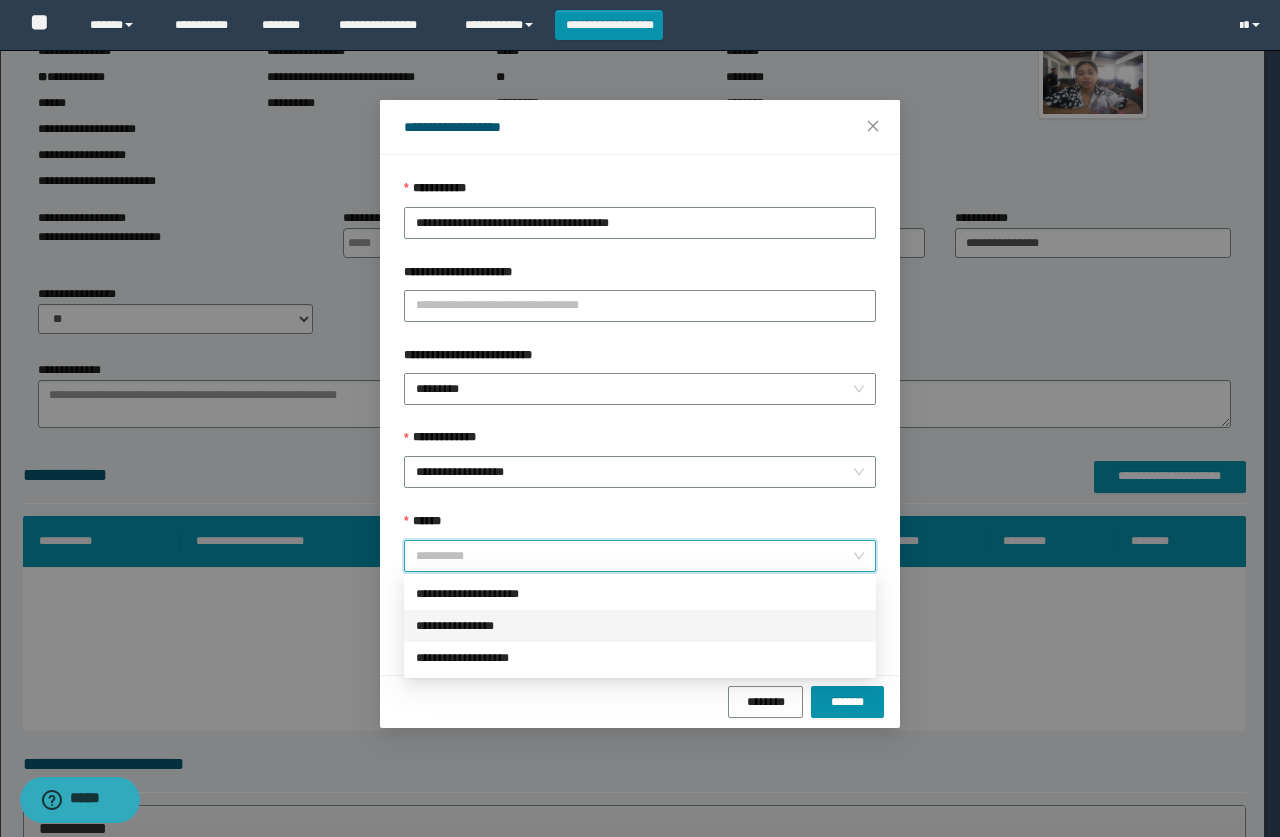 click on "**********" at bounding box center [640, 626] 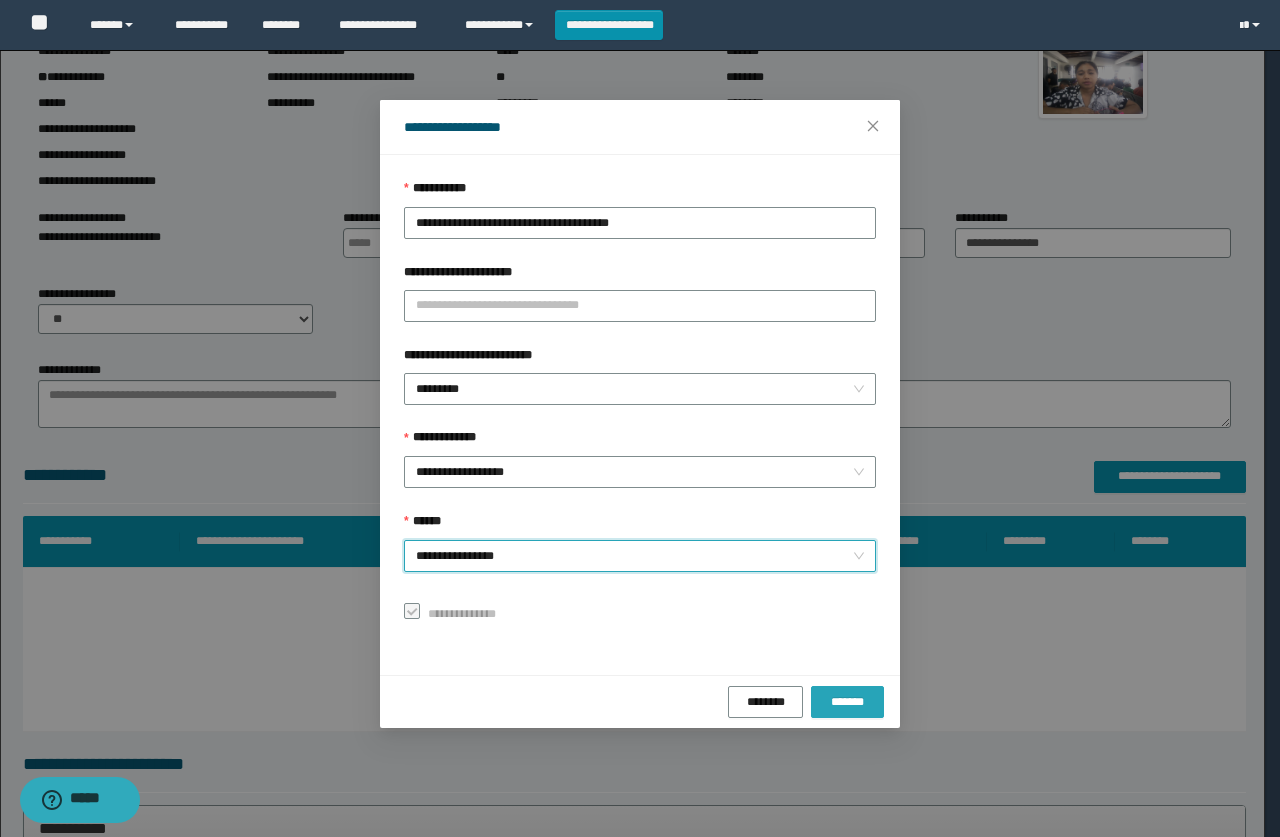 click on "*******" at bounding box center (847, 702) 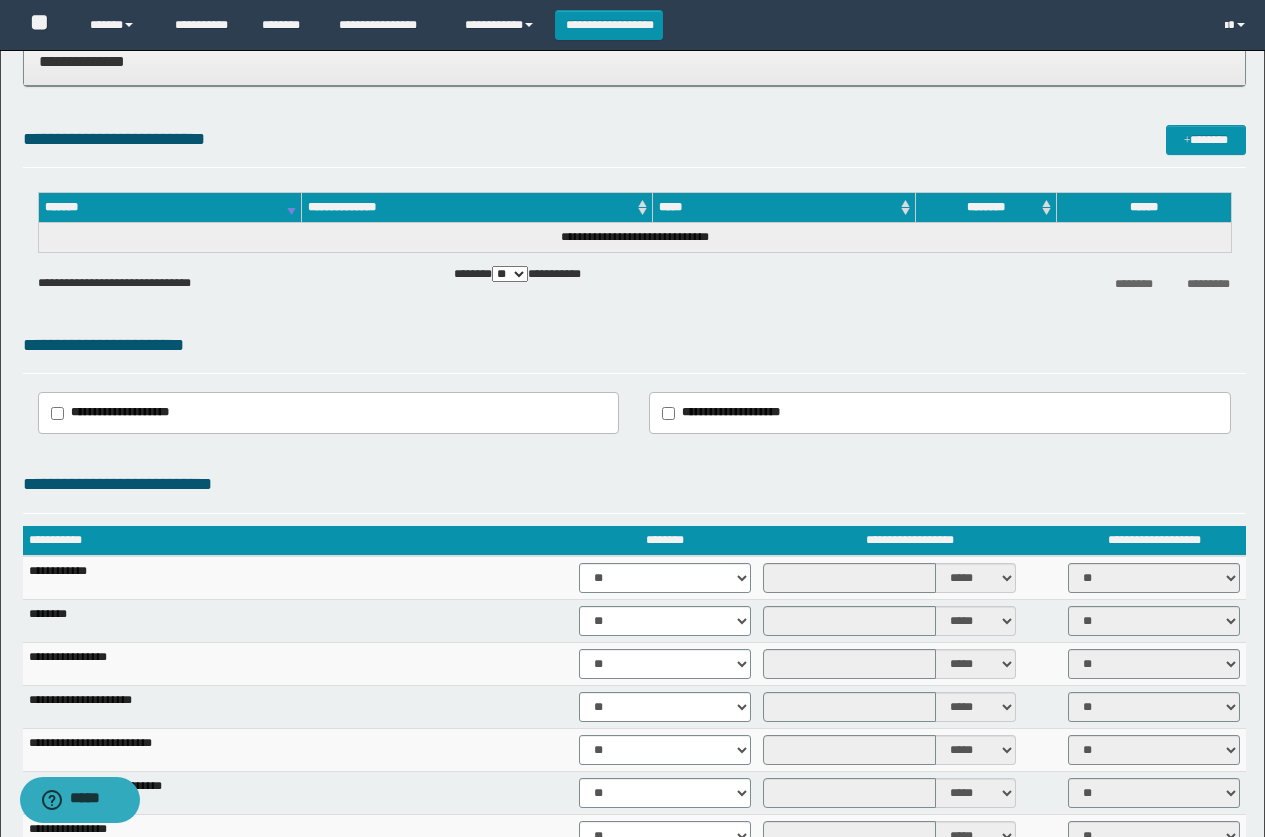 scroll, scrollTop: 1300, scrollLeft: 0, axis: vertical 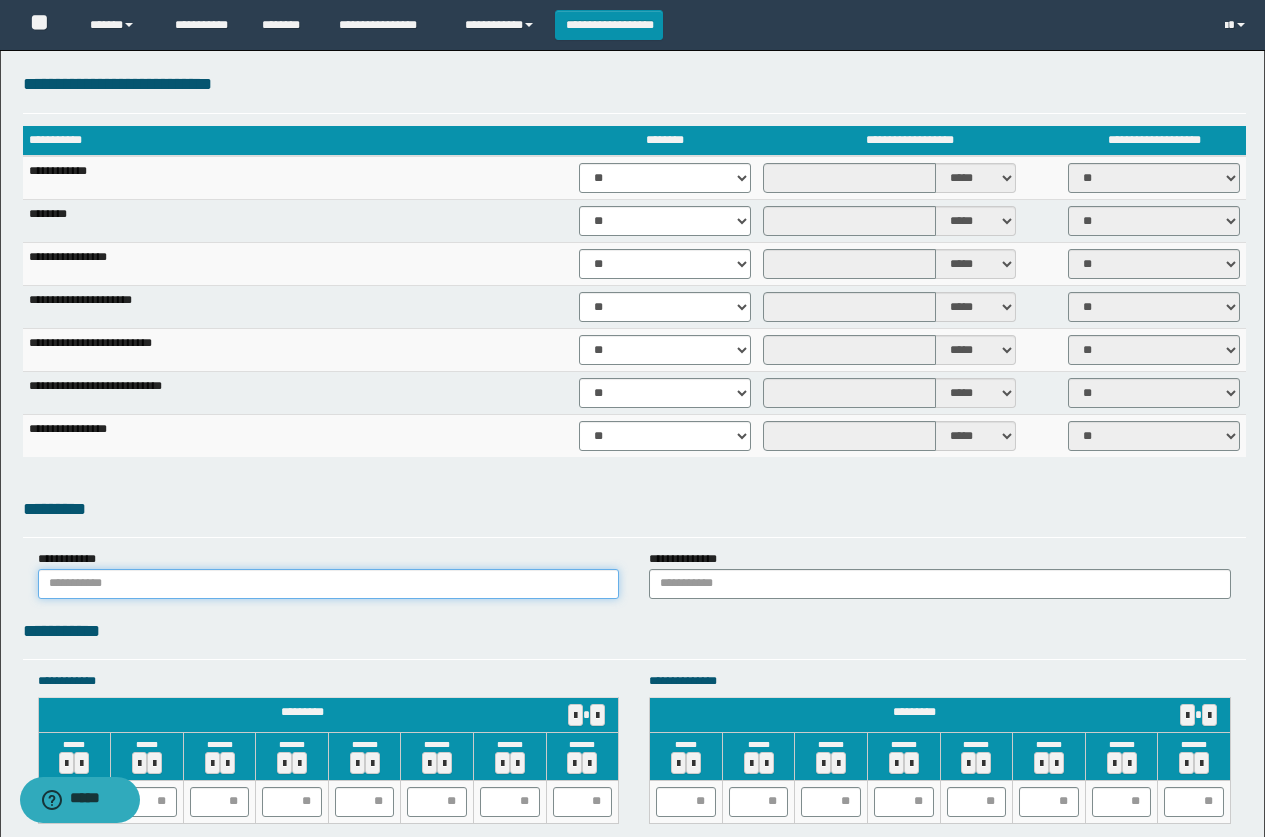 click at bounding box center (329, 584) 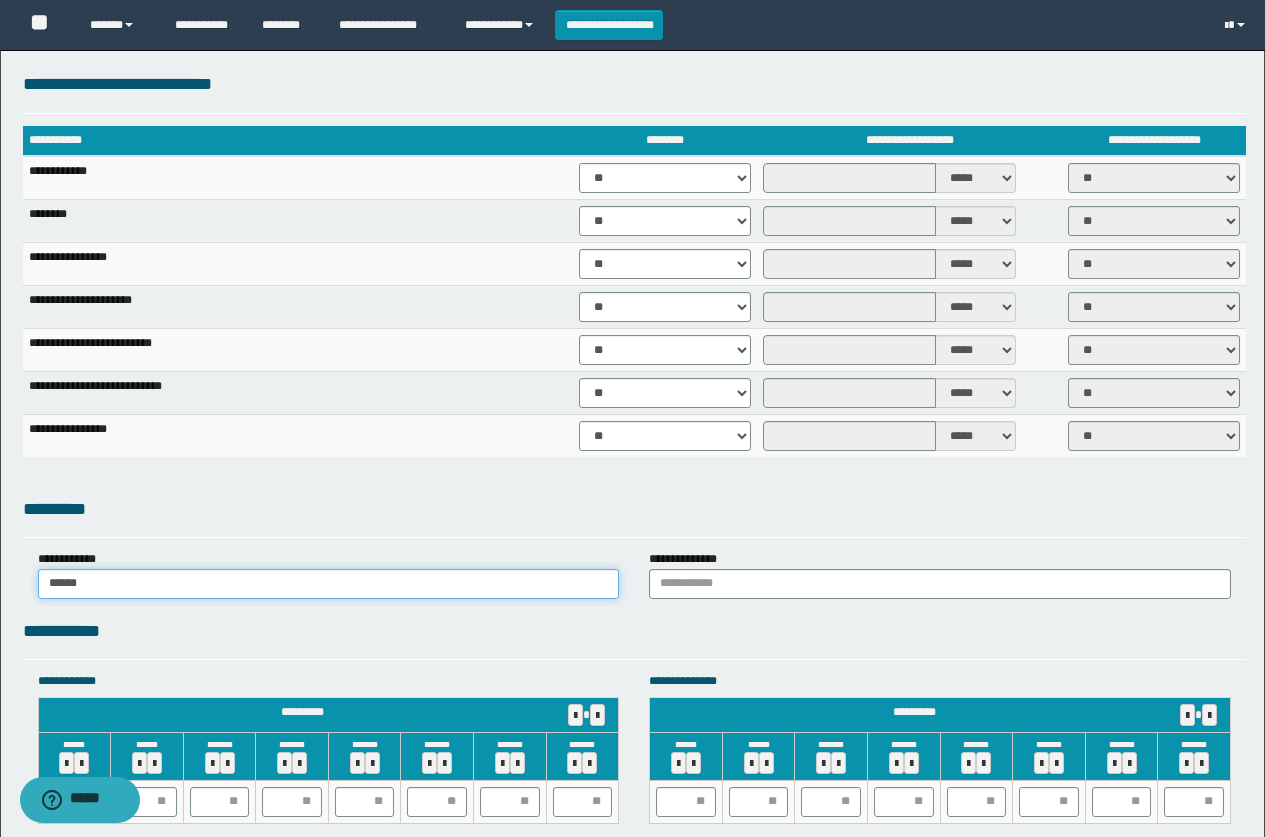 type on "******" 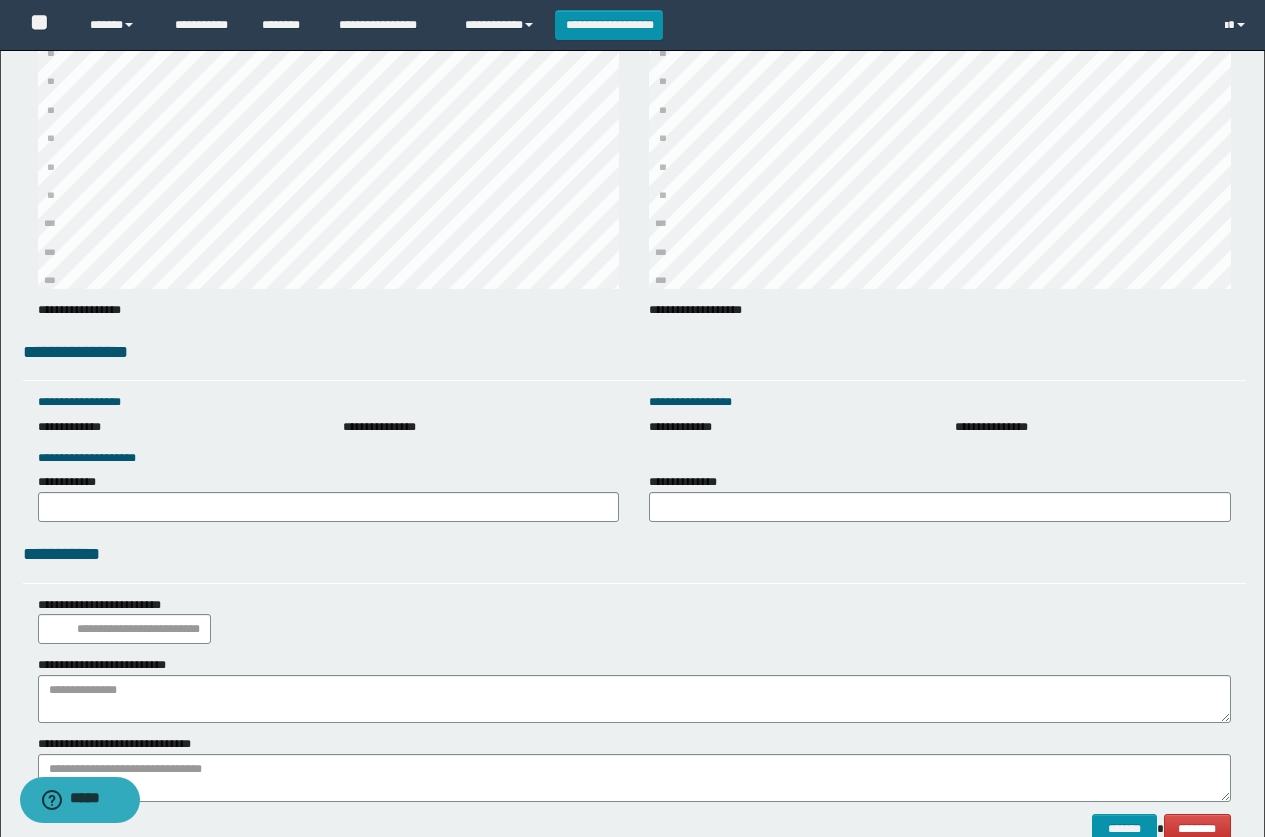 scroll, scrollTop: 2600, scrollLeft: 0, axis: vertical 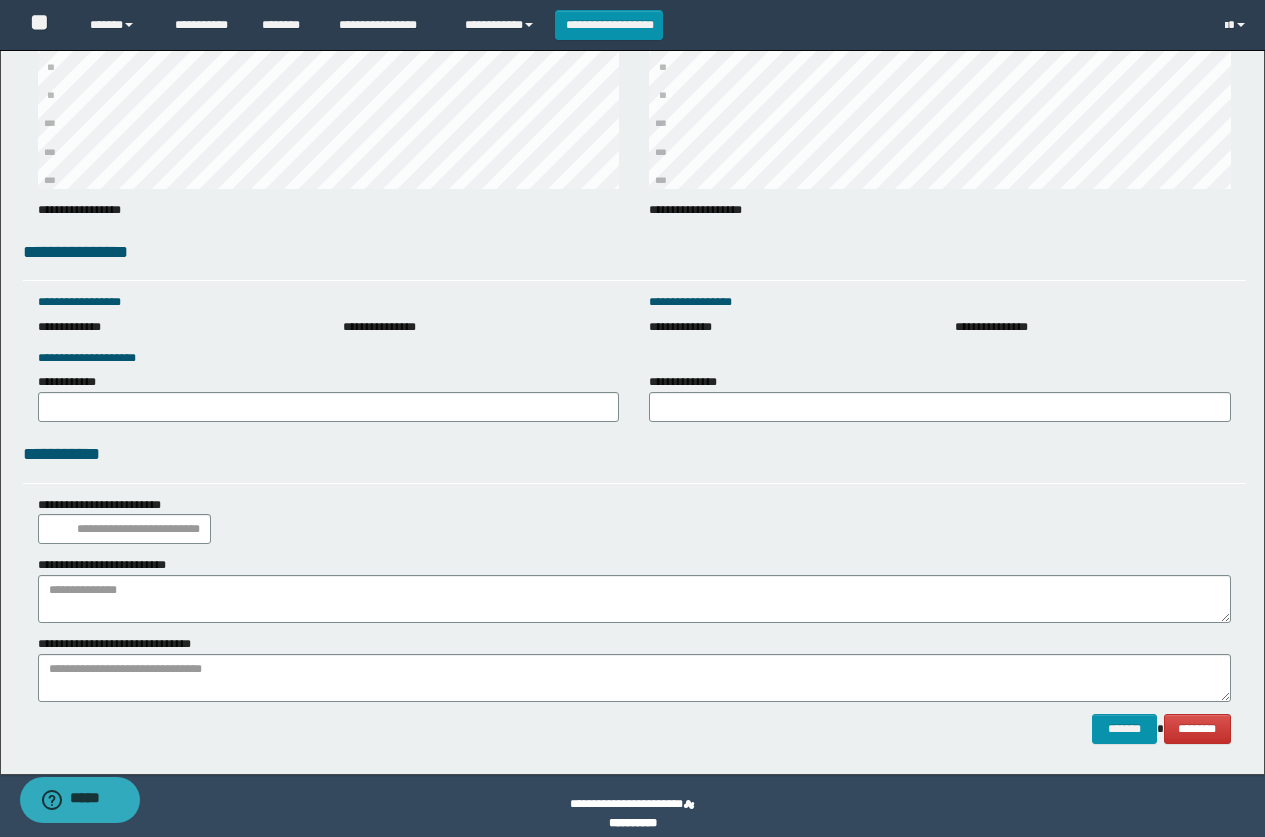 type on "******" 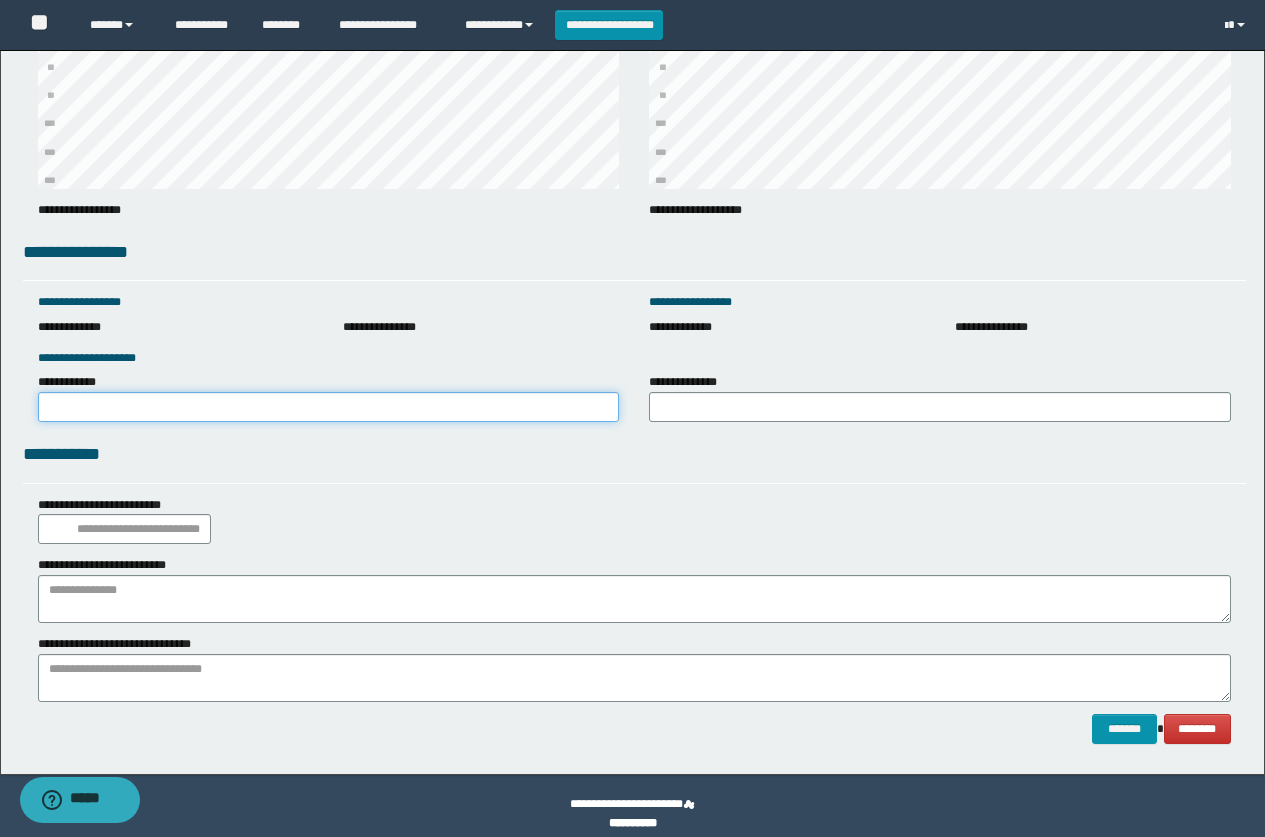click on "**********" at bounding box center (329, 407) 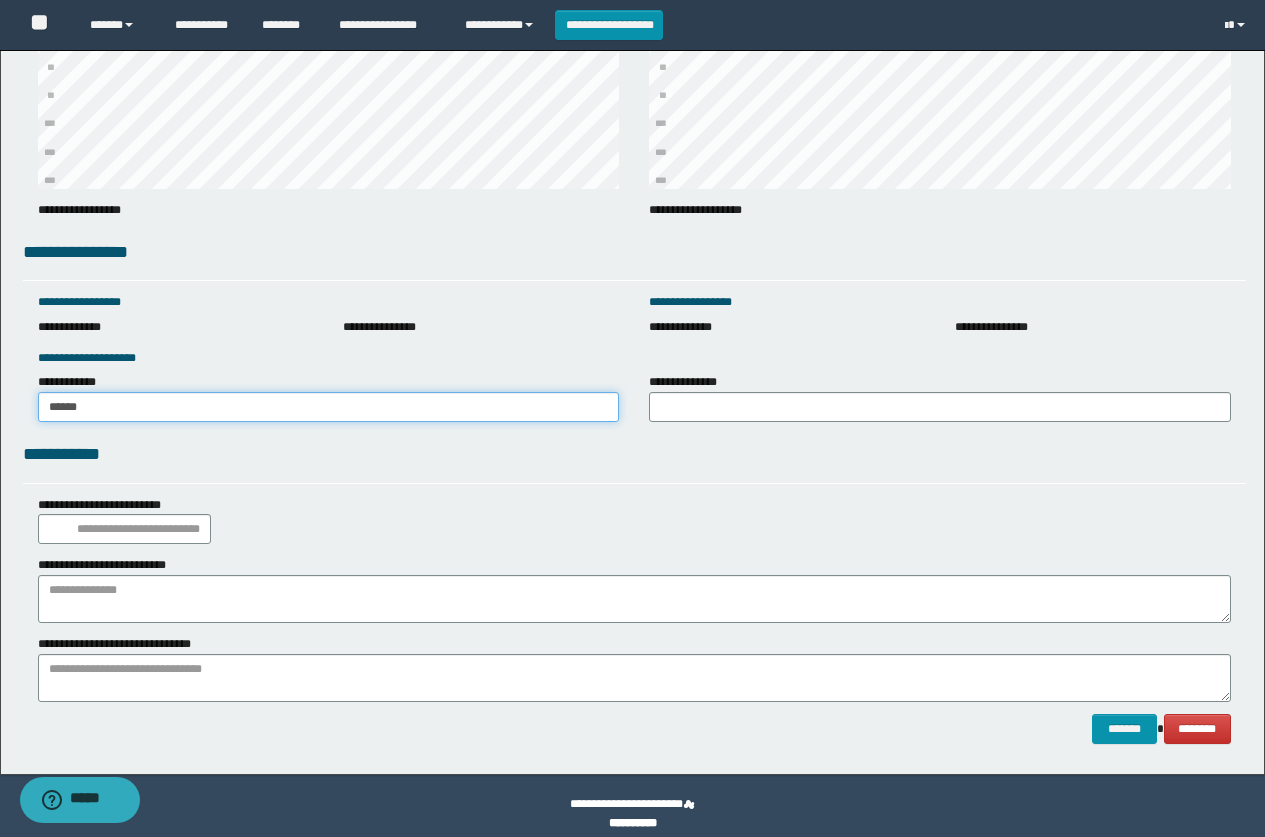 type on "******" 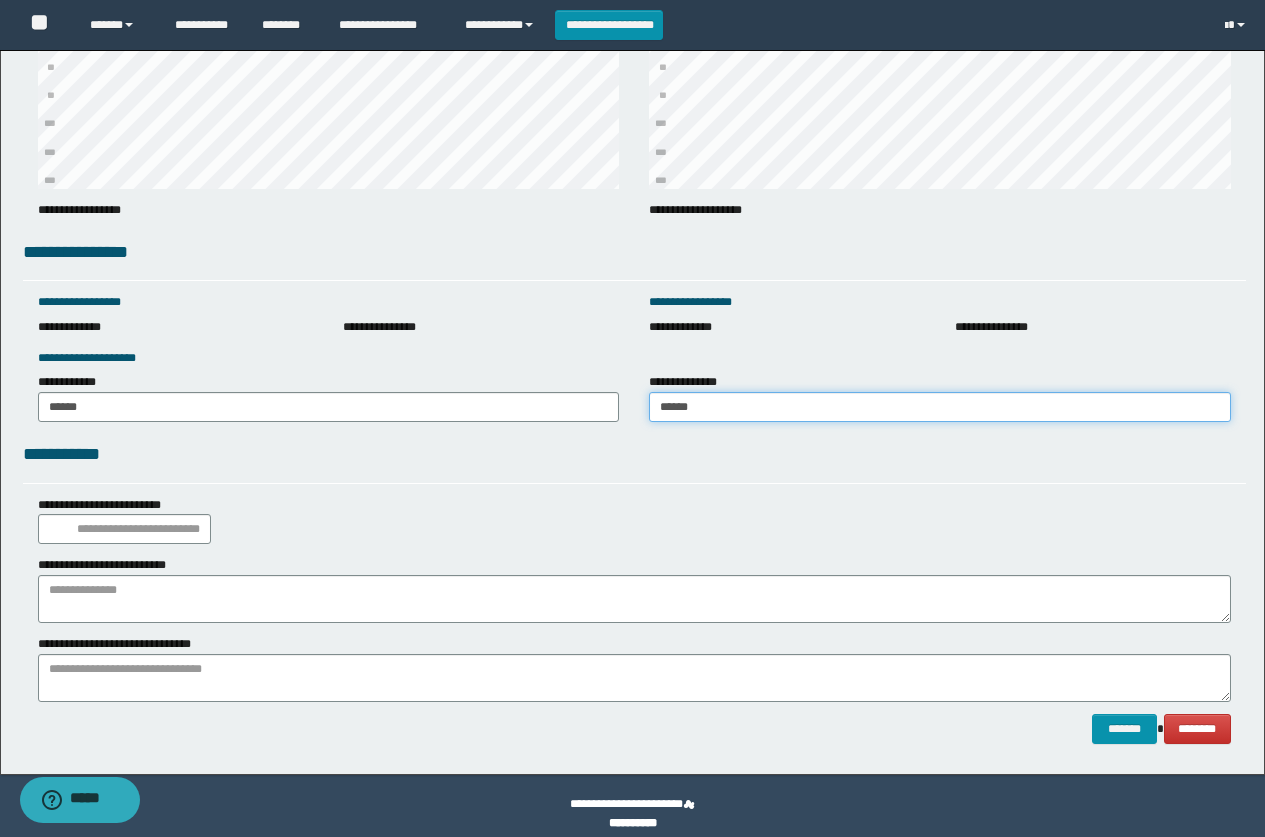 type on "******" 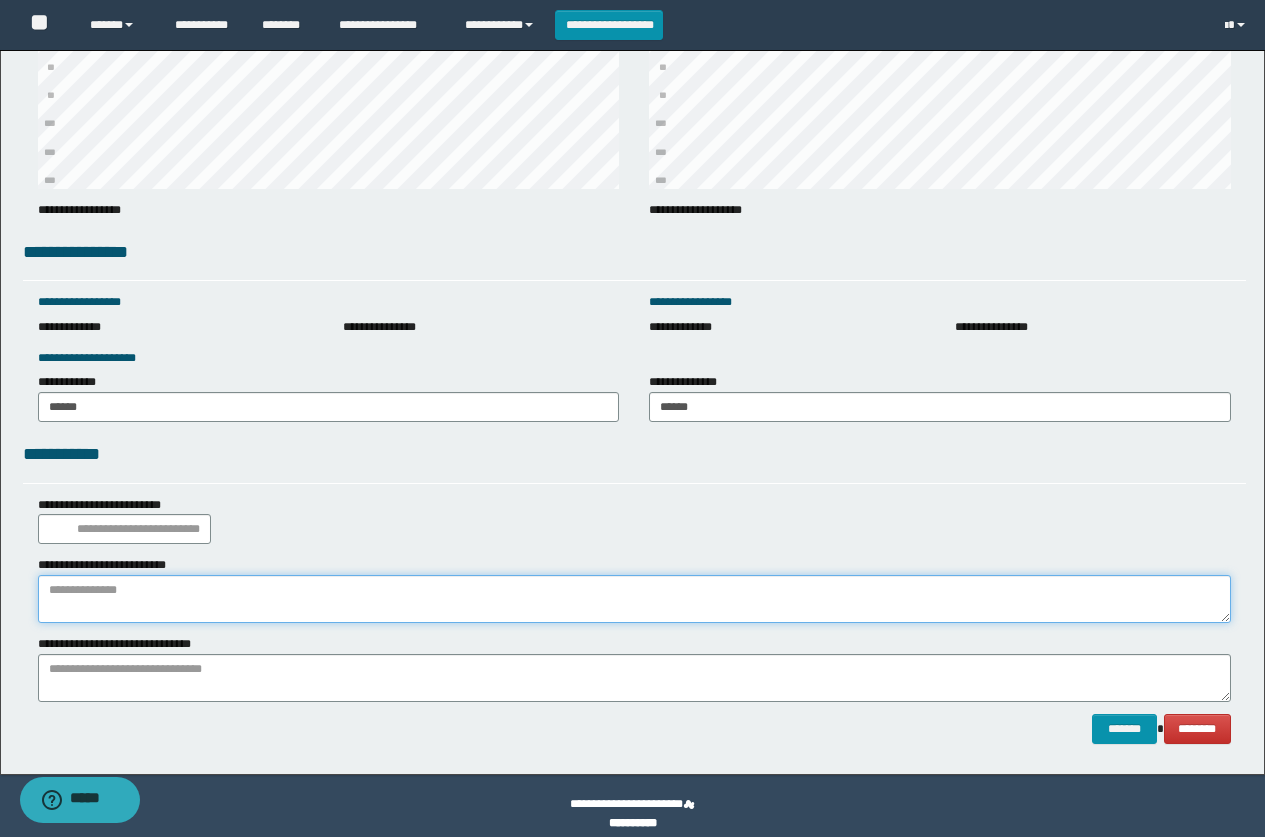 click at bounding box center (634, 599) 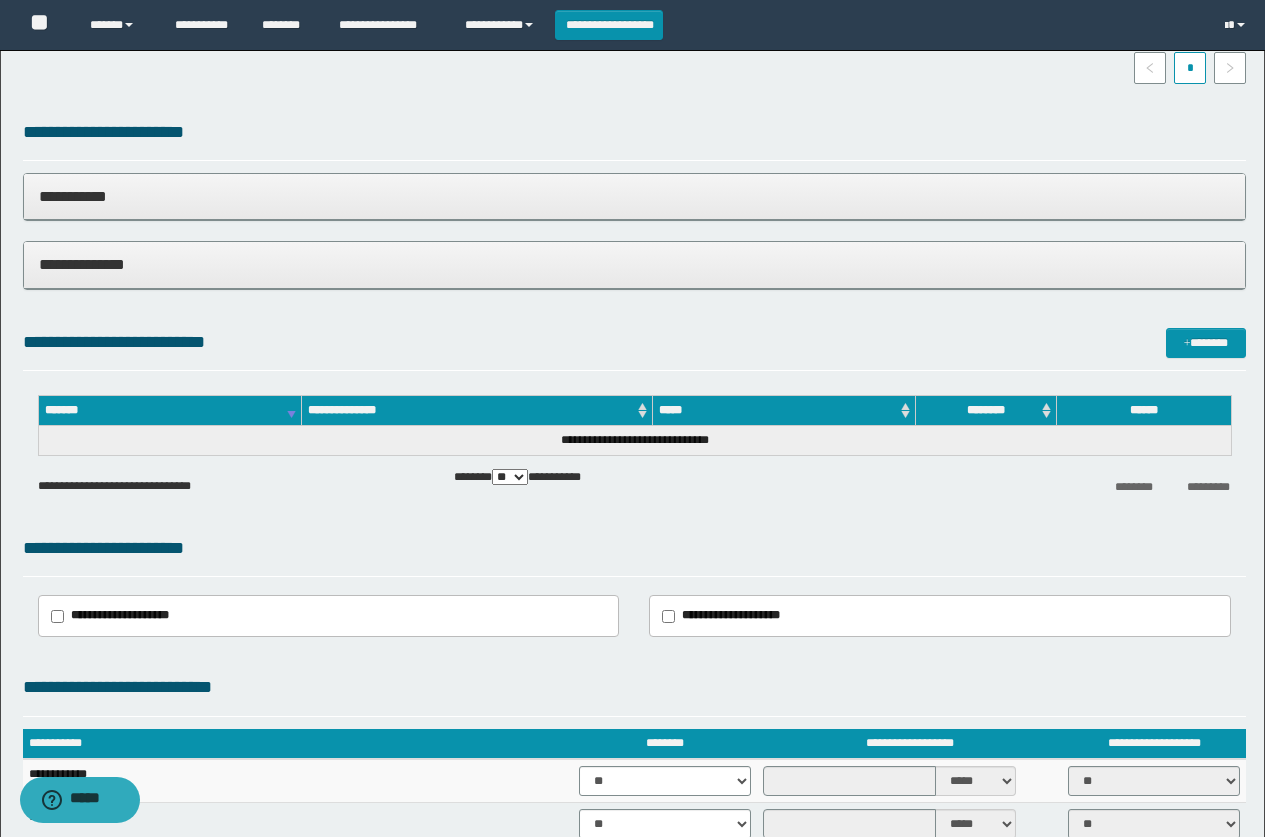 scroll, scrollTop: 300, scrollLeft: 0, axis: vertical 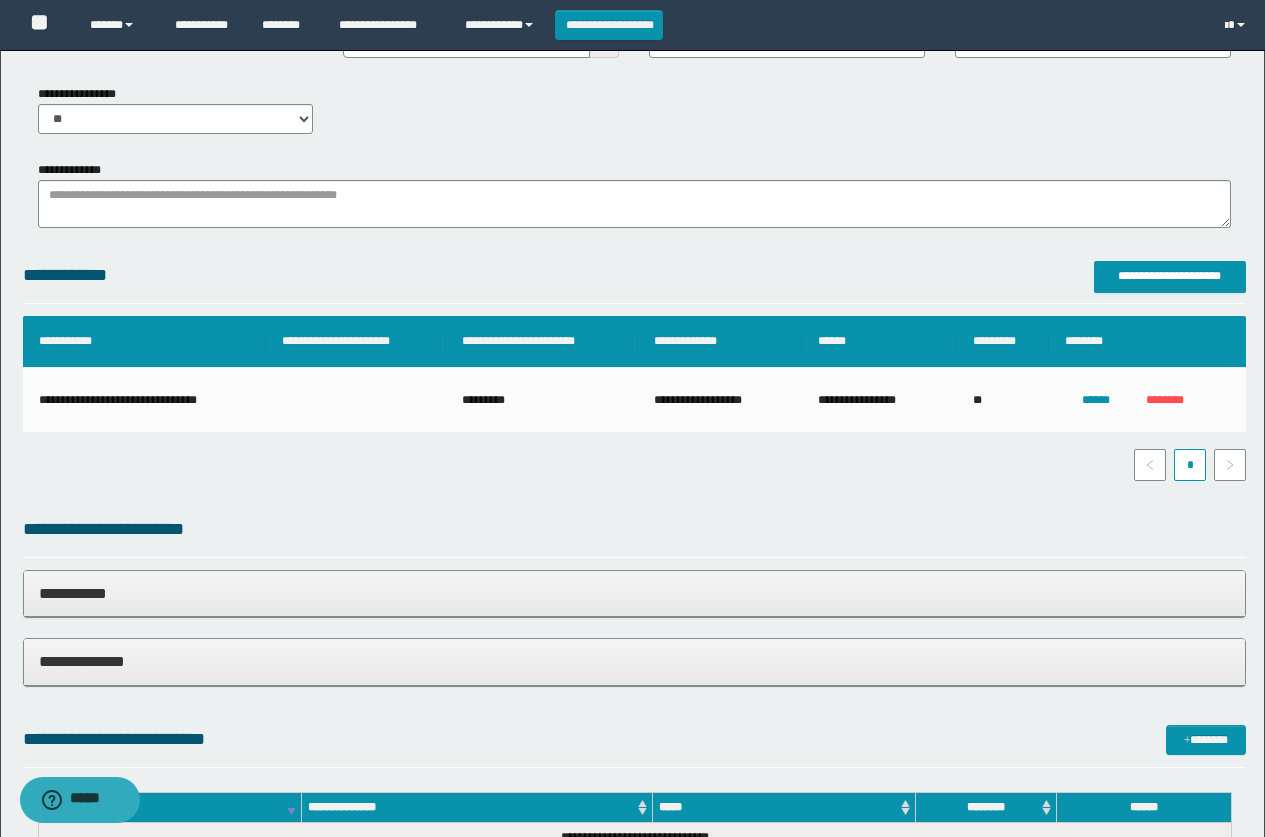 type on "**********" 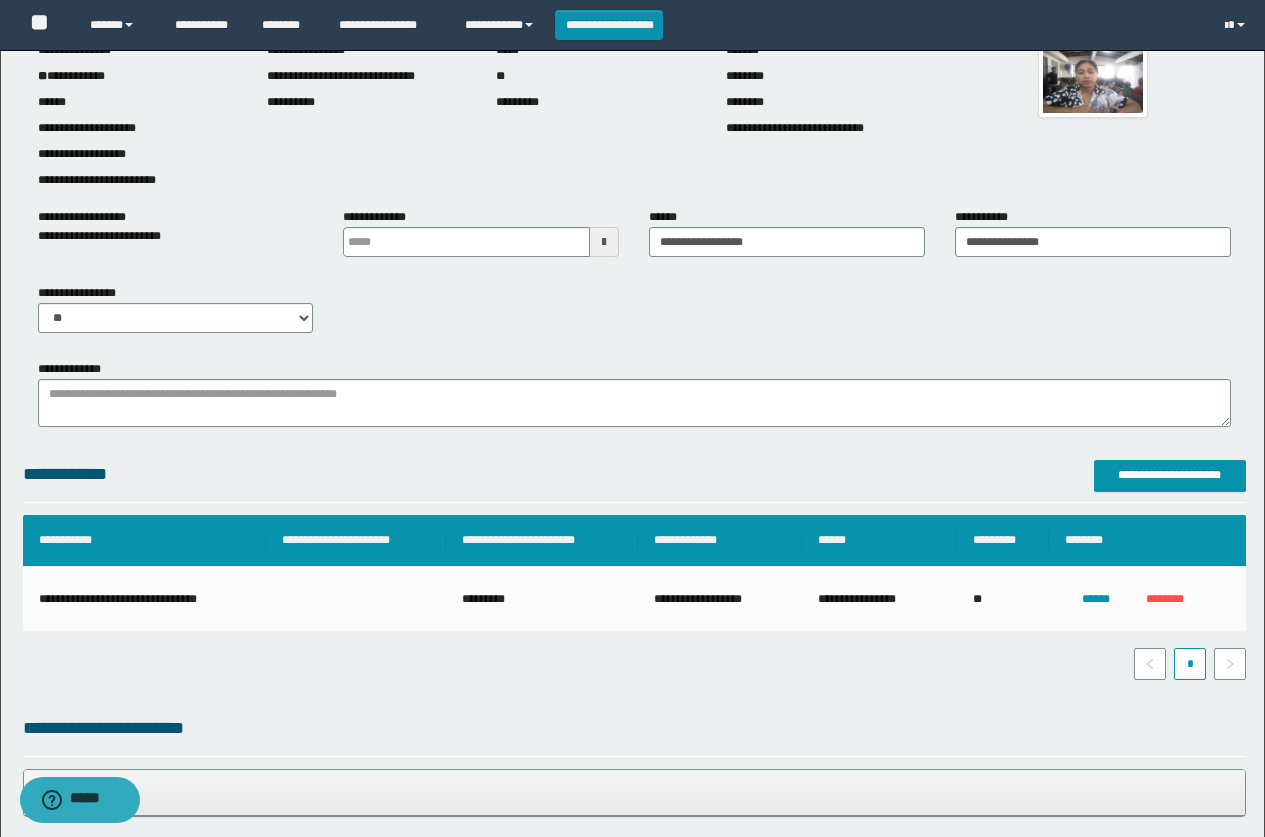 scroll, scrollTop: 0, scrollLeft: 0, axis: both 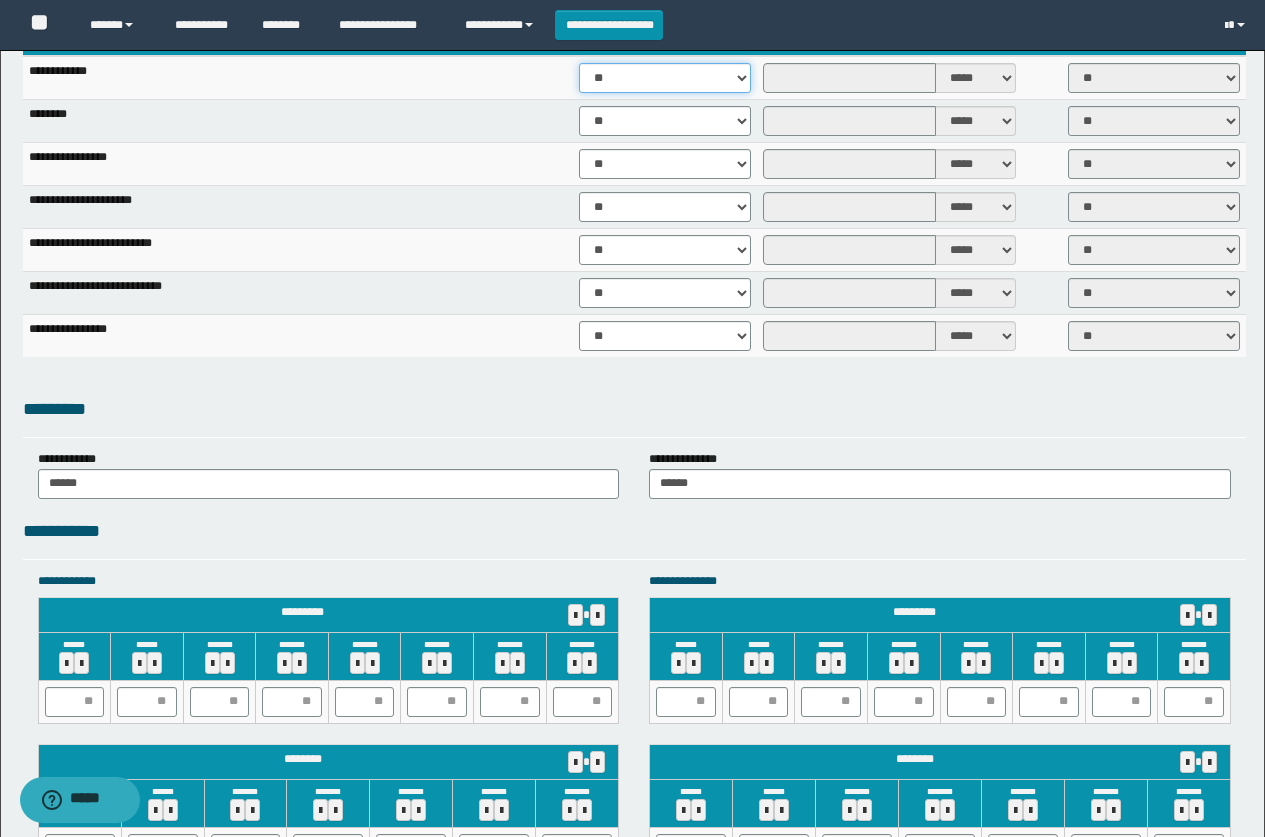 click on "**
**" at bounding box center [665, 78] 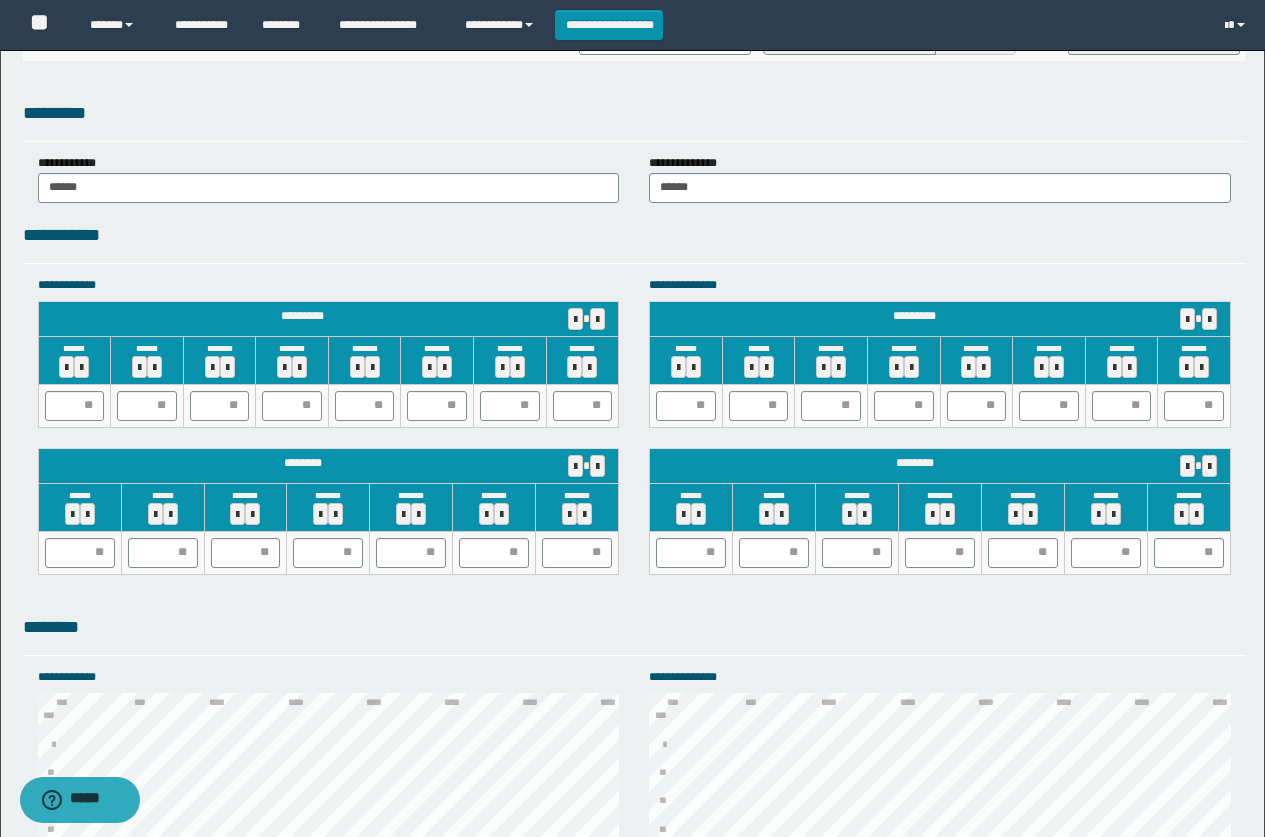 scroll, scrollTop: 1700, scrollLeft: 0, axis: vertical 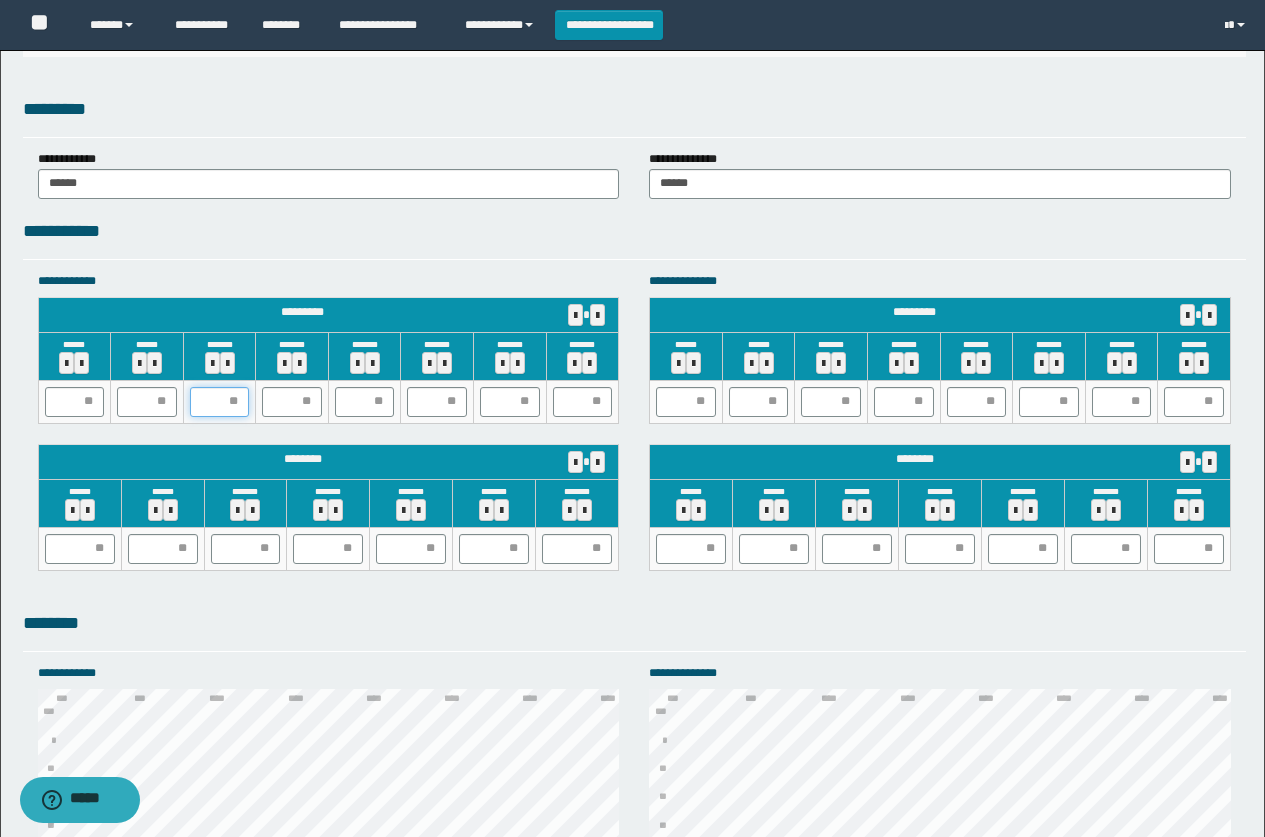 click at bounding box center [220, 402] 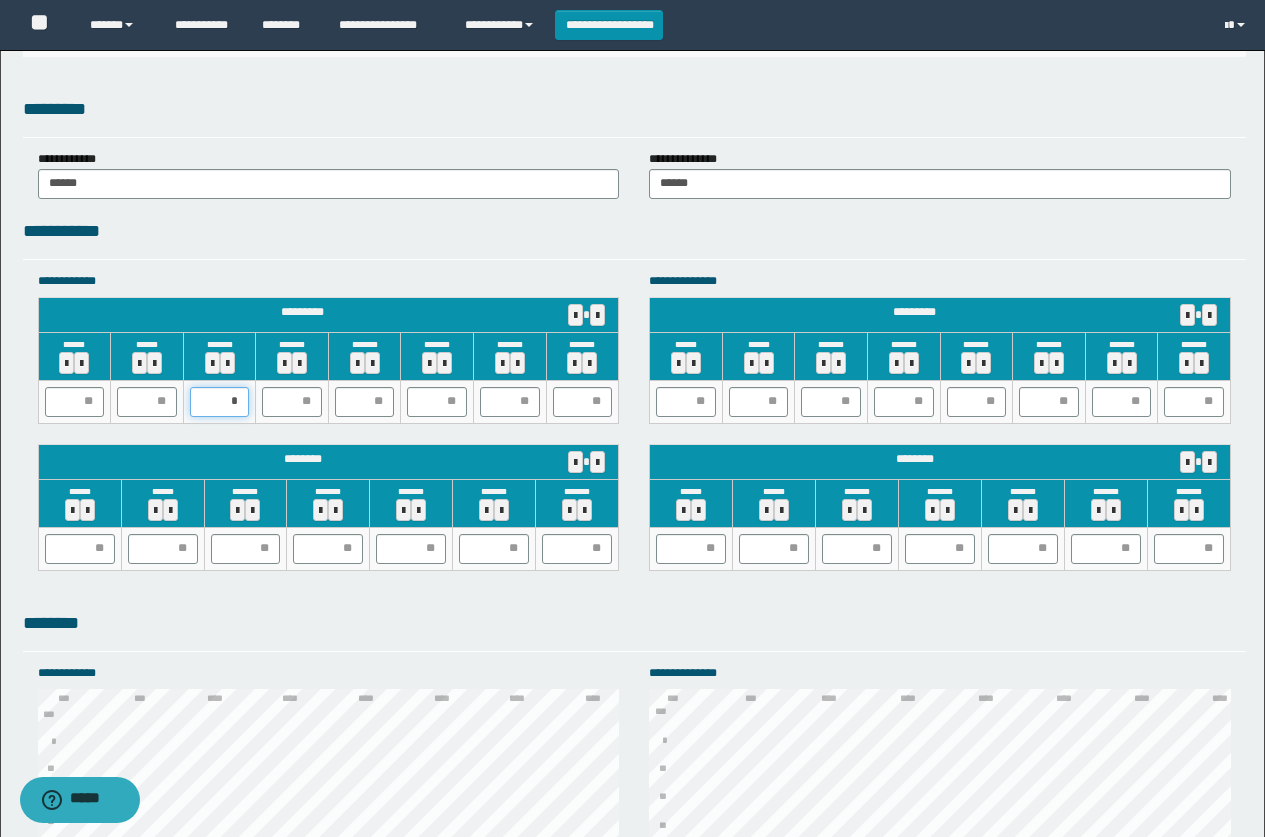 type on "**" 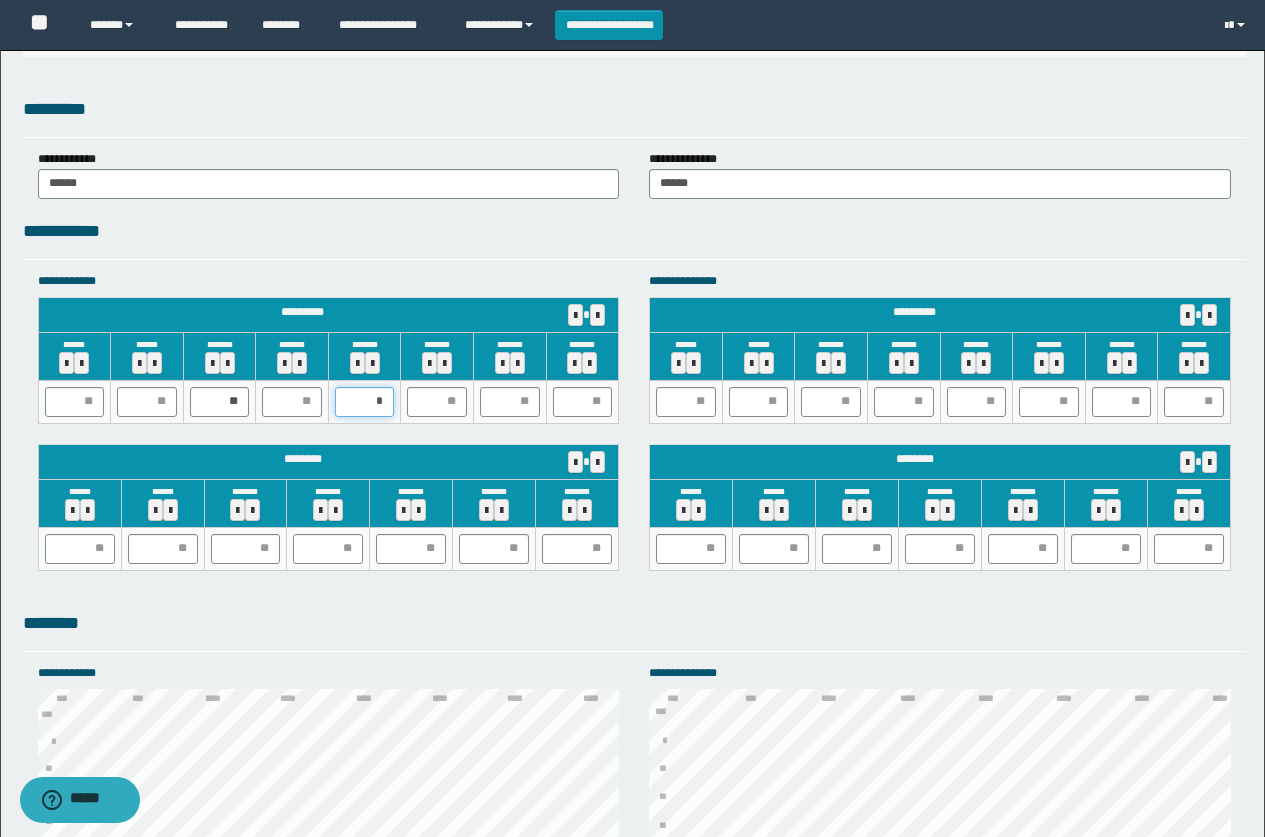 type on "**" 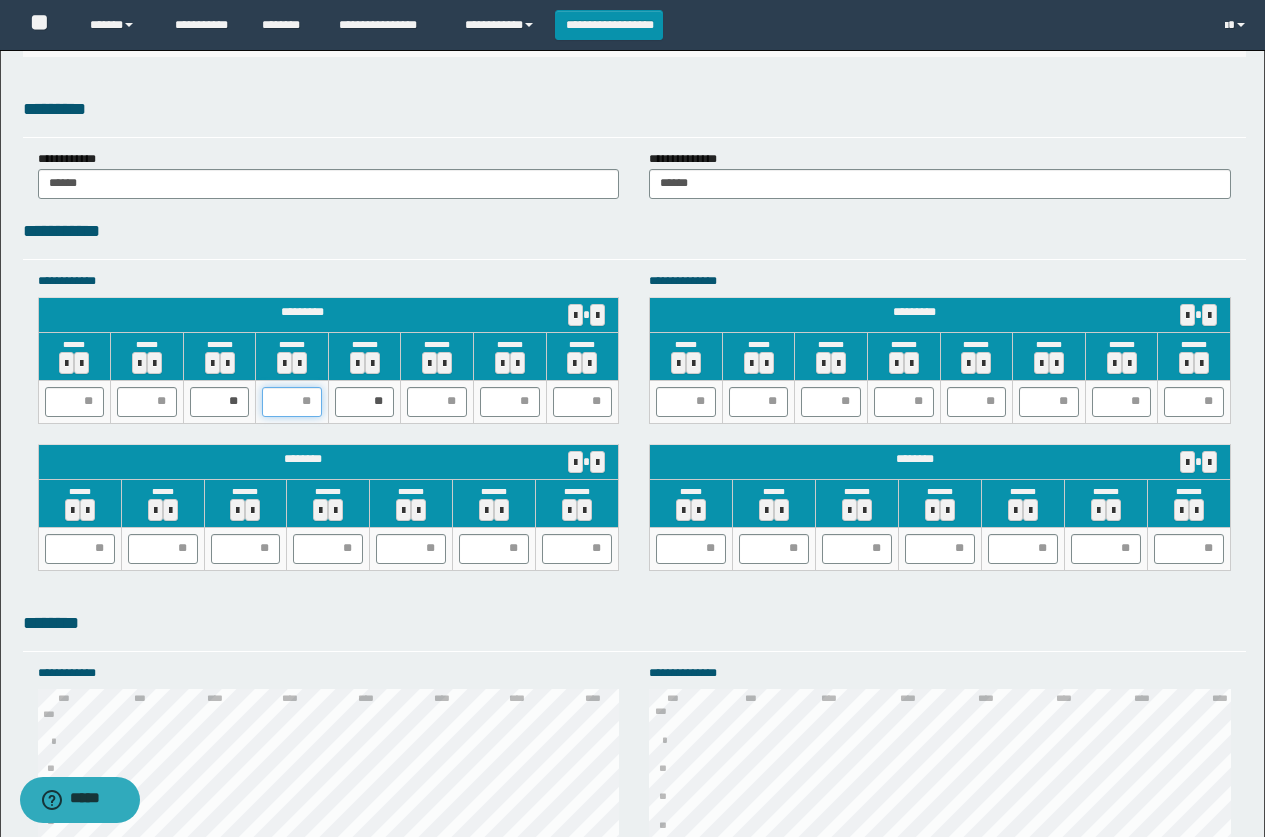 click at bounding box center [292, 402] 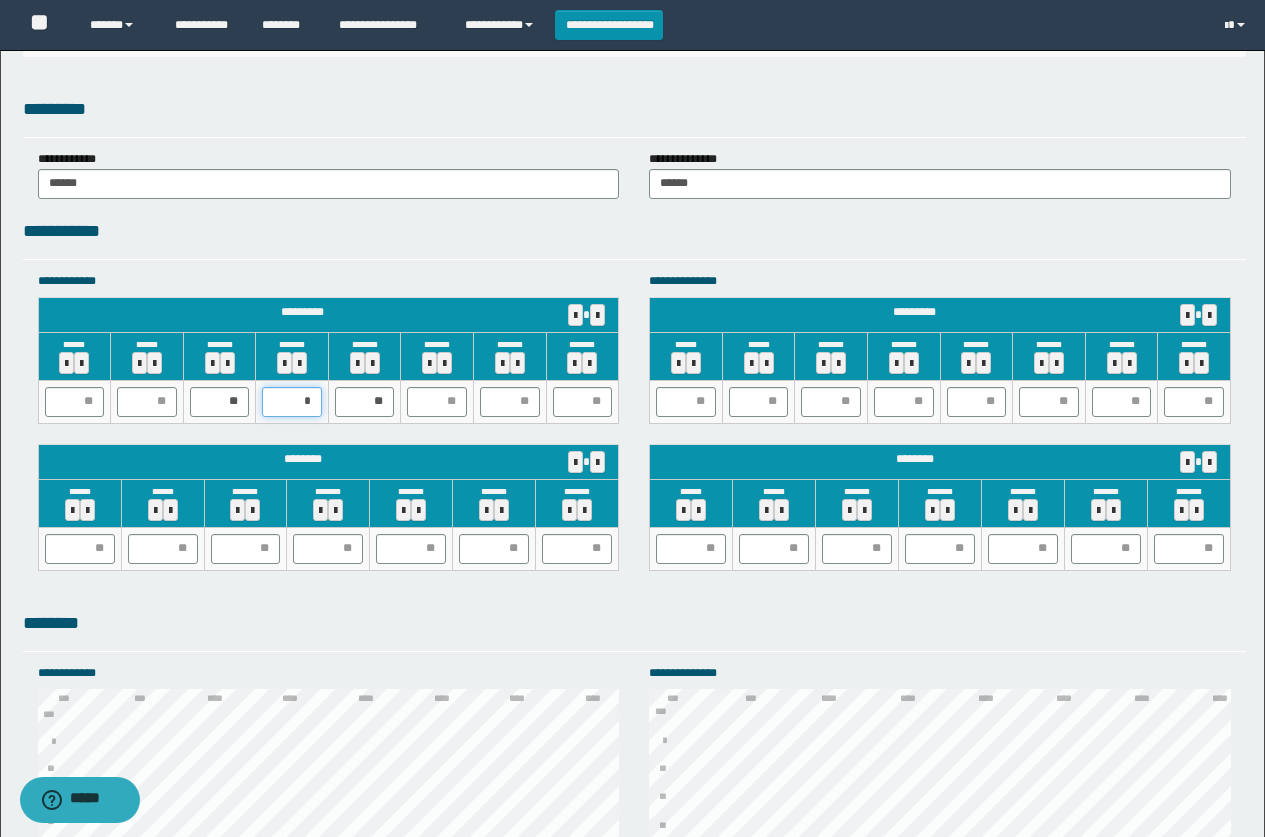 type on "**" 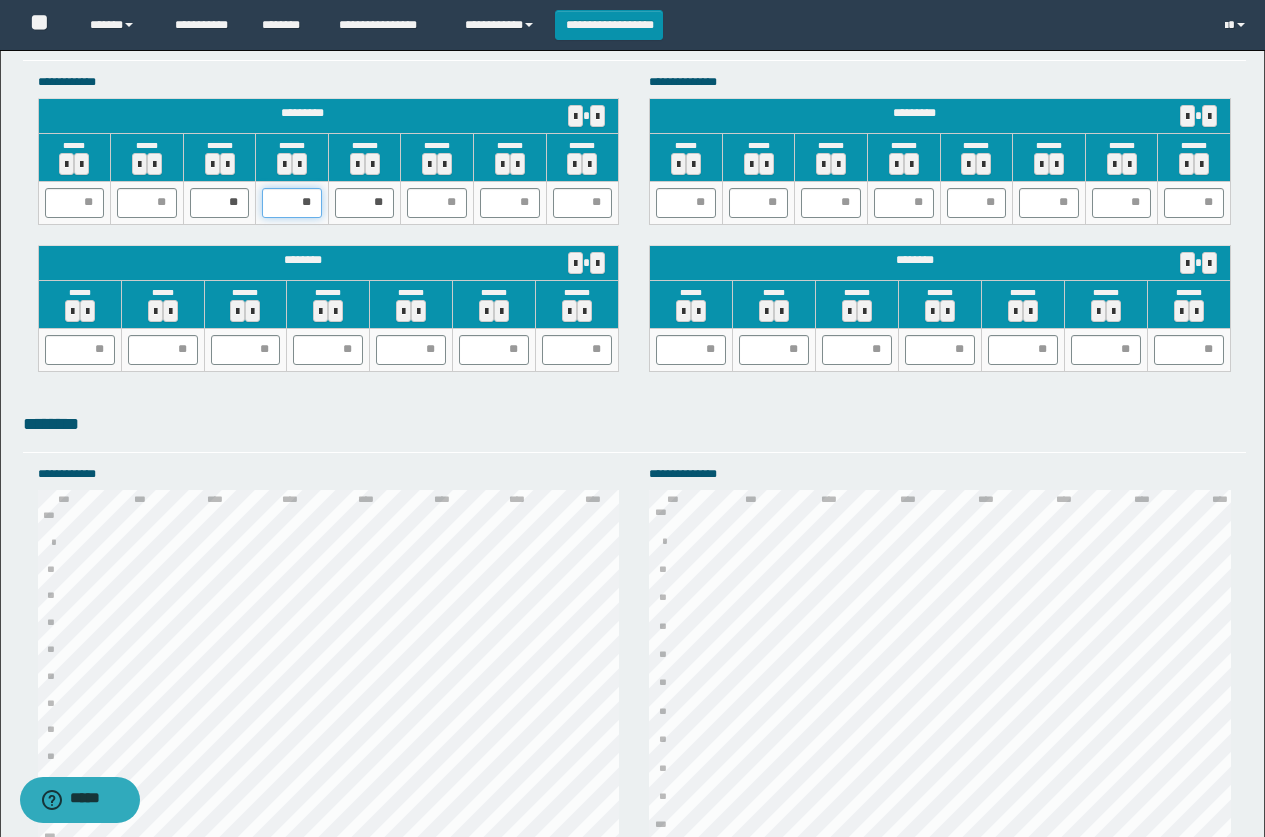 scroll, scrollTop: 1900, scrollLeft: 0, axis: vertical 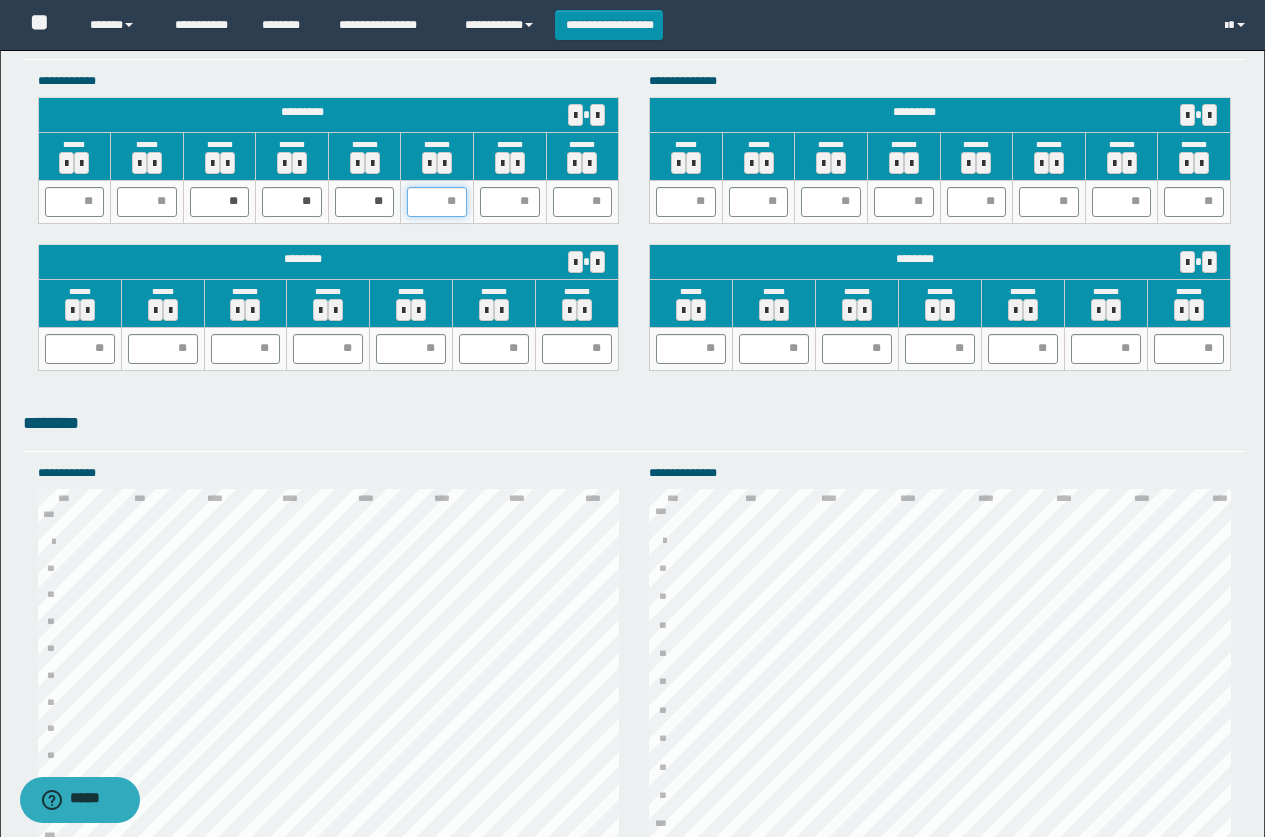 click at bounding box center (437, 202) 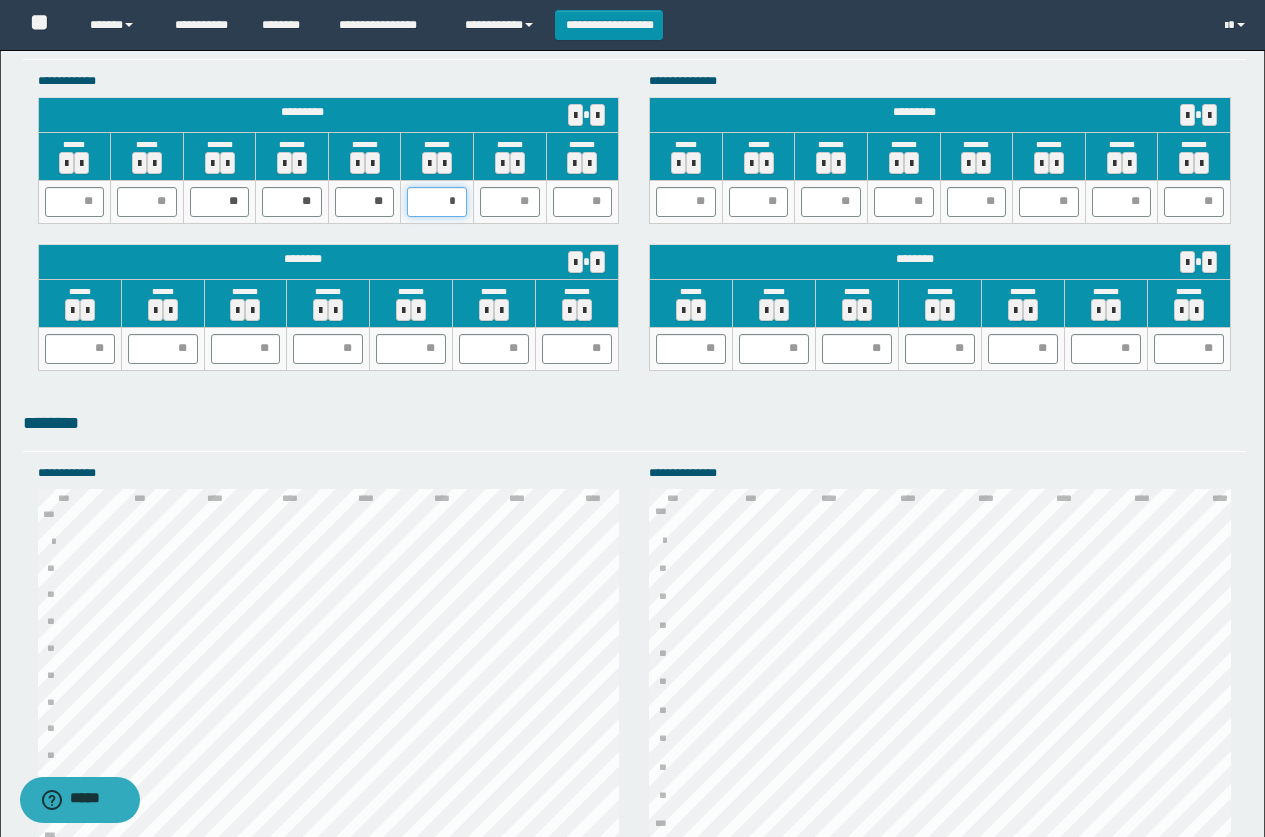 type on "**" 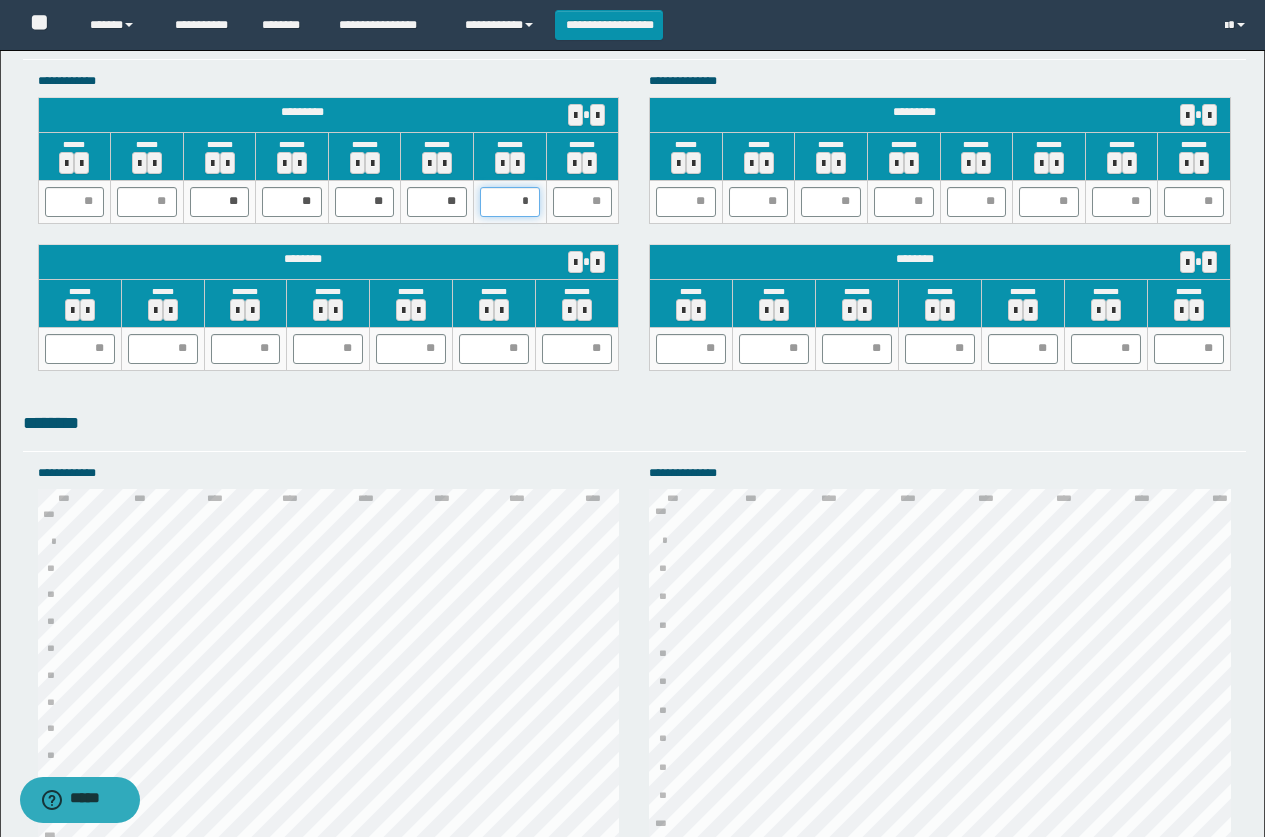 type on "**" 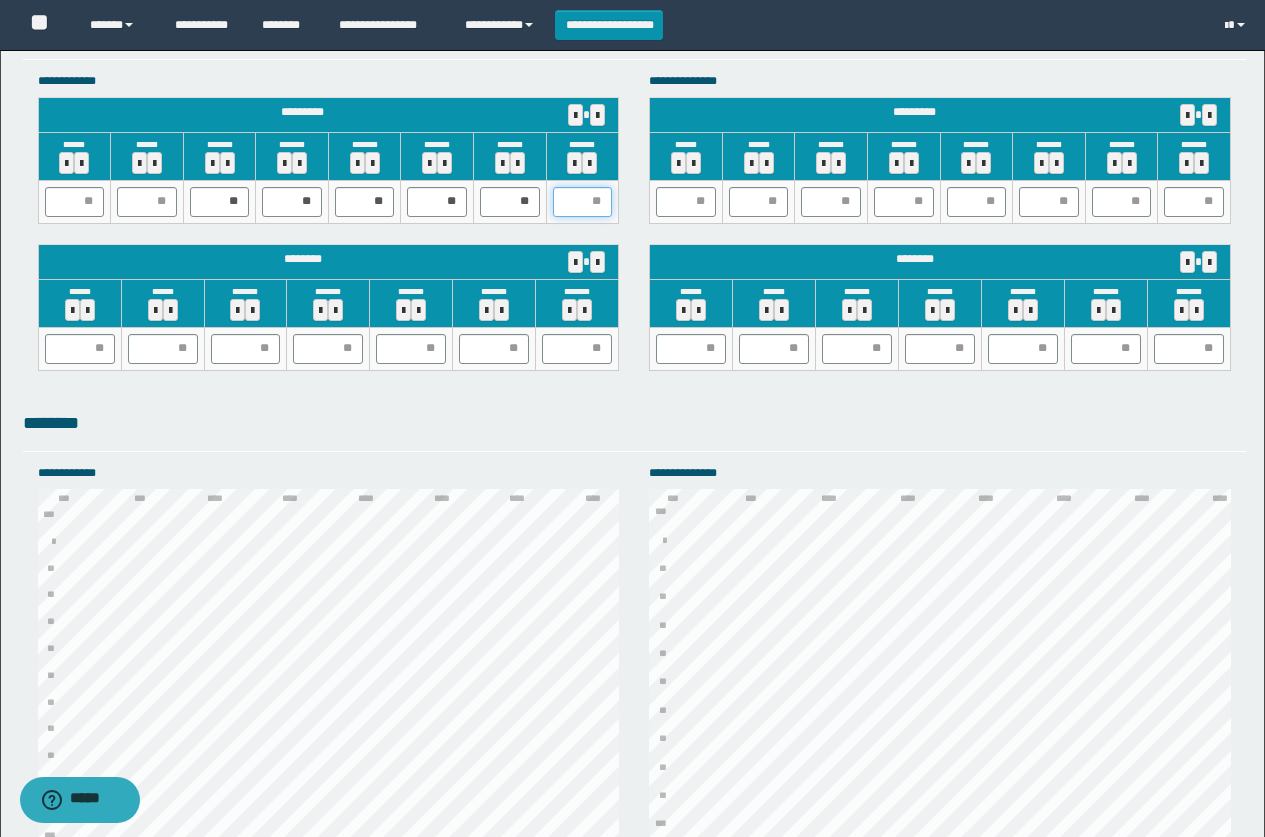 click at bounding box center (583, 202) 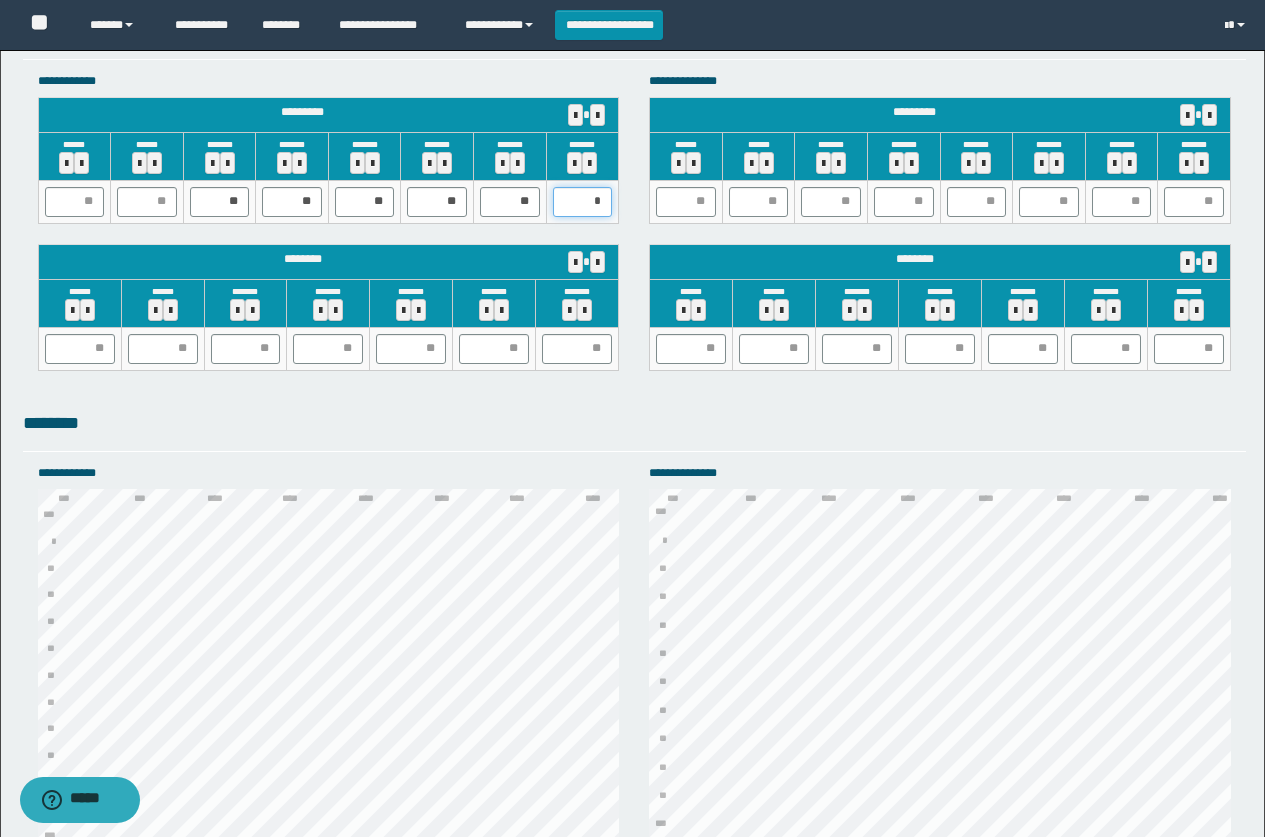 type on "**" 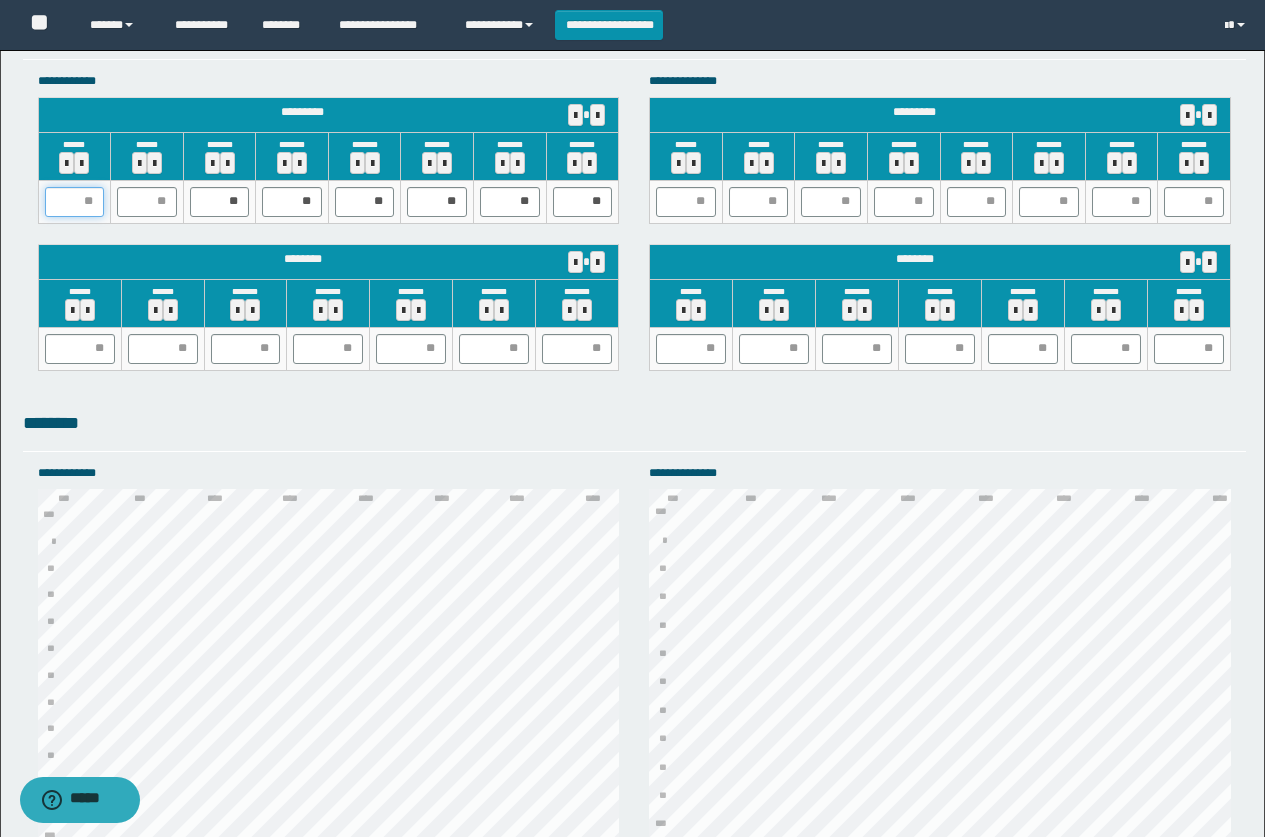 click at bounding box center (75, 202) 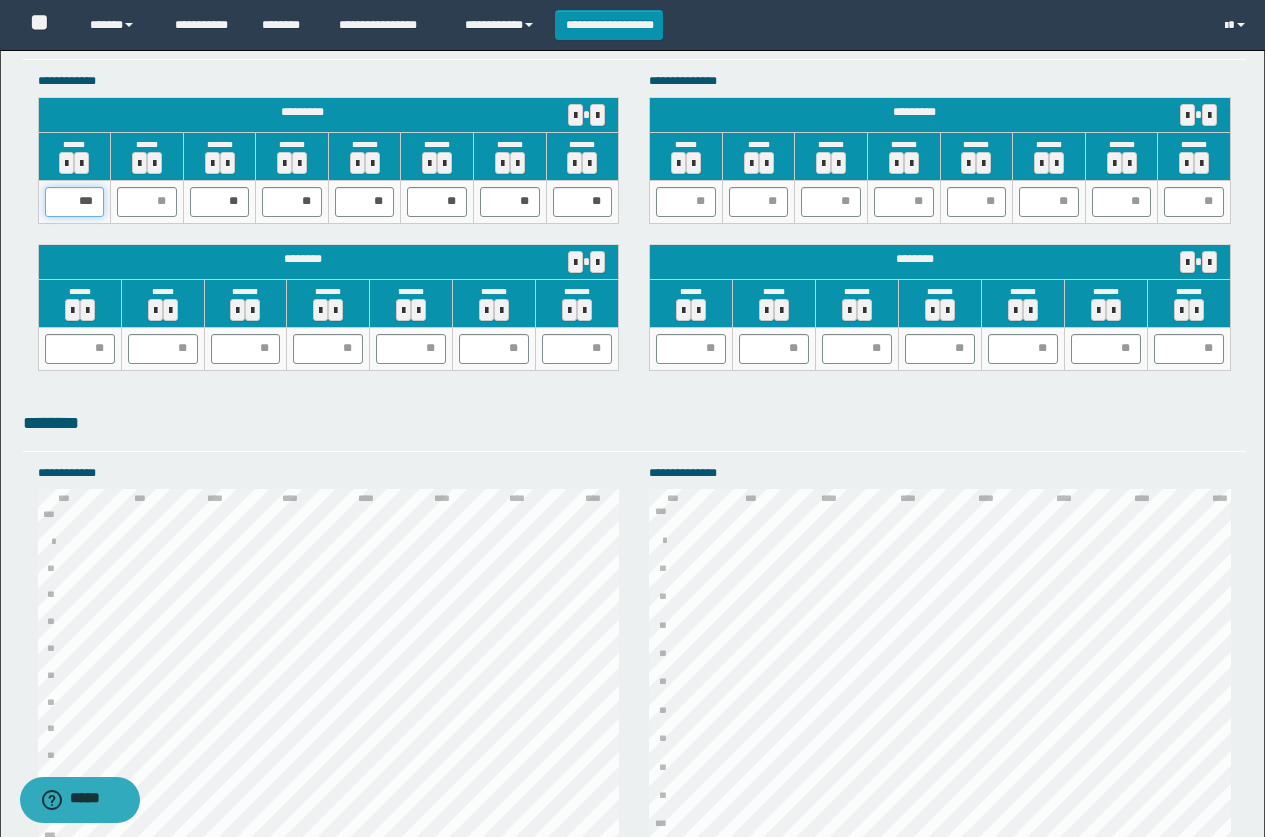type on "**" 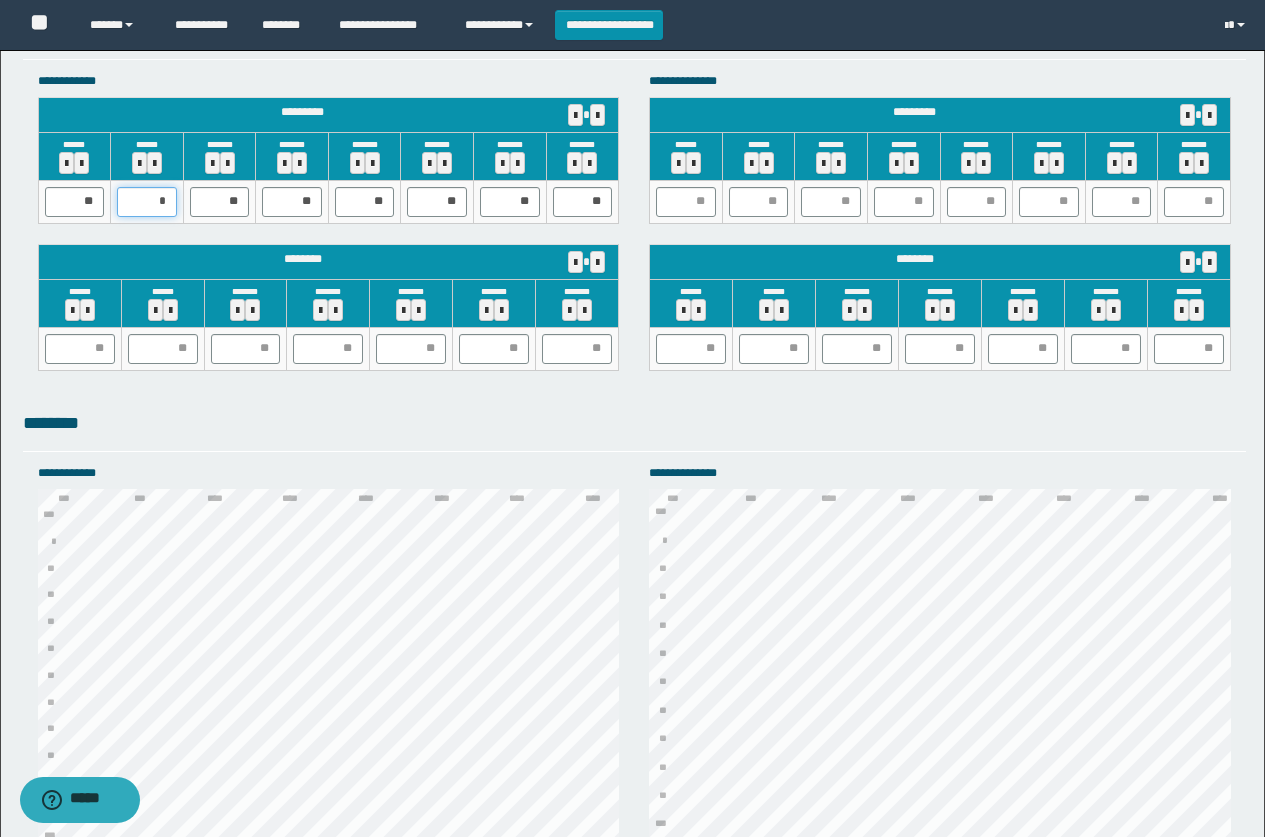 type on "**" 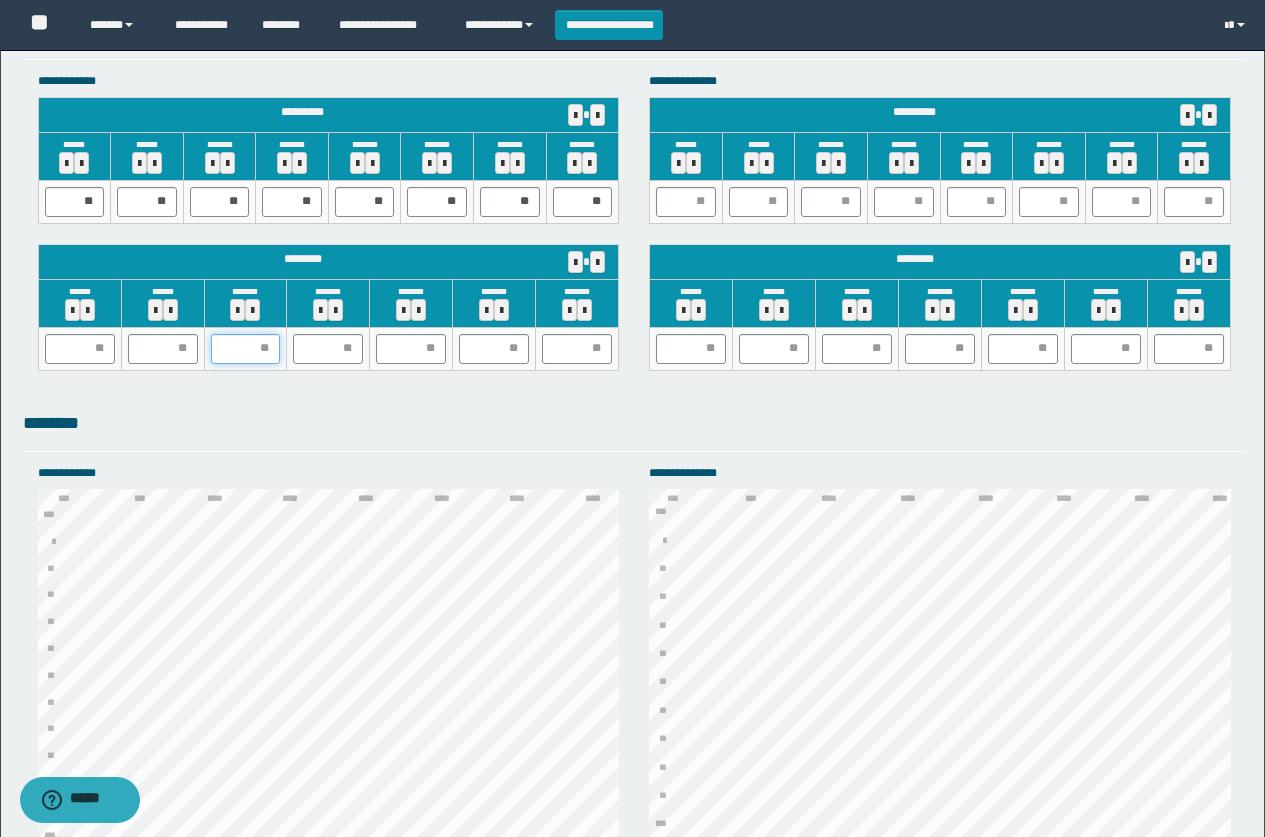 click at bounding box center [246, 349] 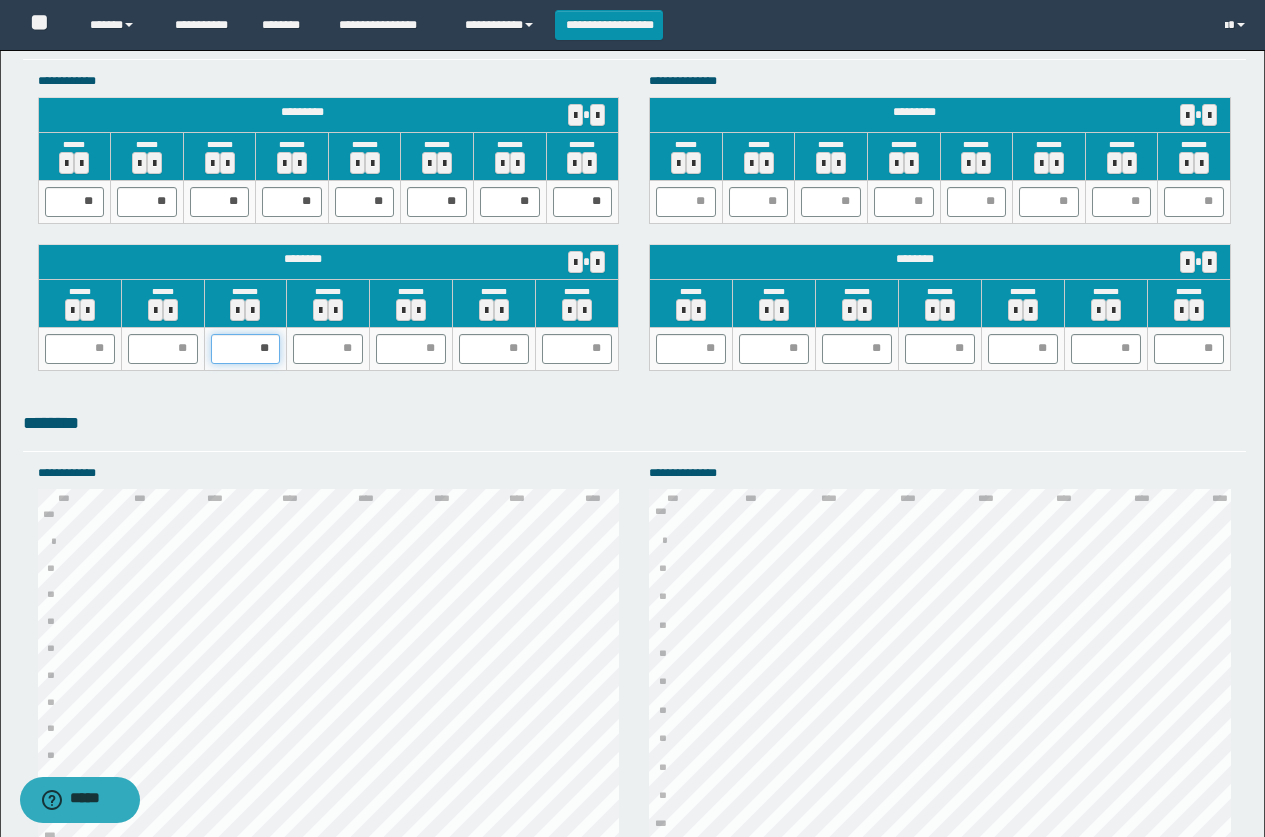 type on "*" 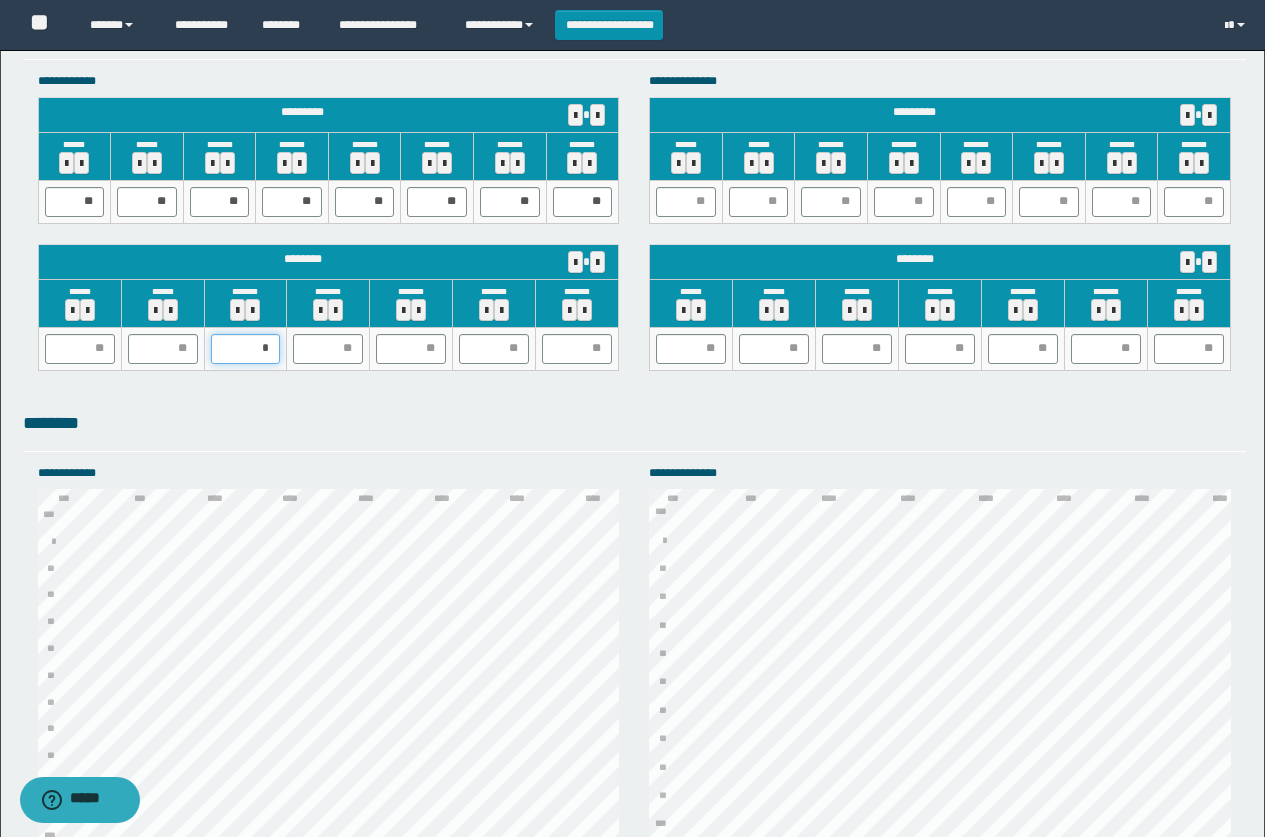 type 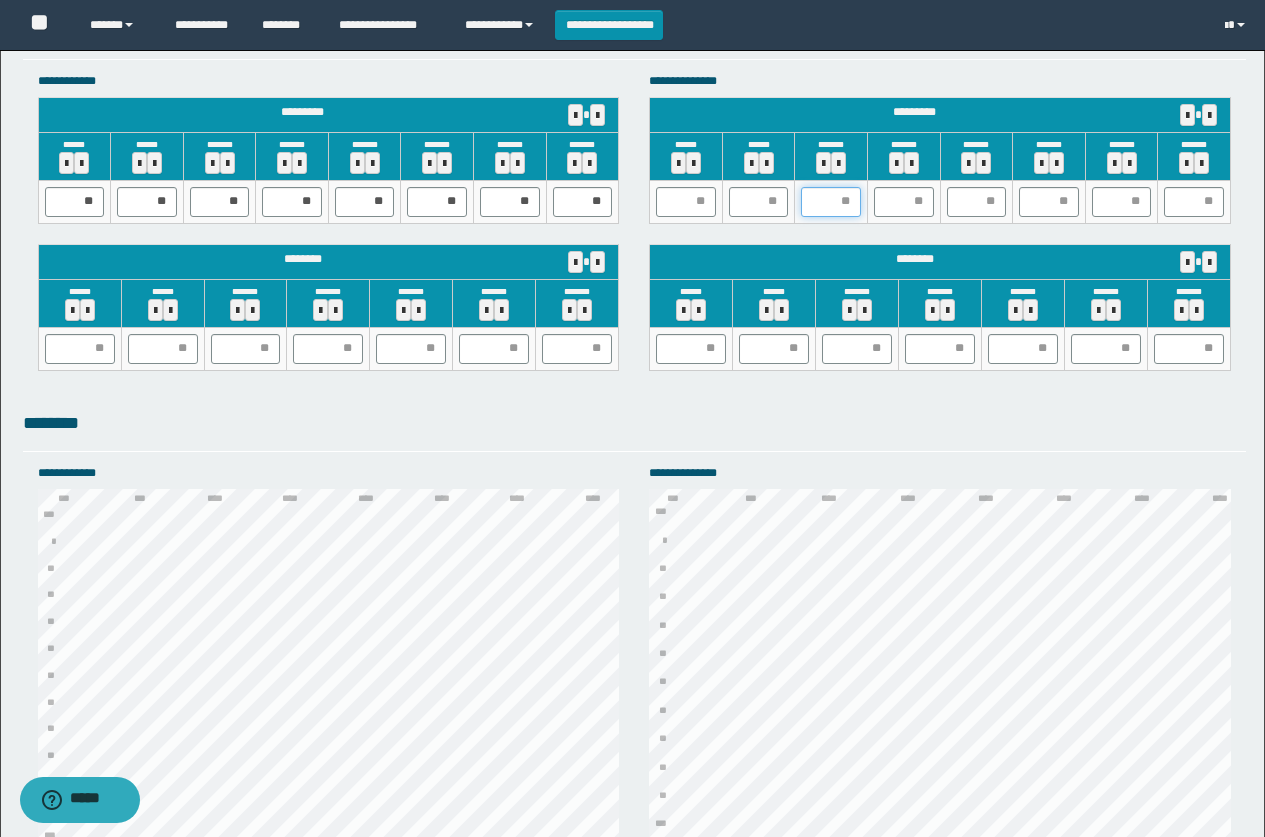 click at bounding box center (831, 202) 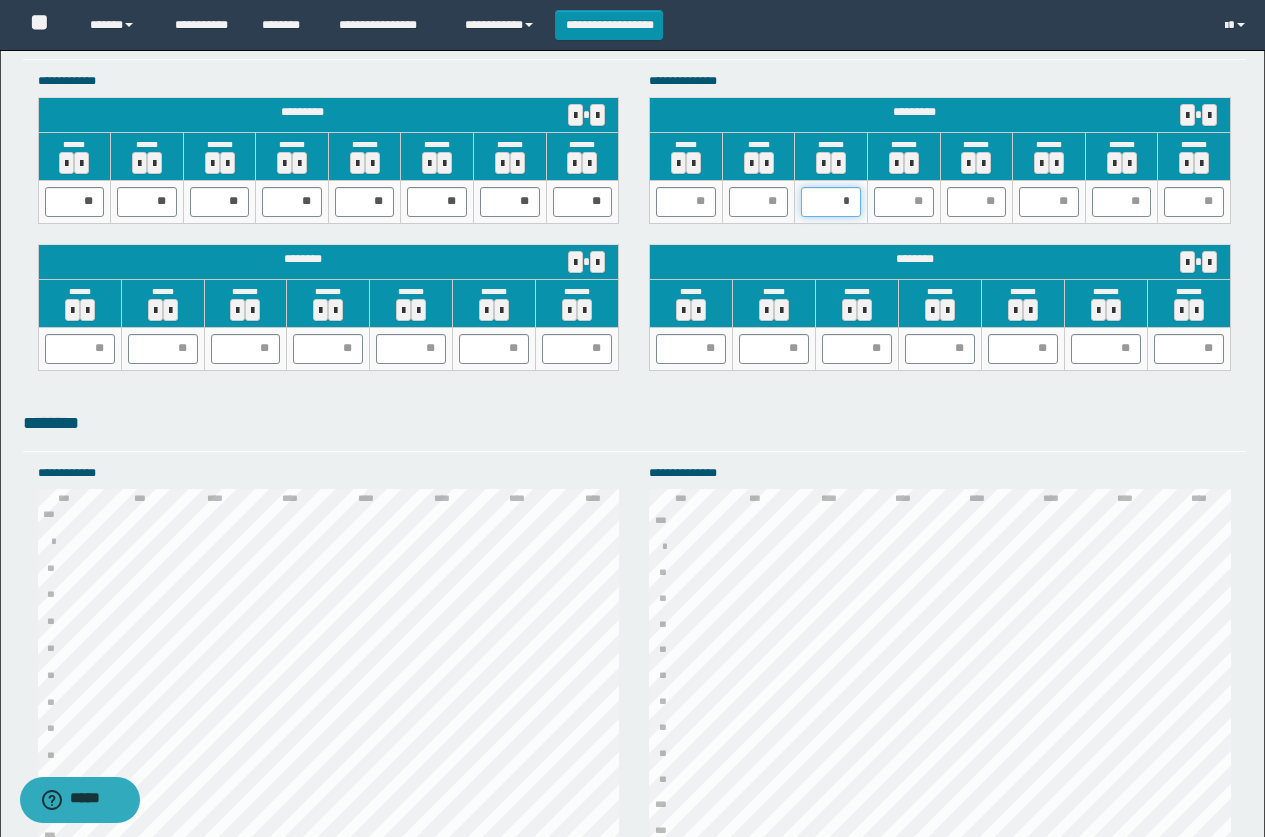 type on "**" 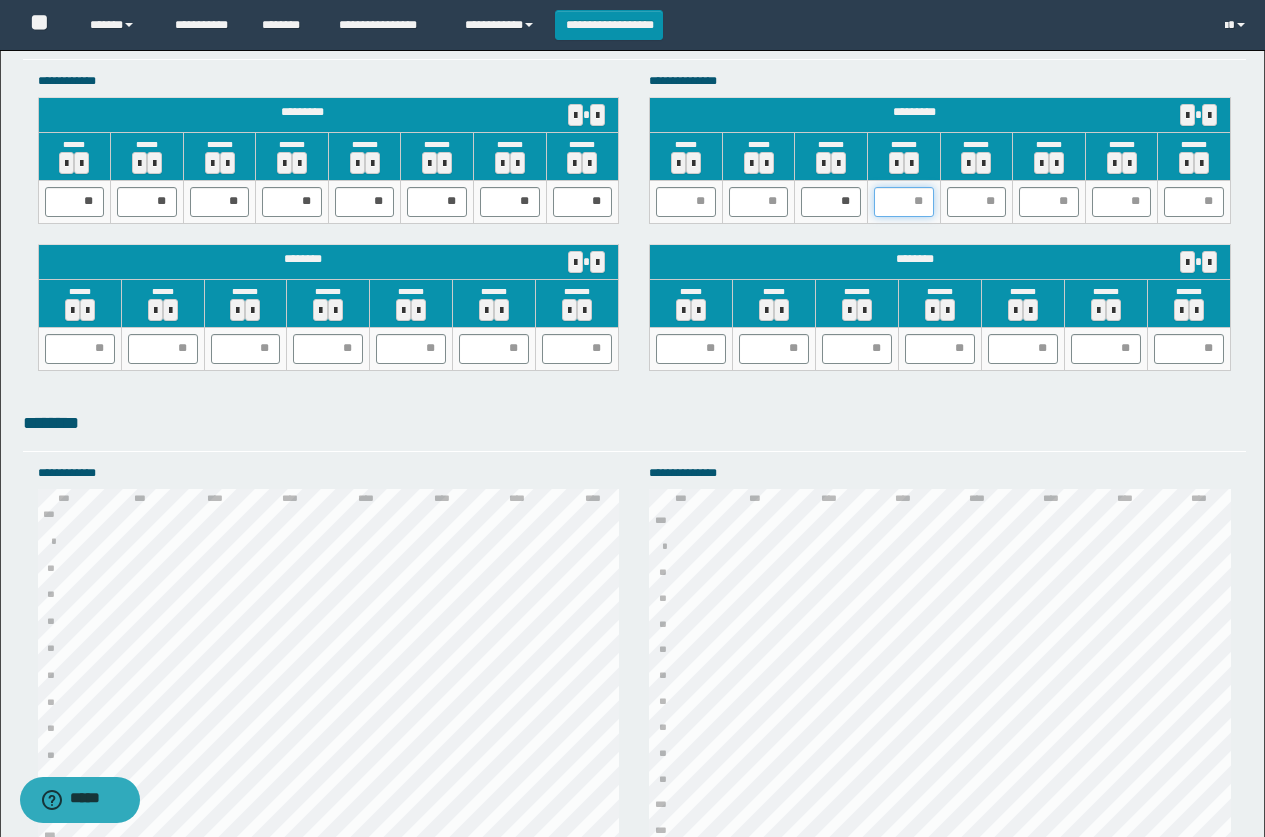 click at bounding box center (904, 202) 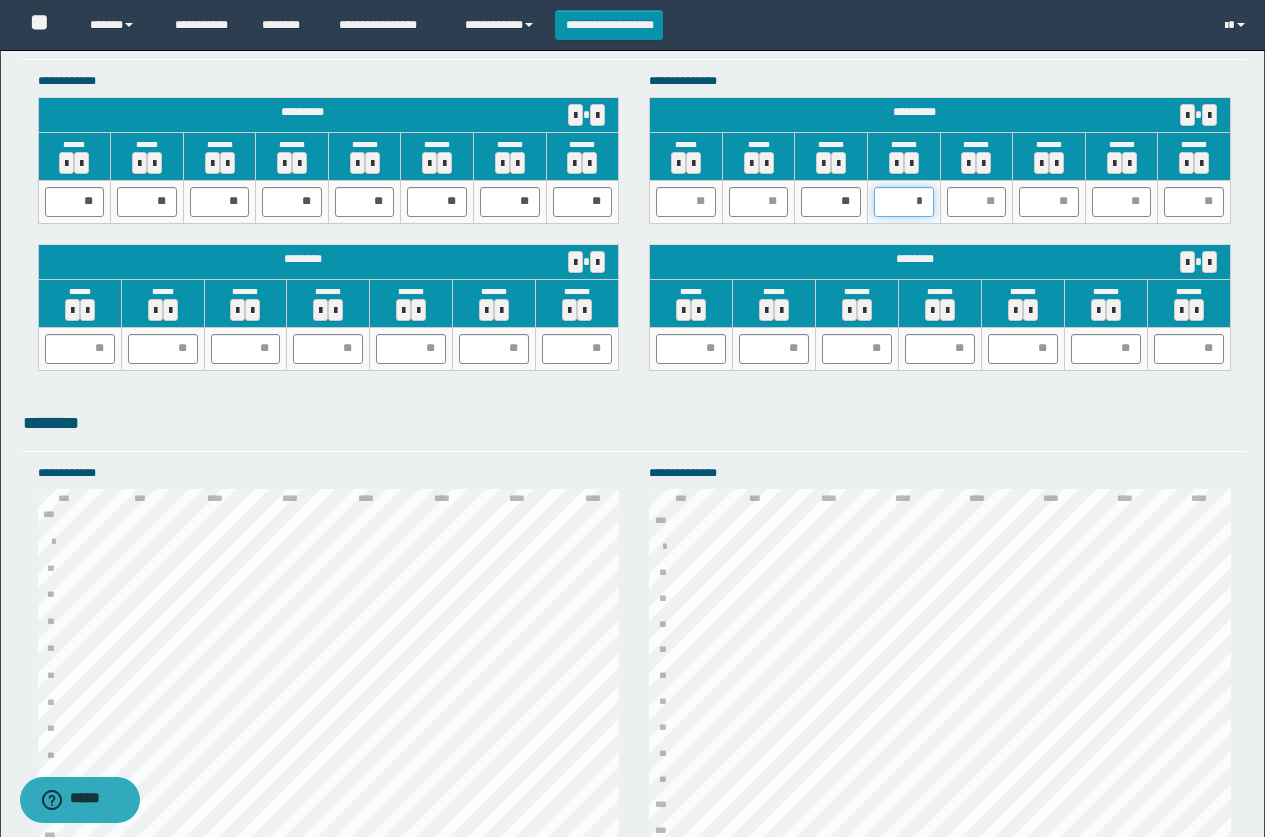 type on "**" 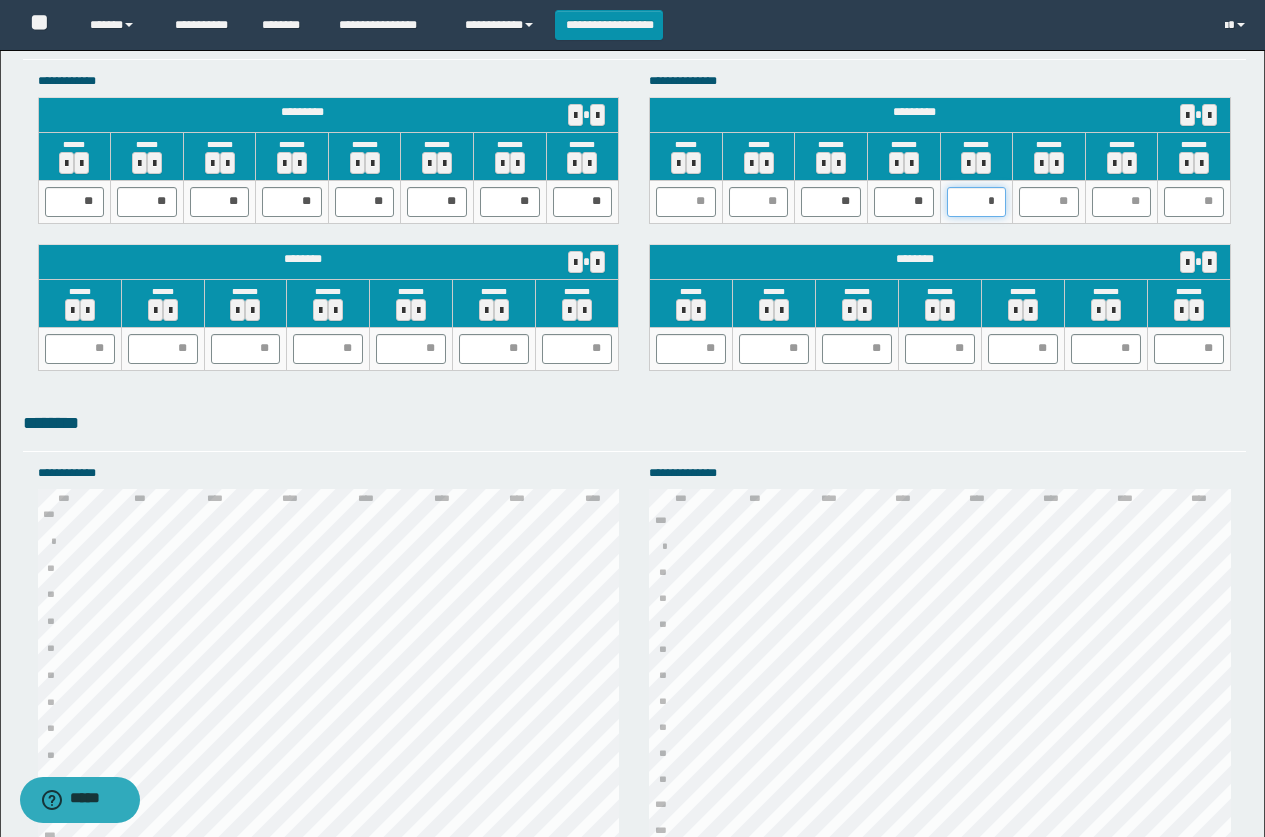 type on "**" 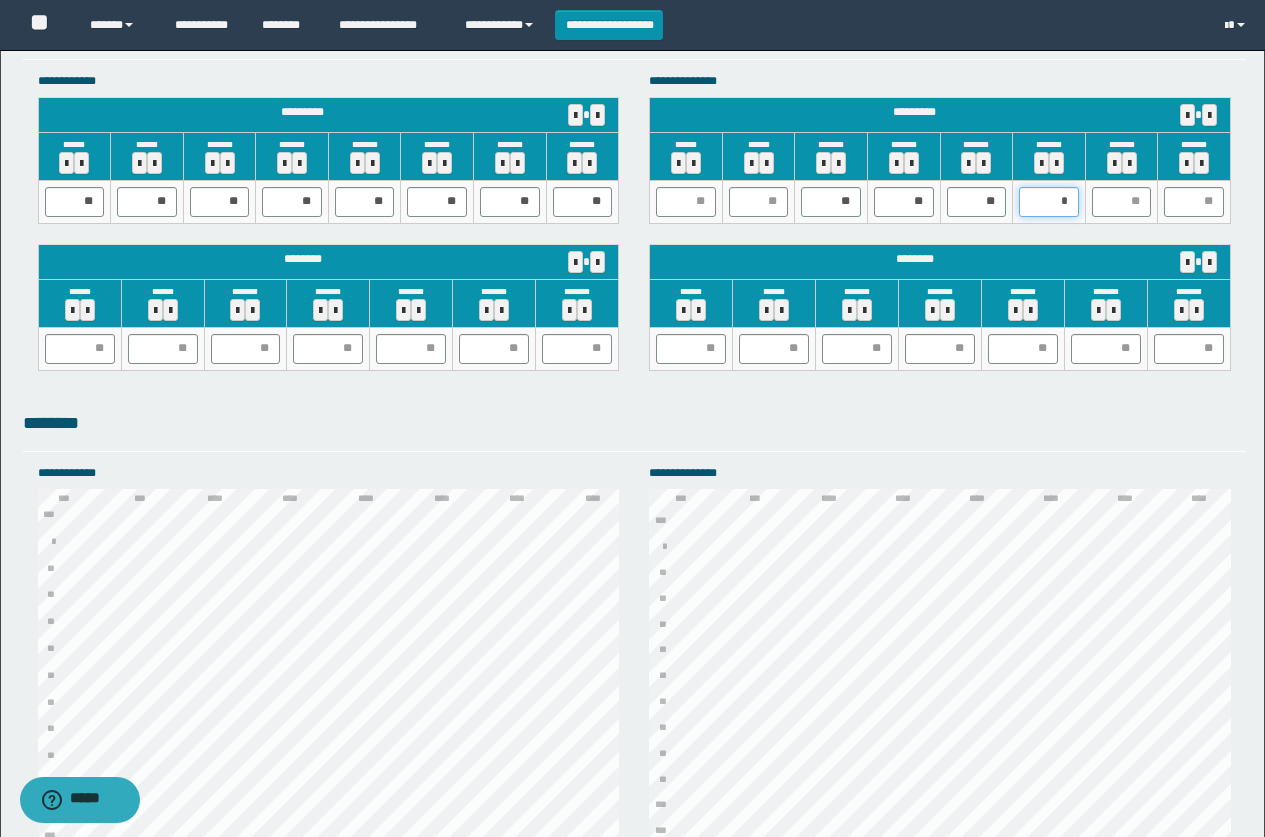 type on "**" 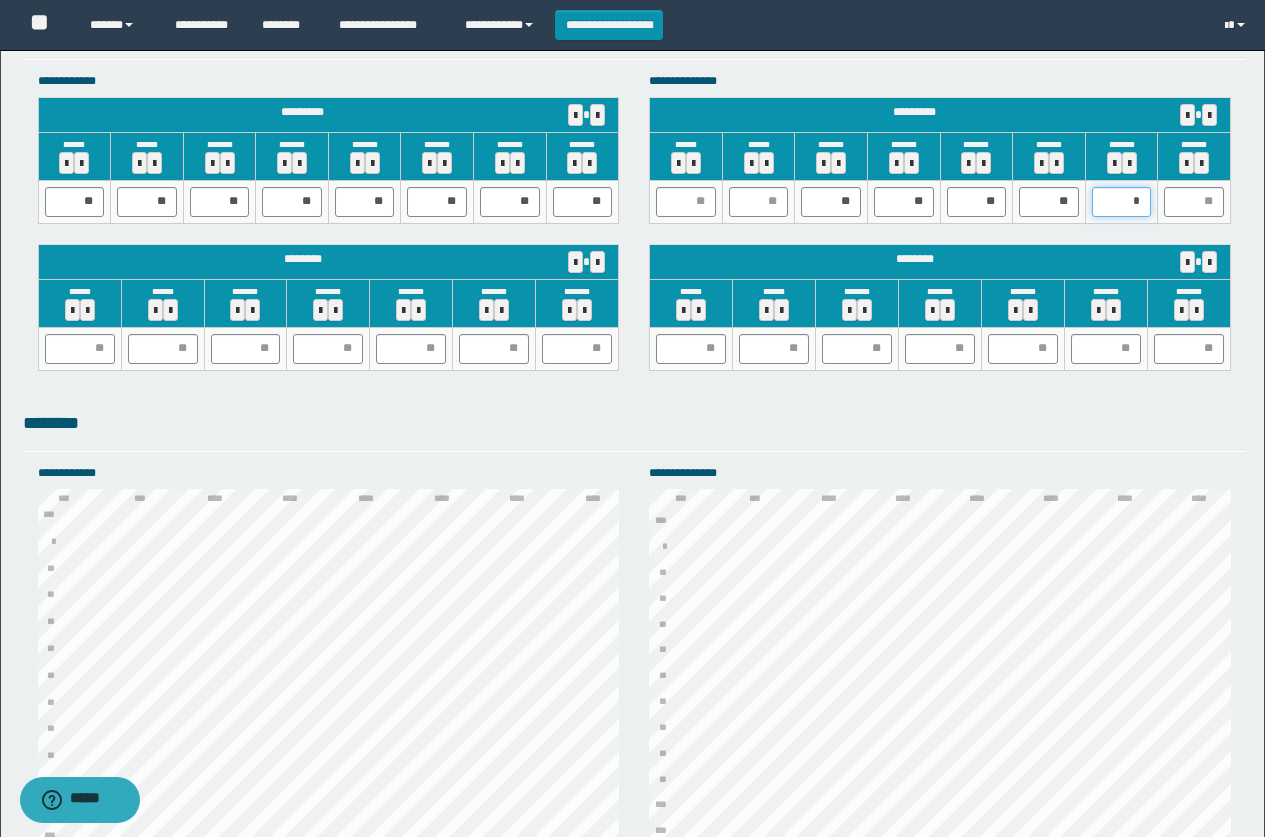 type on "**" 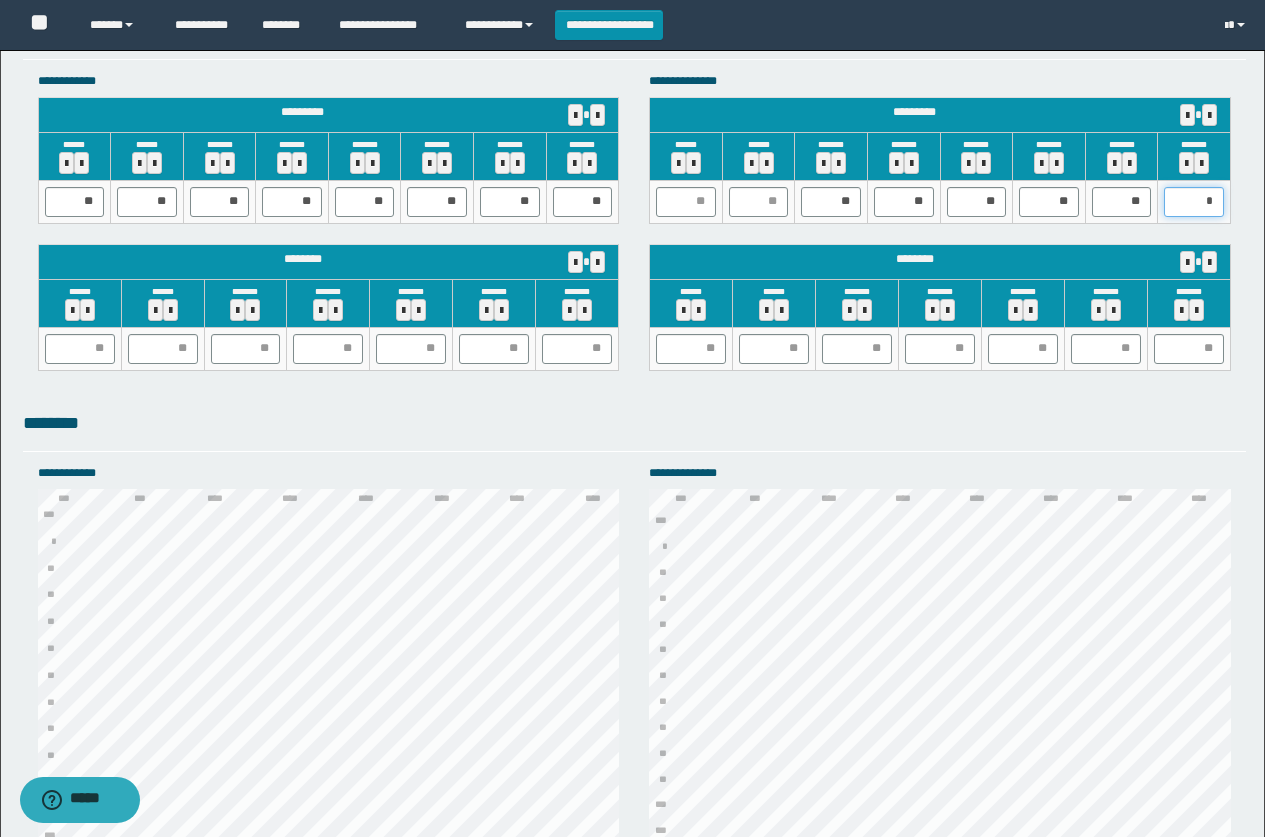 type on "**" 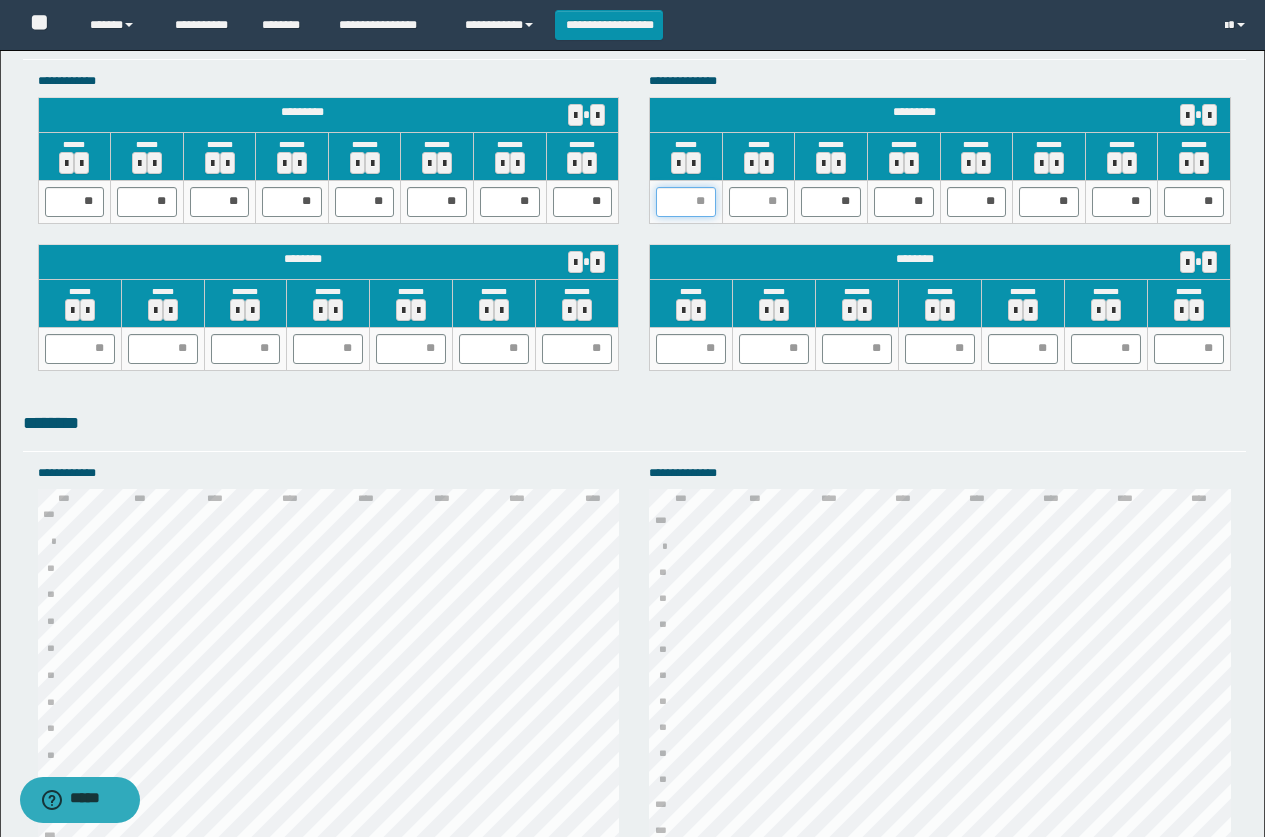 click at bounding box center (686, 202) 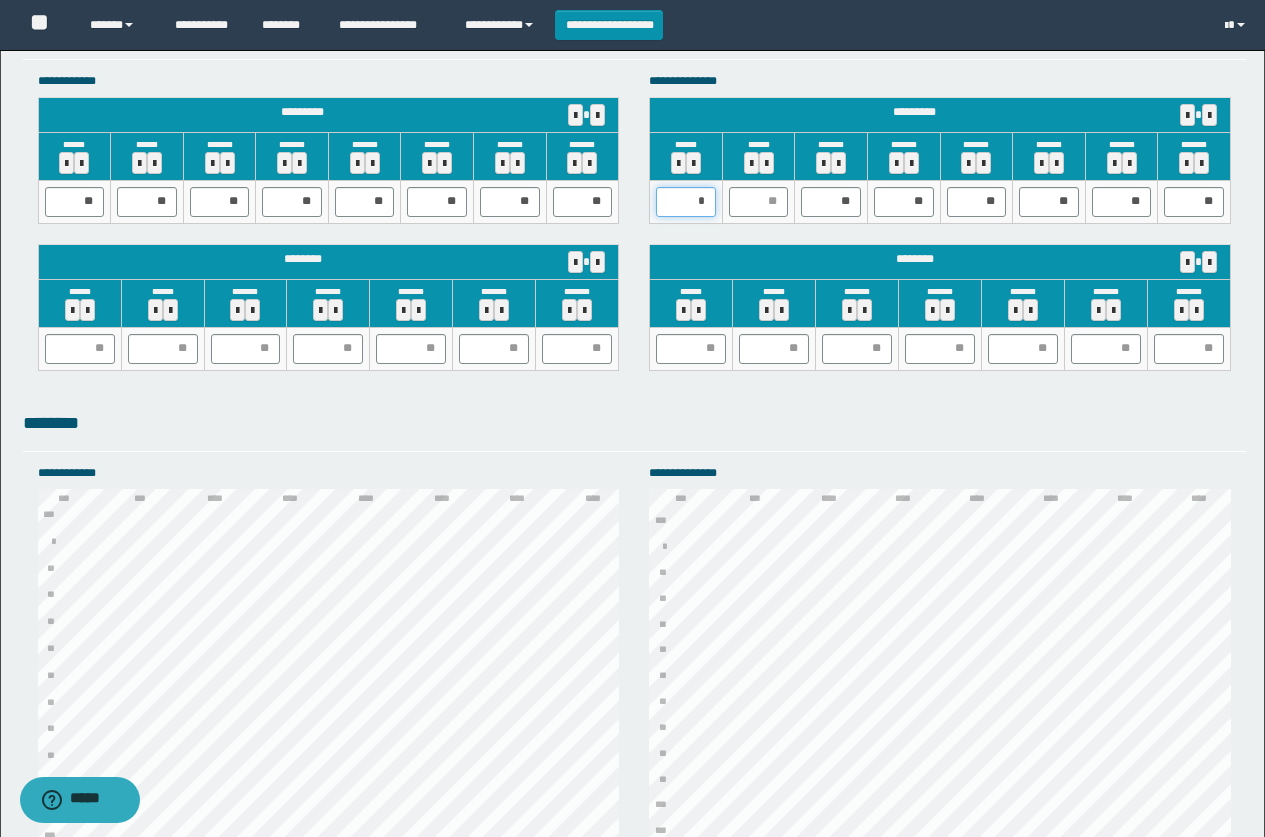 type on "**" 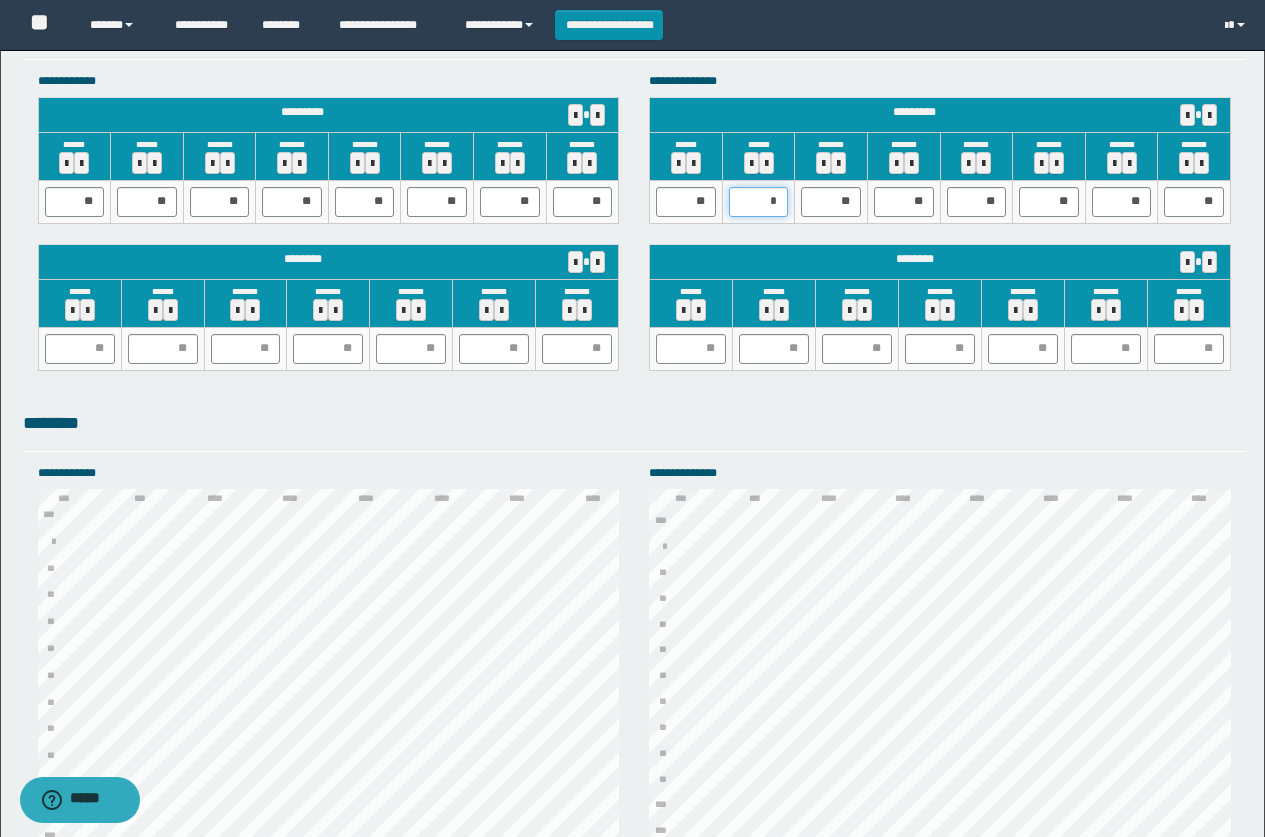 type on "**" 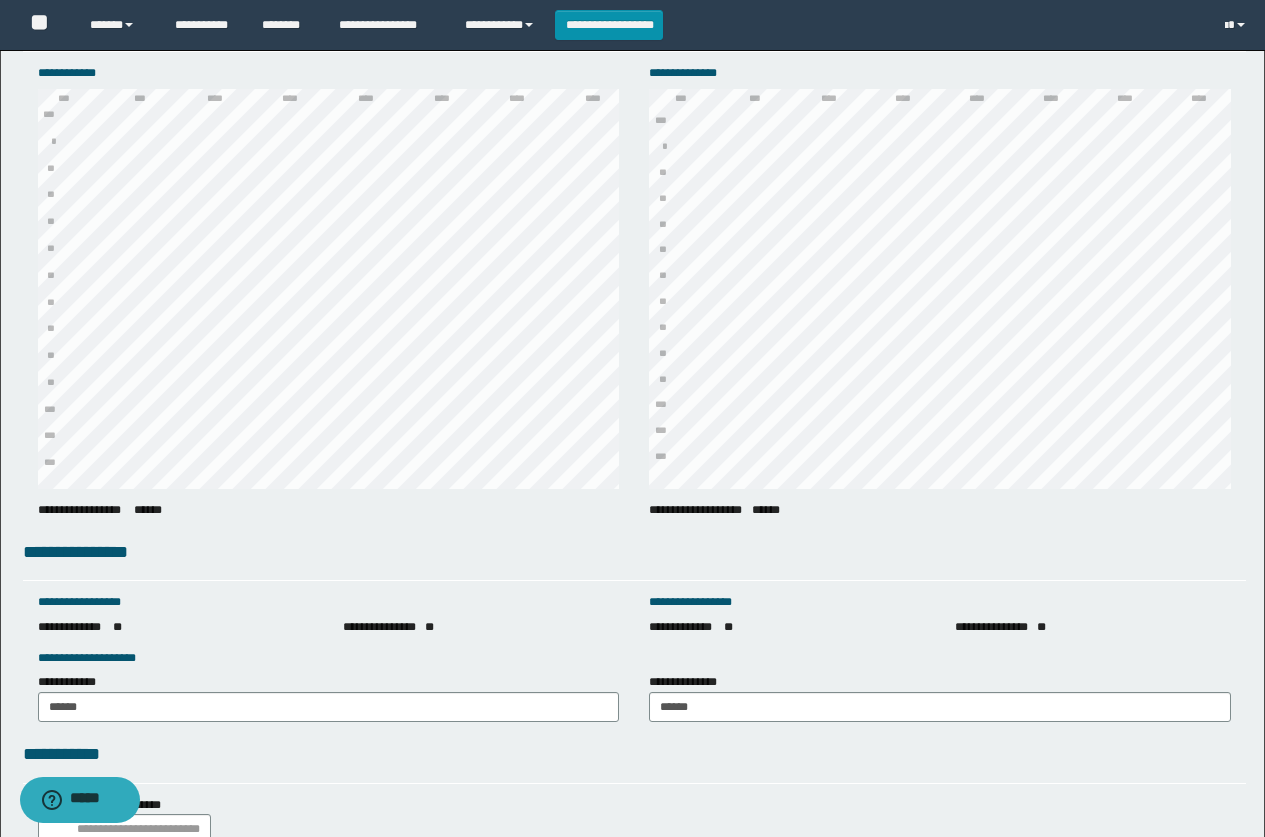 scroll, scrollTop: 2600, scrollLeft: 0, axis: vertical 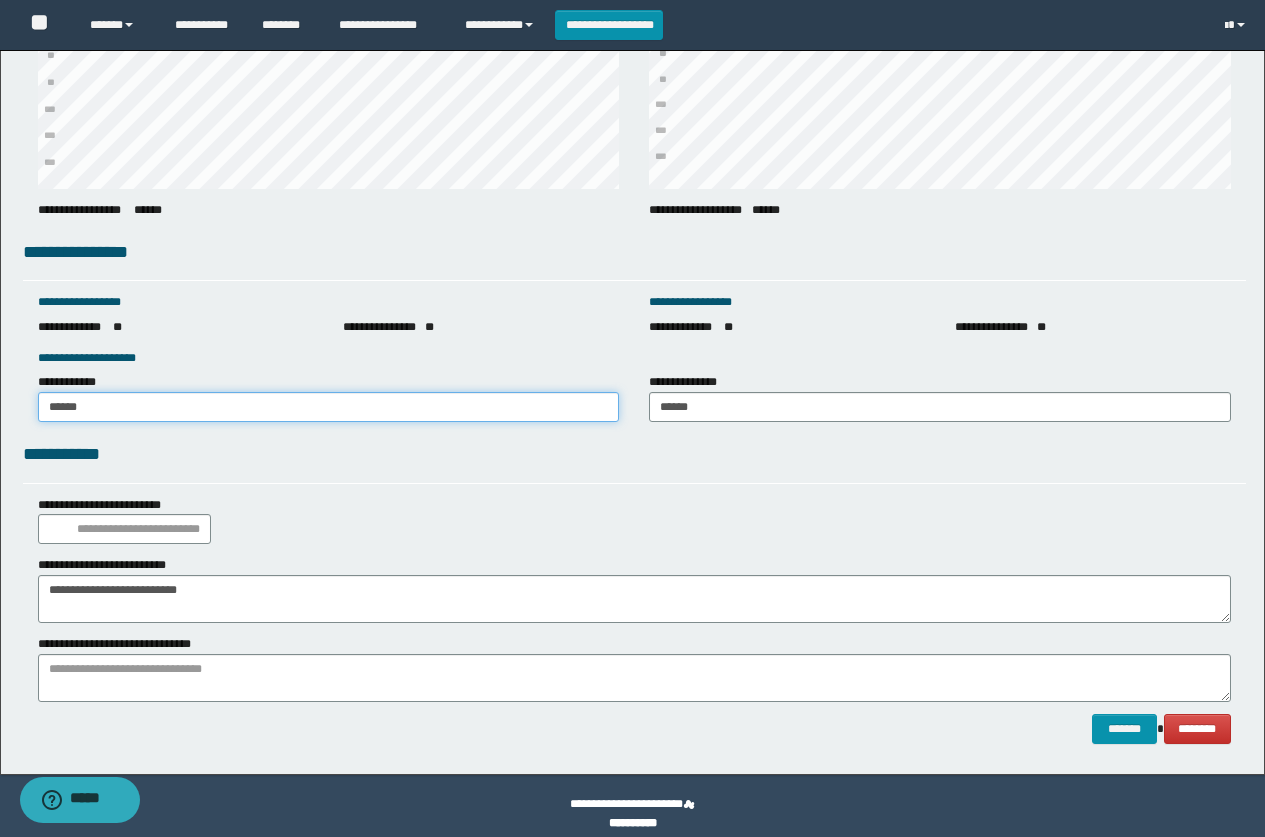 click on "******" at bounding box center (329, 407) 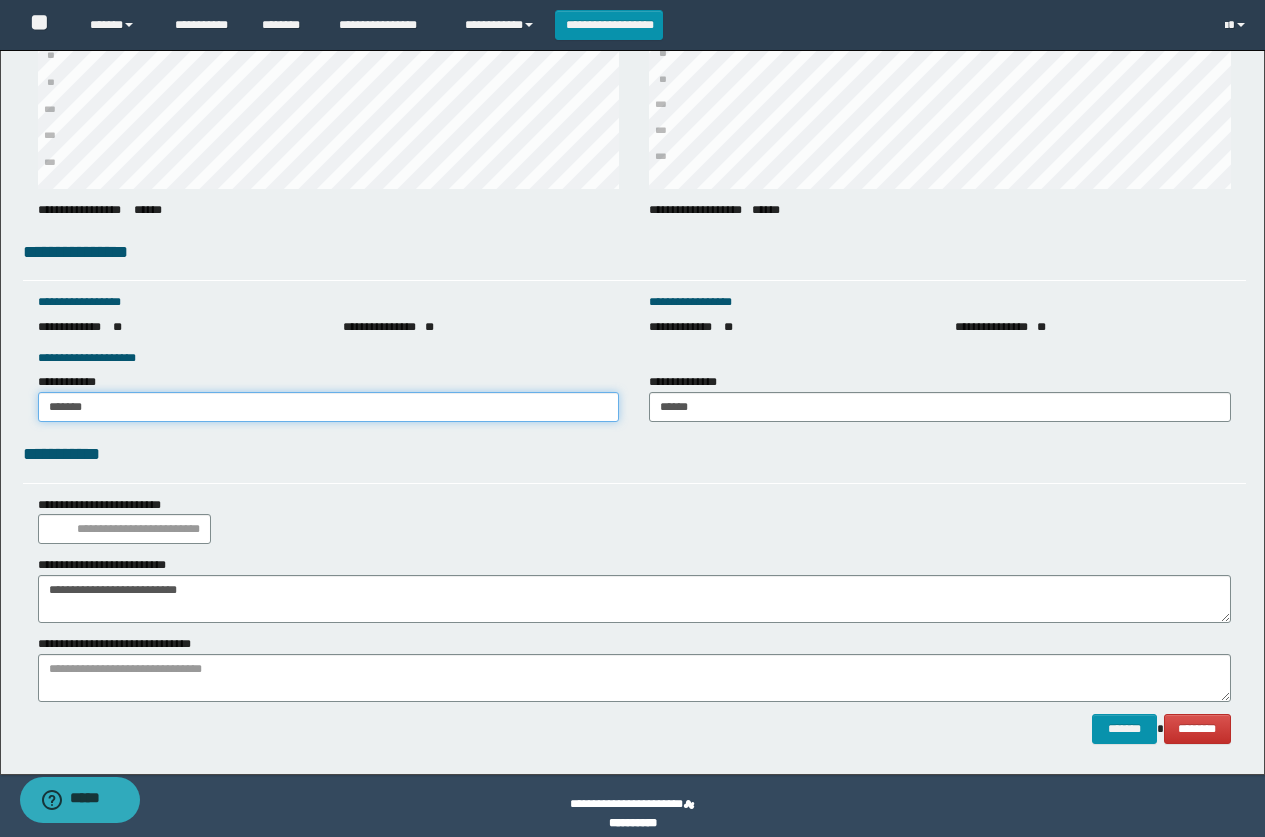 type on "*******" 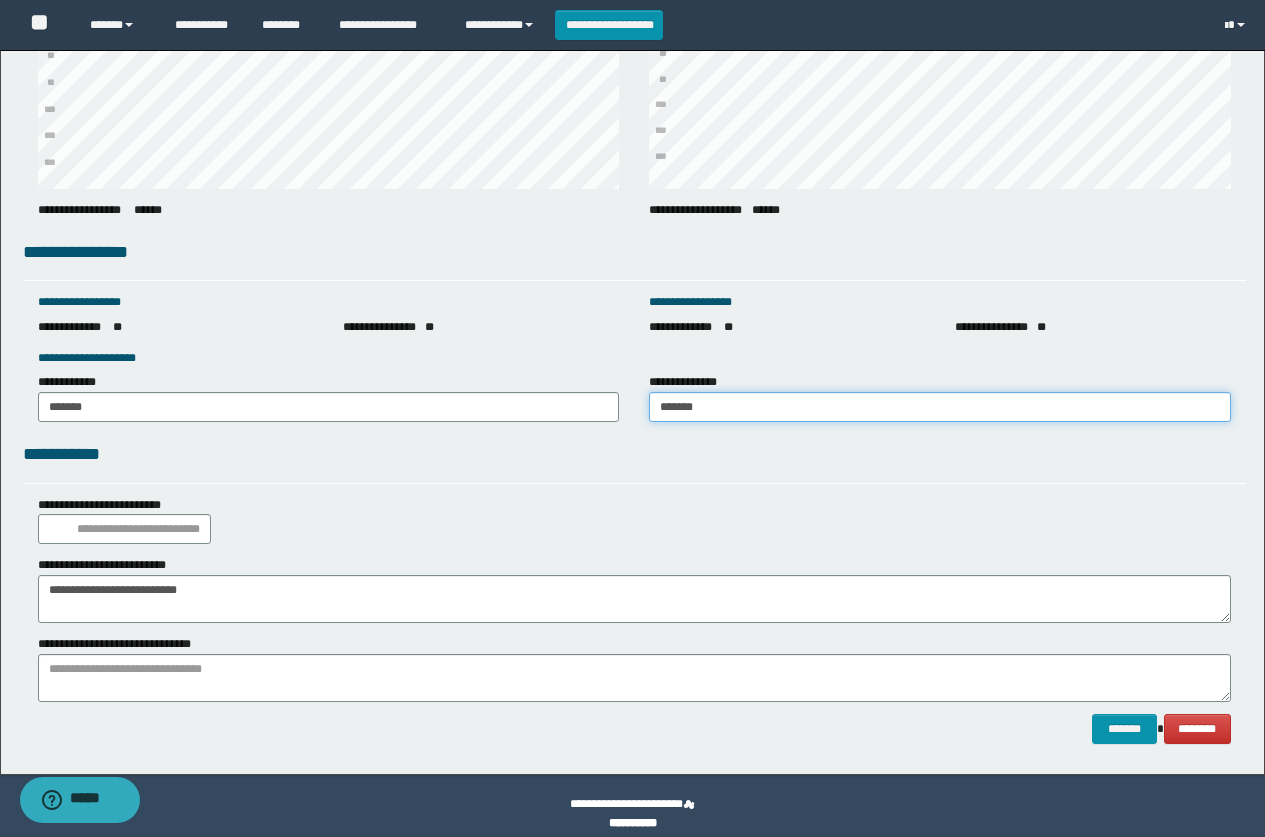 type on "*******" 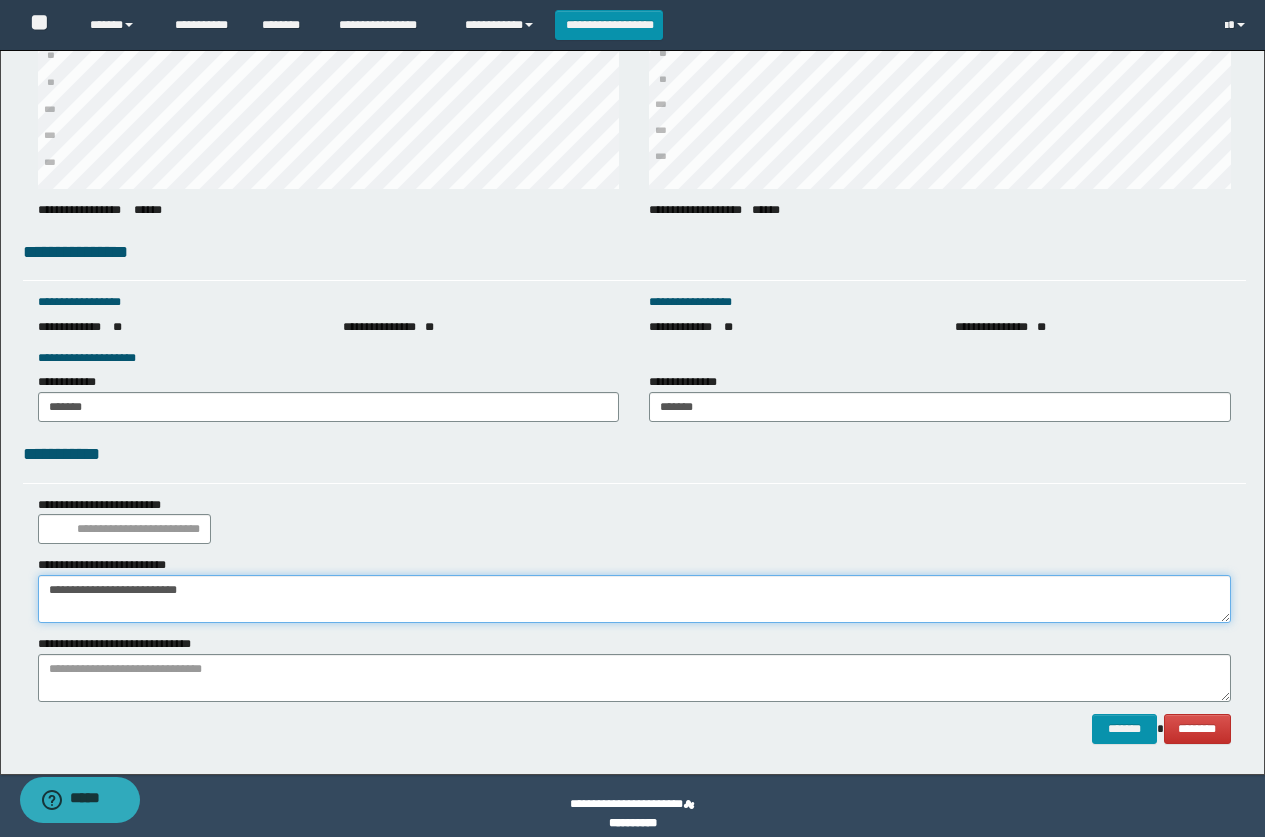 click on "**********" at bounding box center [634, 599] 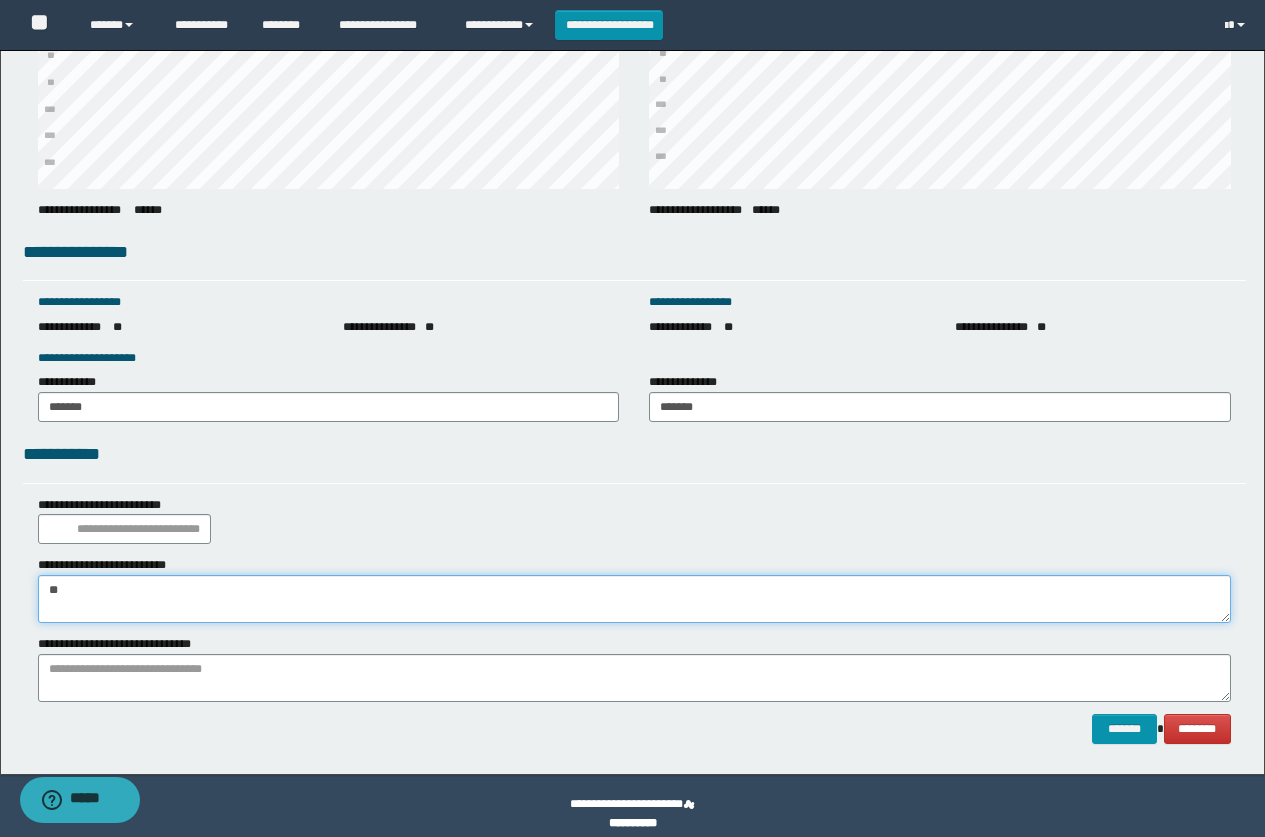 type on "*" 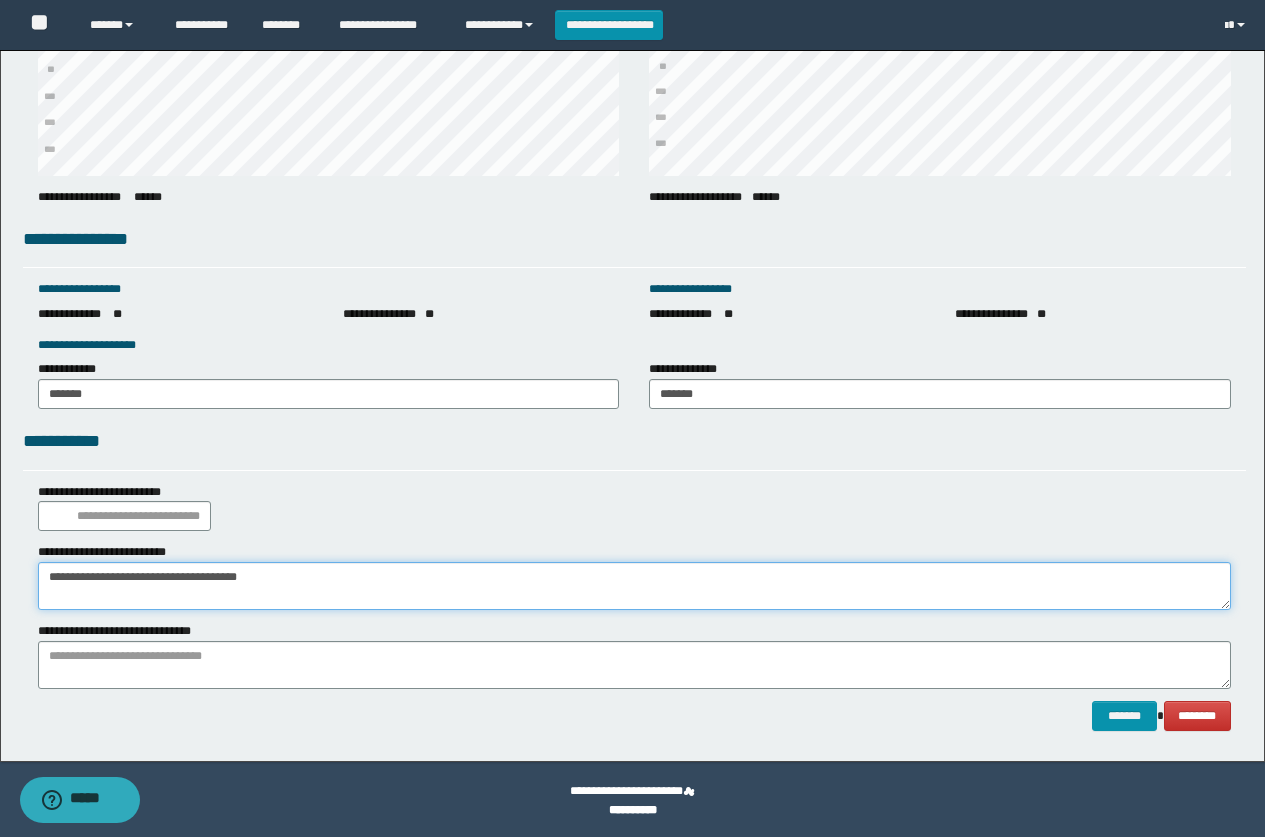 scroll, scrollTop: 2616, scrollLeft: 0, axis: vertical 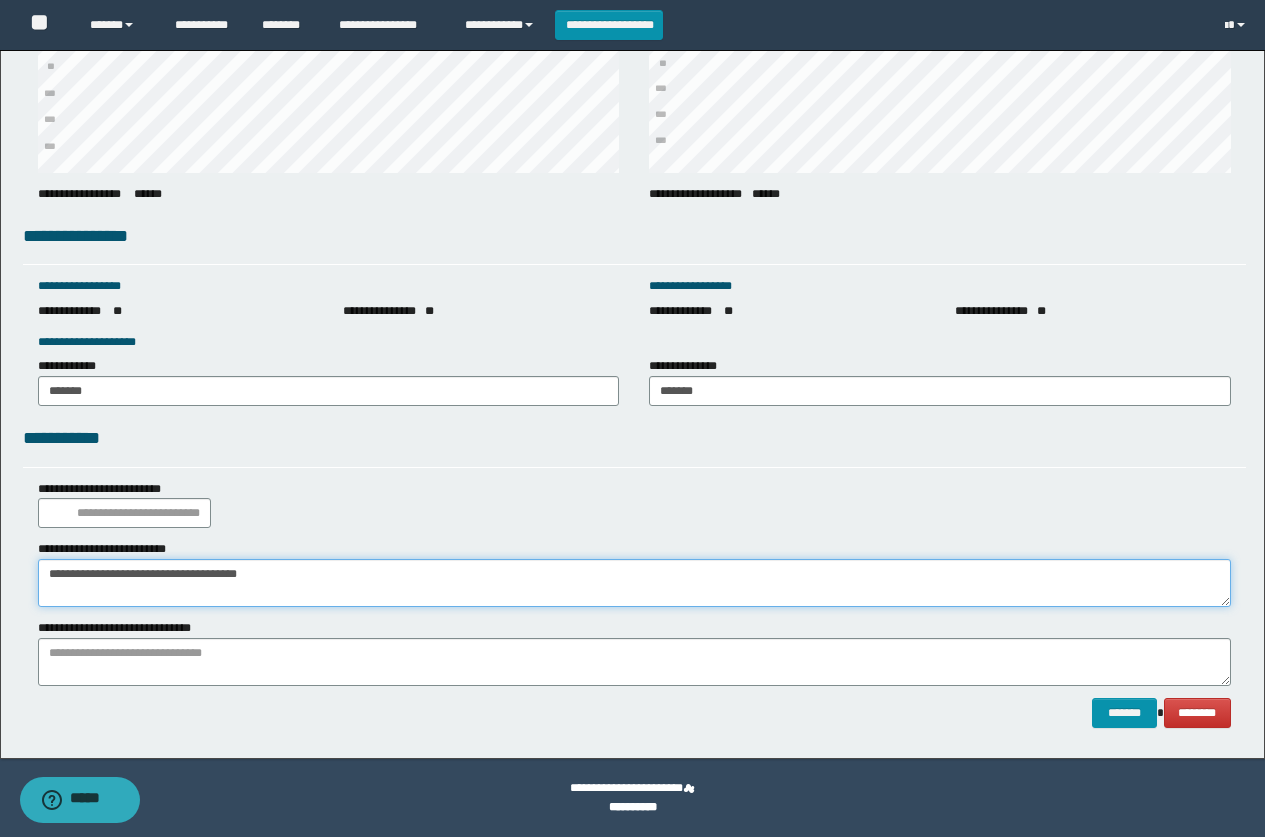 type on "**********" 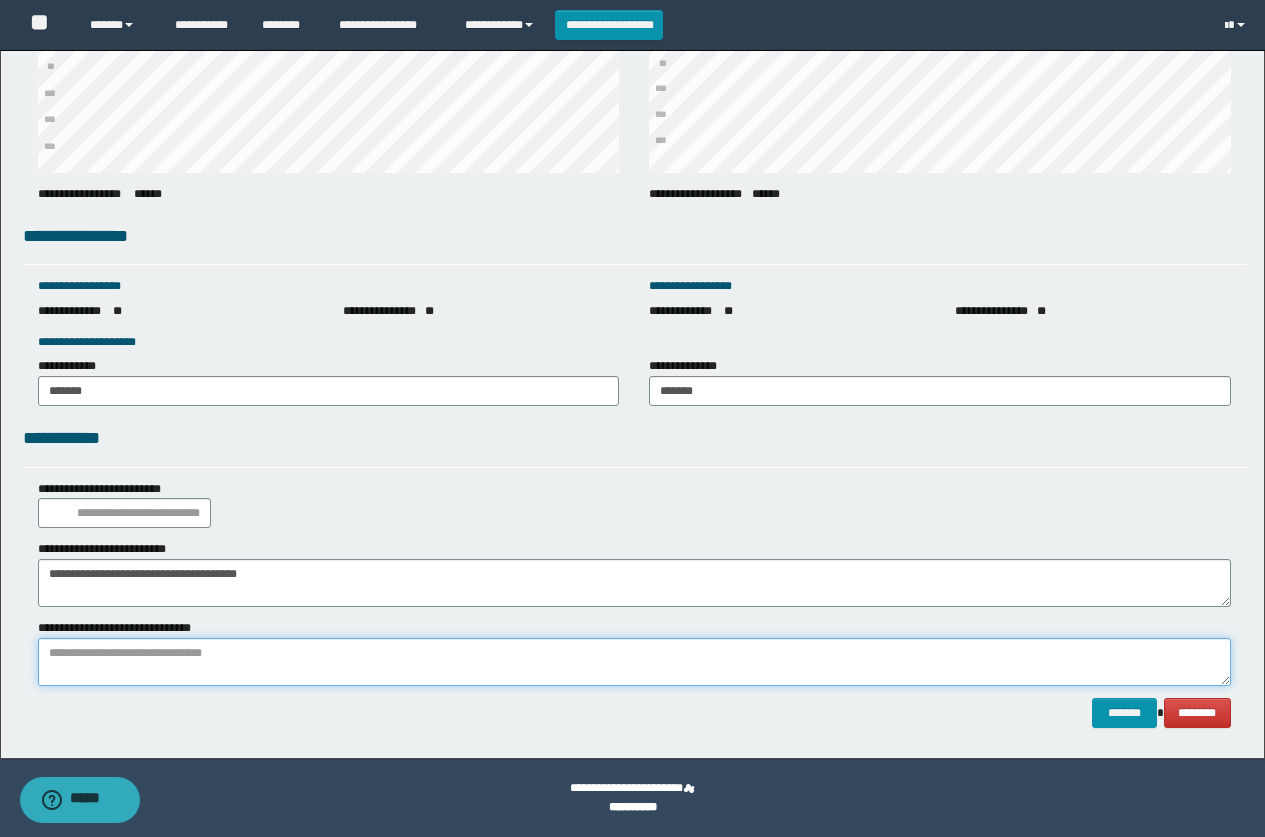 click at bounding box center [634, 662] 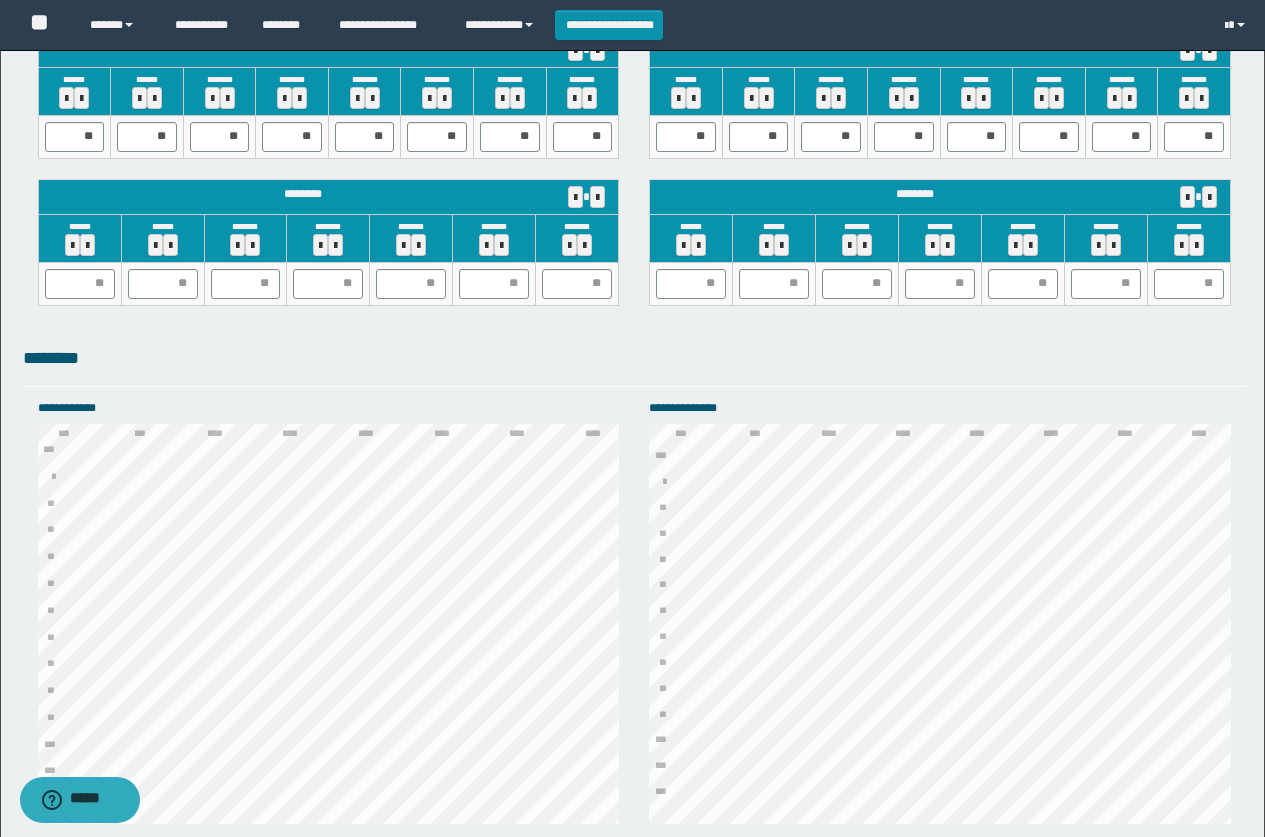 scroll, scrollTop: 1816, scrollLeft: 0, axis: vertical 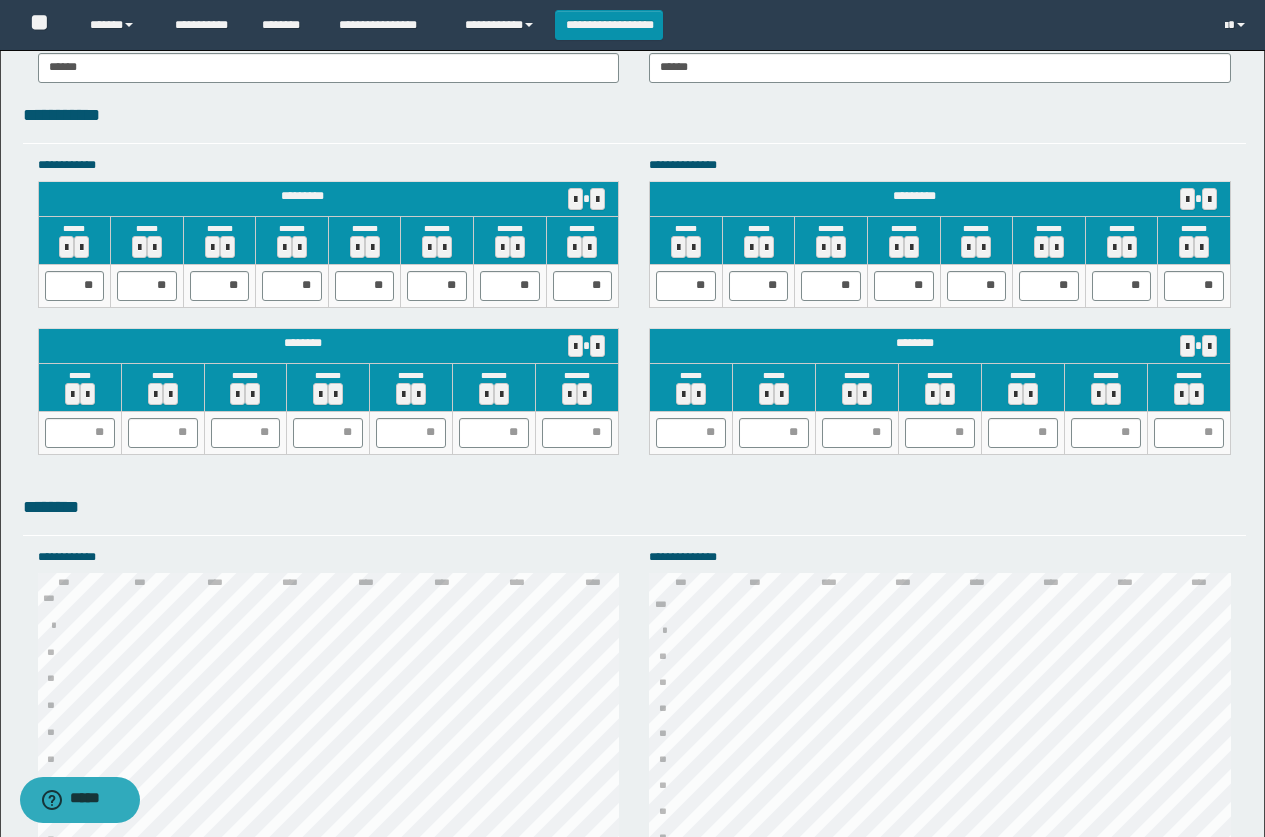 type on "**********" 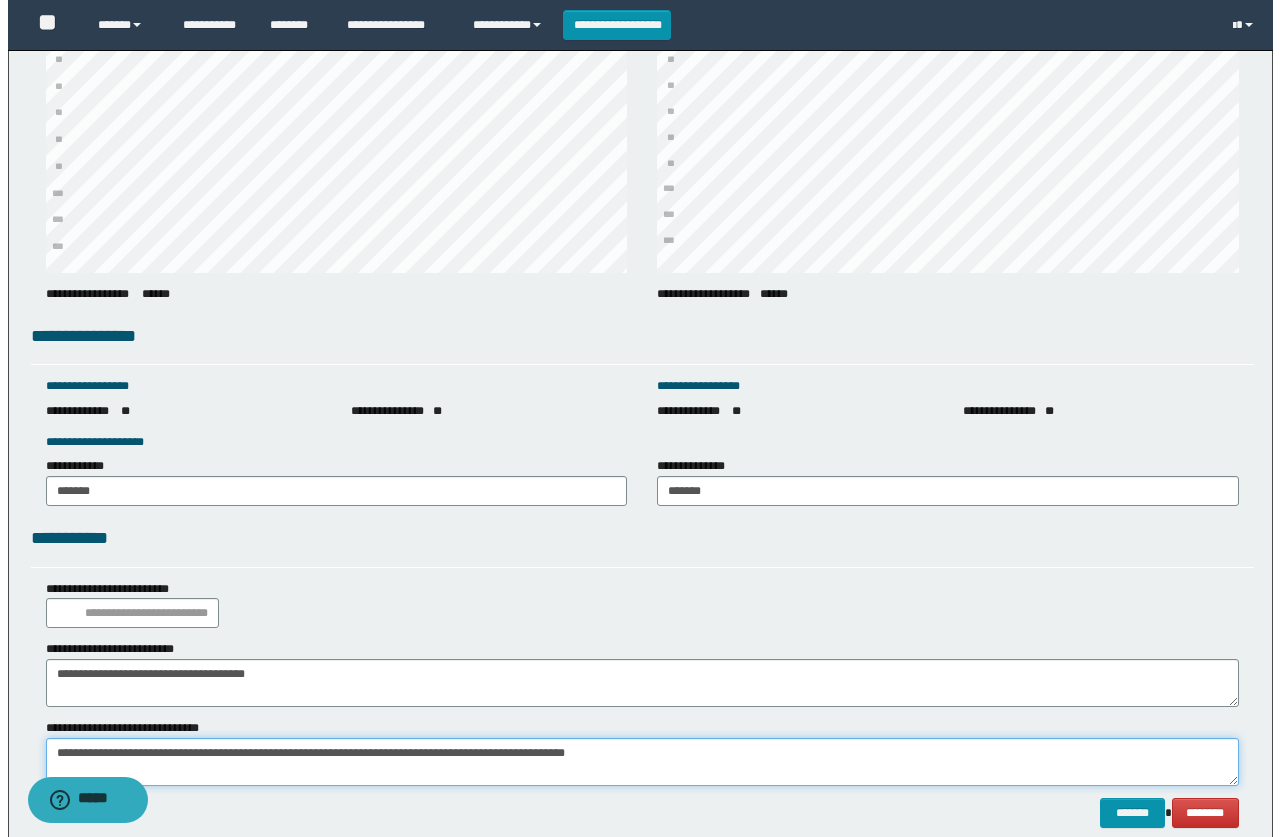 scroll, scrollTop: 2616, scrollLeft: 0, axis: vertical 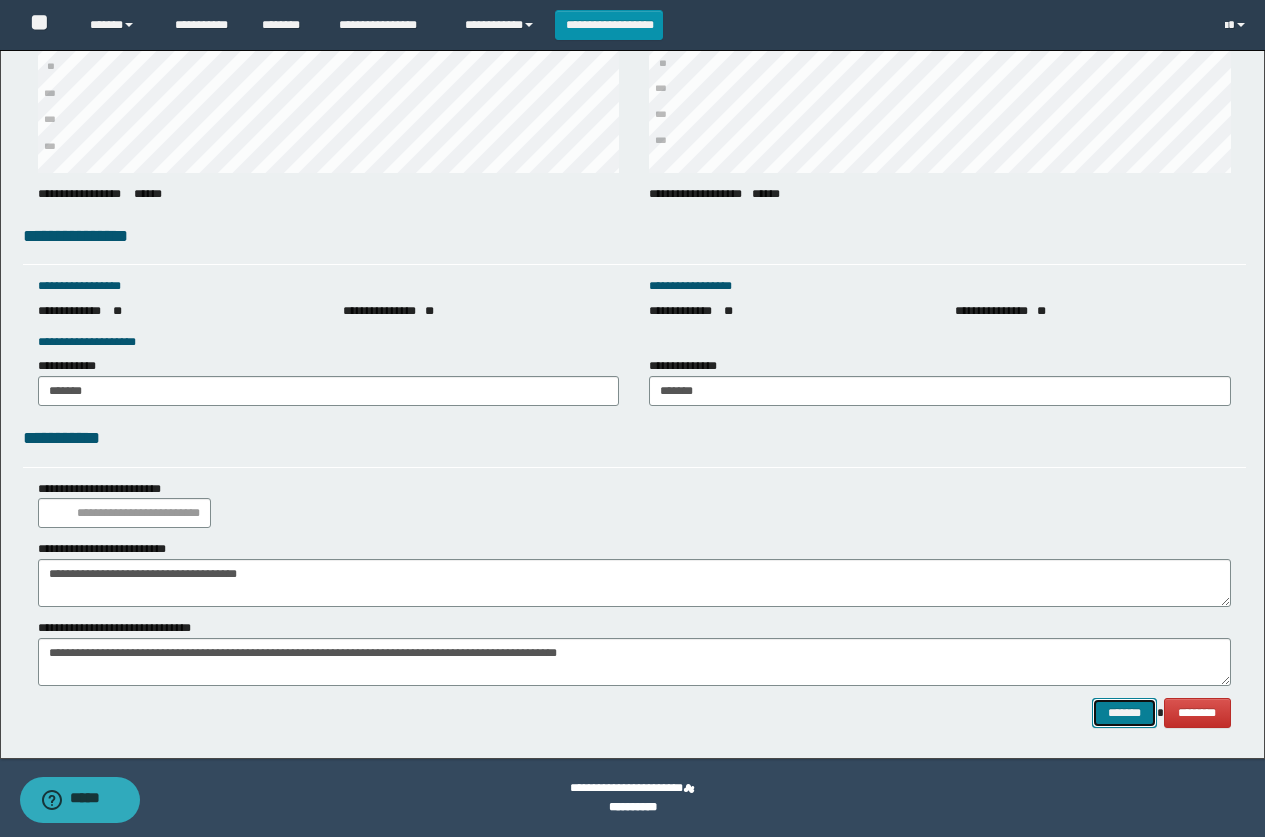 click on "*******" at bounding box center [1124, 713] 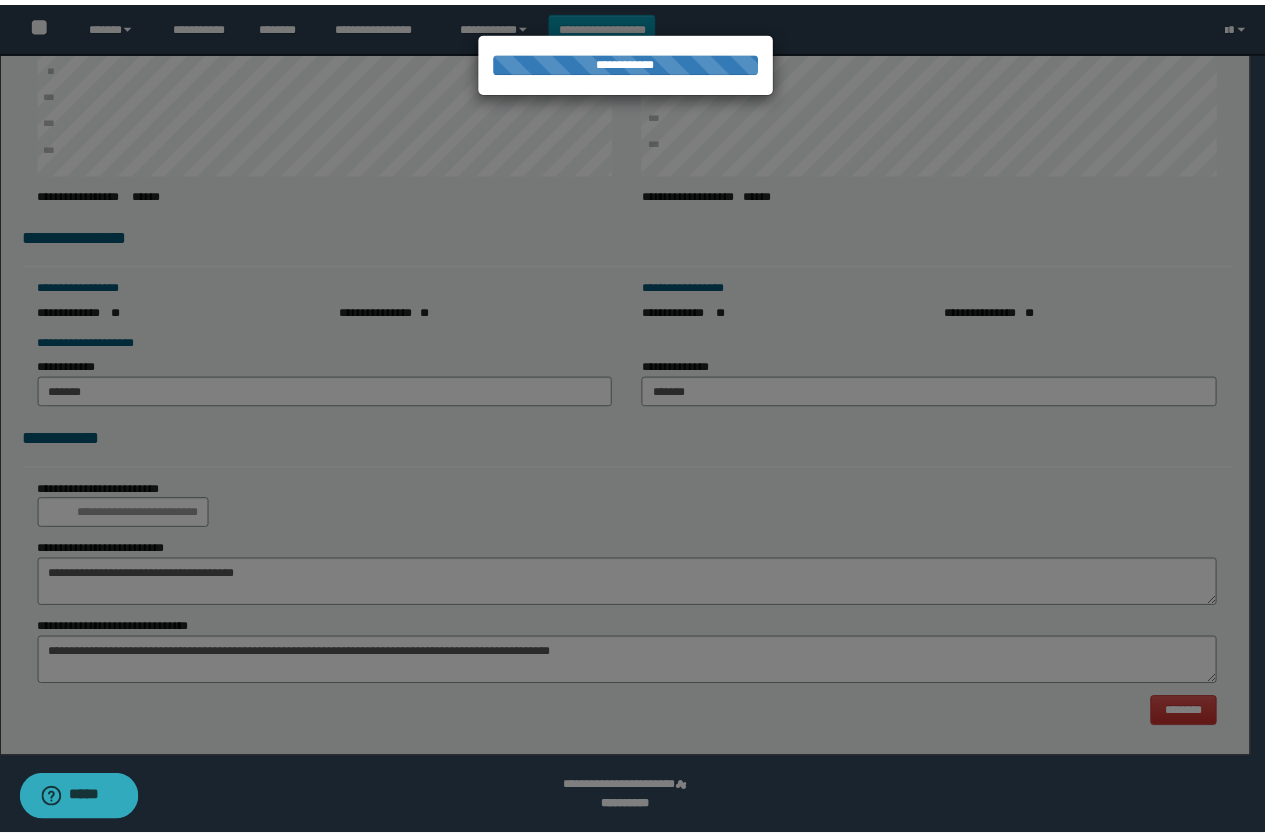 scroll, scrollTop: 0, scrollLeft: 0, axis: both 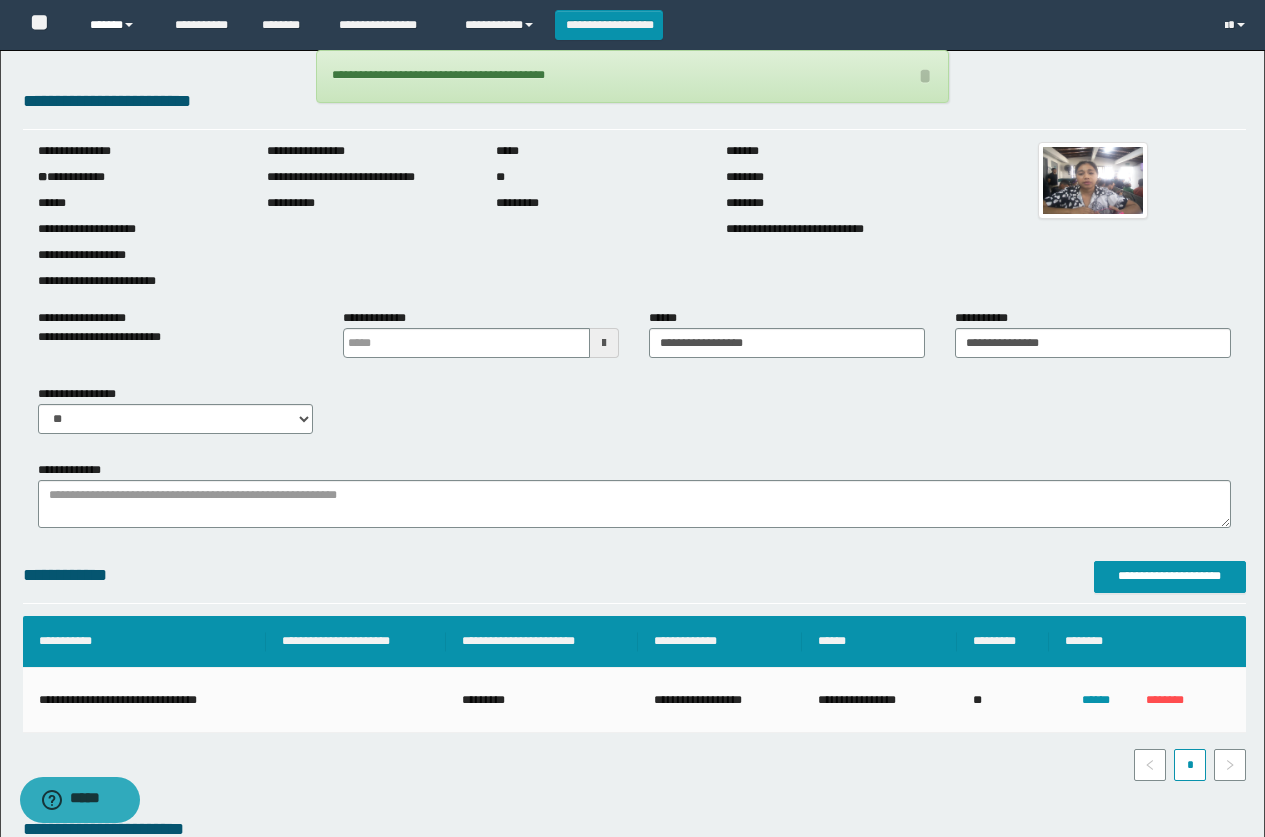 click on "******" at bounding box center [117, 25] 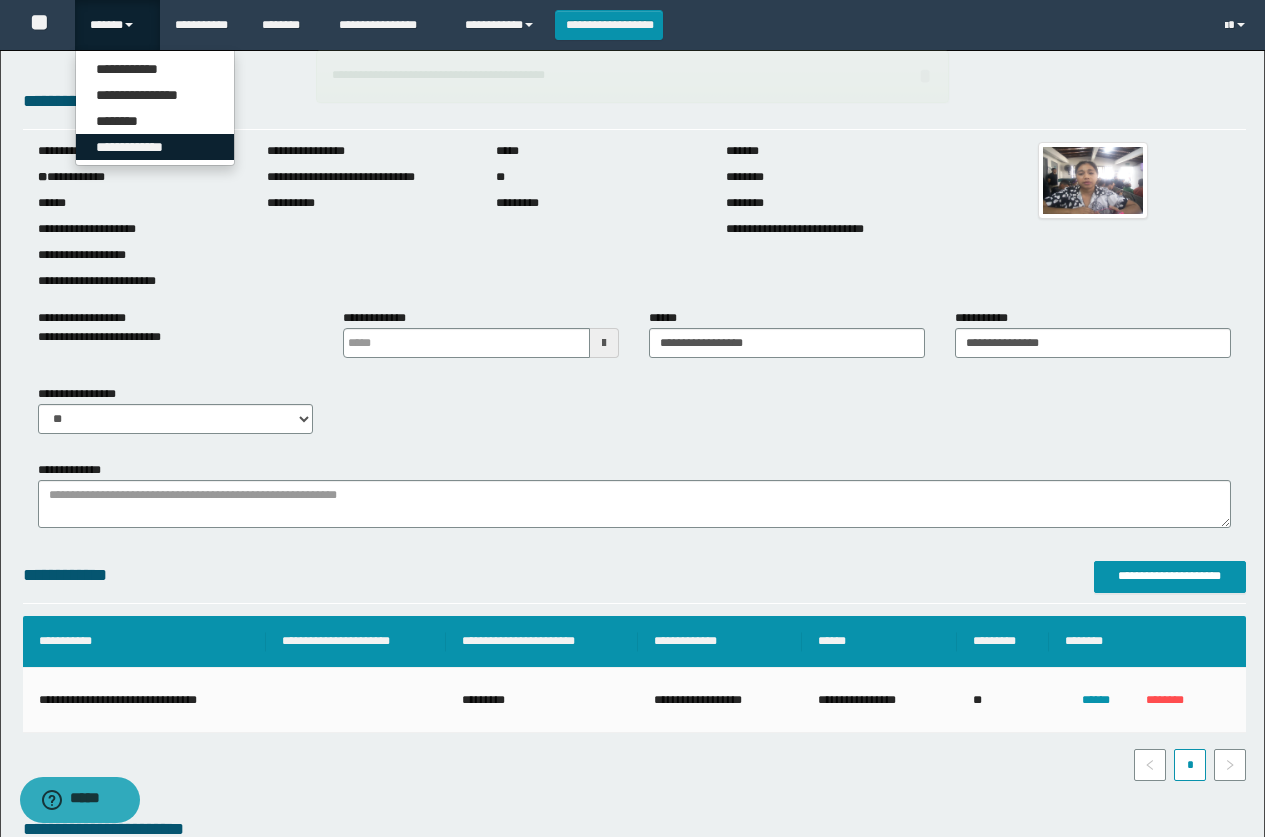 click on "**********" at bounding box center [155, 147] 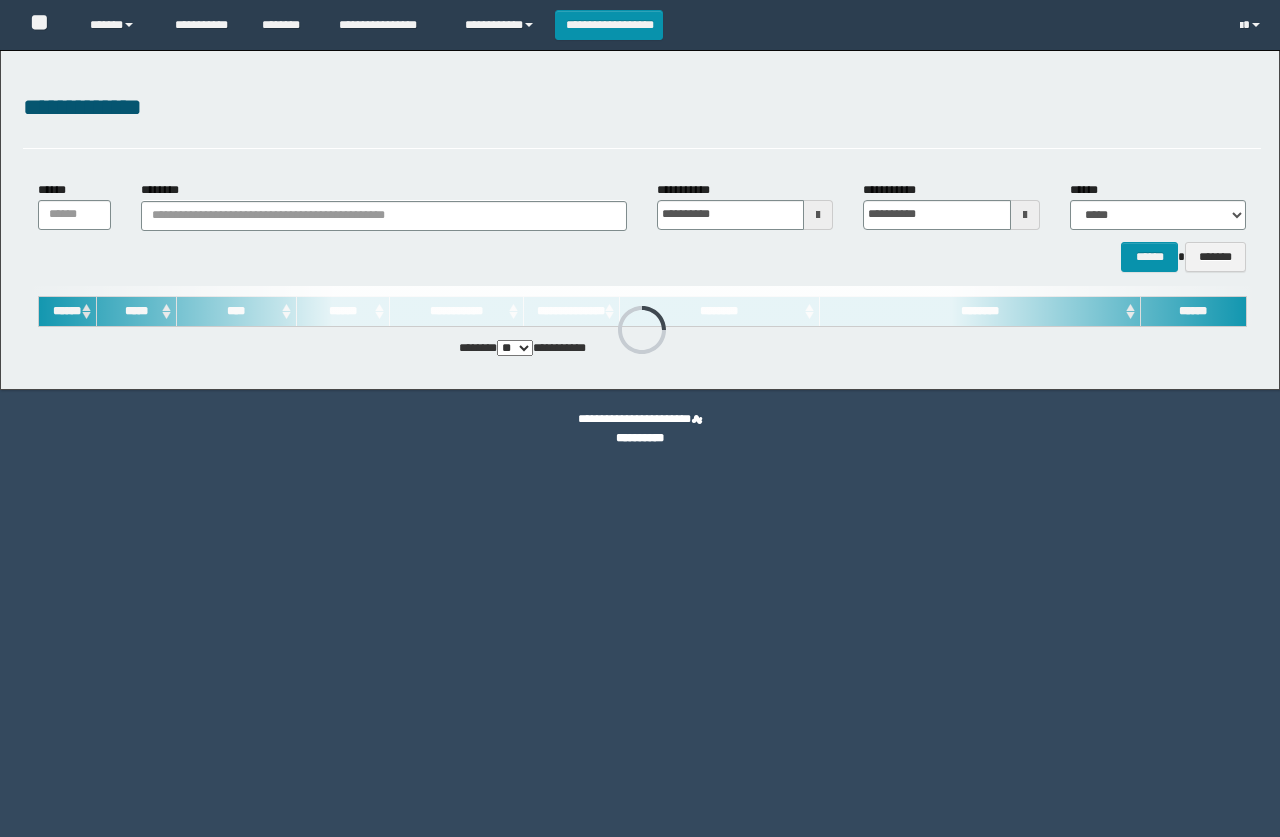 scroll, scrollTop: 0, scrollLeft: 0, axis: both 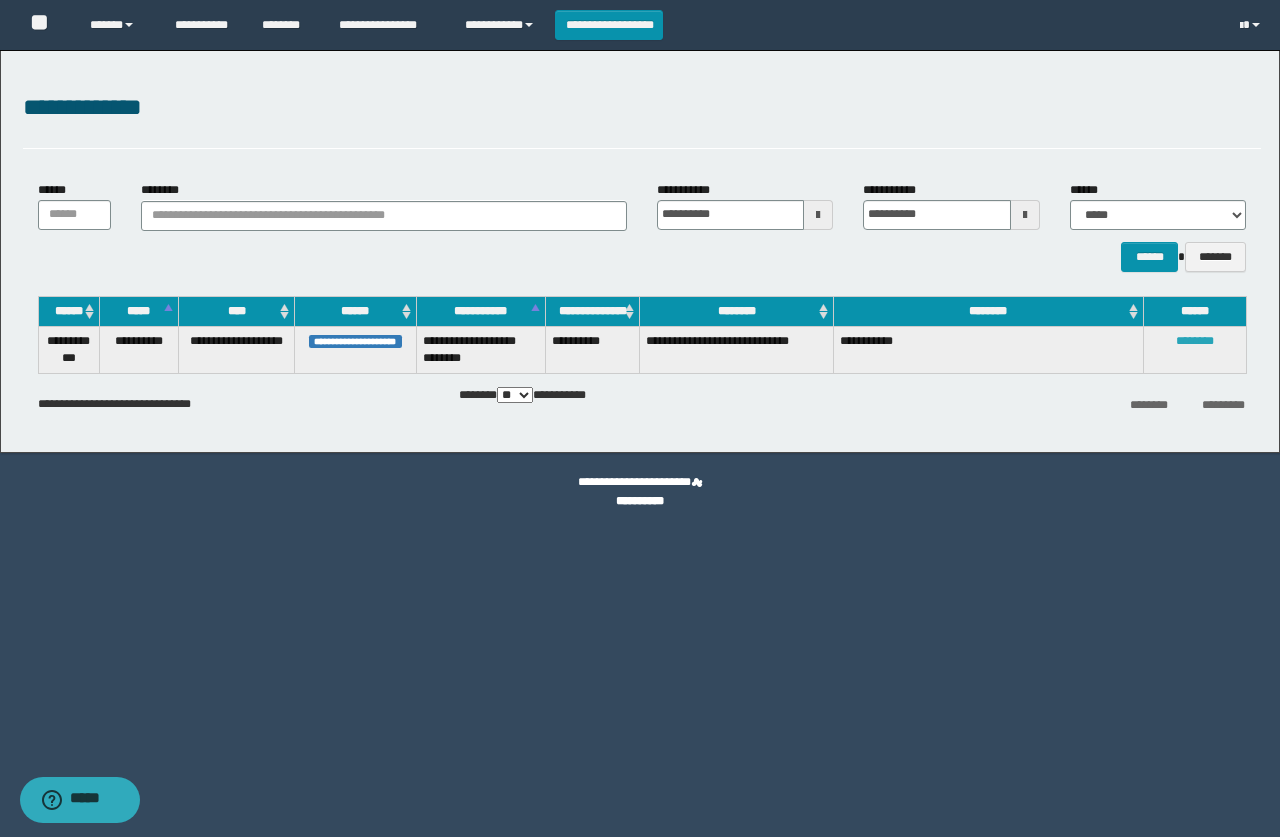 click on "********" at bounding box center (1195, 341) 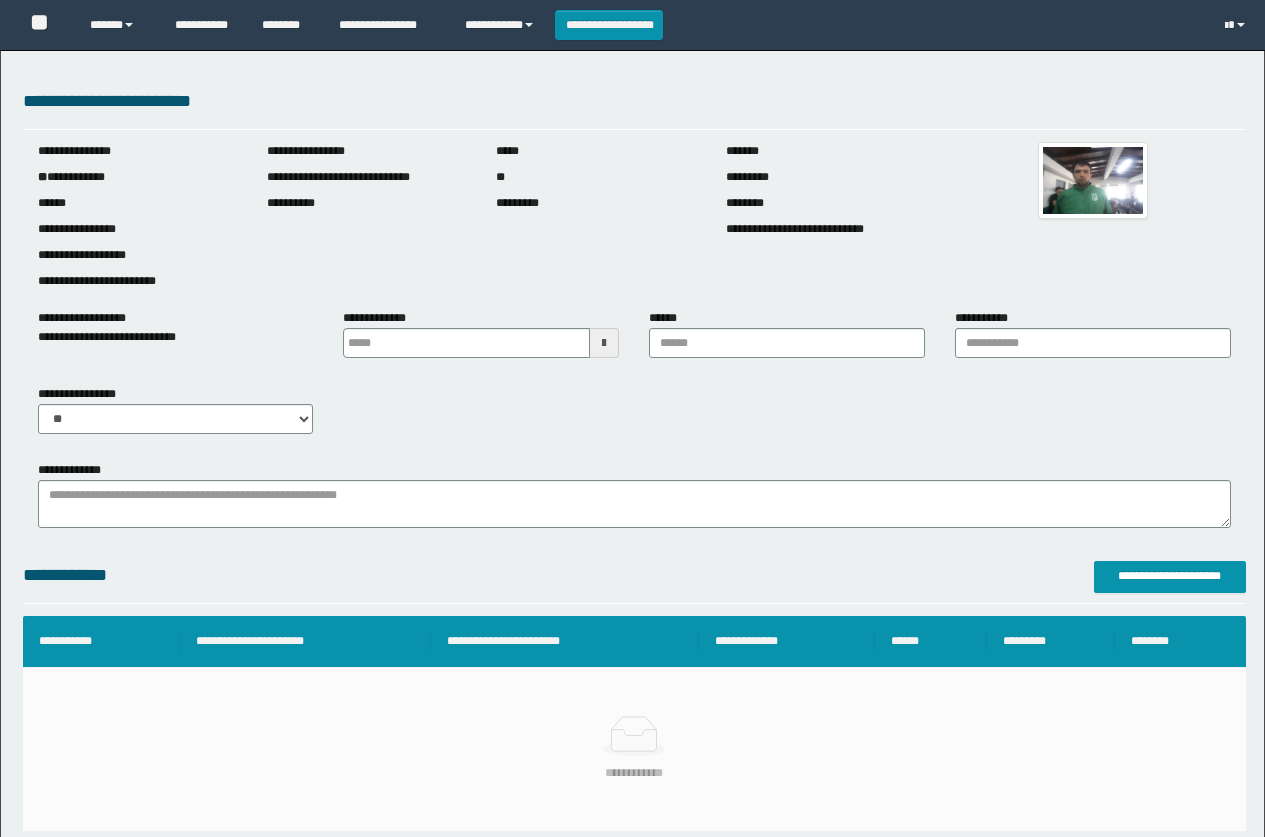 scroll, scrollTop: 0, scrollLeft: 0, axis: both 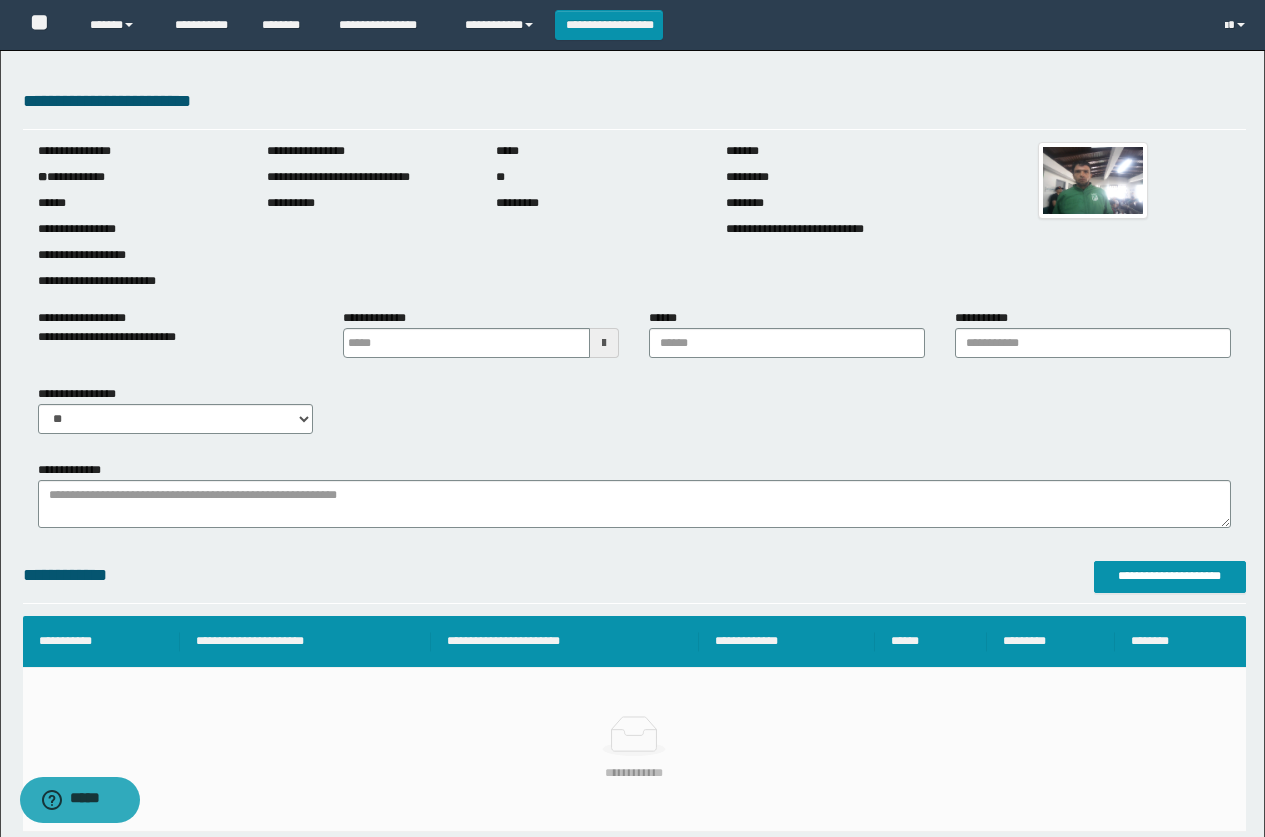 click at bounding box center [604, 343] 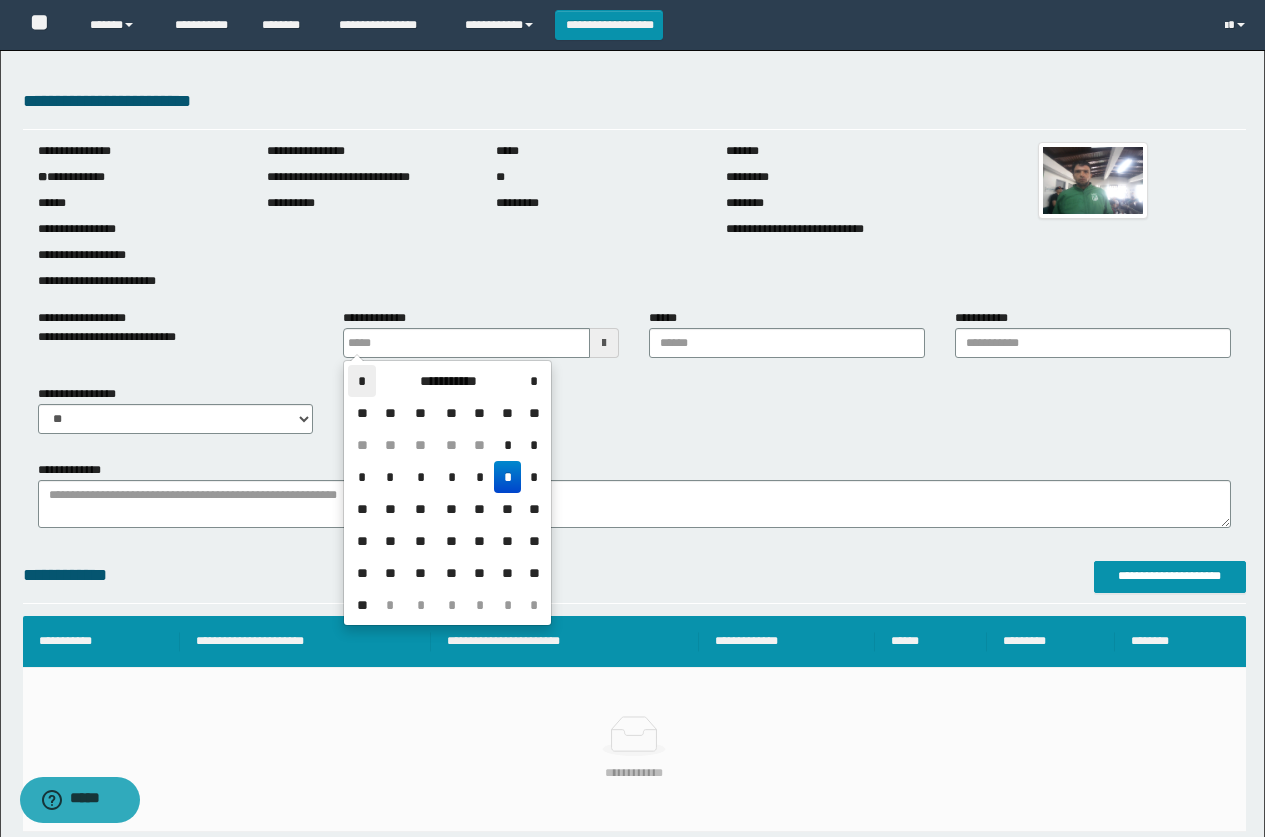 click on "*" at bounding box center (362, 381) 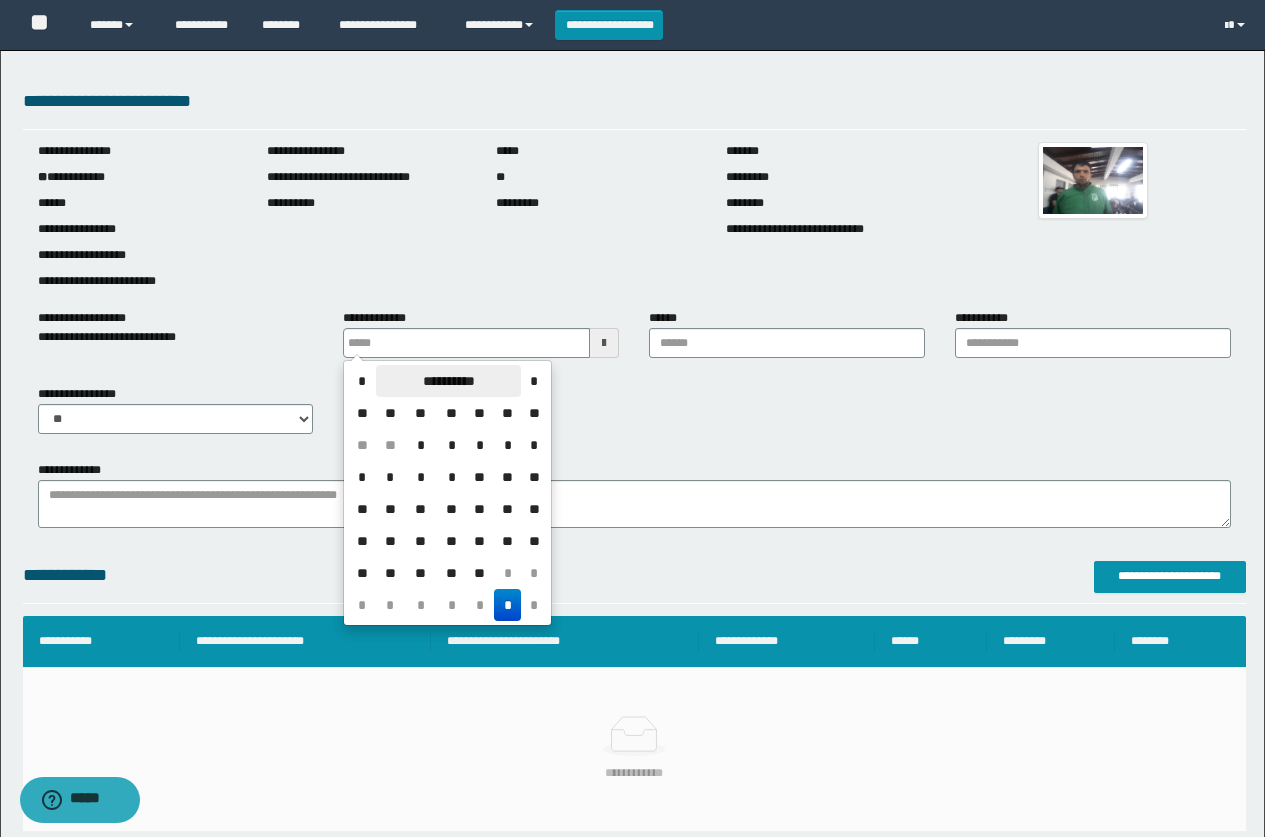click on "**********" at bounding box center [448, 381] 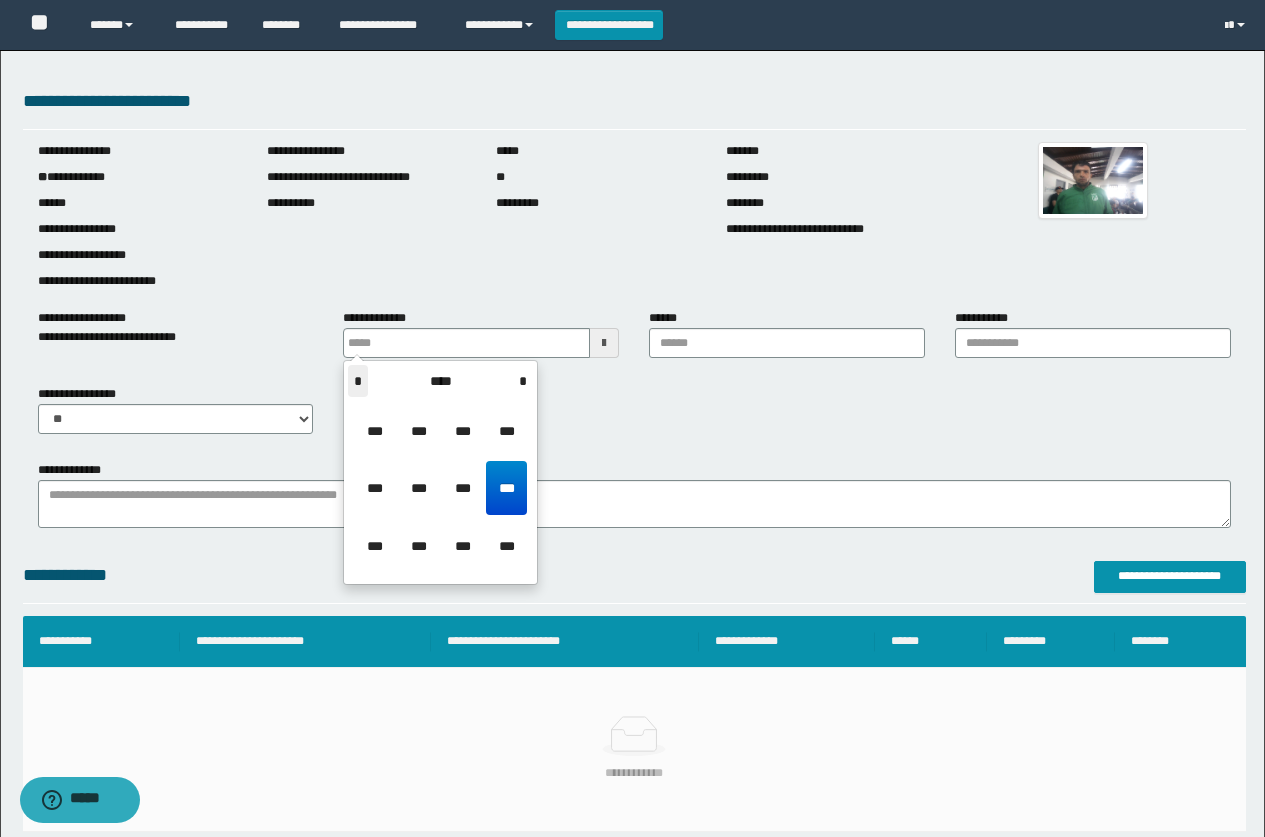 click on "*" at bounding box center [358, 381] 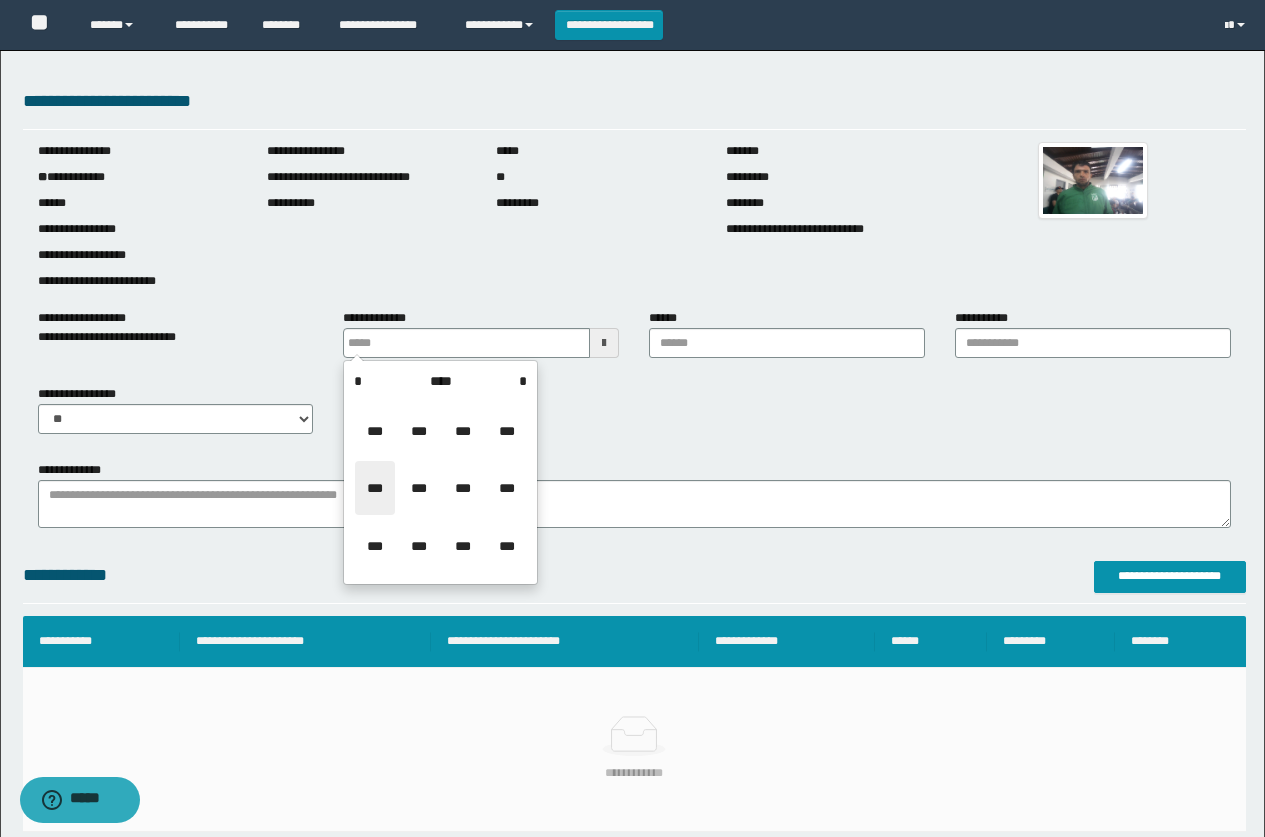 click on "***" at bounding box center [375, 488] 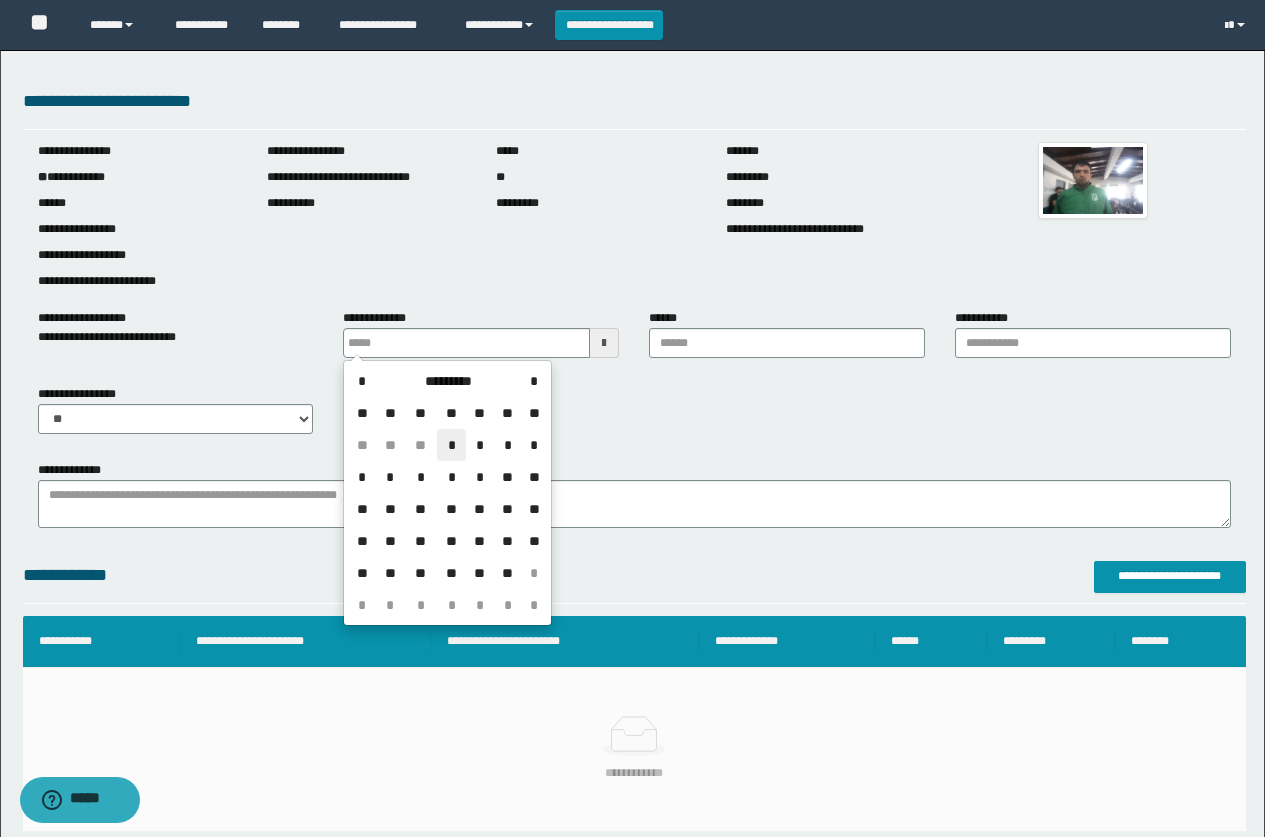 click on "*" at bounding box center [451, 445] 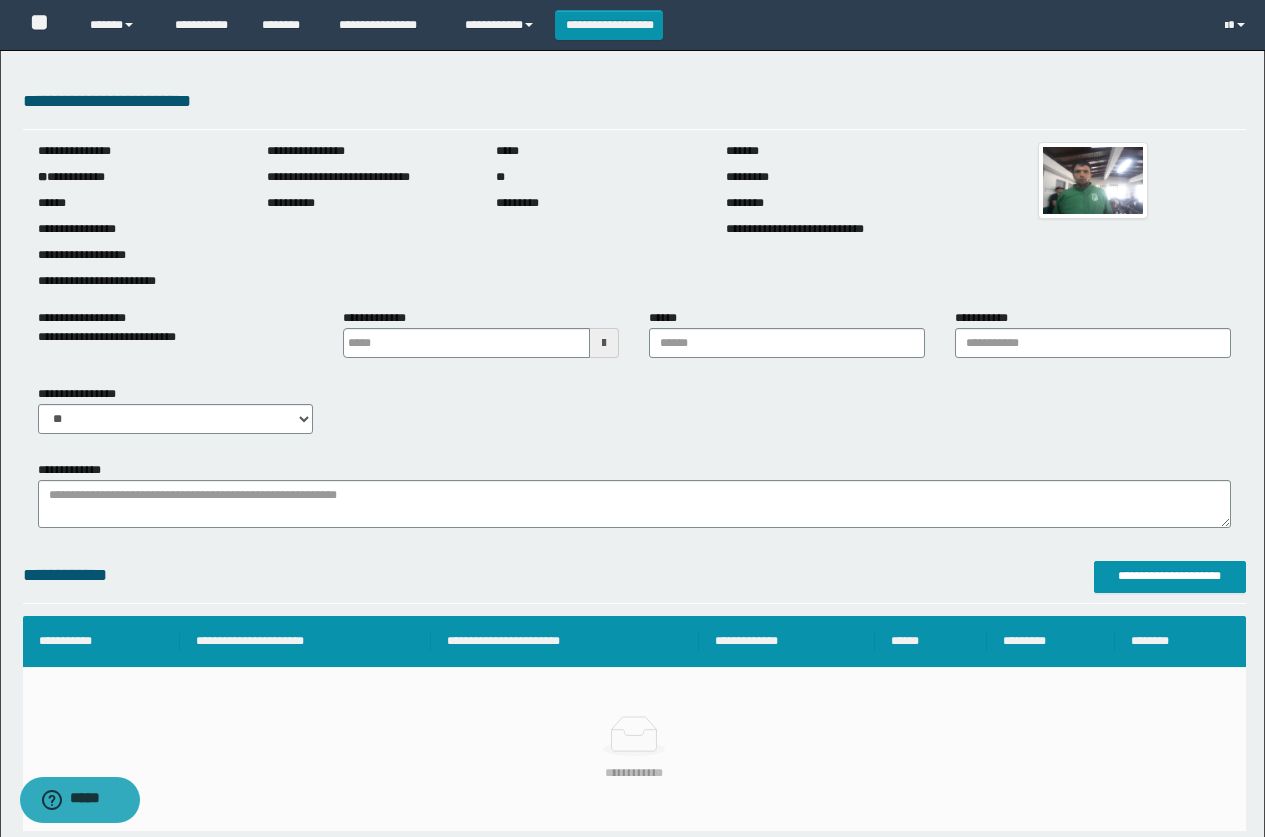 click at bounding box center [604, 343] 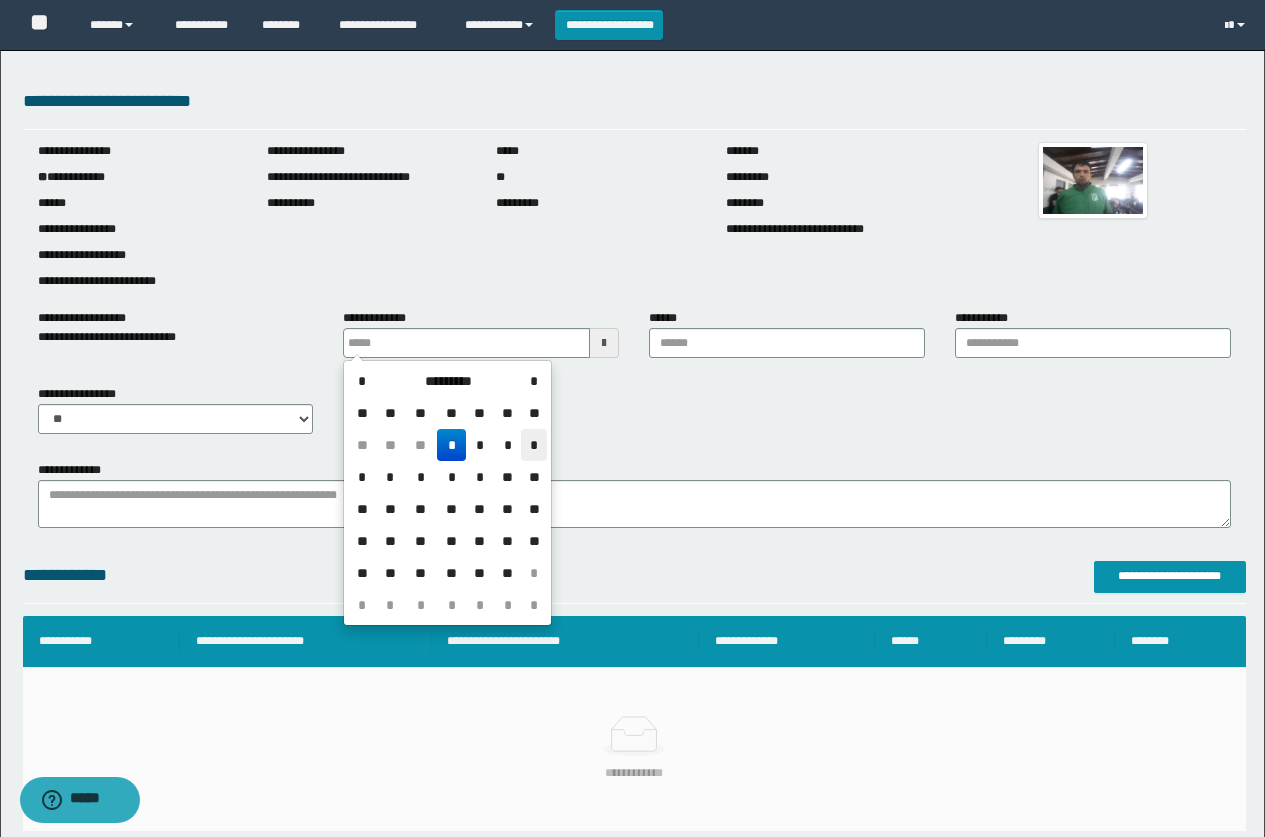 click on "*" at bounding box center [533, 445] 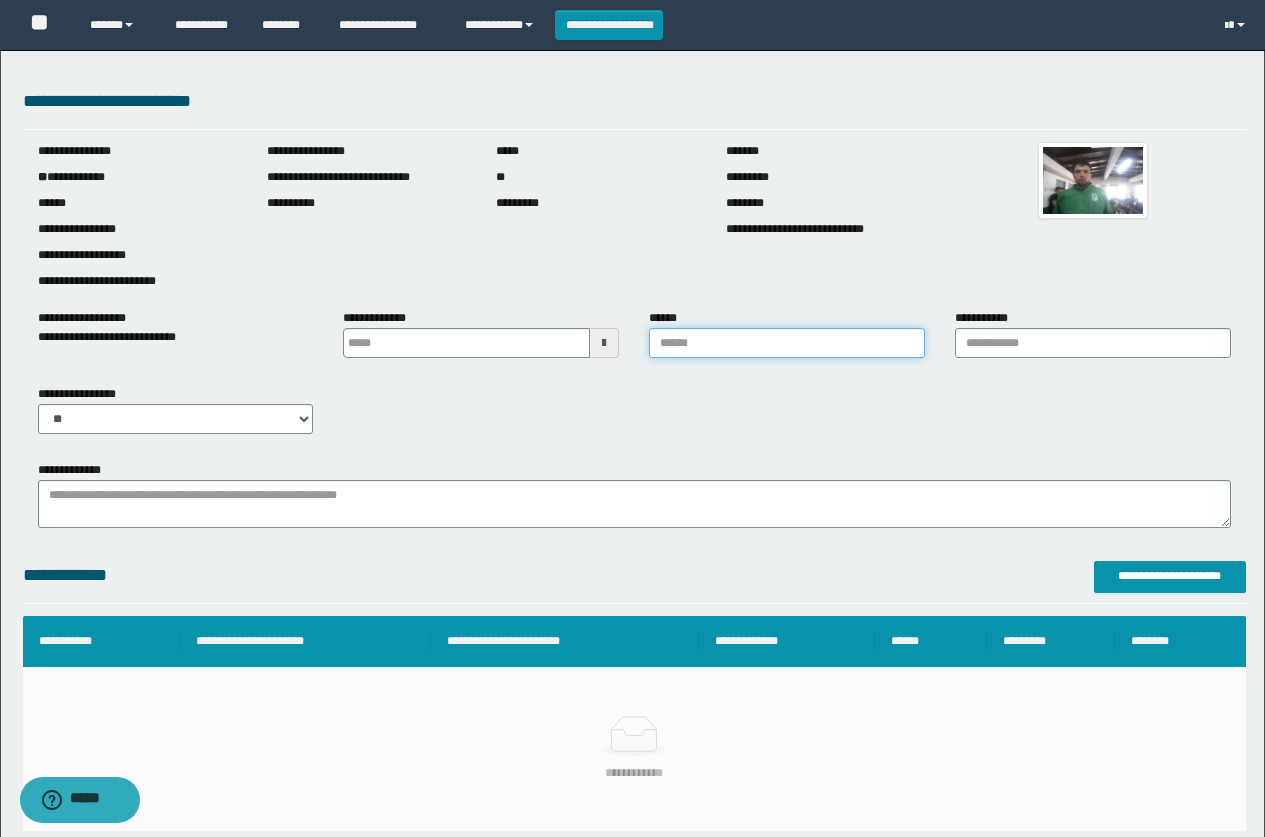 click on "******" at bounding box center (787, 343) 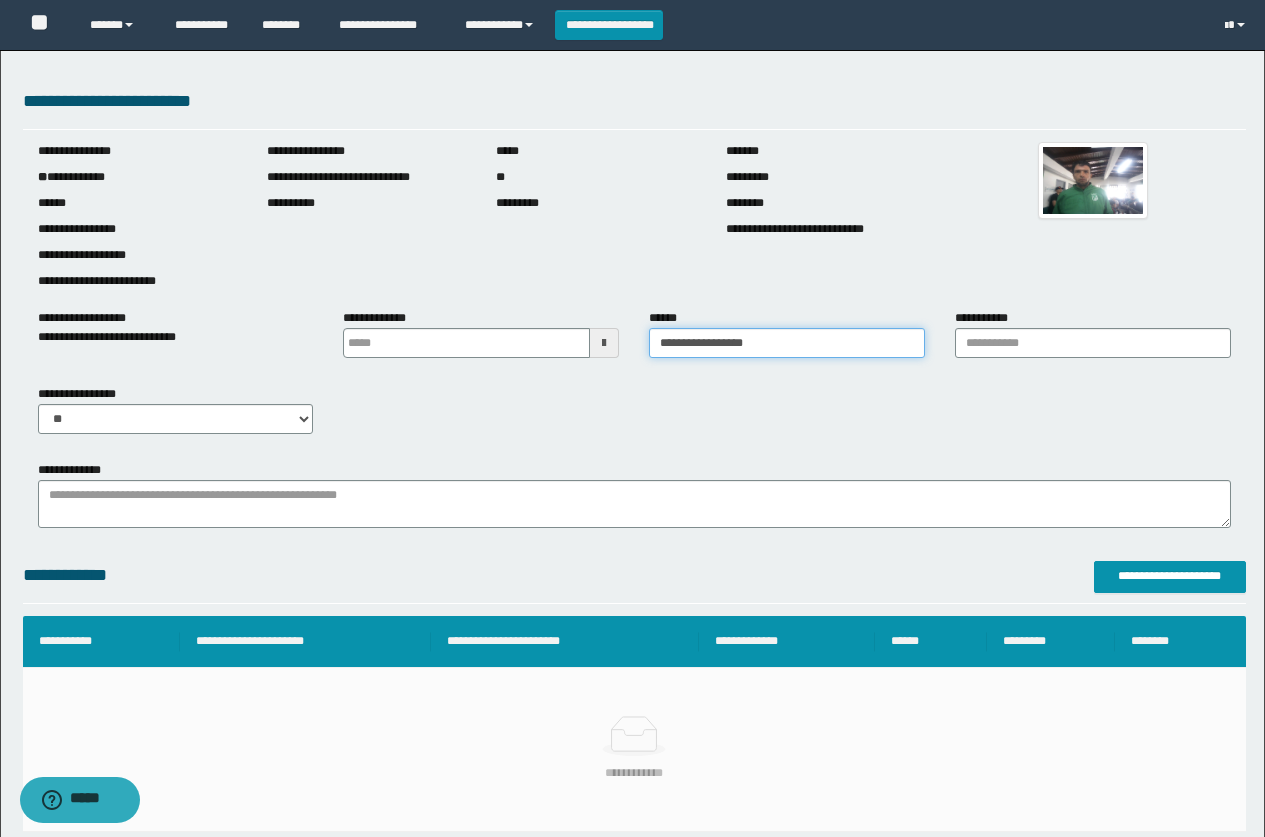 type on "**********" 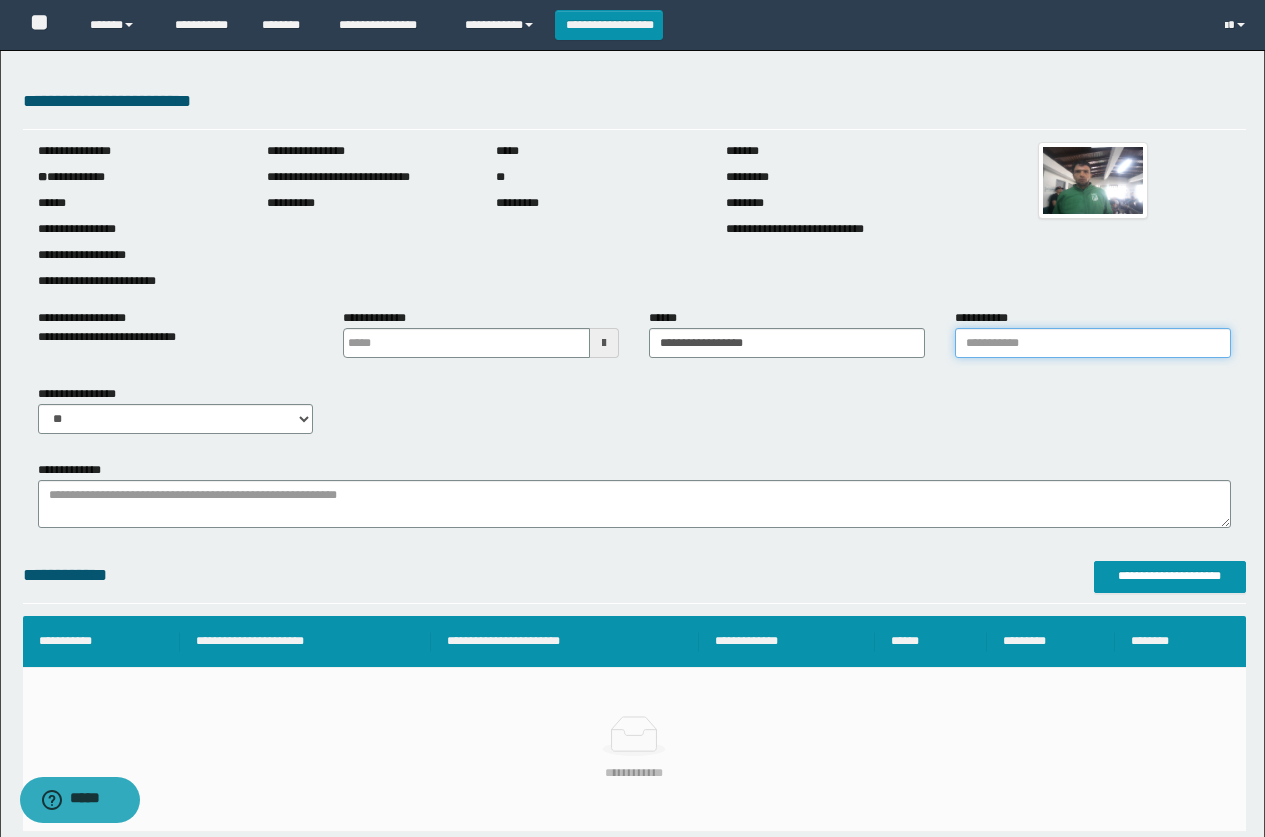 click on "**********" at bounding box center [1093, 343] 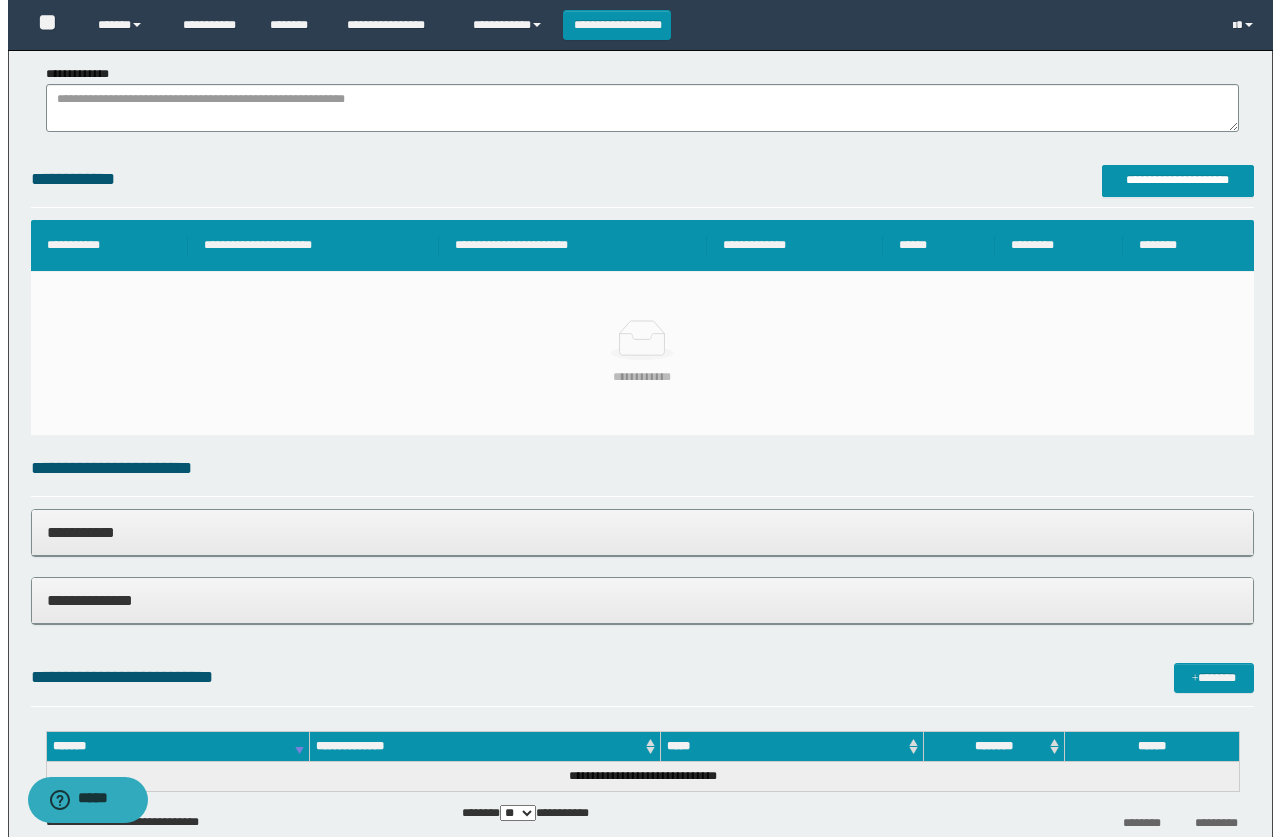 scroll, scrollTop: 400, scrollLeft: 0, axis: vertical 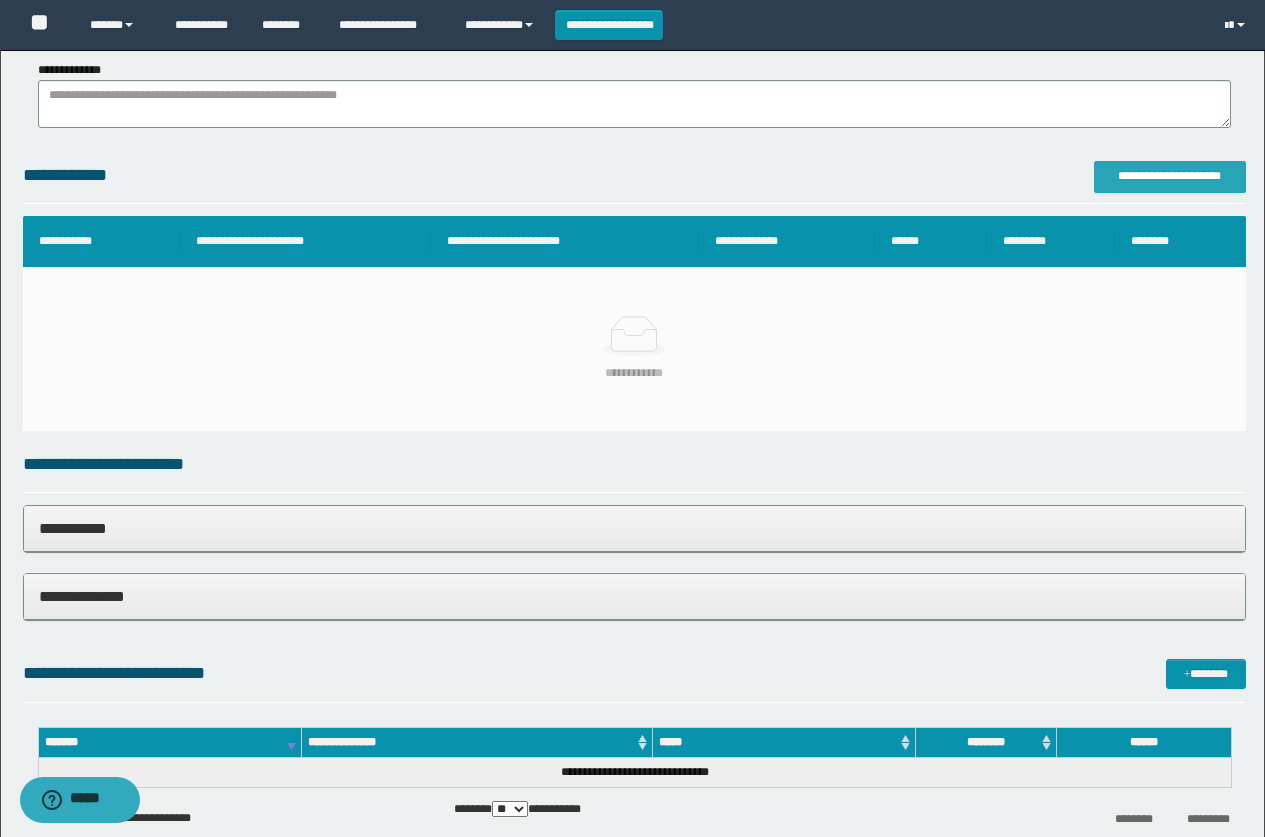 type on "**********" 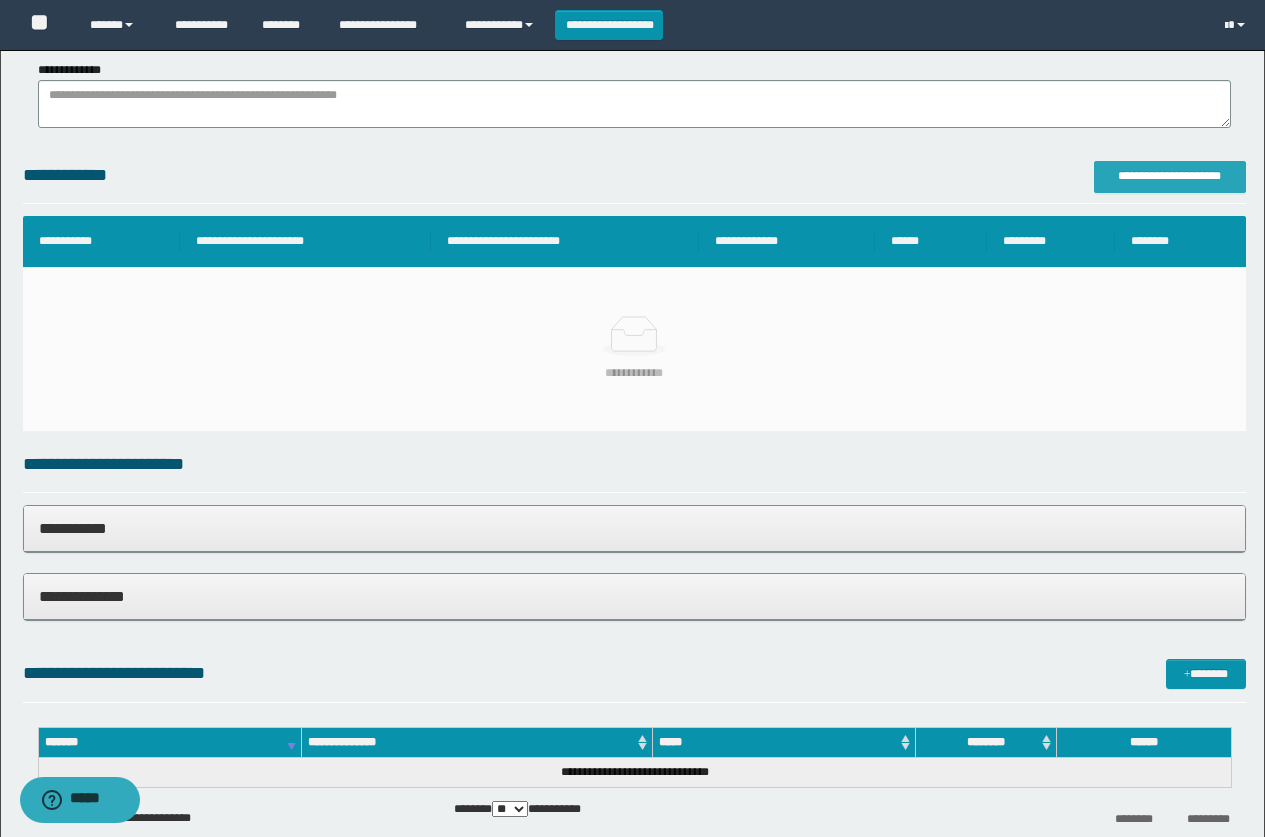 click on "**********" at bounding box center [1170, 176] 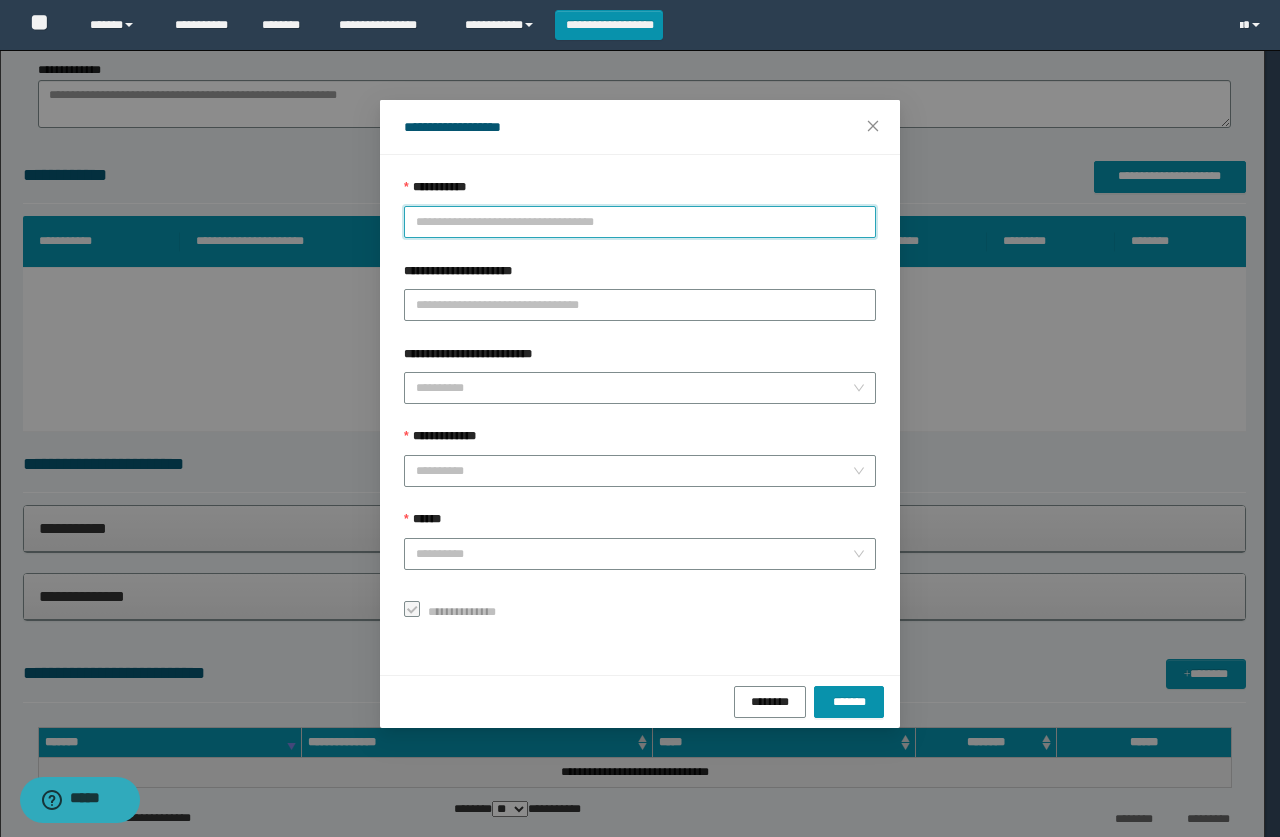 click on "**********" at bounding box center (640, 222) 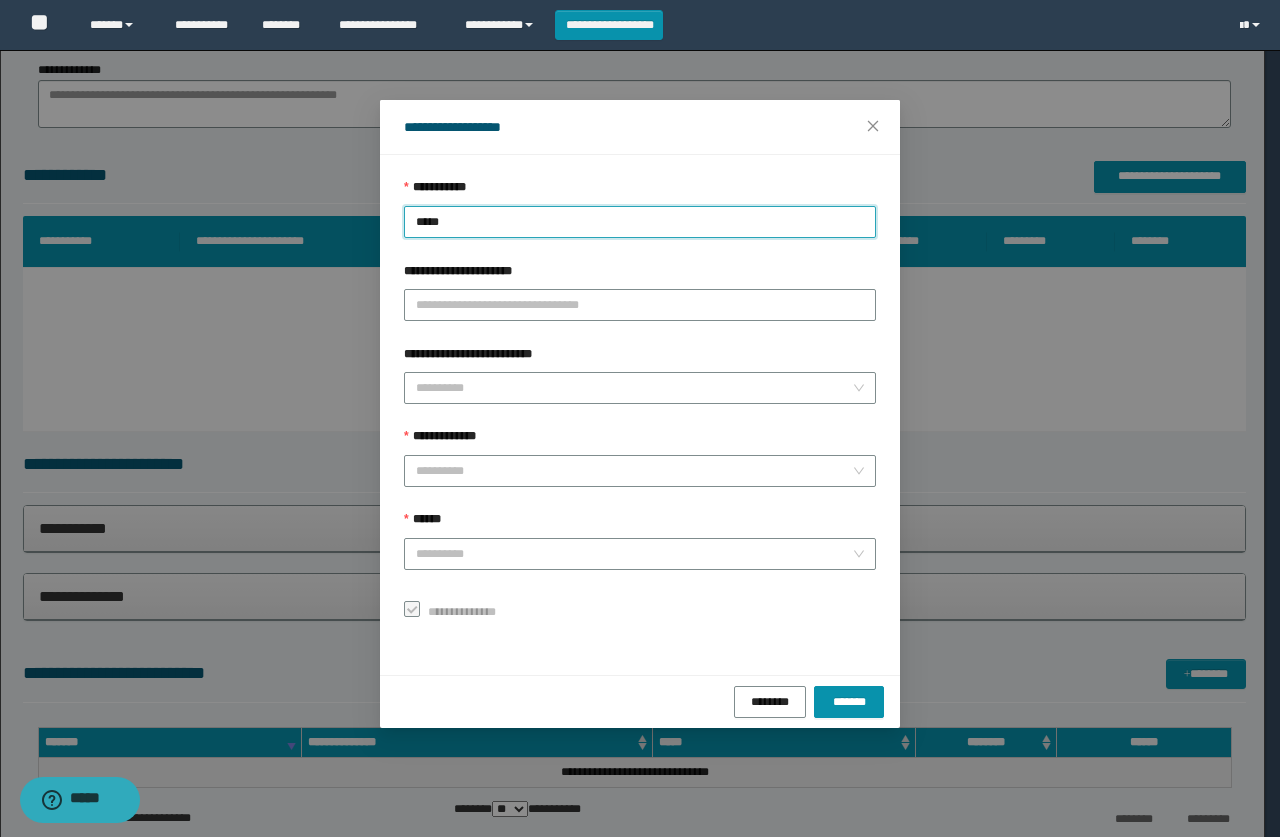 type on "****" 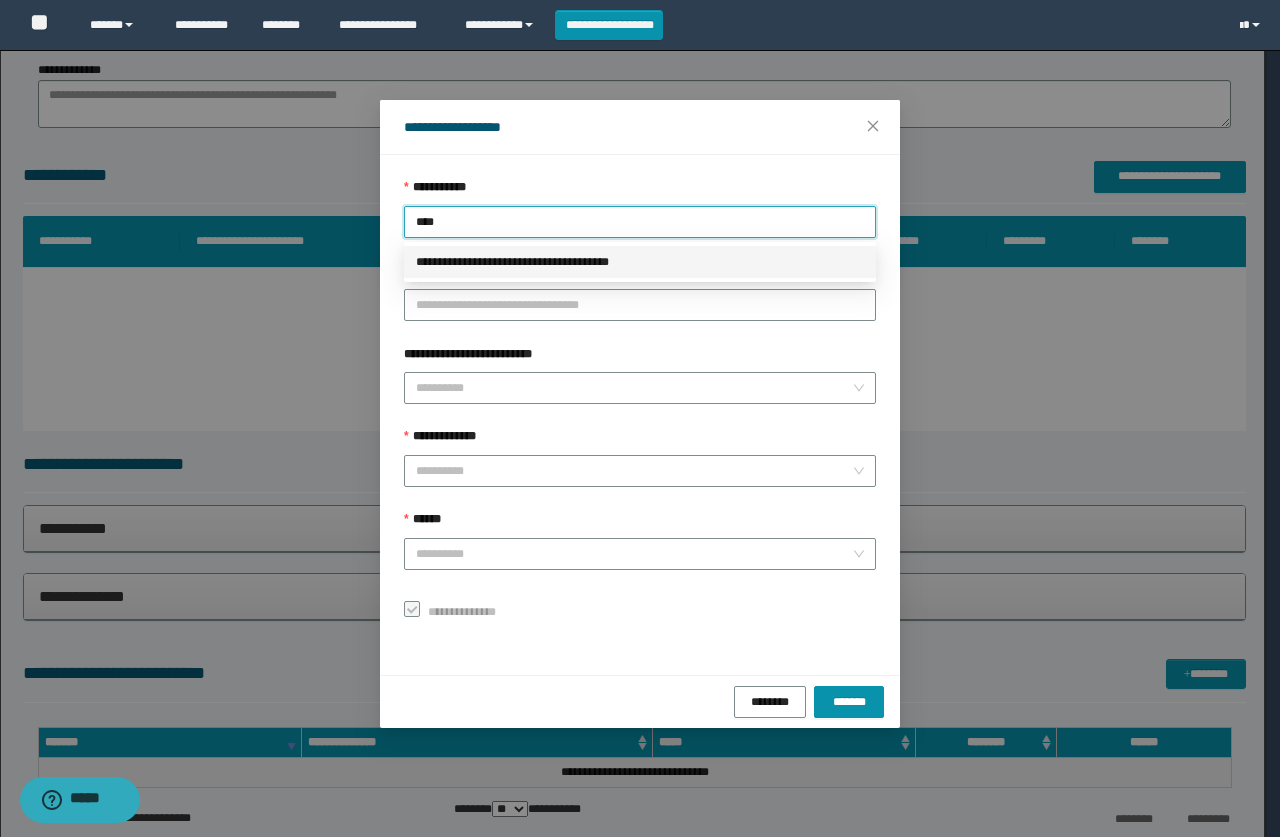 click on "**********" at bounding box center (640, 262) 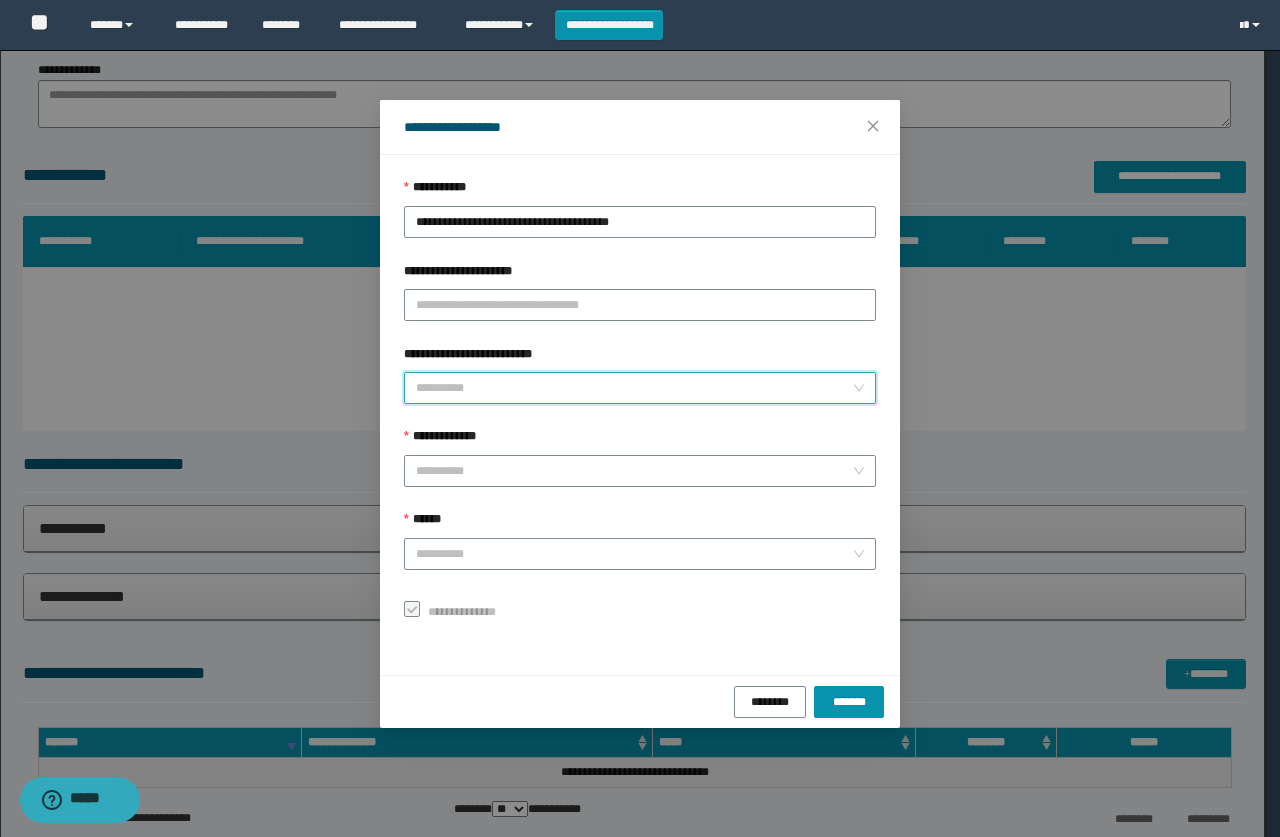 click on "**********" at bounding box center [634, 388] 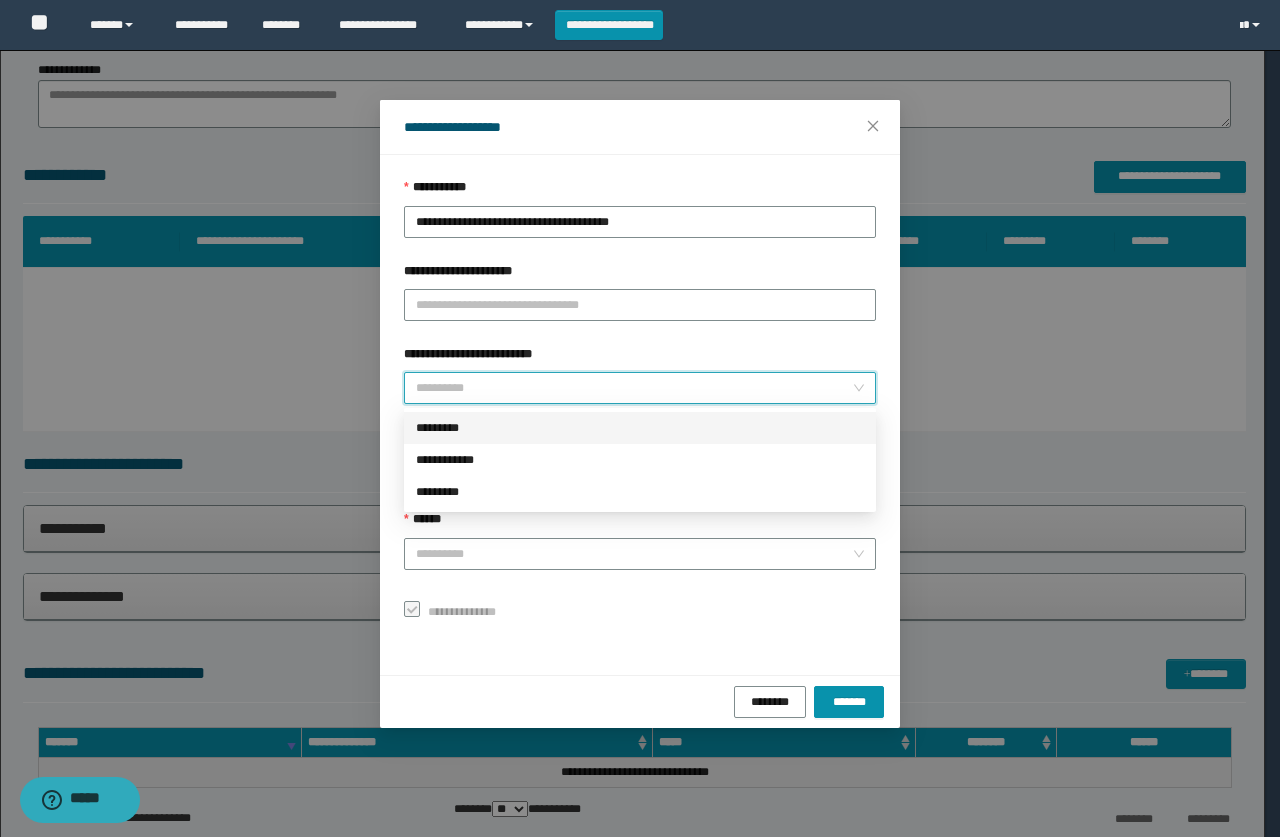 click on "*********" at bounding box center (640, 428) 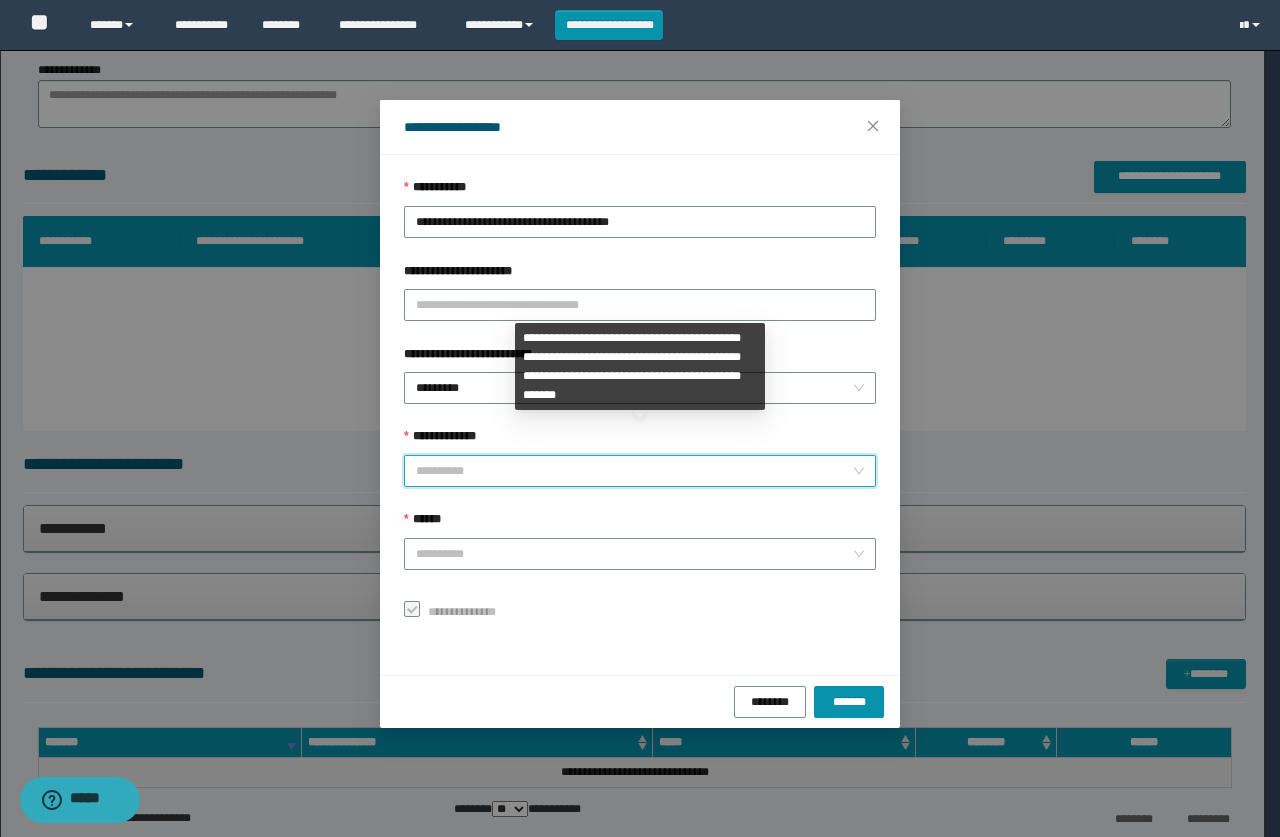 click on "**********" at bounding box center [634, 471] 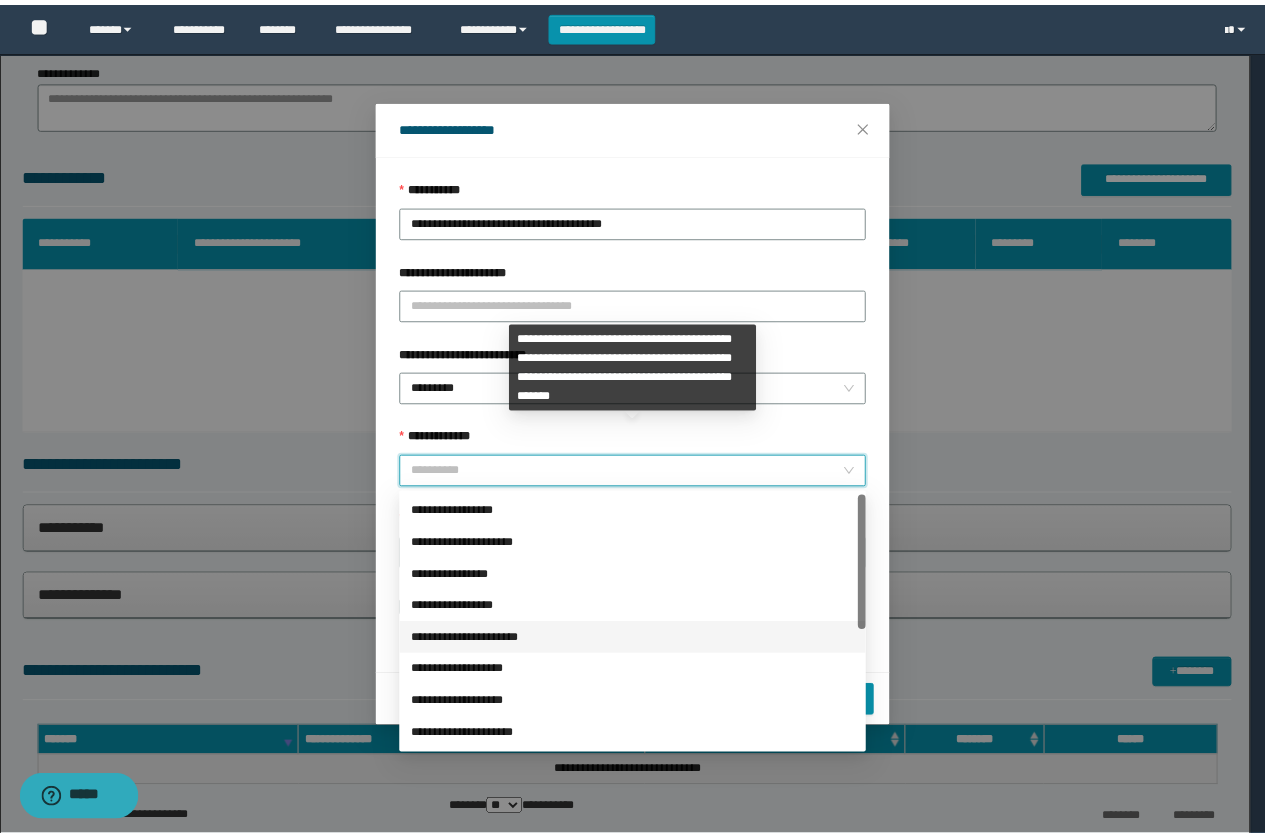scroll, scrollTop: 224, scrollLeft: 0, axis: vertical 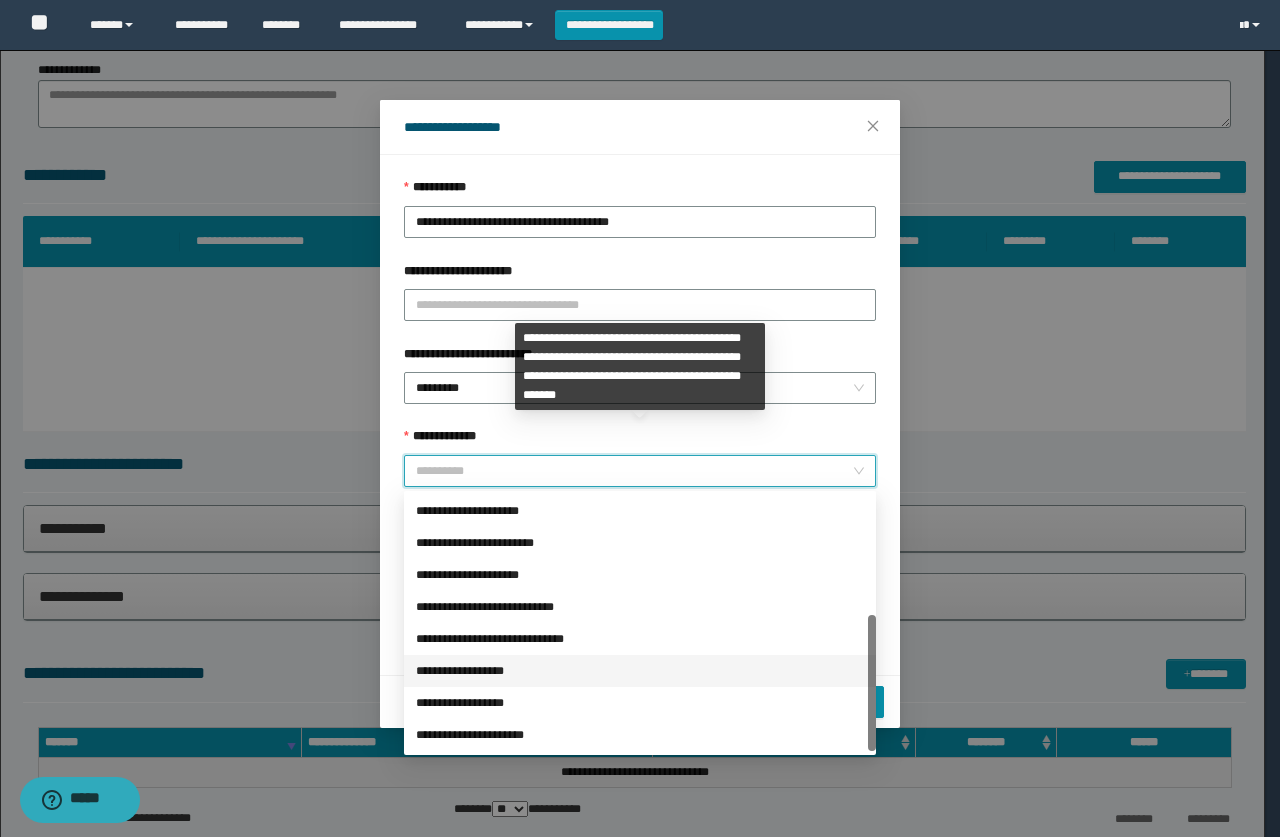 click on "**********" at bounding box center [640, 671] 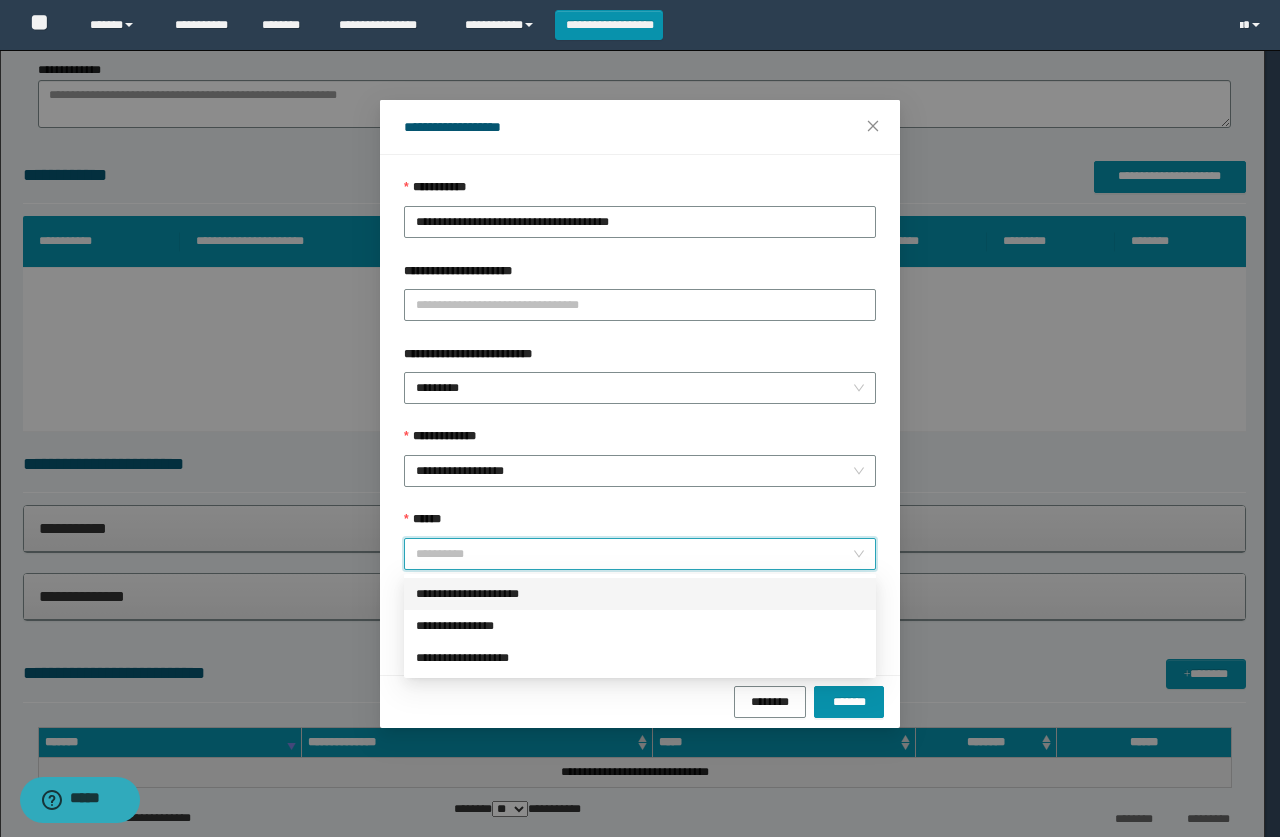 click on "******" at bounding box center (634, 554) 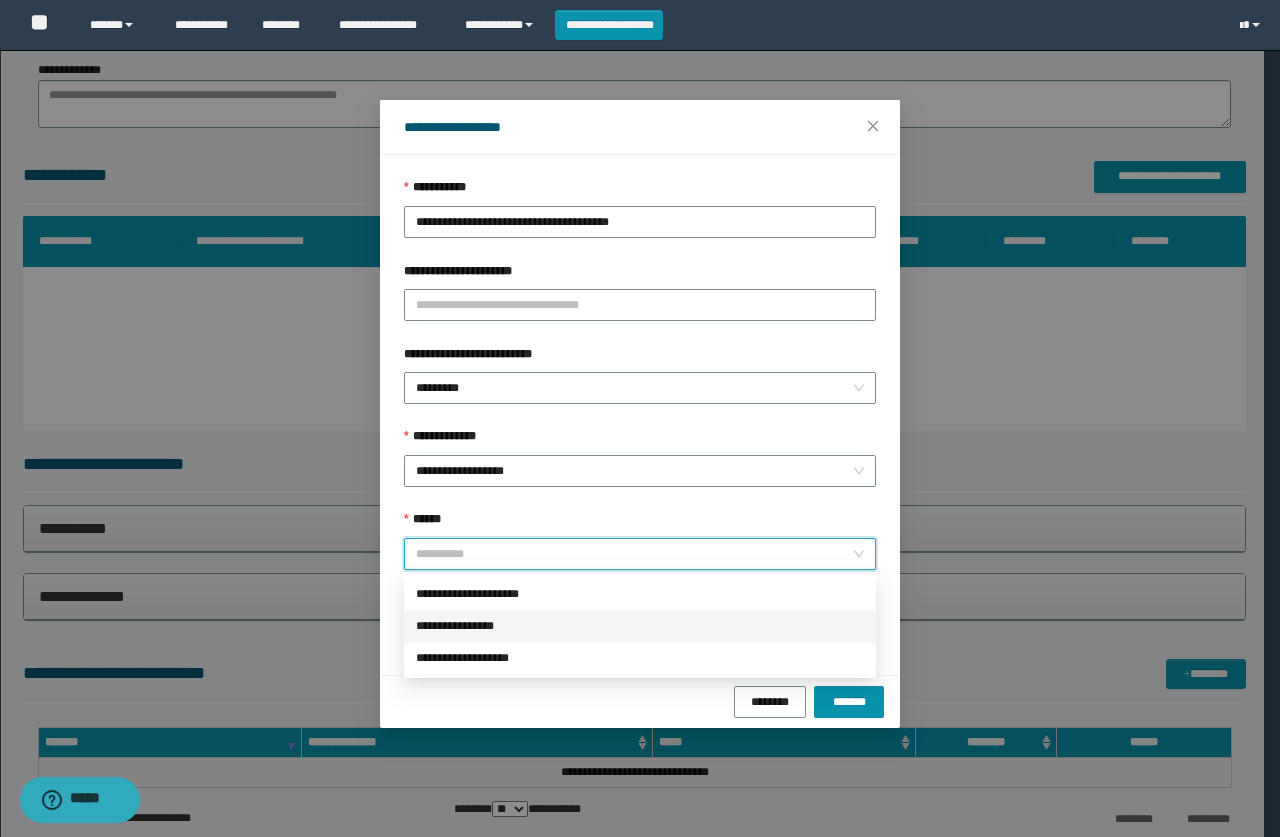 click on "**********" at bounding box center [640, 626] 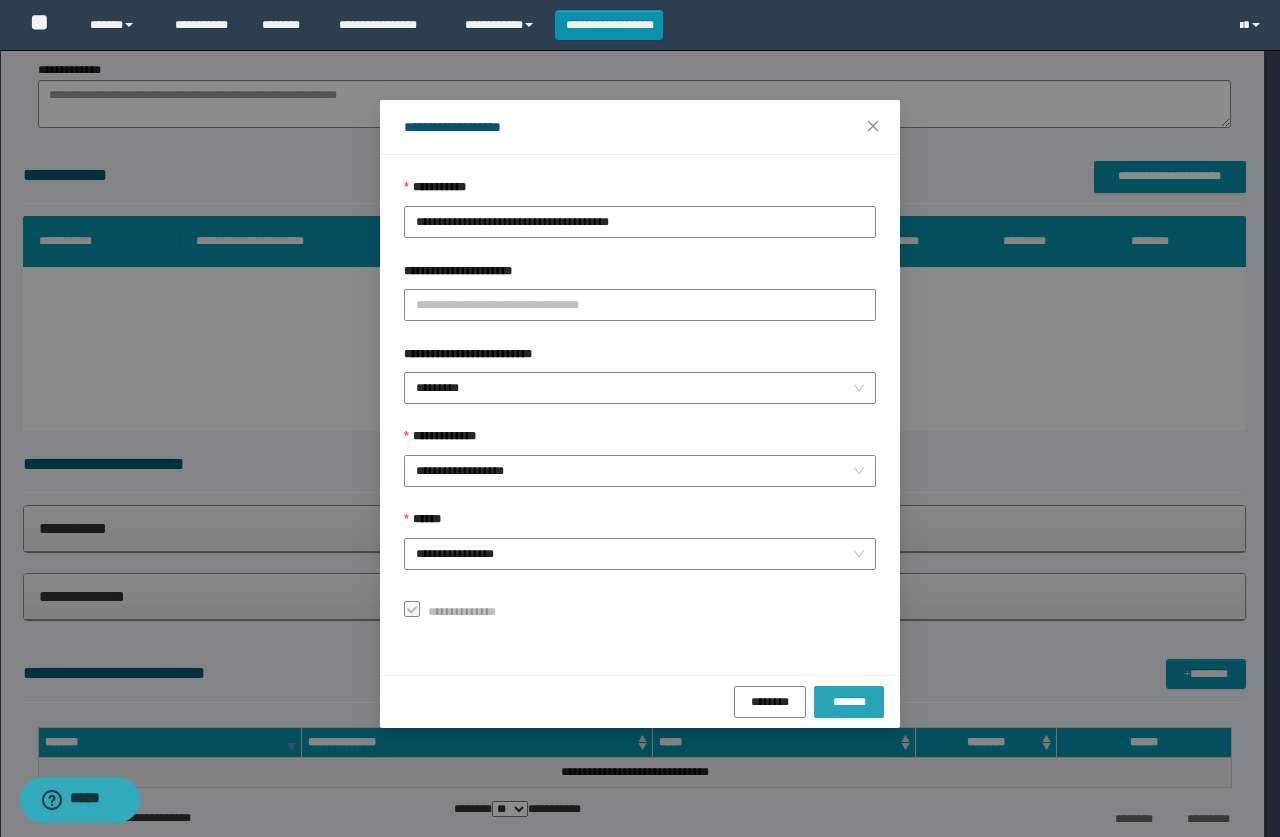click on "*******" at bounding box center [849, 701] 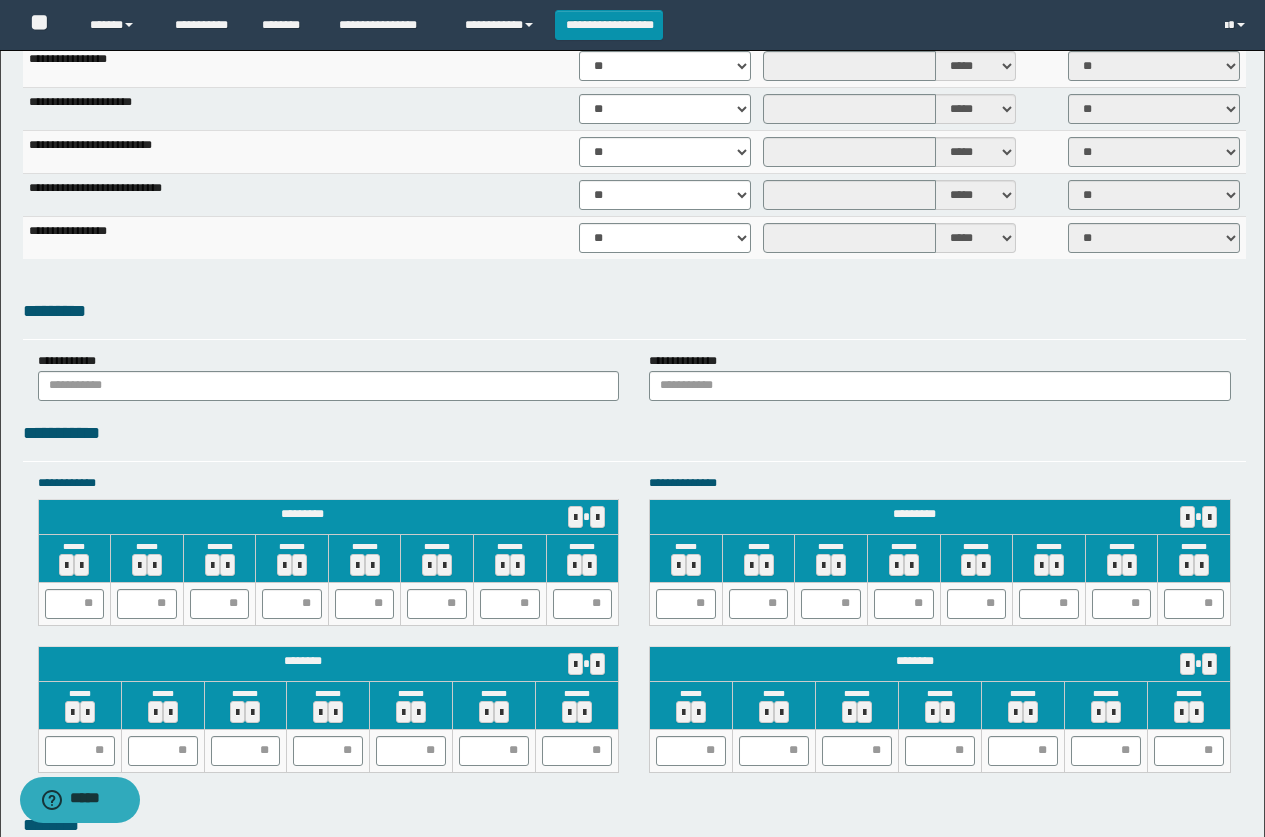 scroll, scrollTop: 1500, scrollLeft: 0, axis: vertical 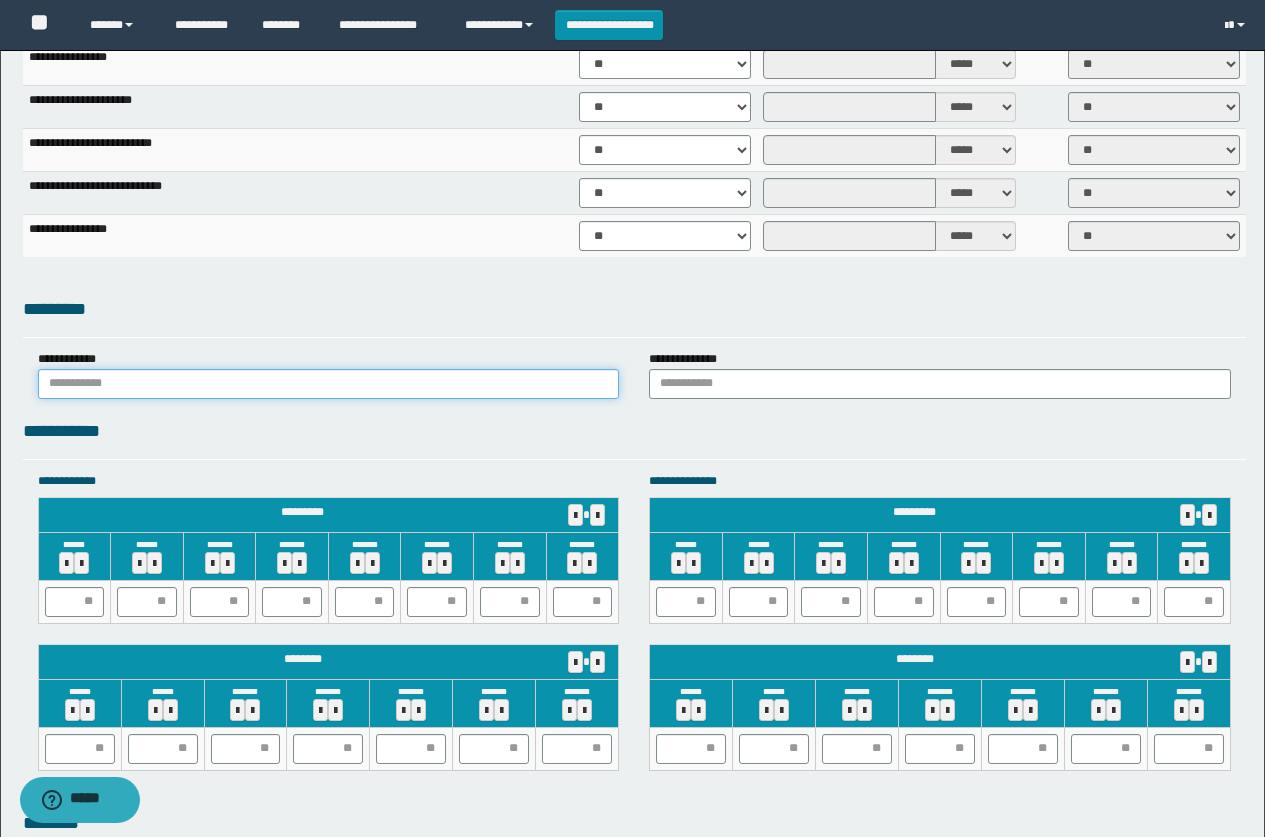 click at bounding box center [329, 384] 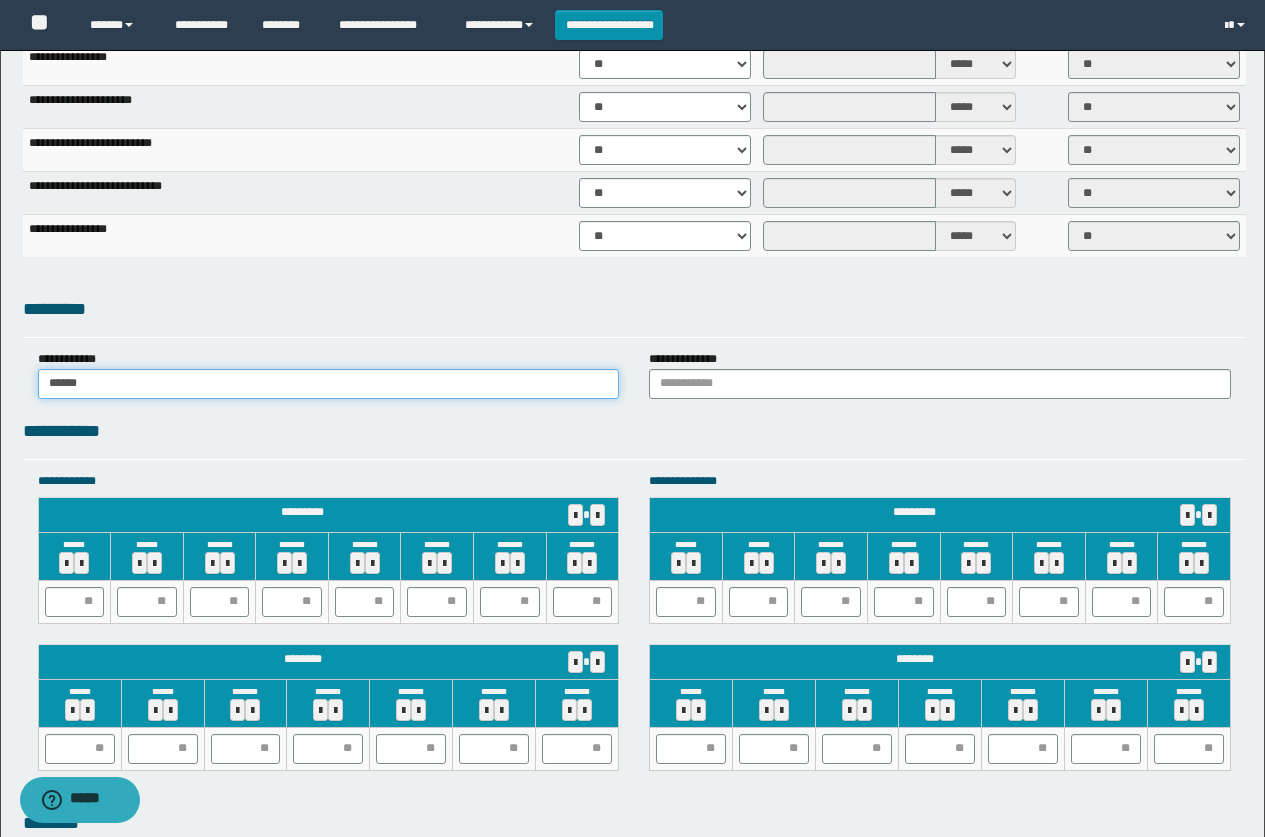type on "******" 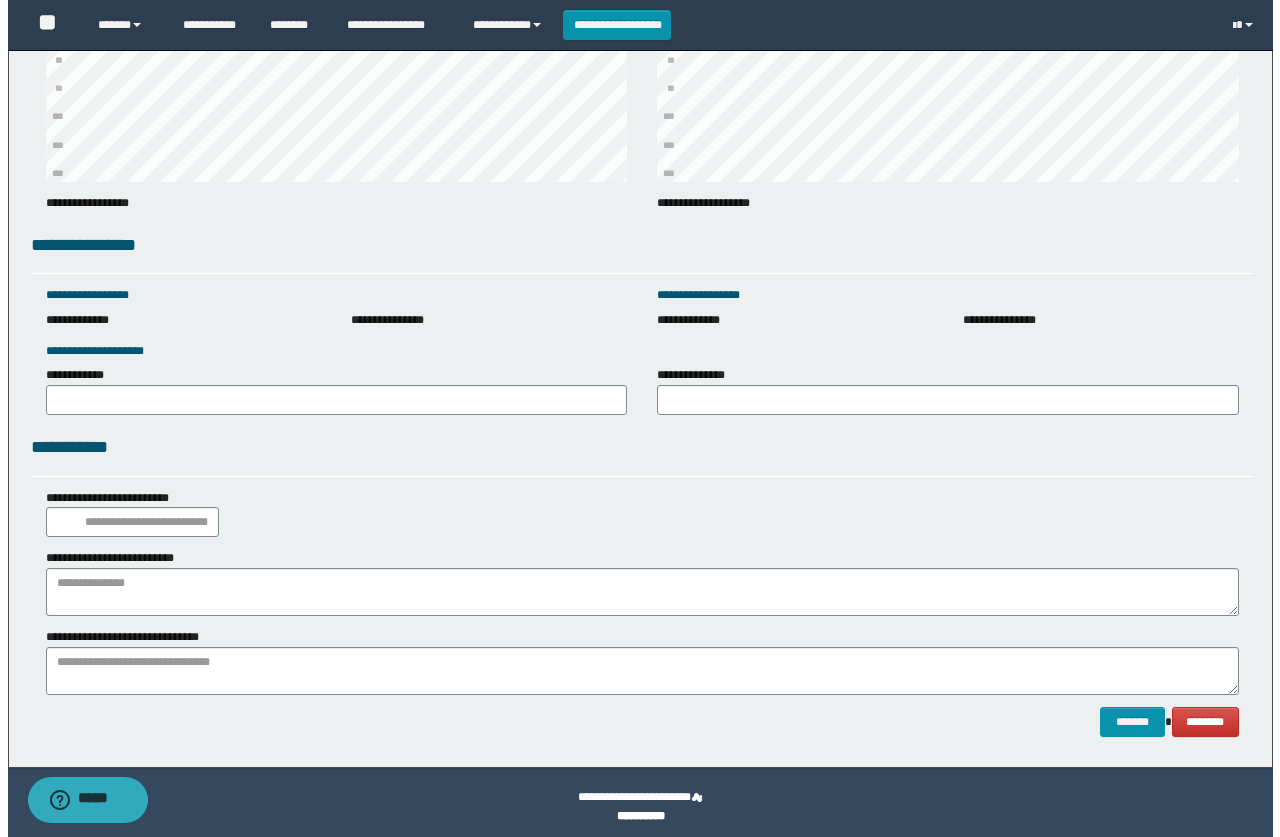 scroll, scrollTop: 2616, scrollLeft: 0, axis: vertical 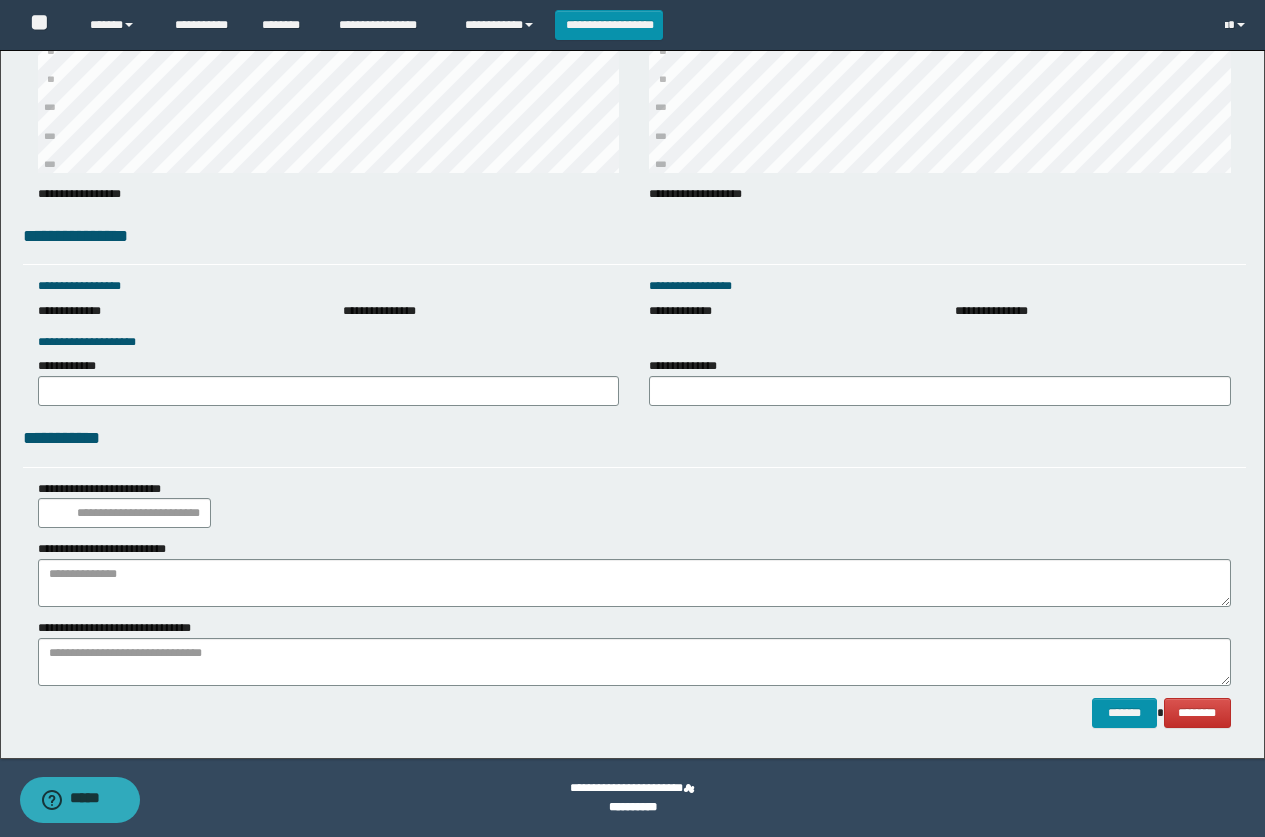 type on "******" 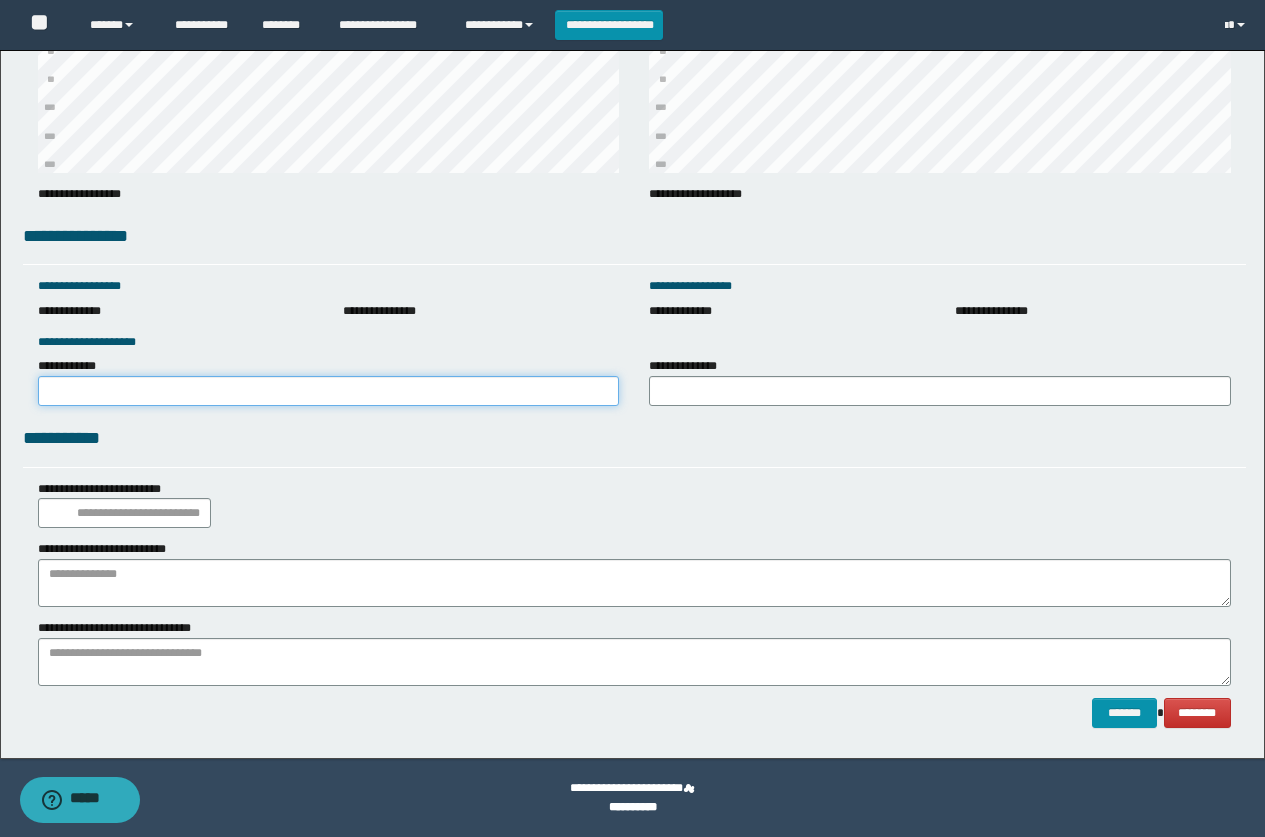 click on "**********" at bounding box center [329, 391] 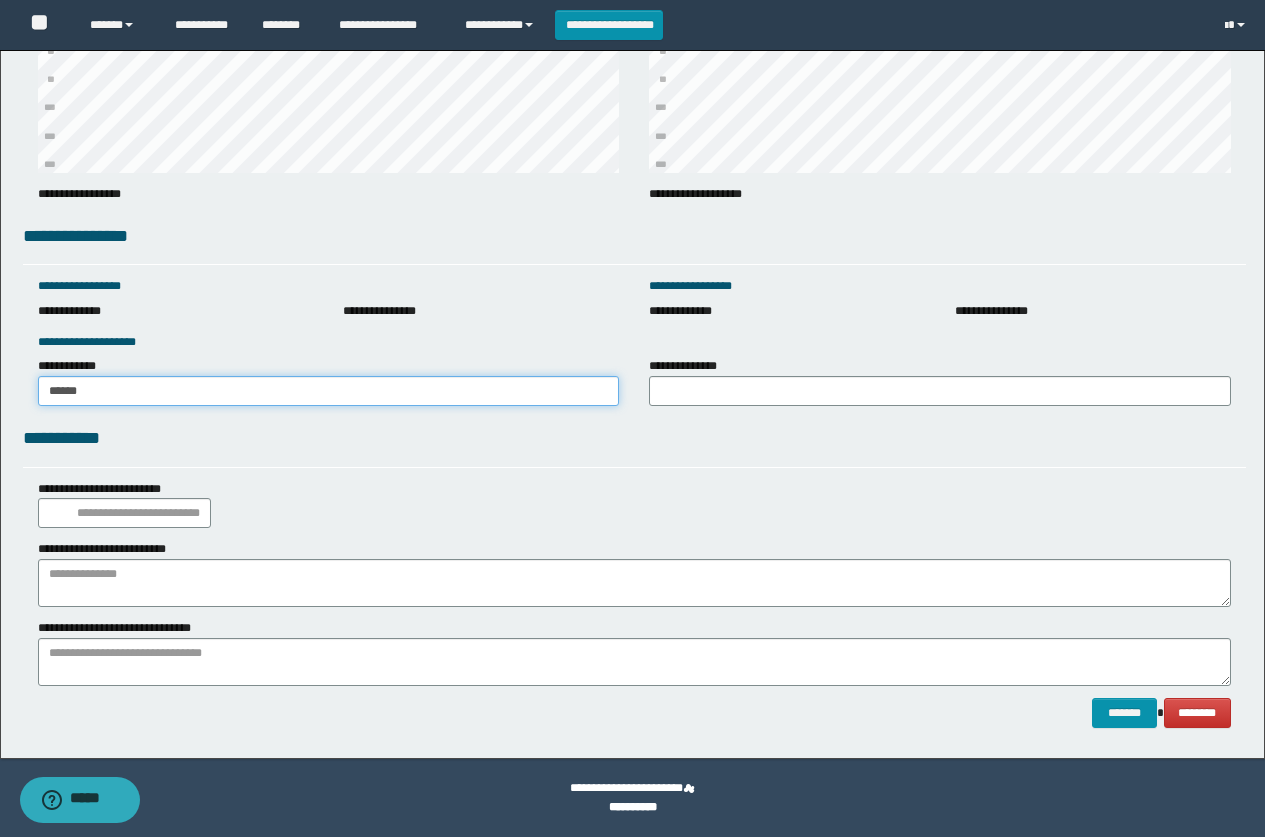 type on "******" 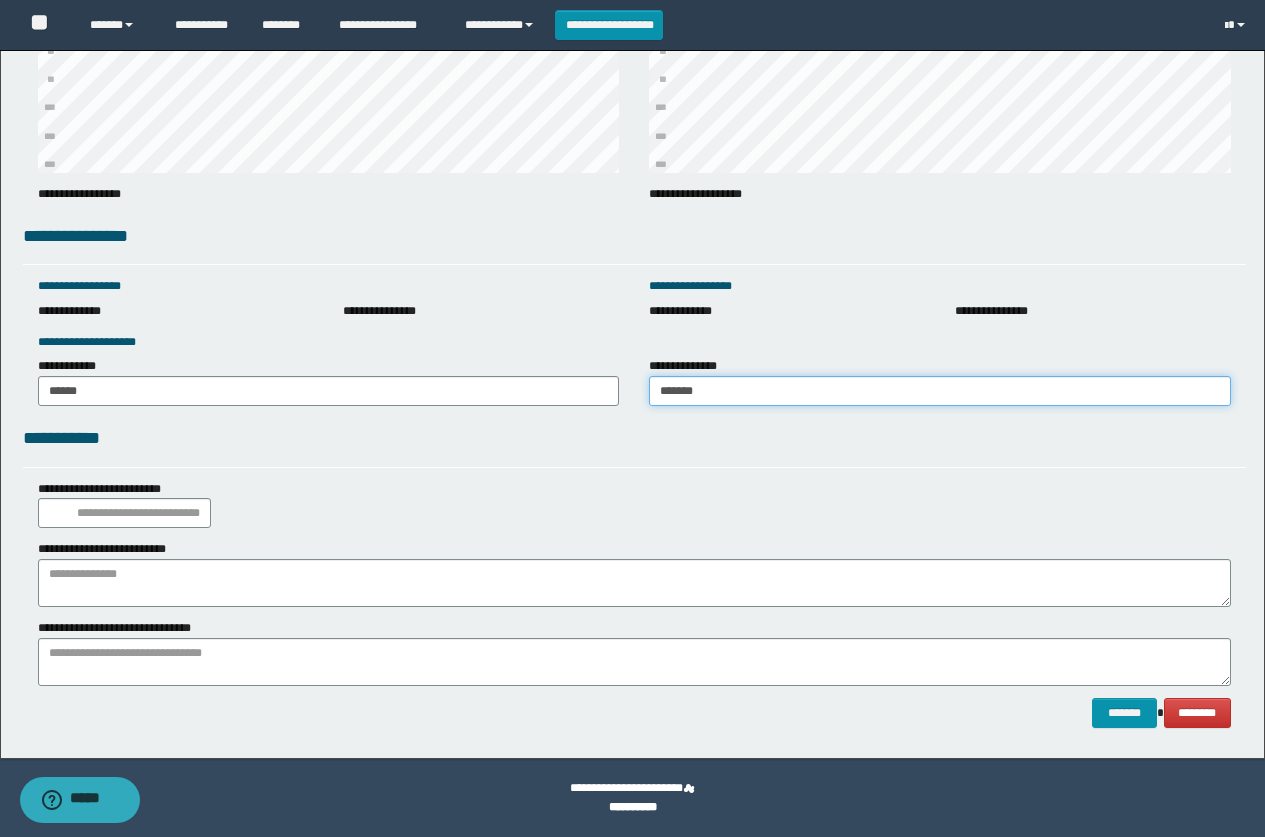 type on "******" 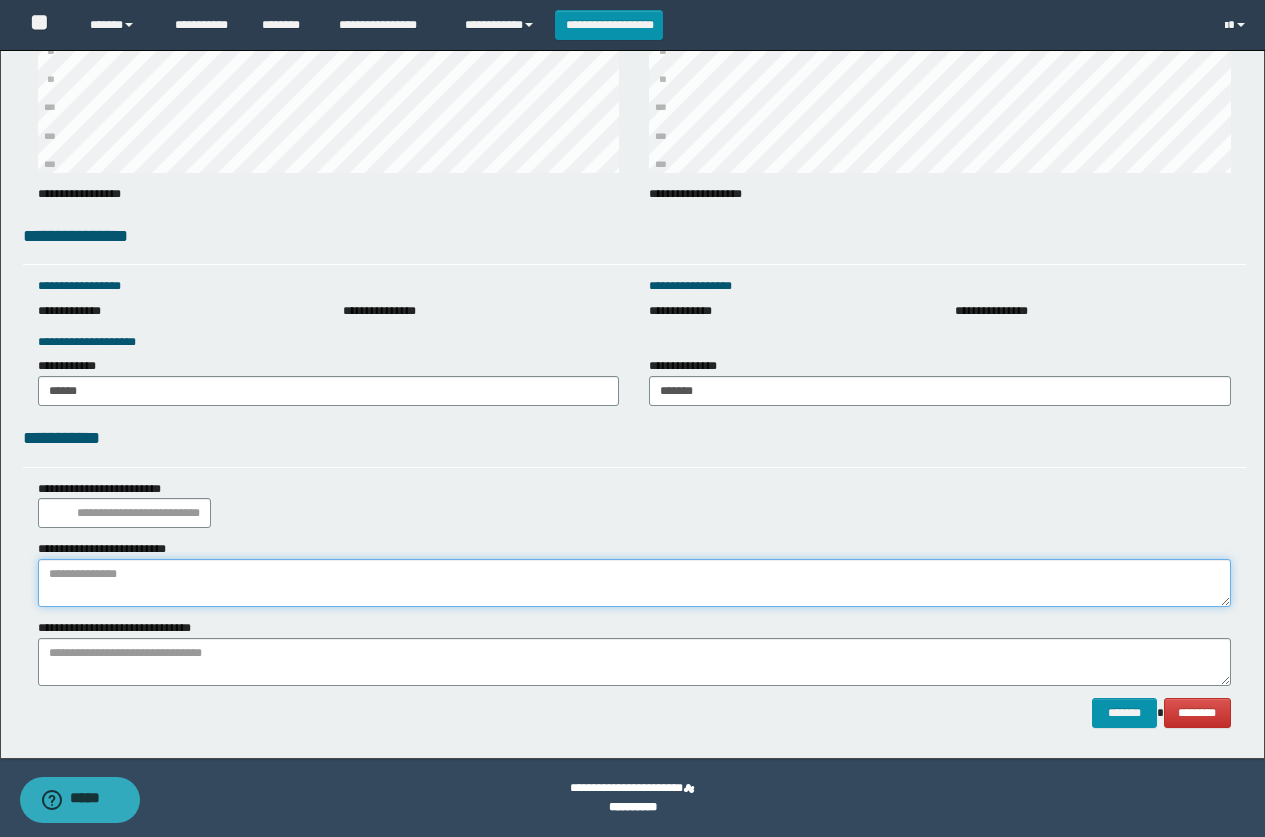 click at bounding box center (634, 583) 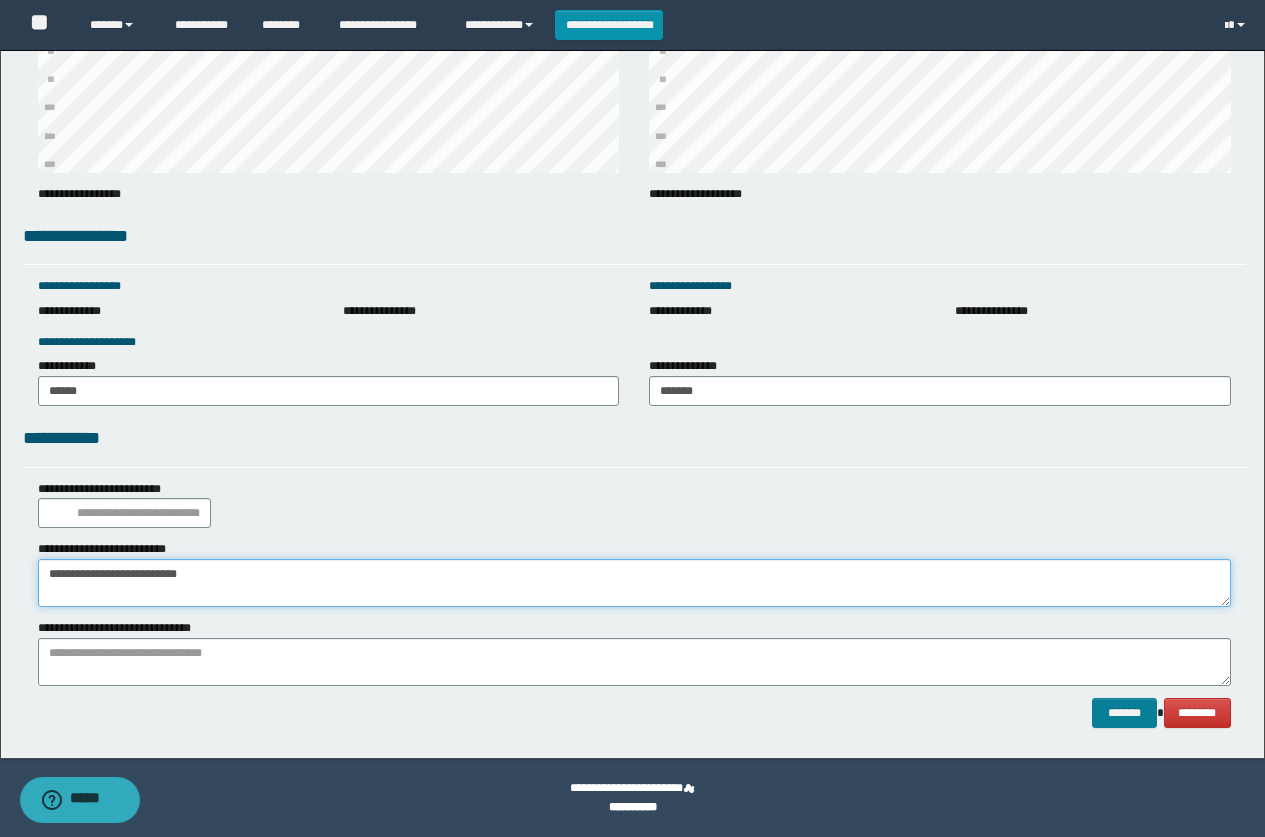 type on "**********" 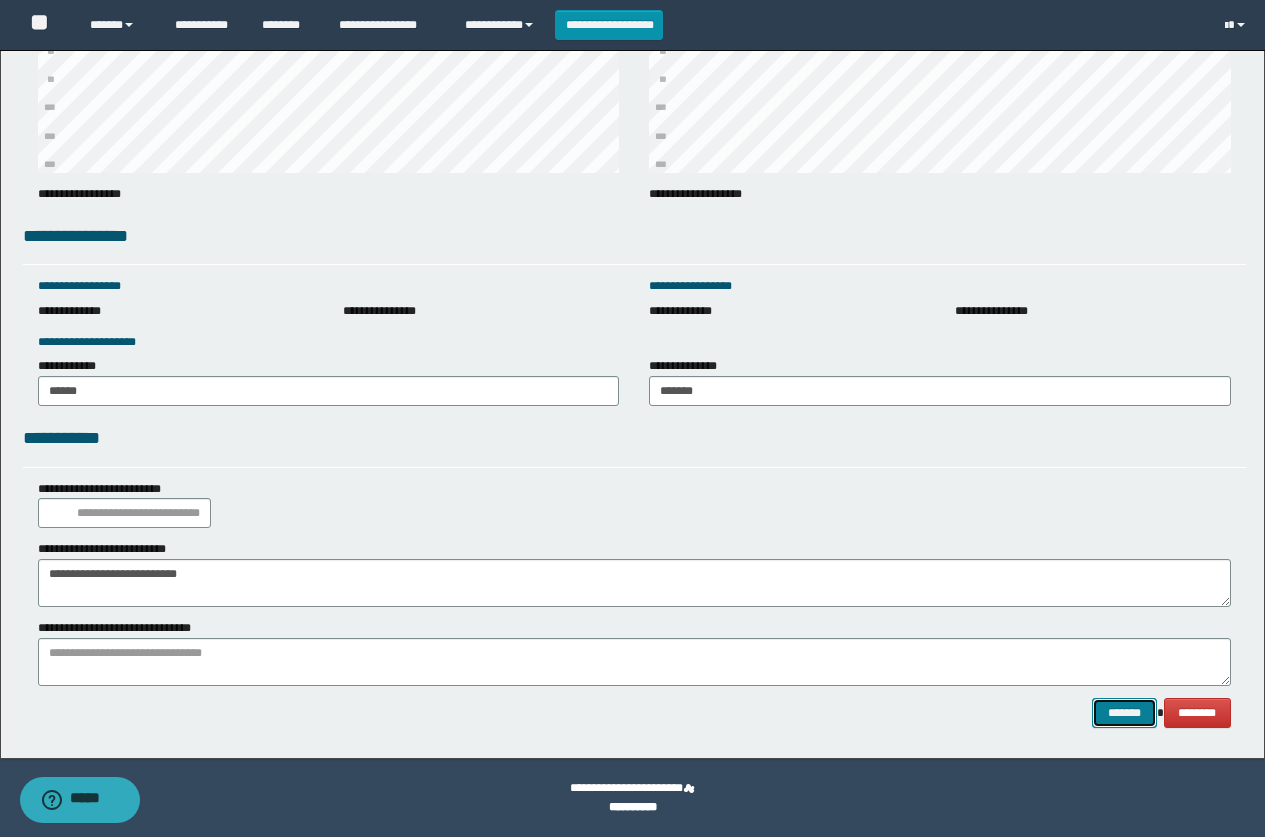 click on "*******" at bounding box center [1124, 713] 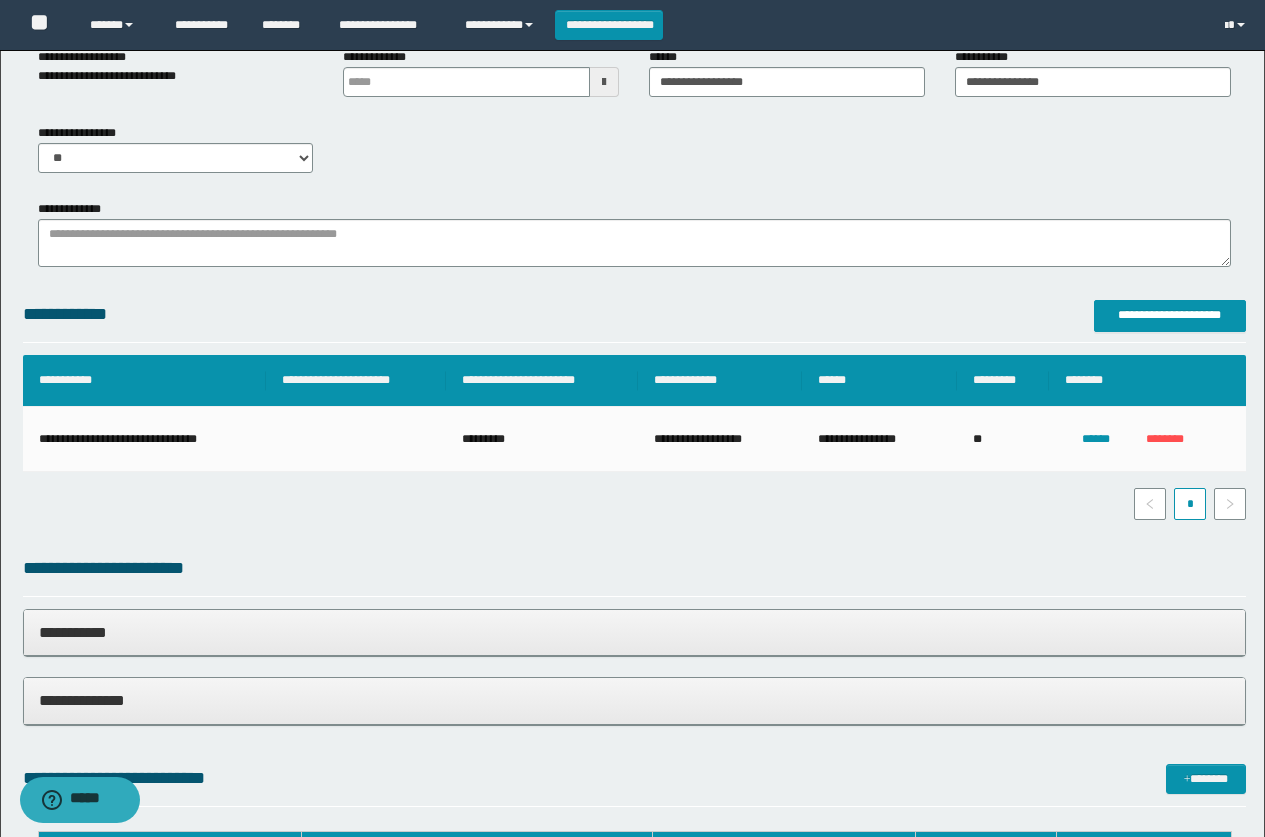 scroll, scrollTop: 500, scrollLeft: 0, axis: vertical 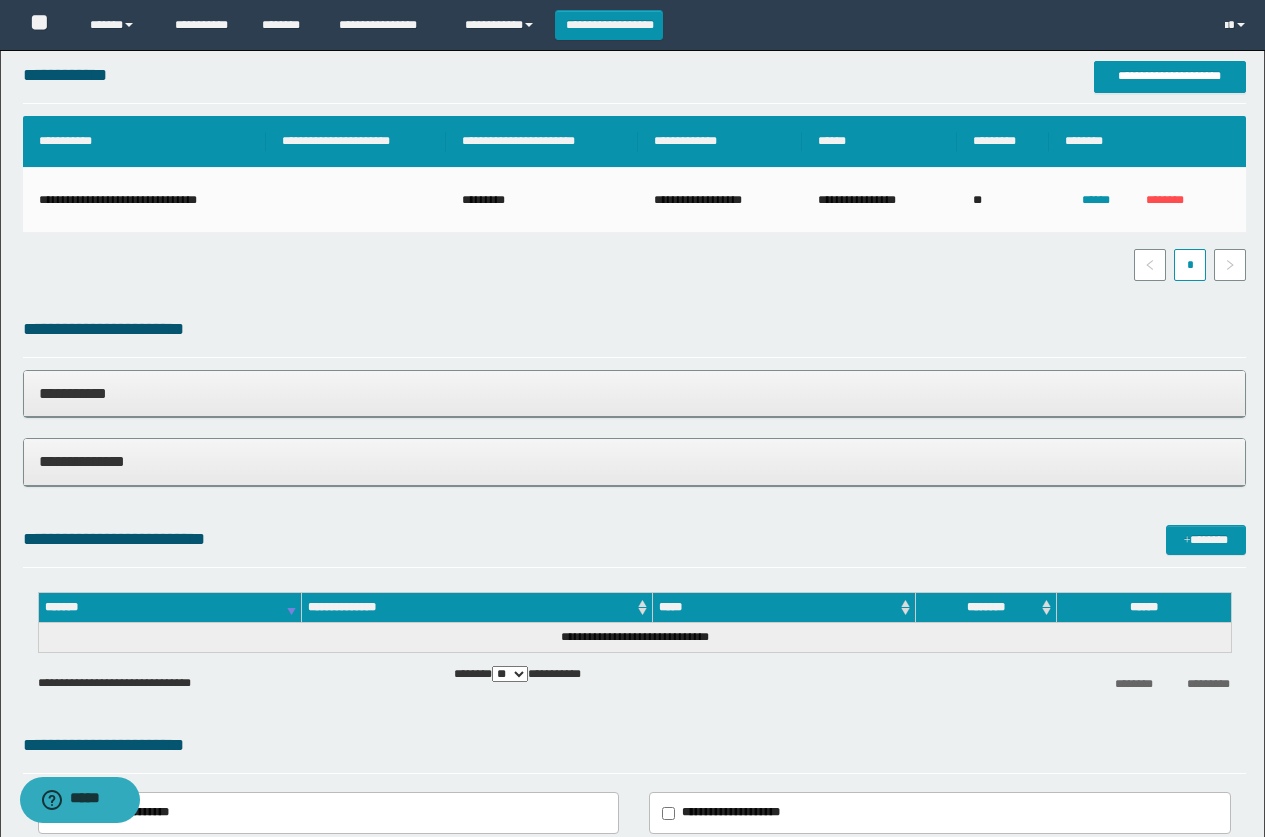 click on "**********" at bounding box center [634, 461] 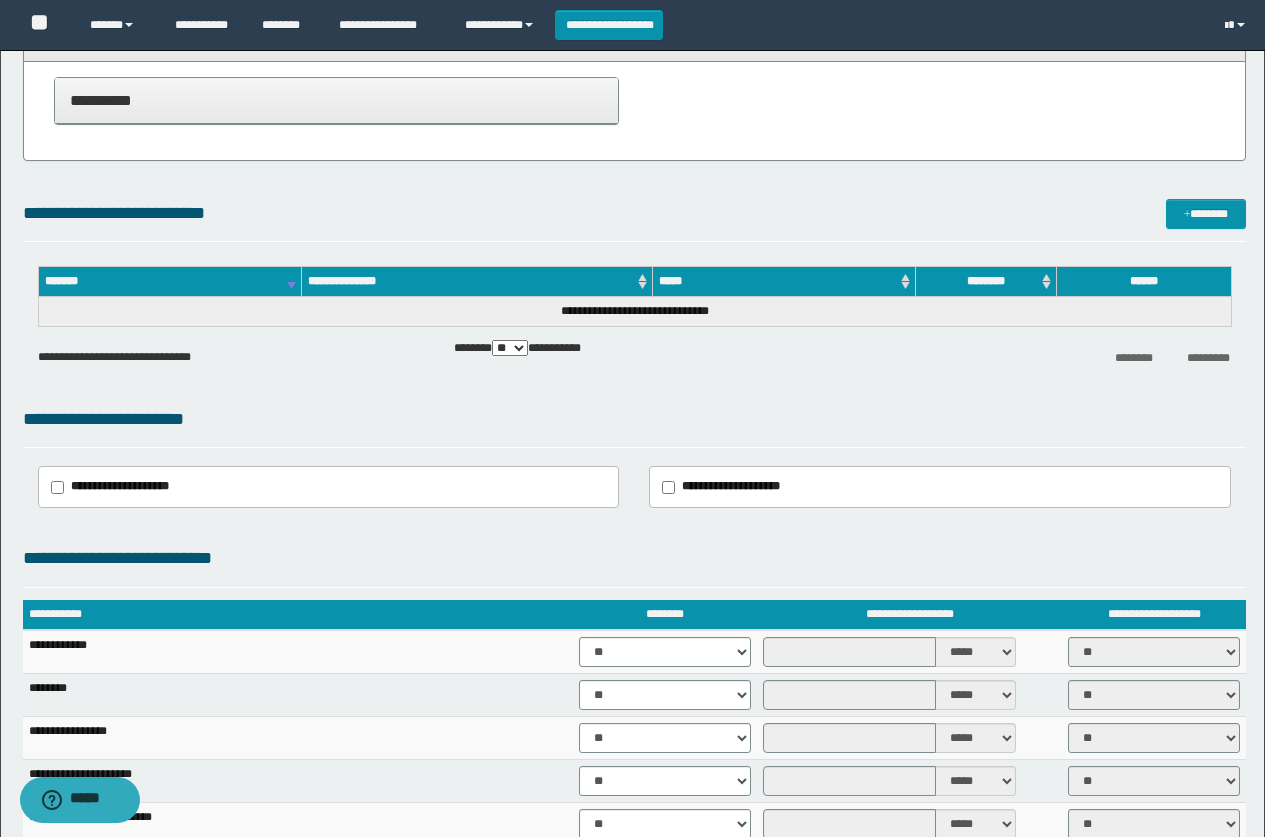 scroll, scrollTop: 1100, scrollLeft: 0, axis: vertical 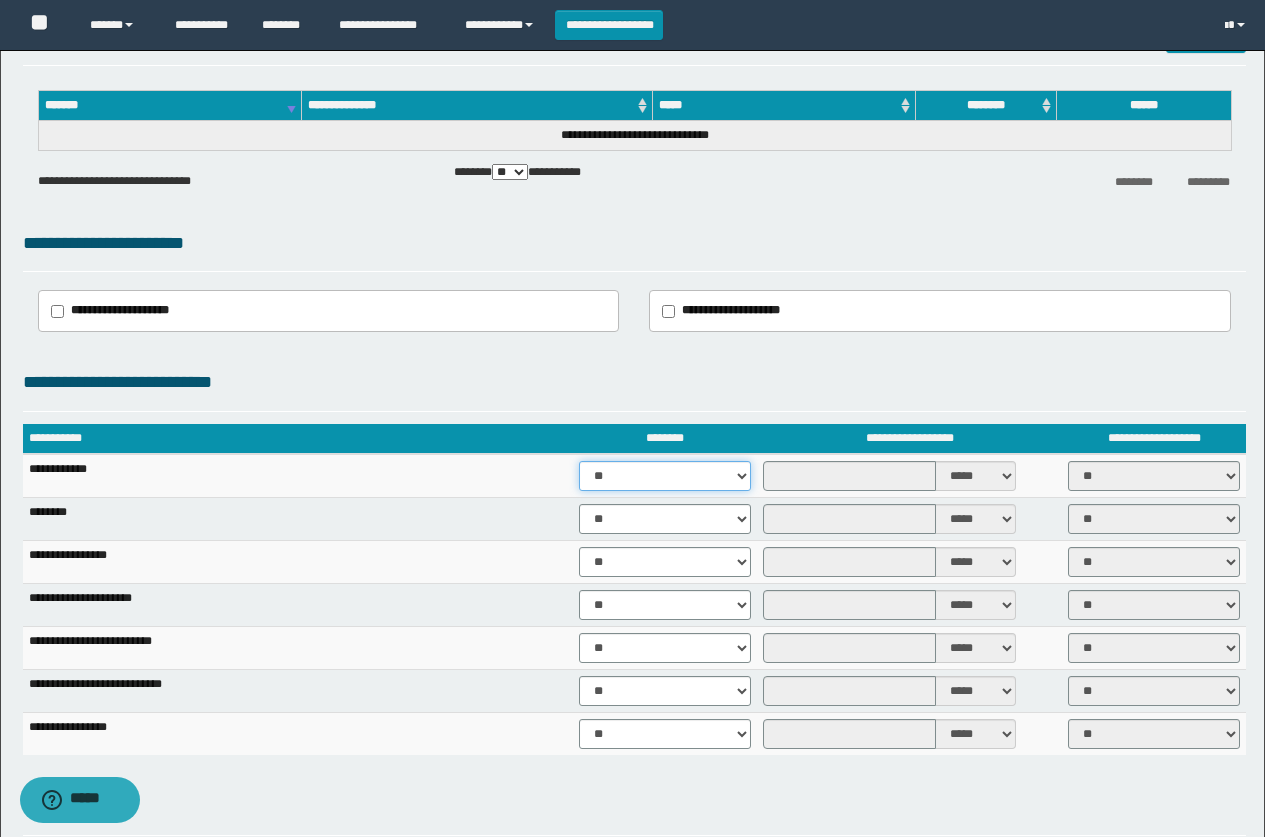 click on "**
**" at bounding box center (665, 476) 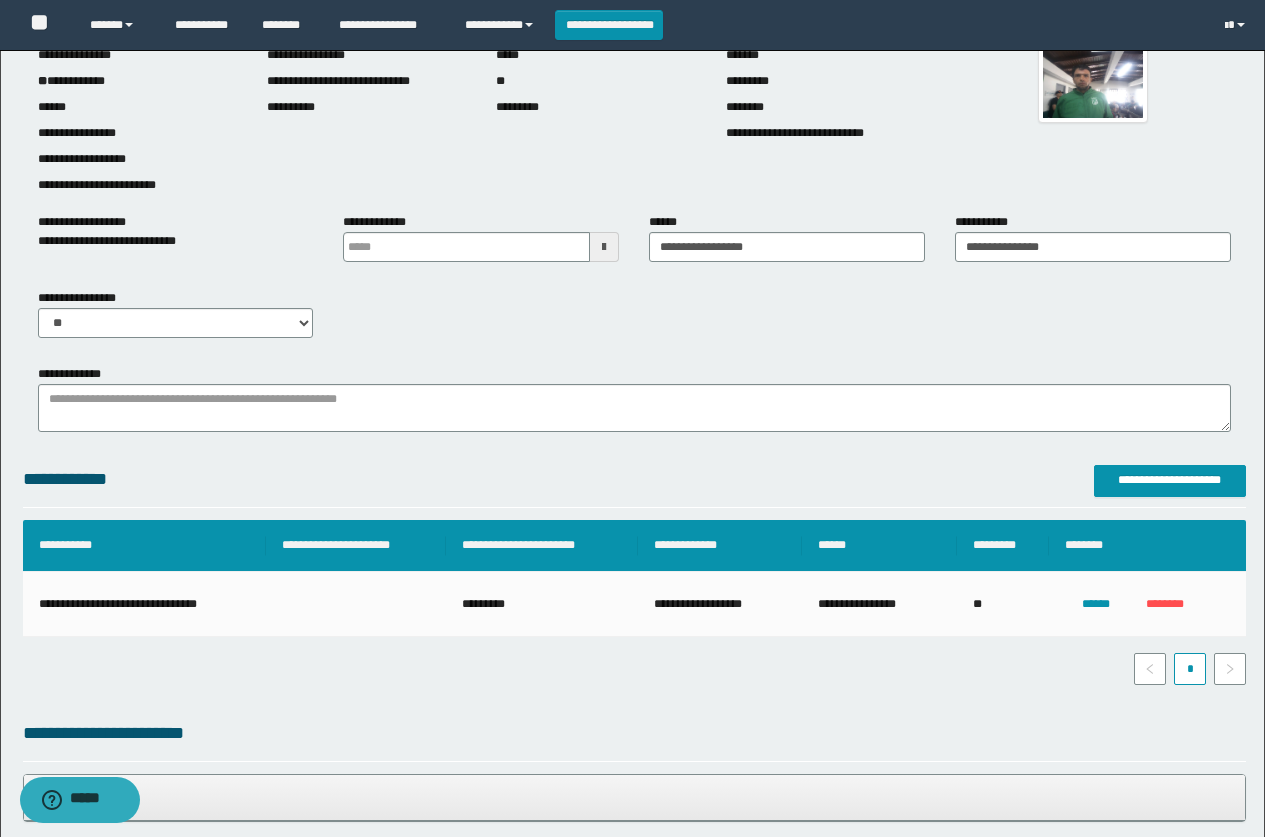 scroll, scrollTop: 0, scrollLeft: 0, axis: both 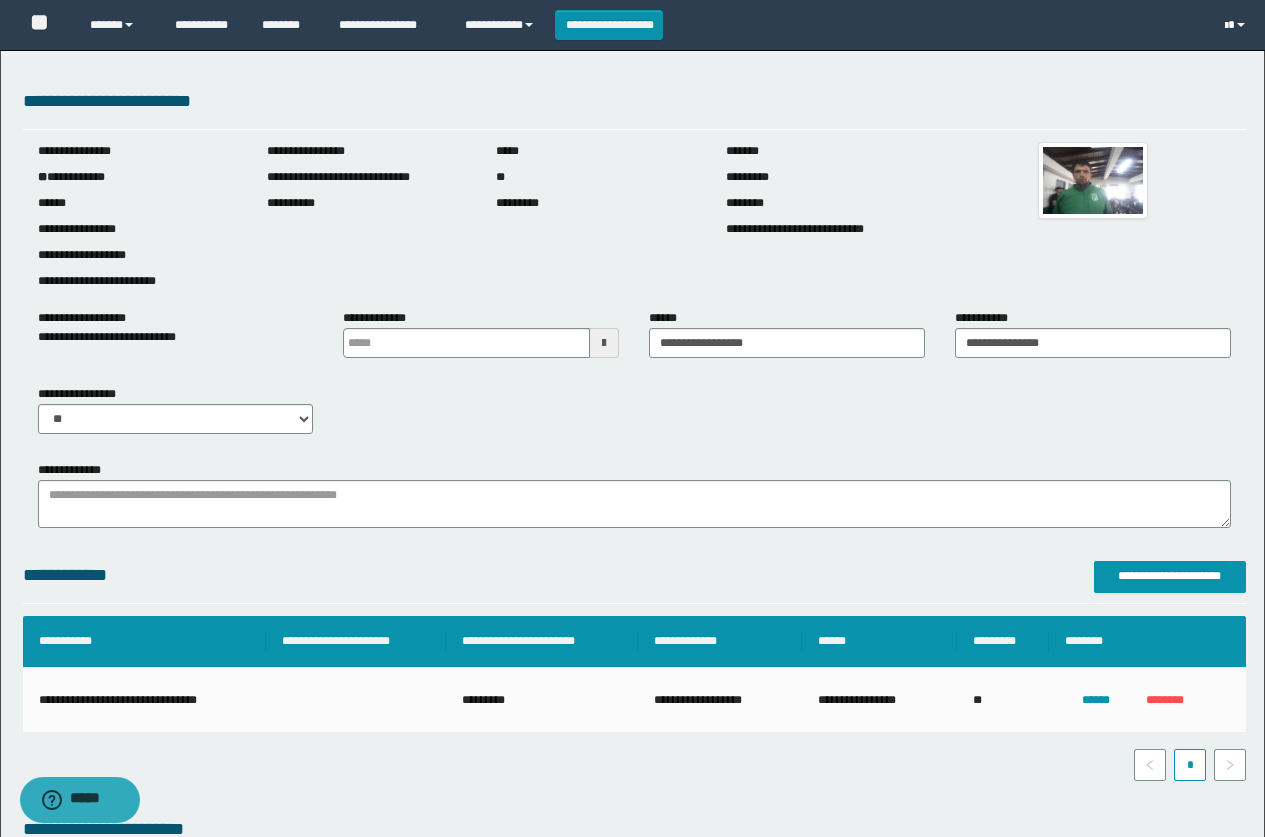 click at bounding box center (1237, 25) 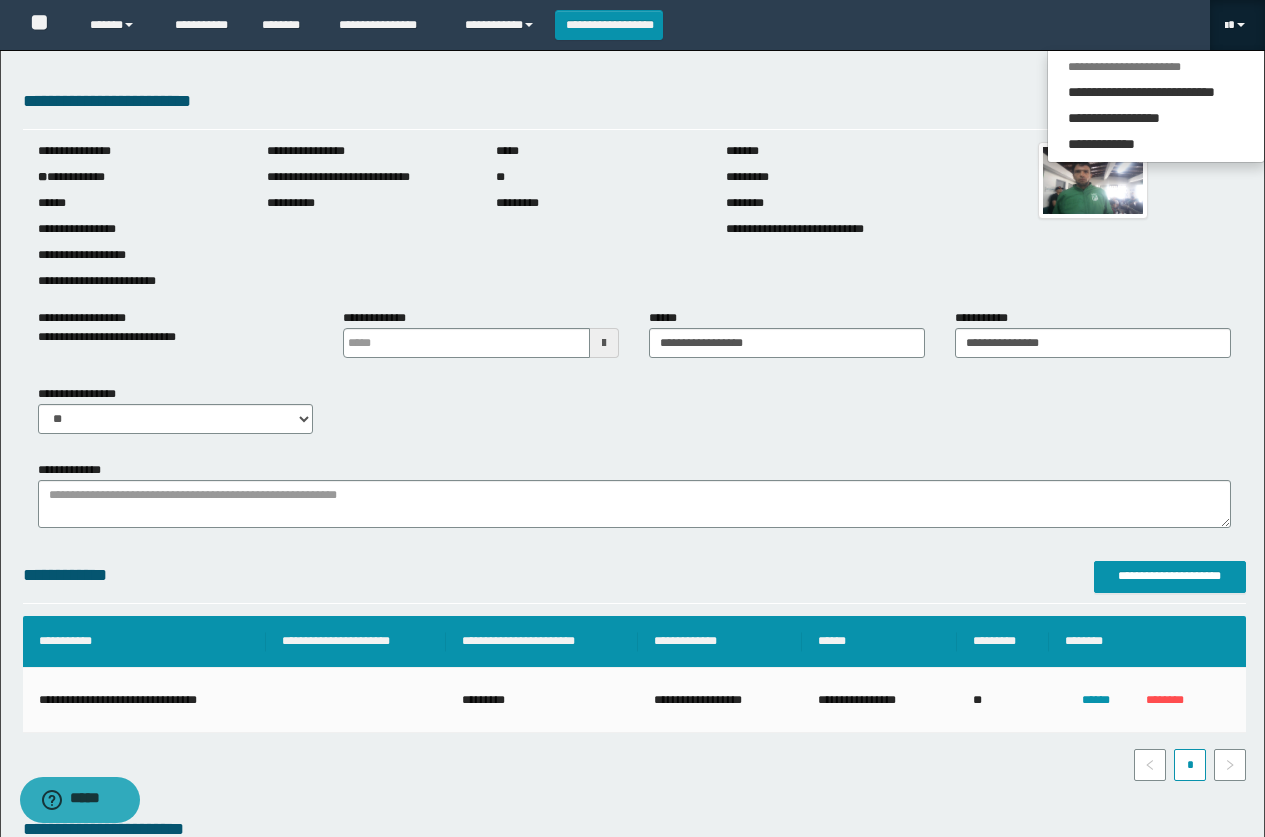 click on "**********" at bounding box center (634, 417) 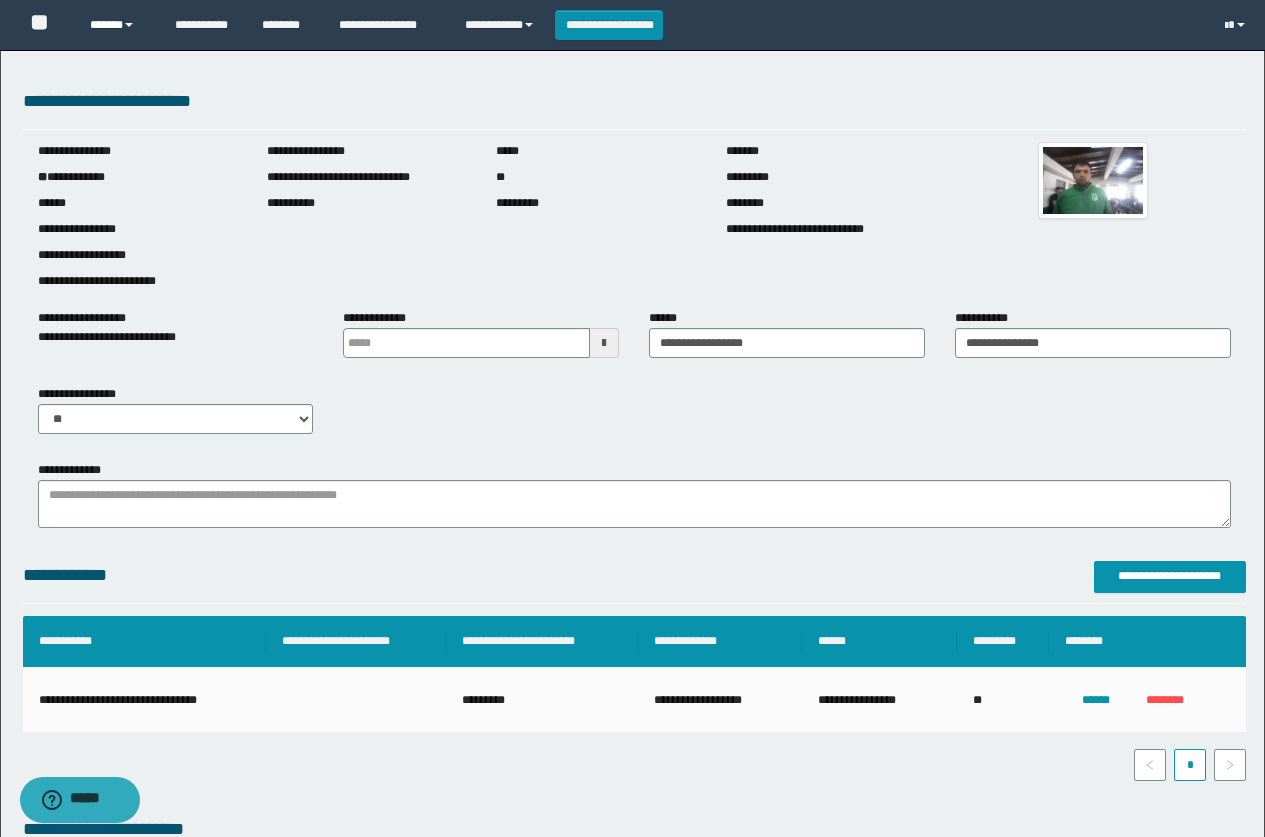 click on "******" at bounding box center [117, 25] 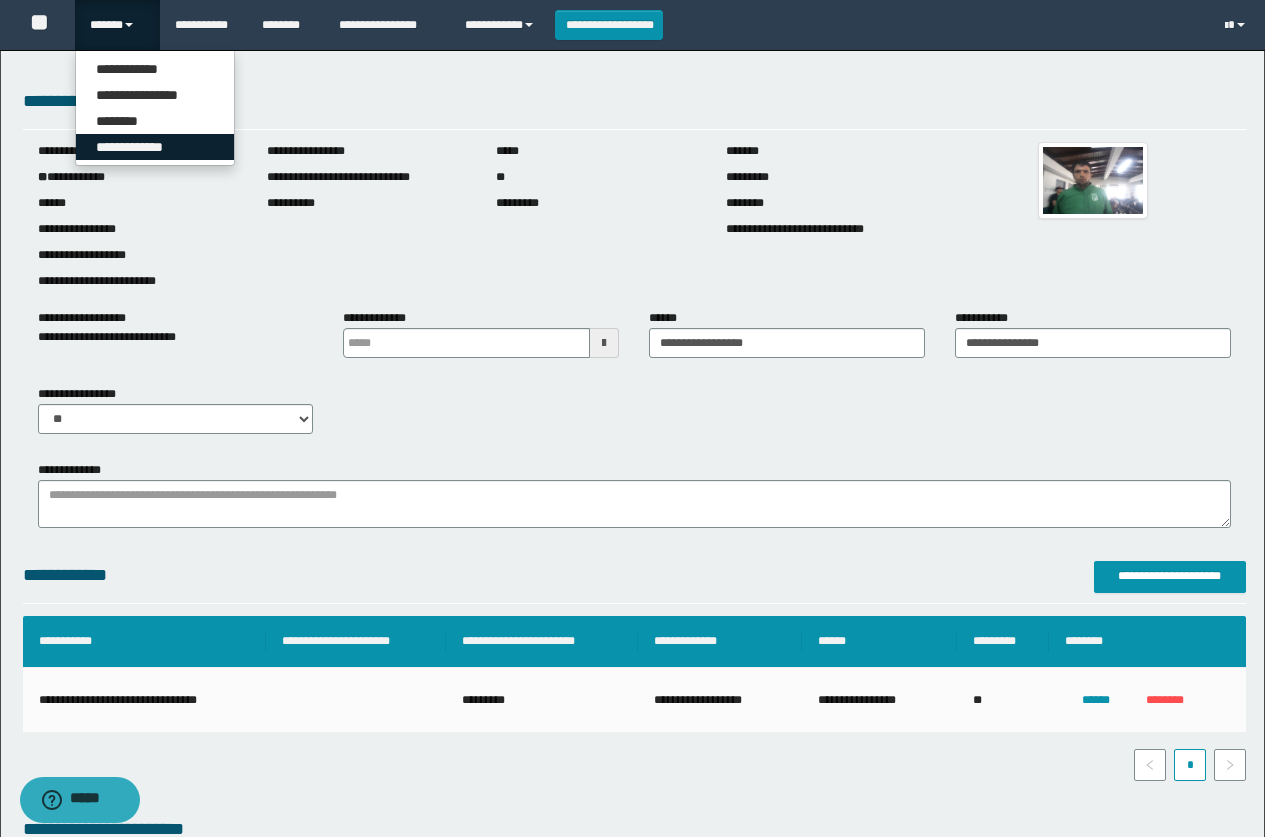 click on "**********" at bounding box center [155, 147] 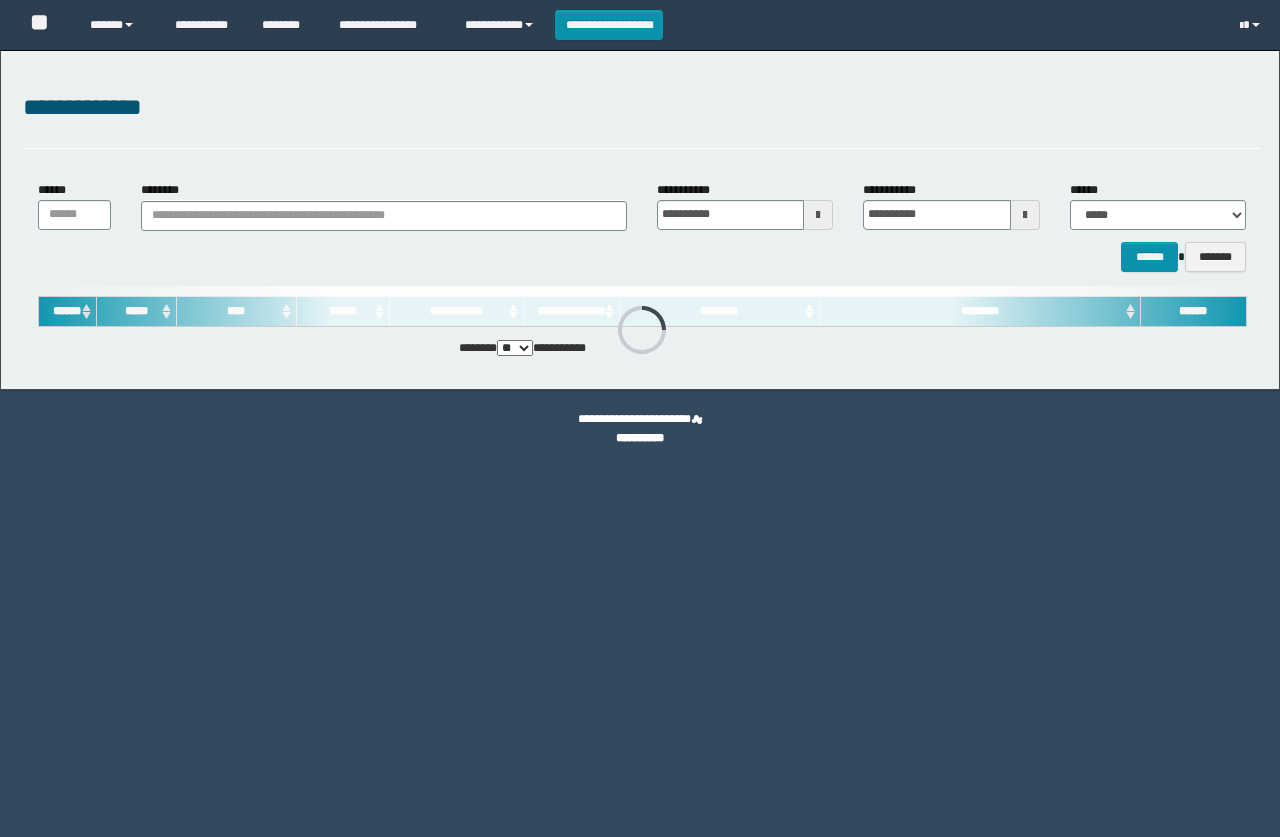 scroll, scrollTop: 0, scrollLeft: 0, axis: both 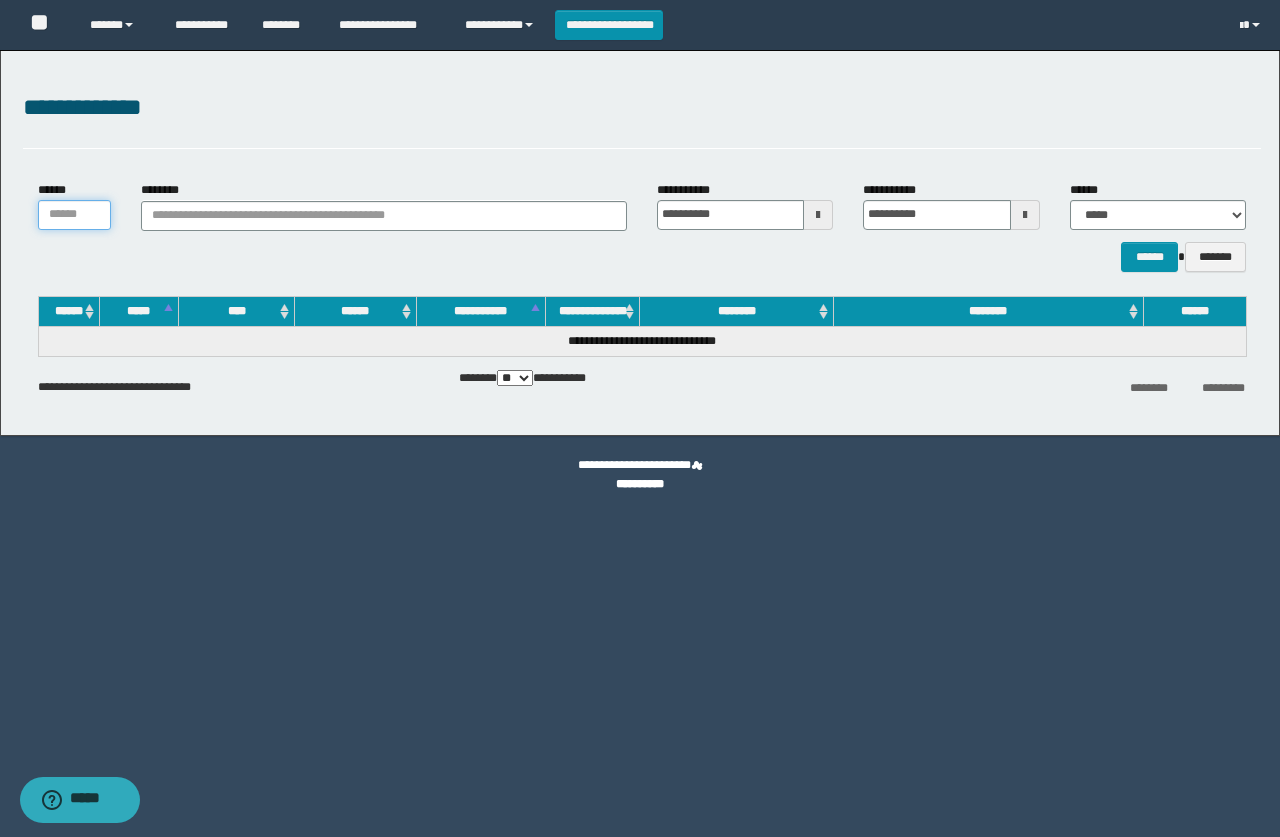 click on "******" at bounding box center (74, 215) 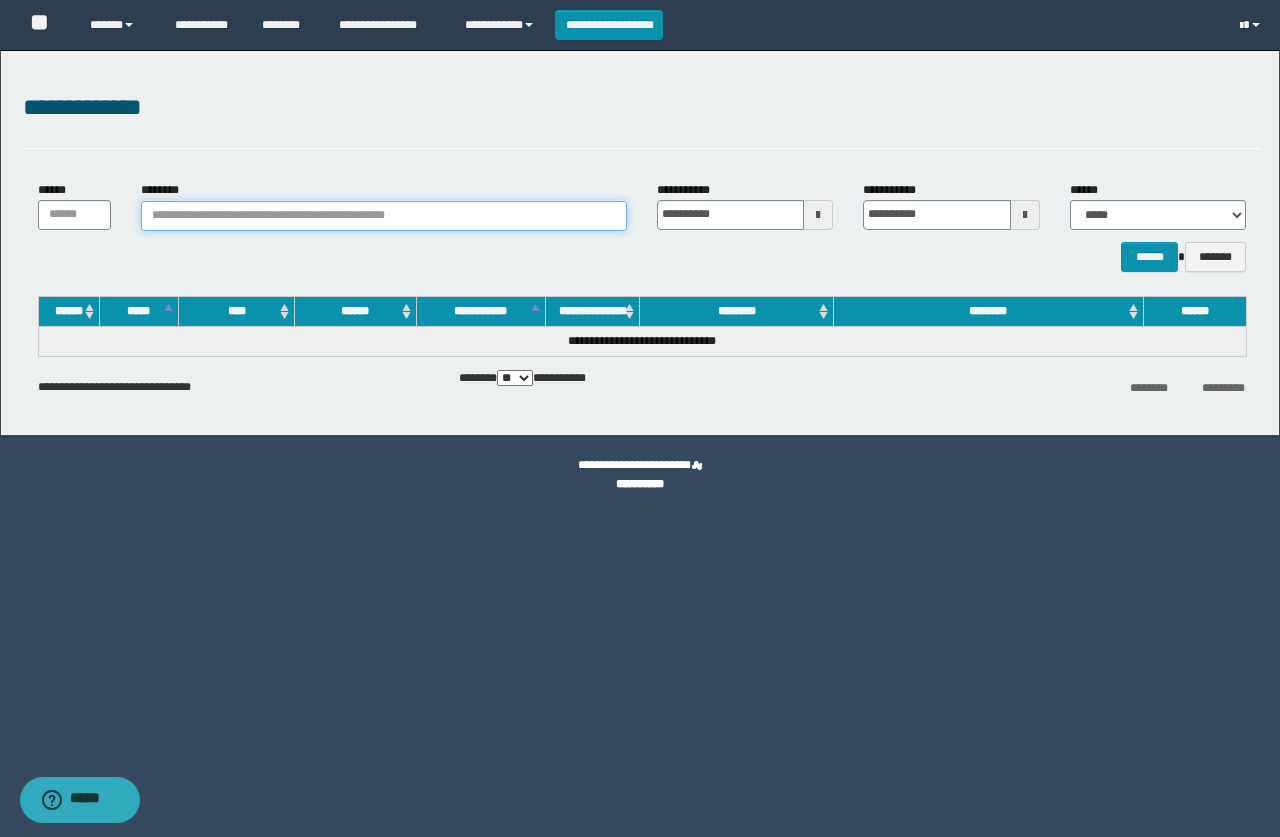 click on "********" at bounding box center (384, 216) 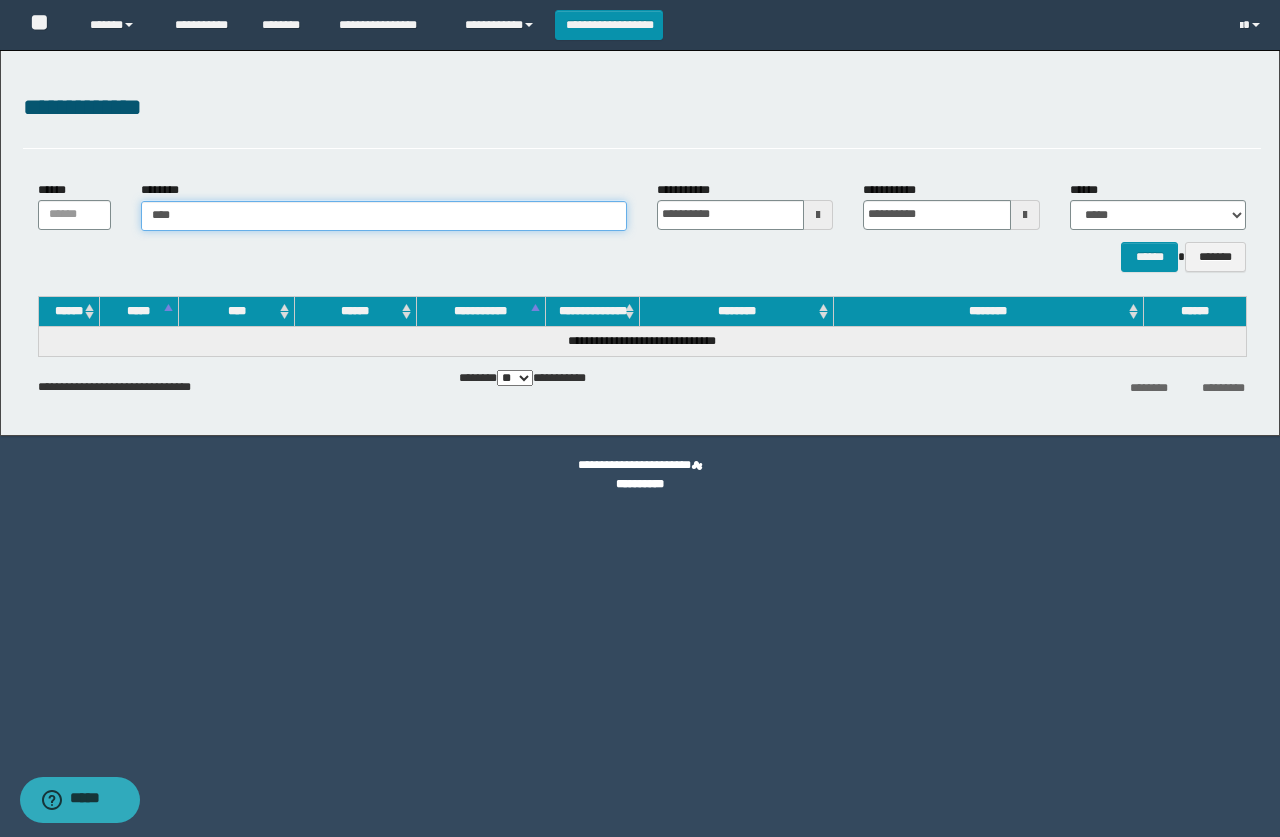type on "****" 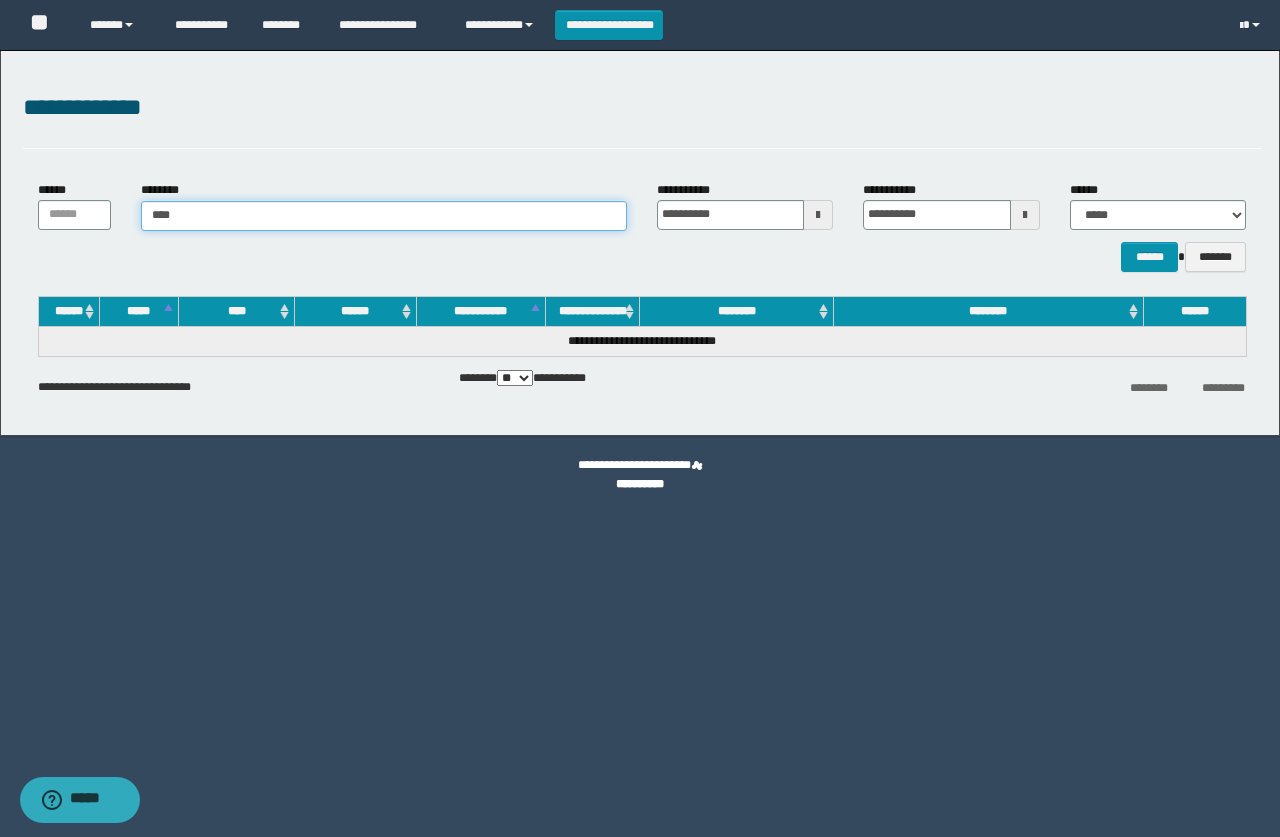 type on "****" 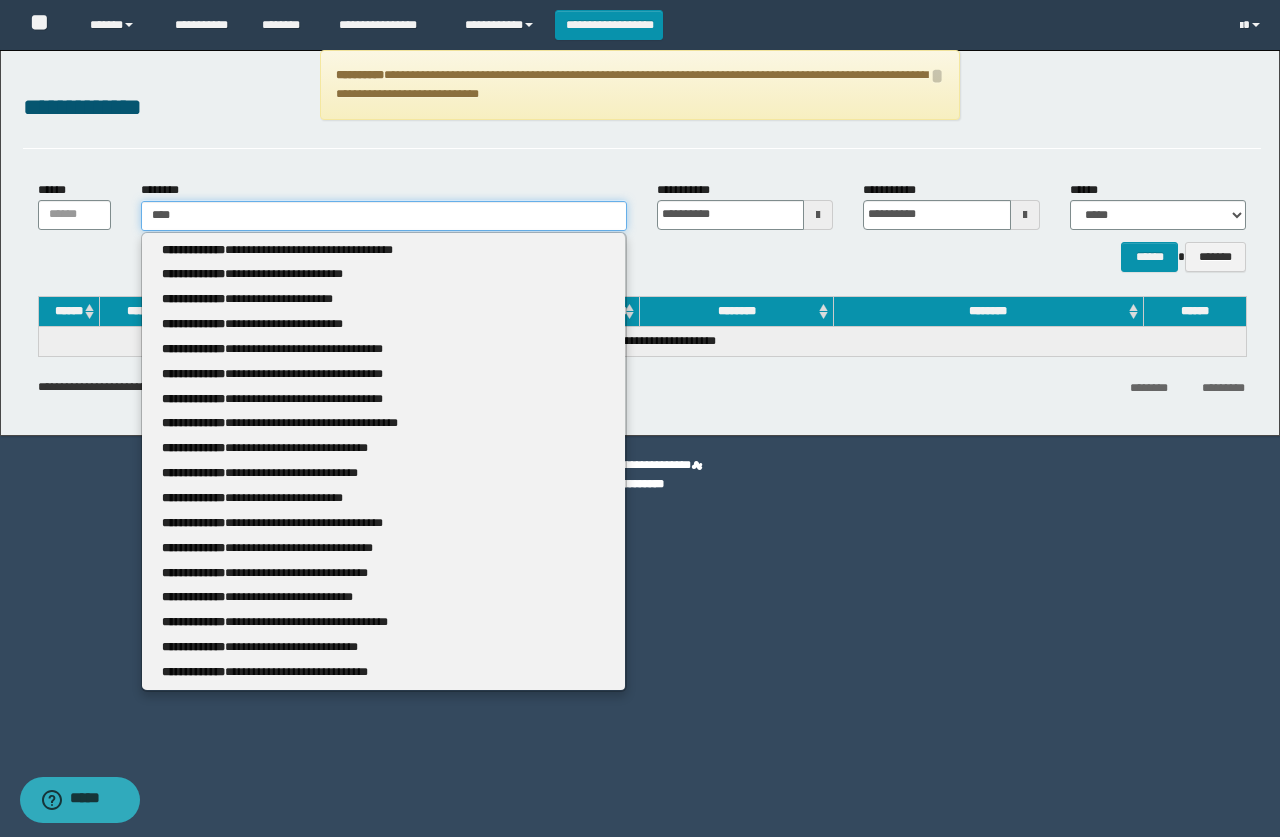 type 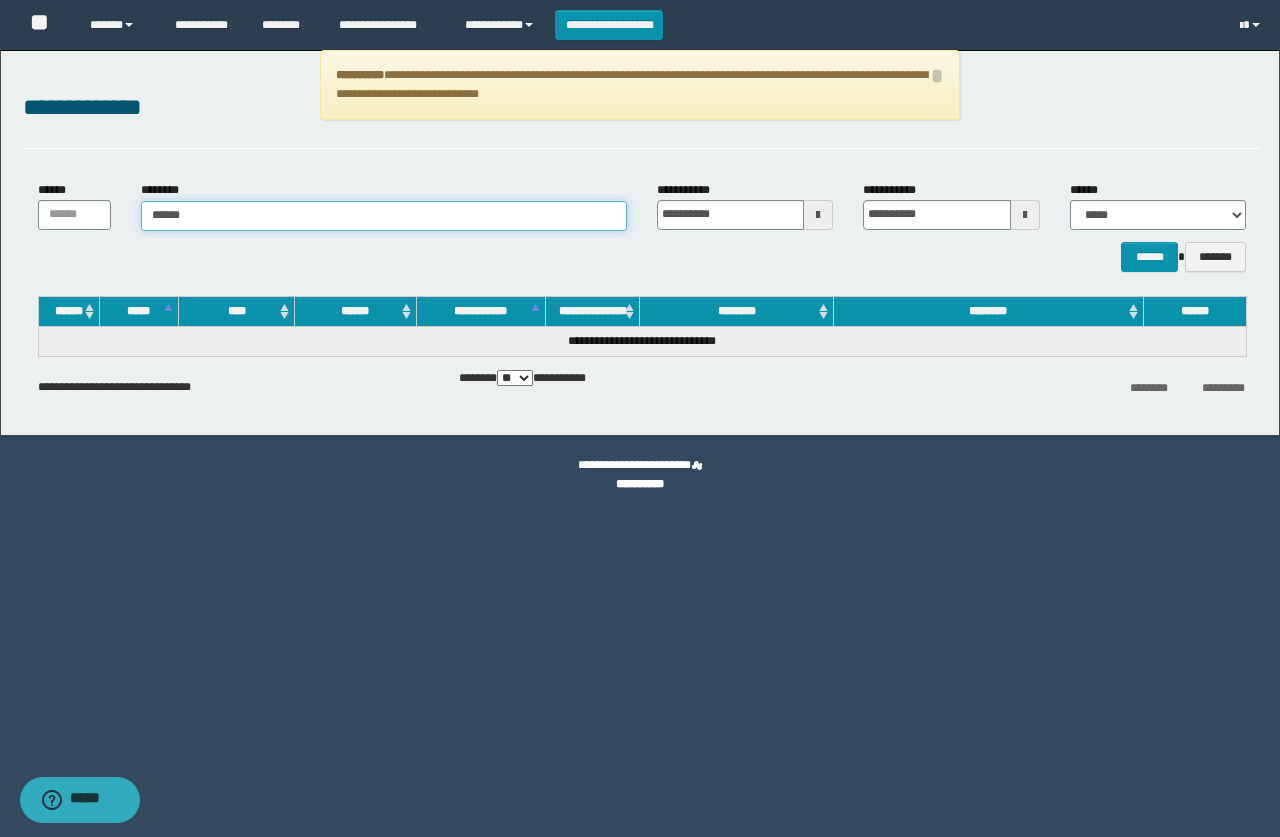 type on "*****" 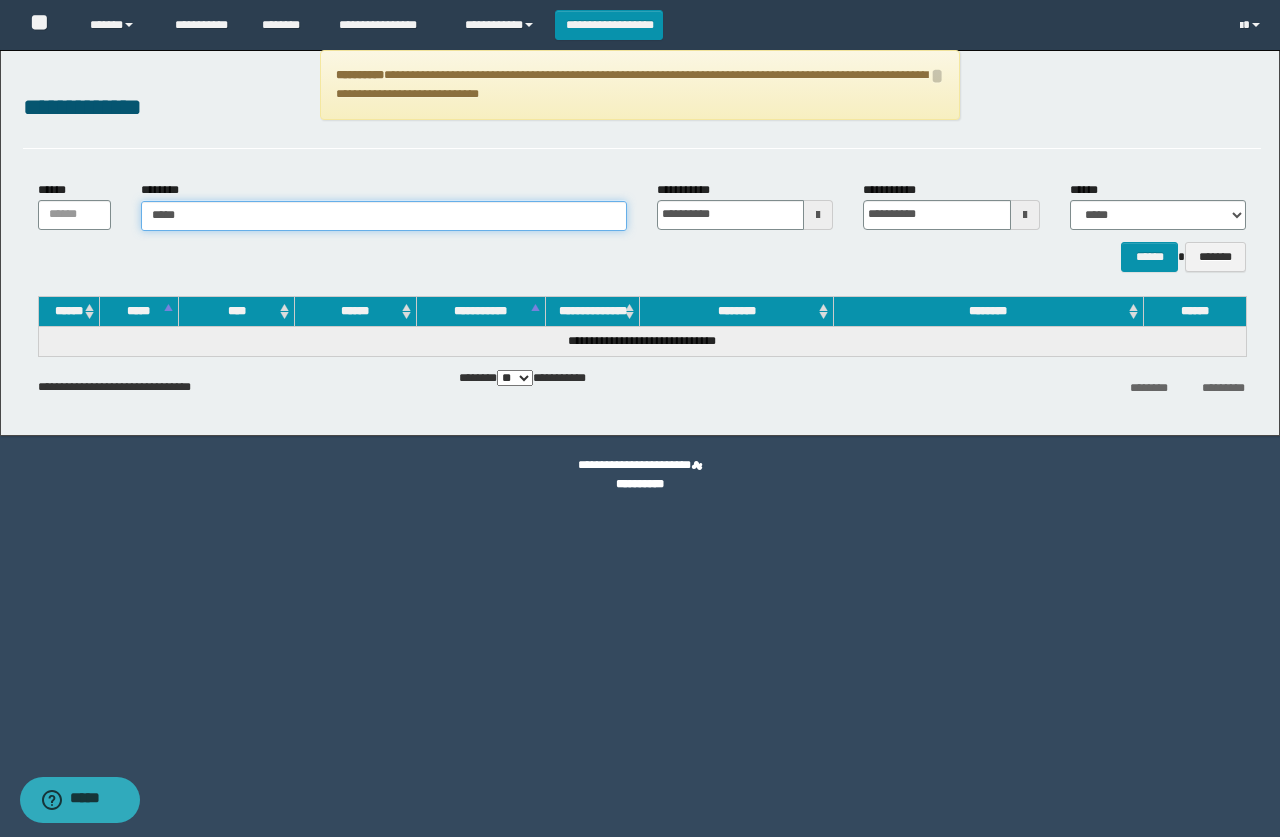 type on "*****" 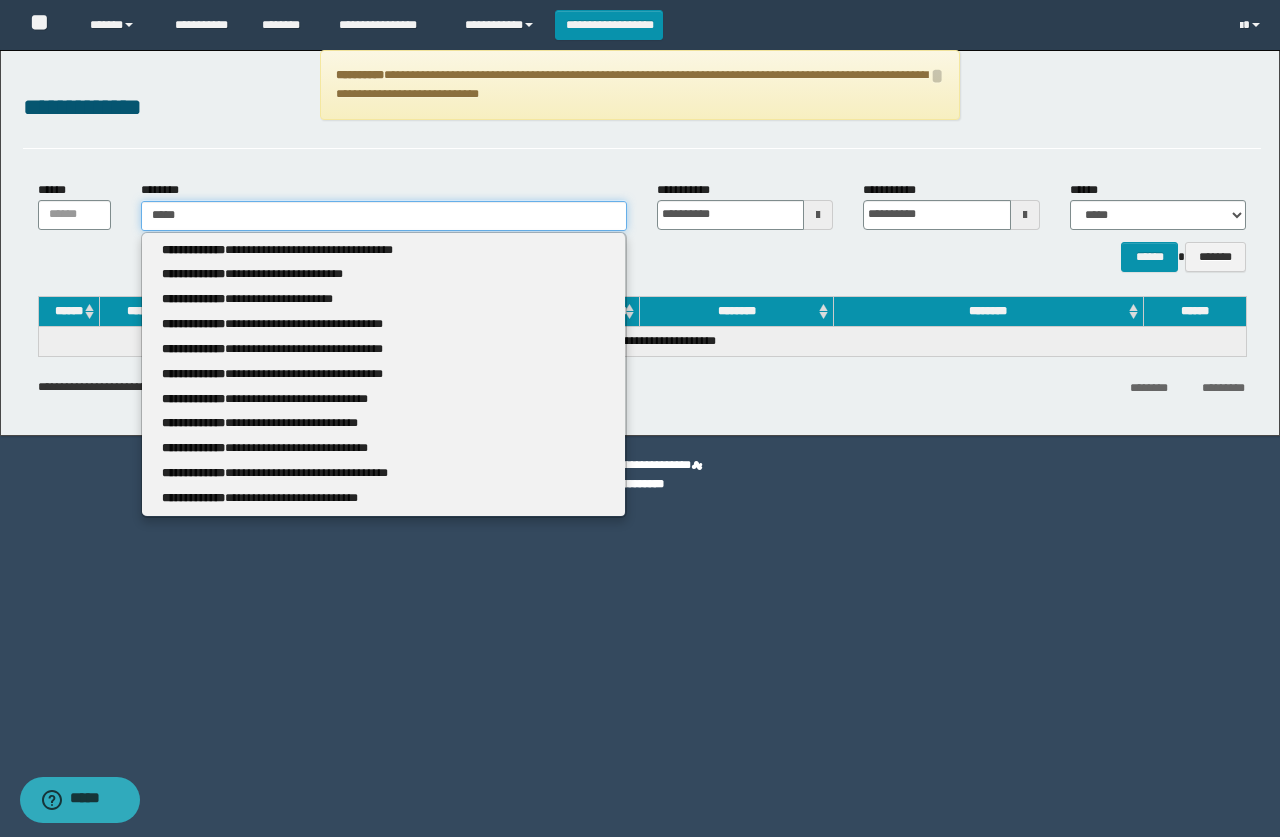 type 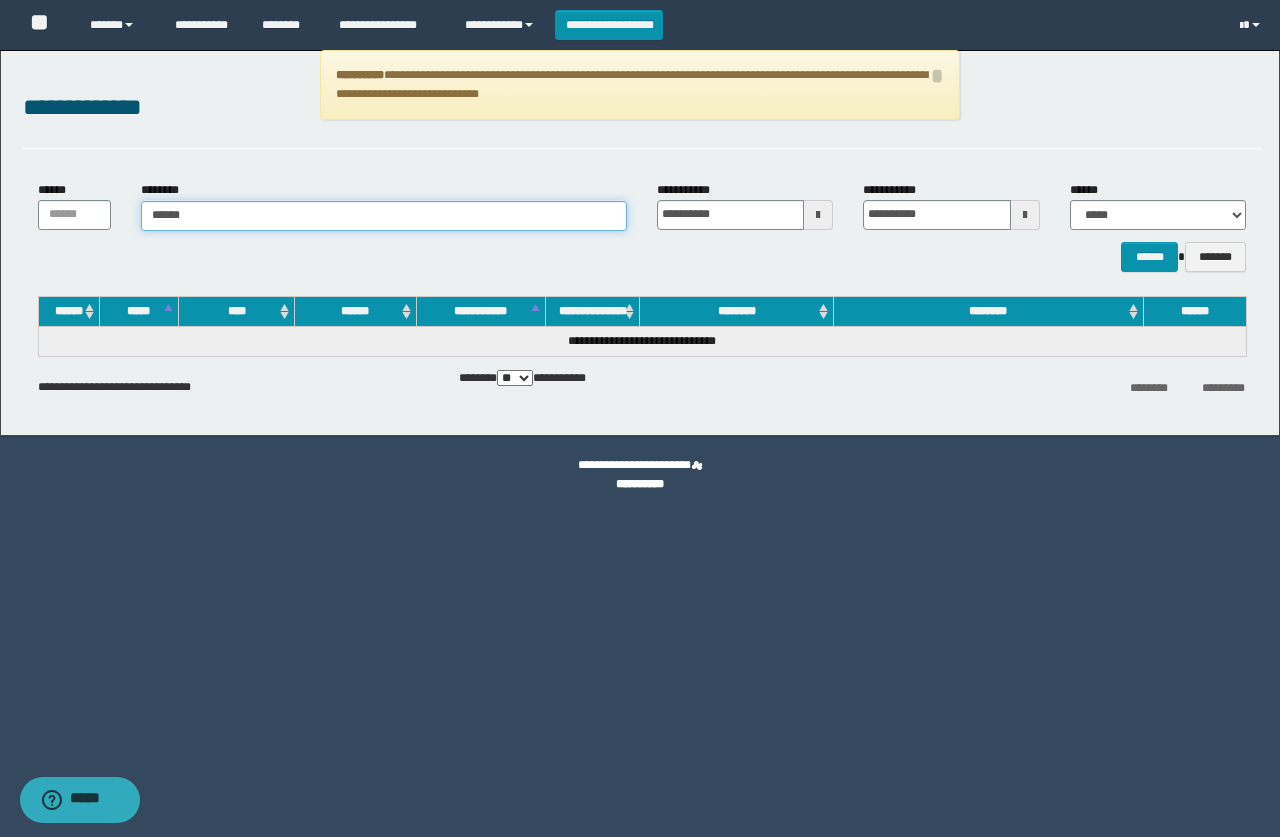 type on "******" 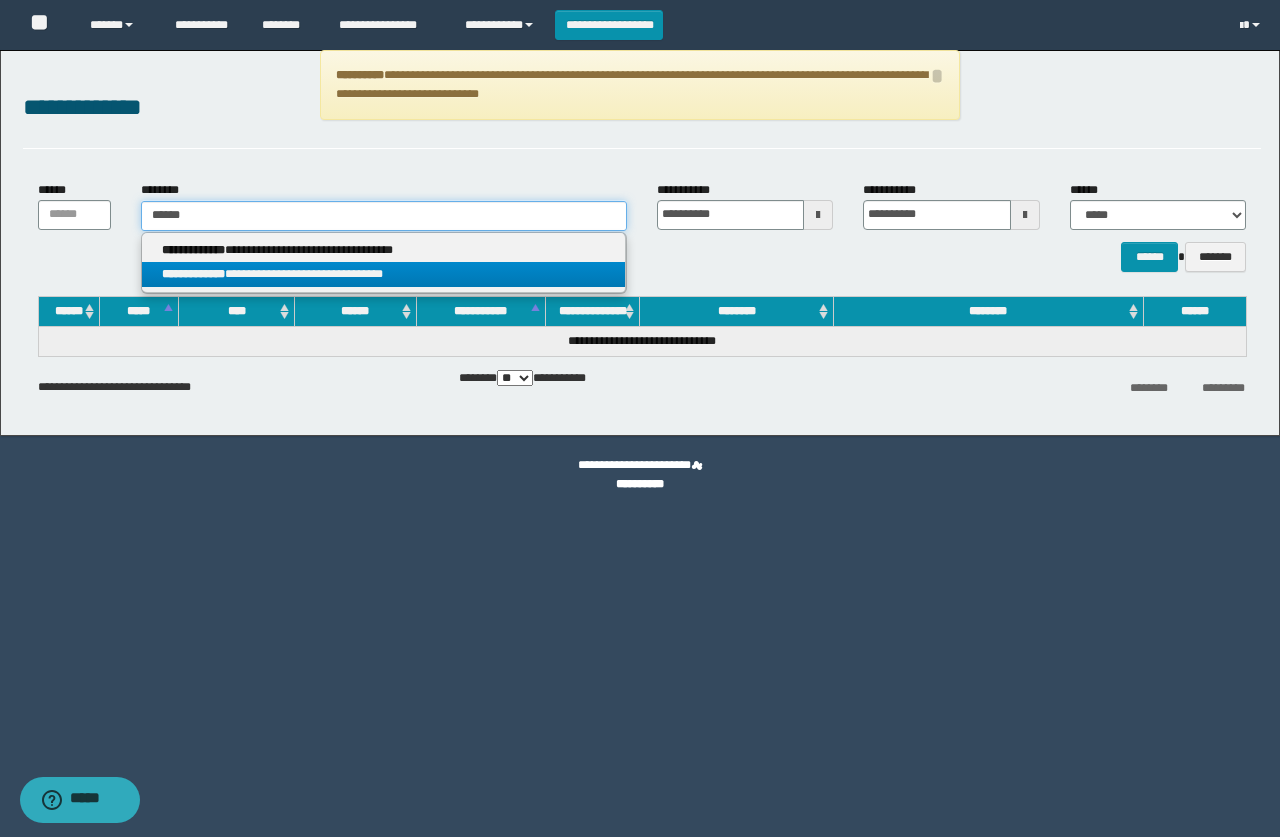 type on "******" 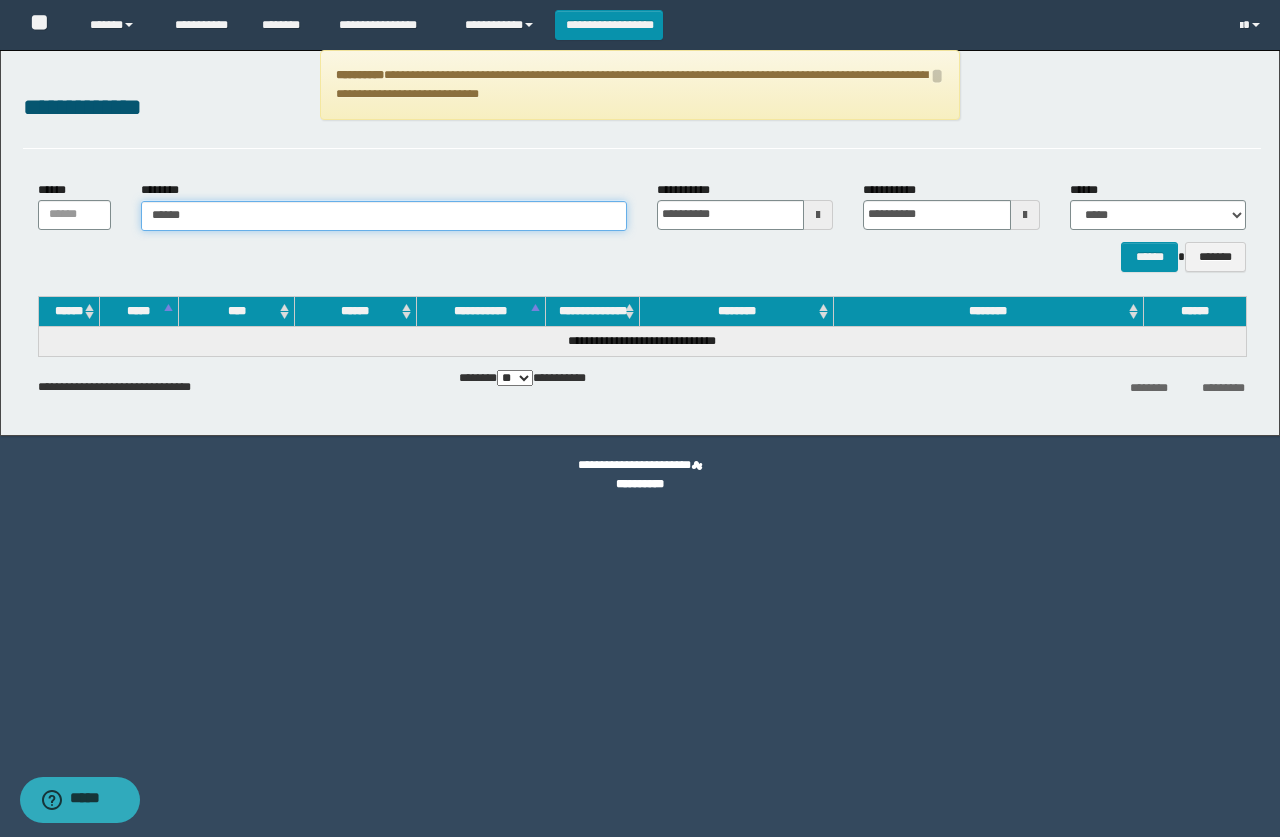 type on "******" 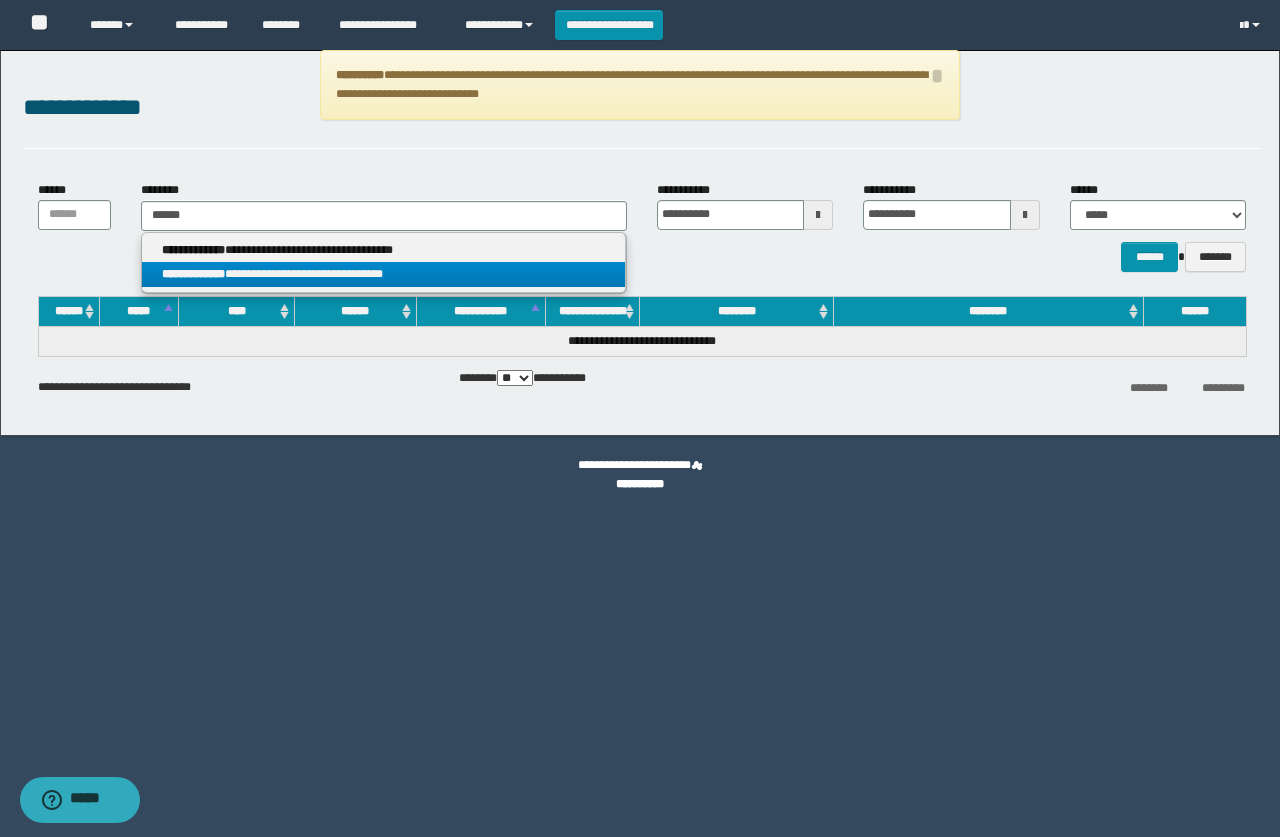 click on "**********" at bounding box center [383, 274] 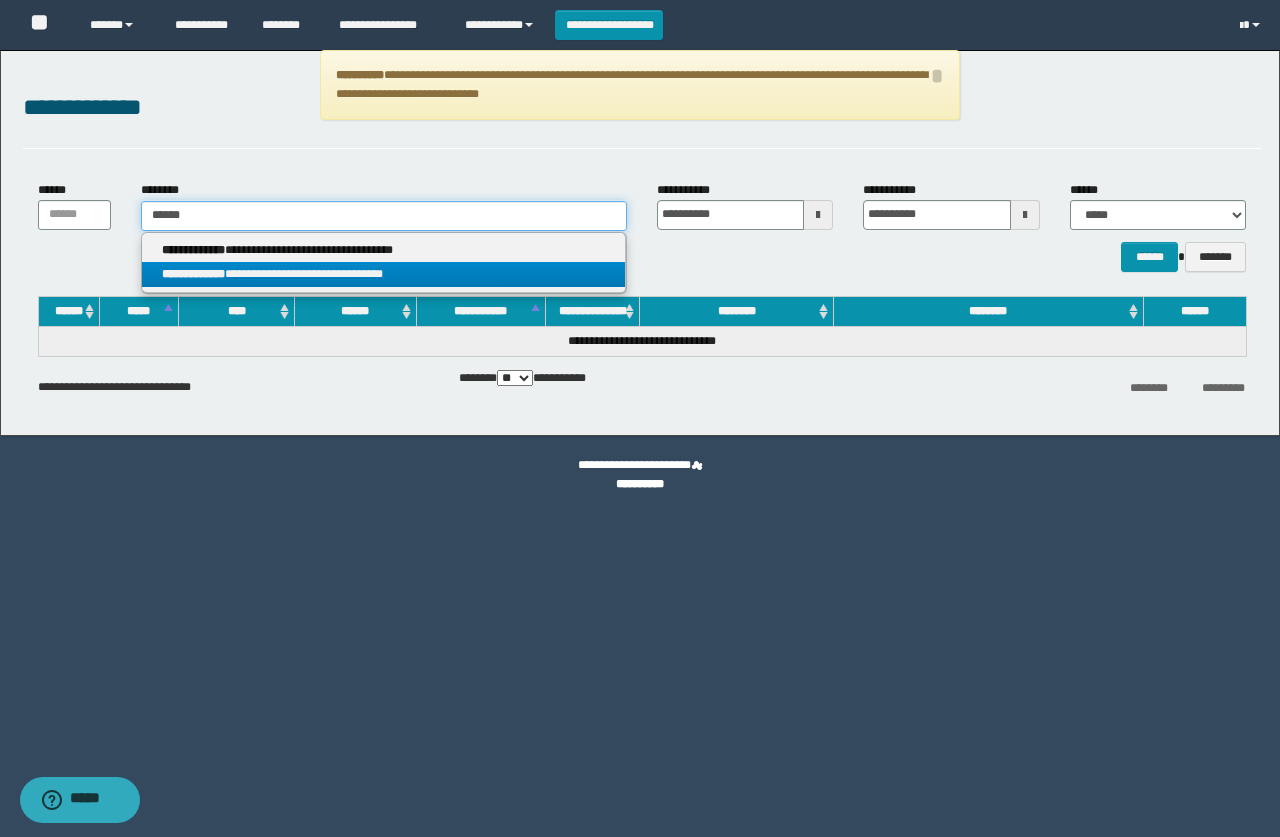 type 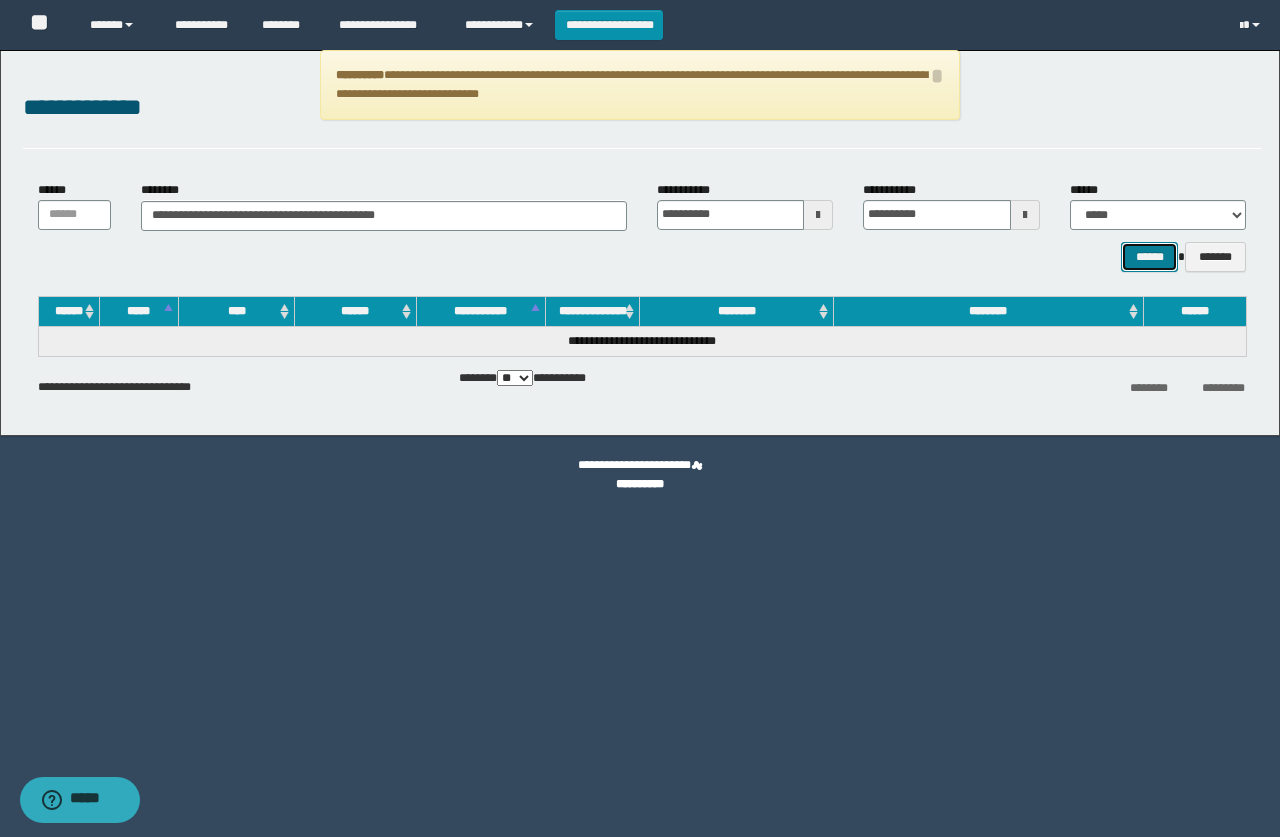 click on "******" at bounding box center [1149, 257] 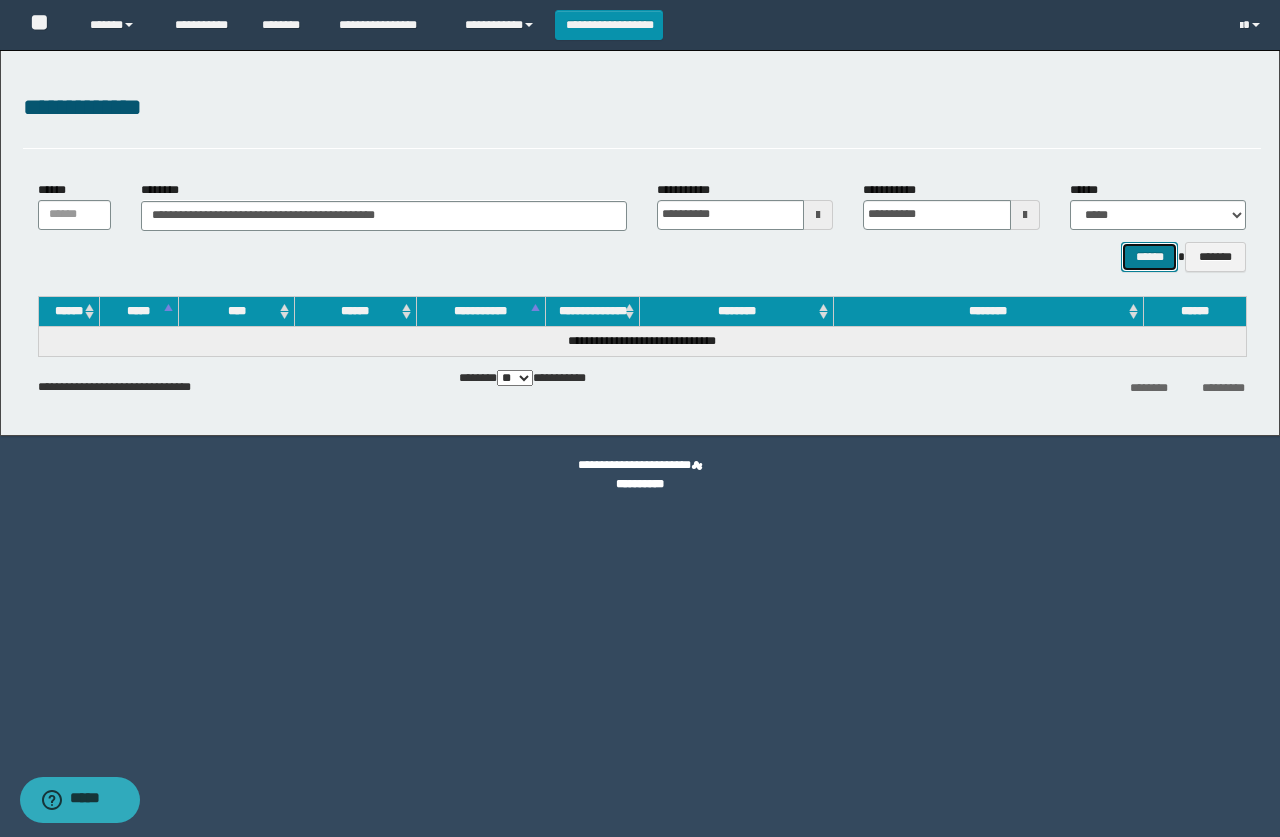 click on "******" at bounding box center [1149, 257] 